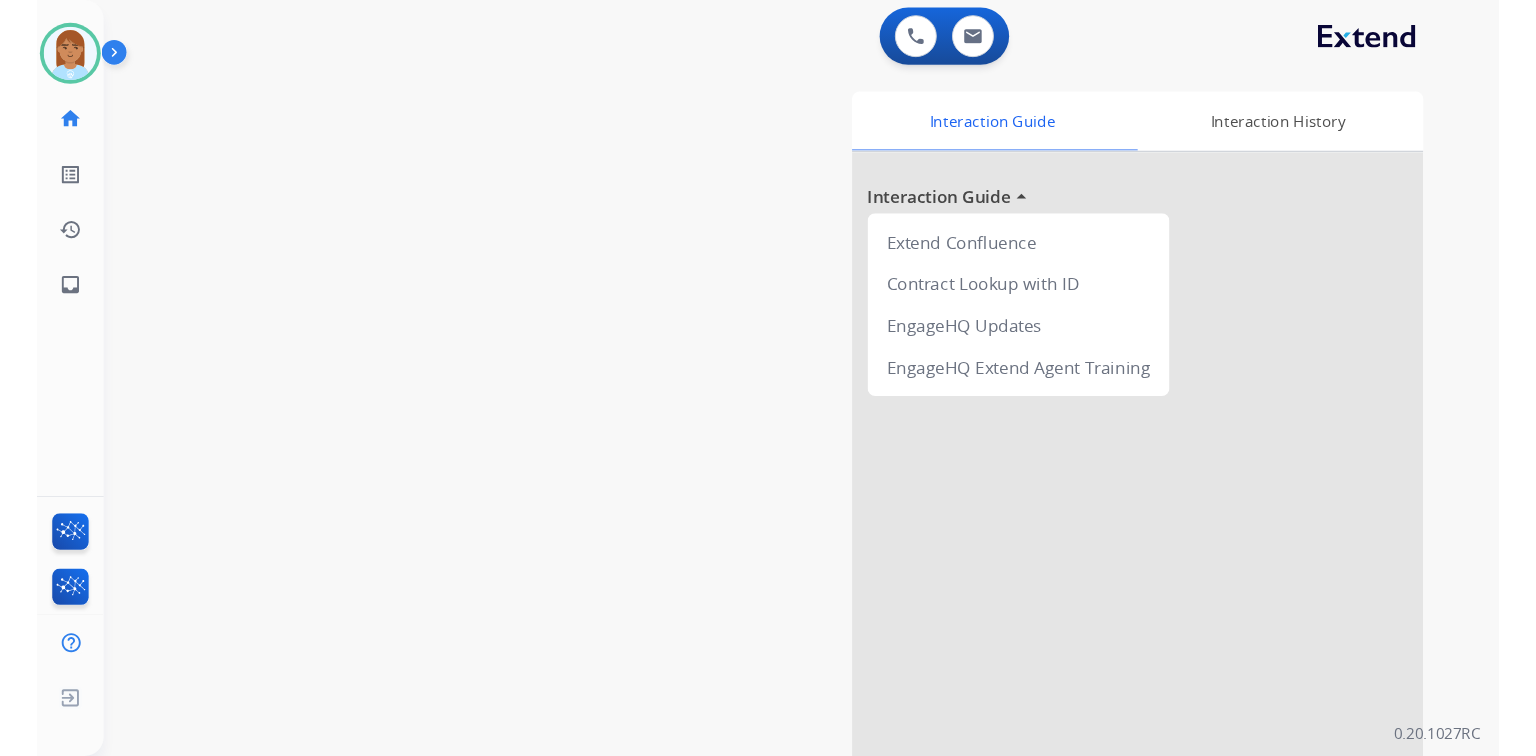 scroll, scrollTop: 0, scrollLeft: 0, axis: both 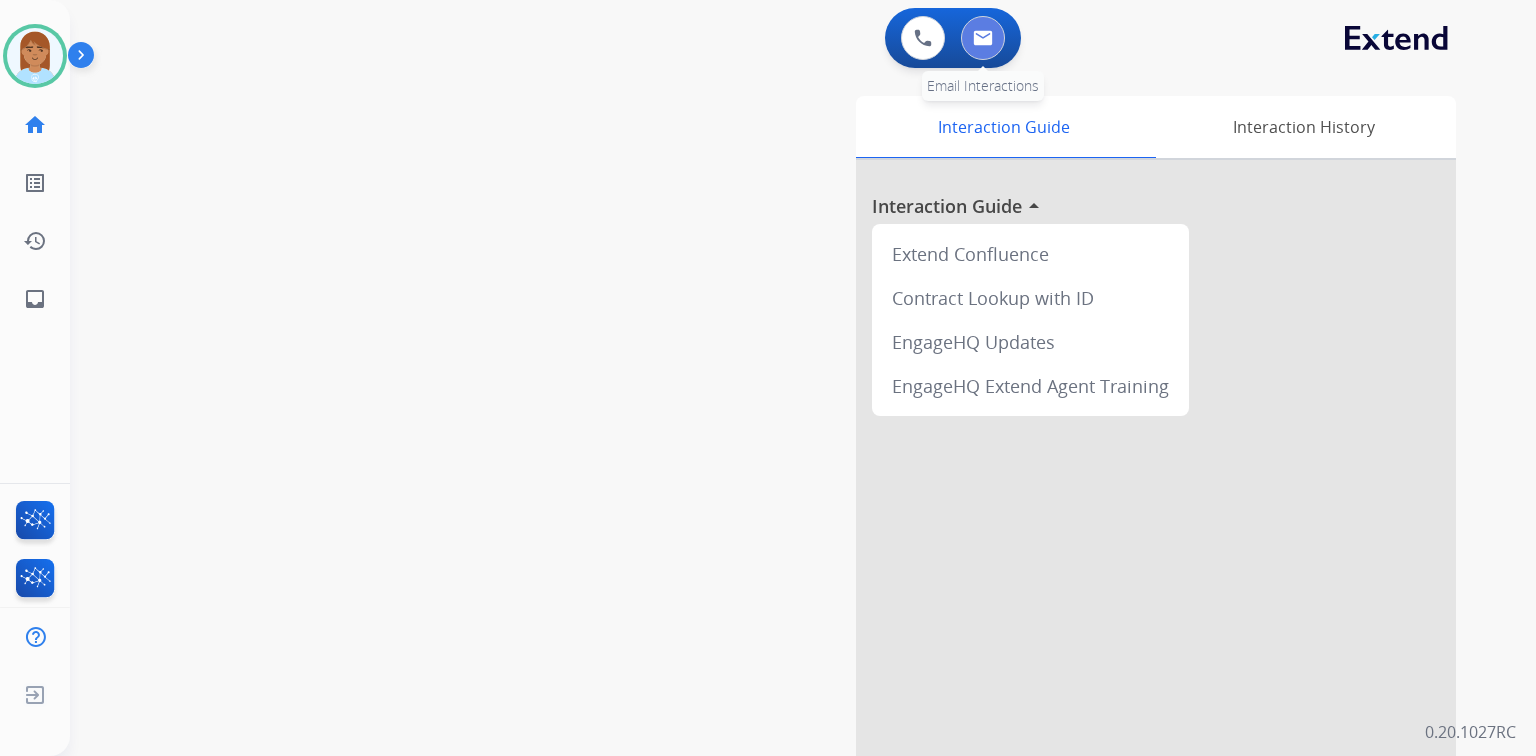 click at bounding box center (983, 38) 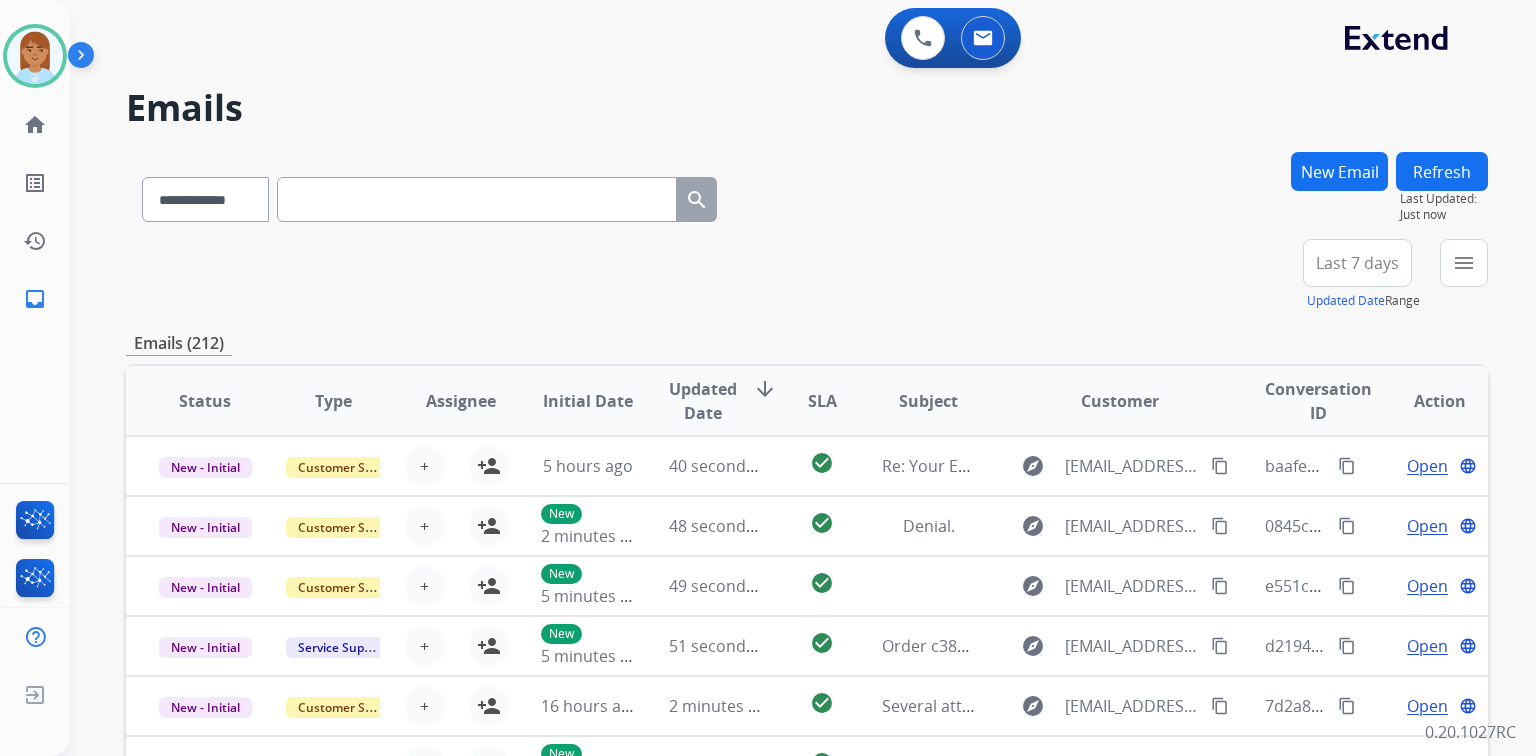 click on "New Email" at bounding box center [1339, 171] 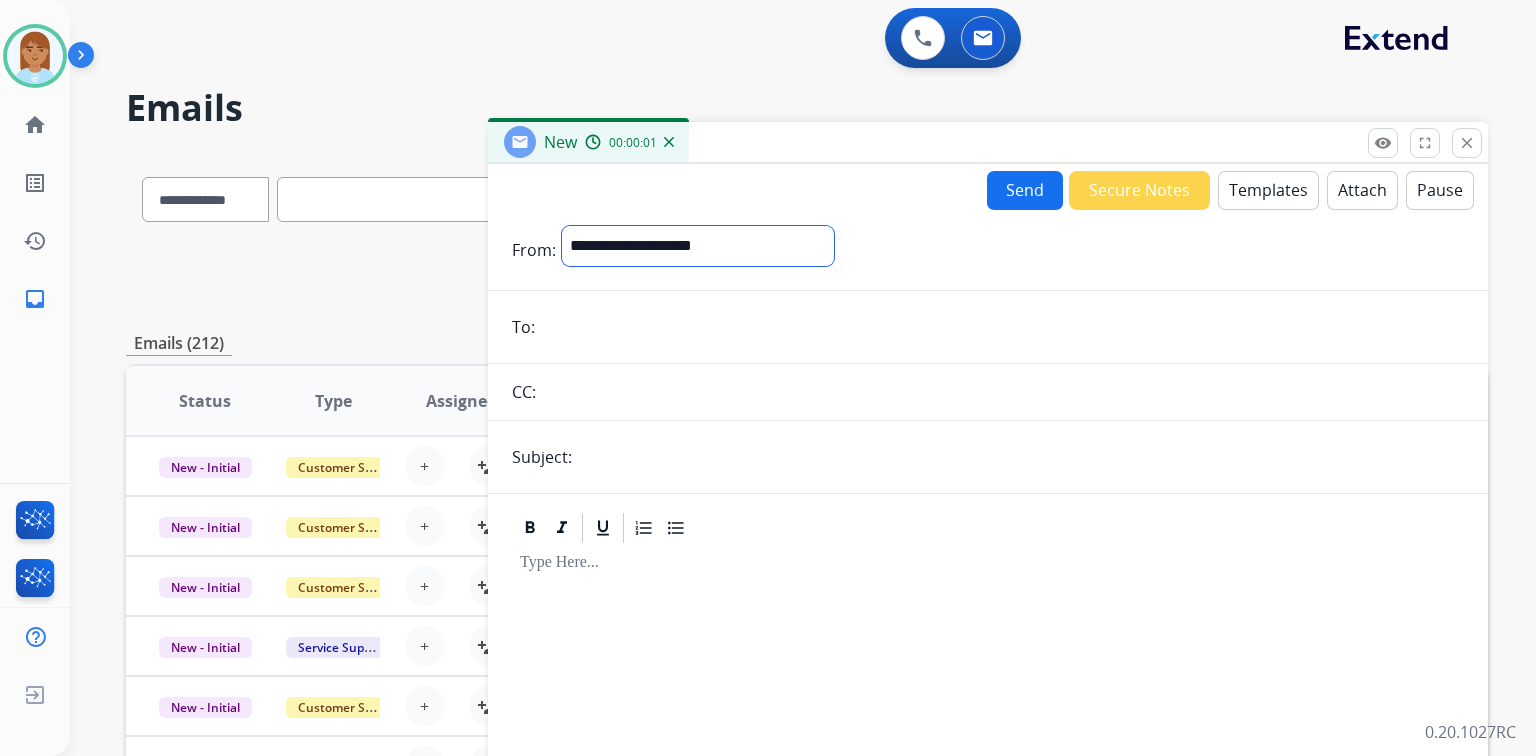 click on "**********" at bounding box center [698, 246] 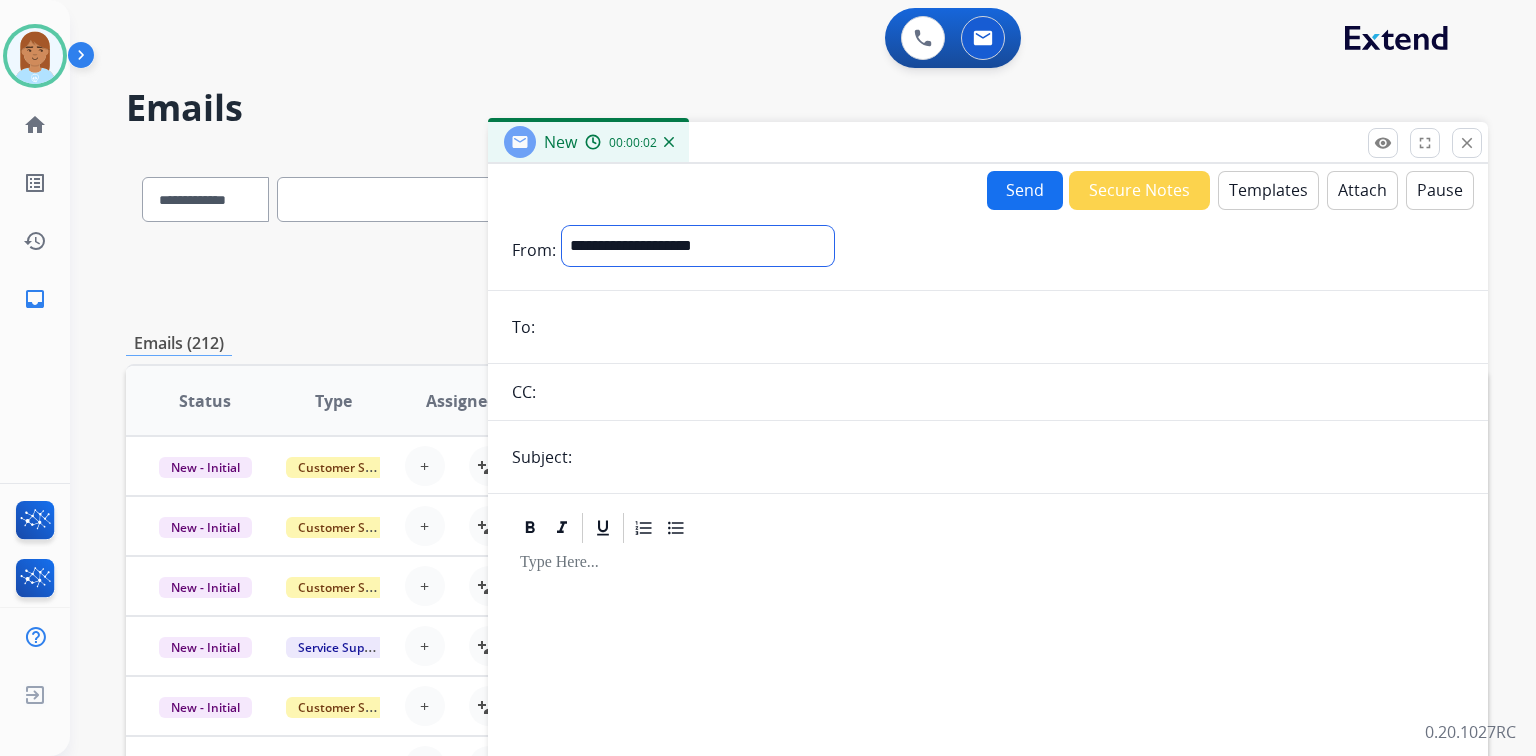 select on "**********" 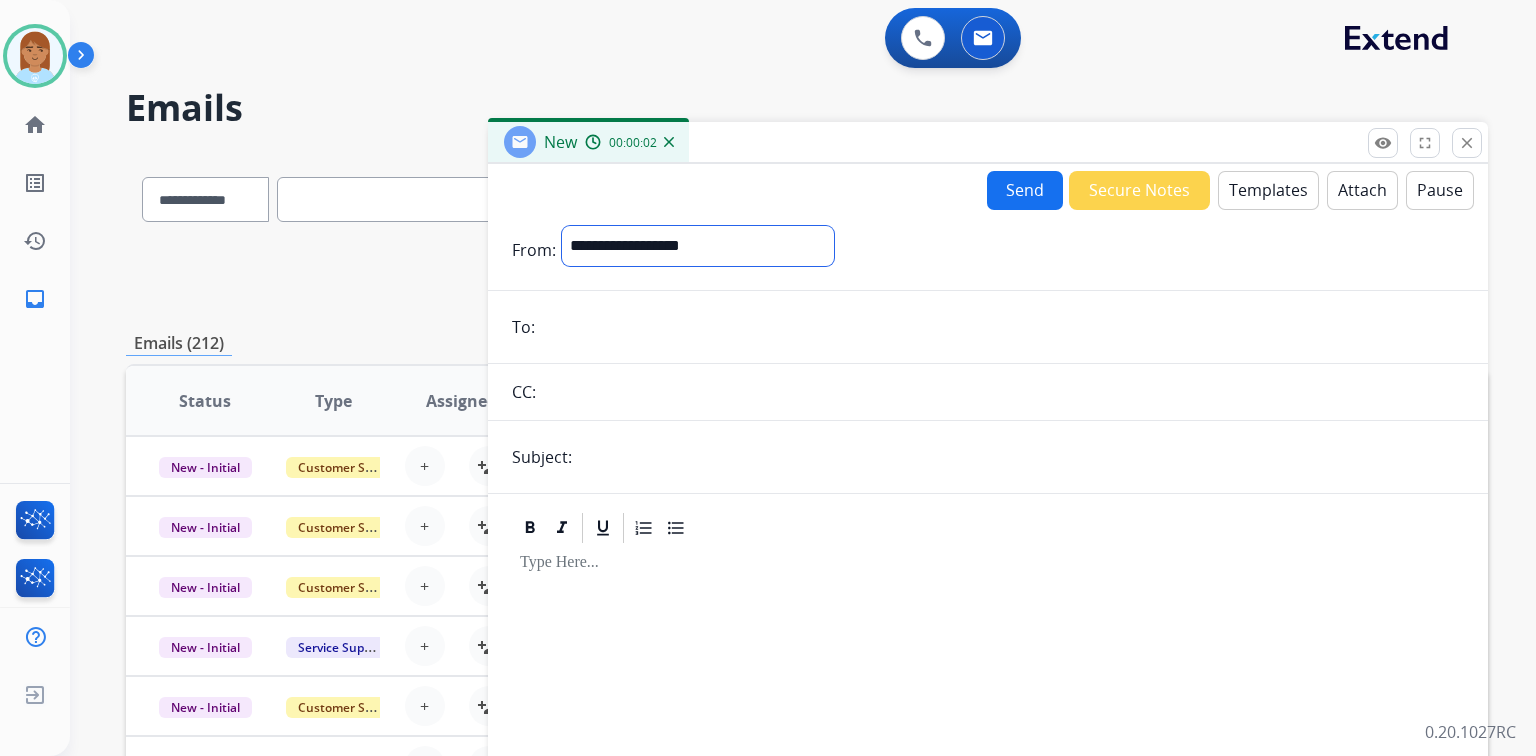 click on "**********" at bounding box center [698, 246] 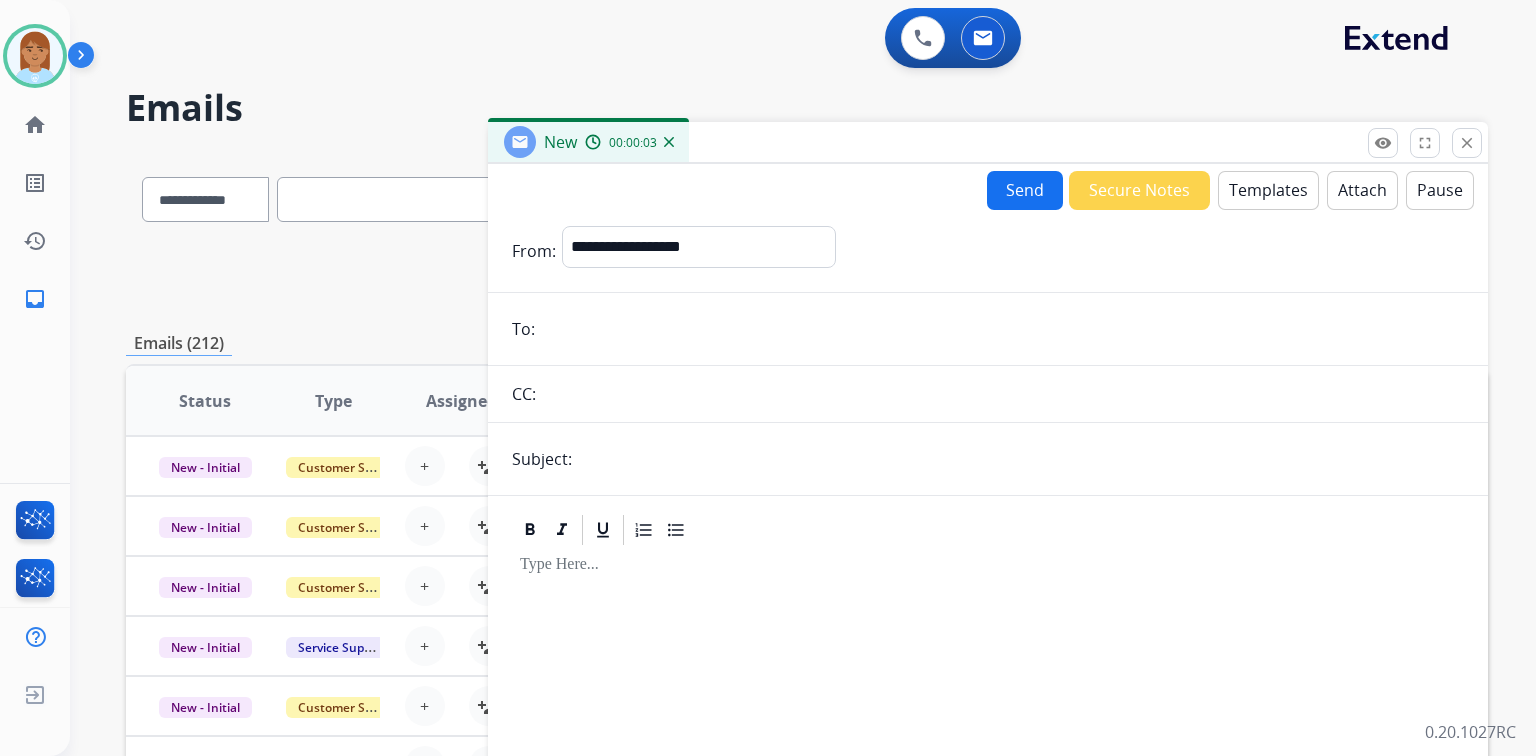 click at bounding box center [1002, 329] 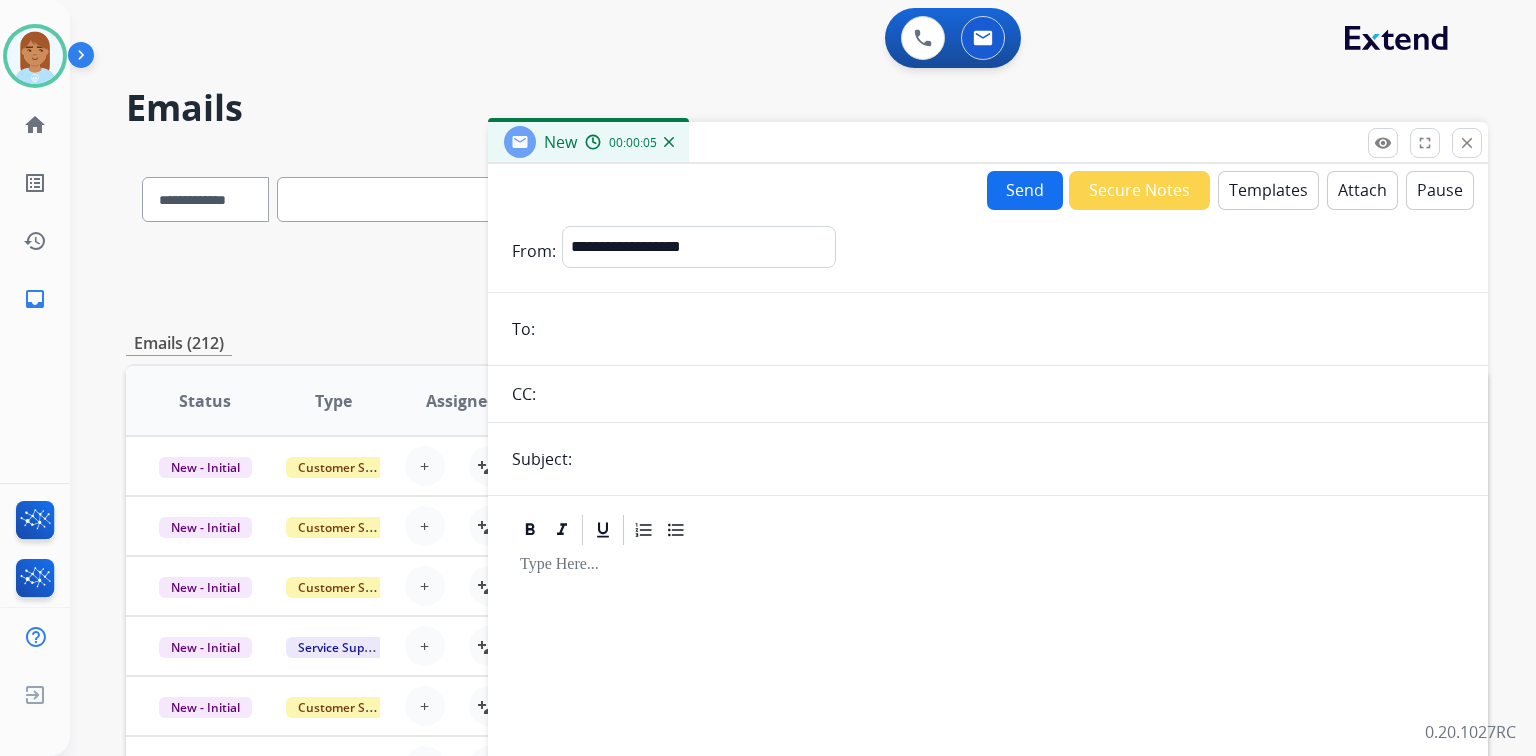 paste on "**********" 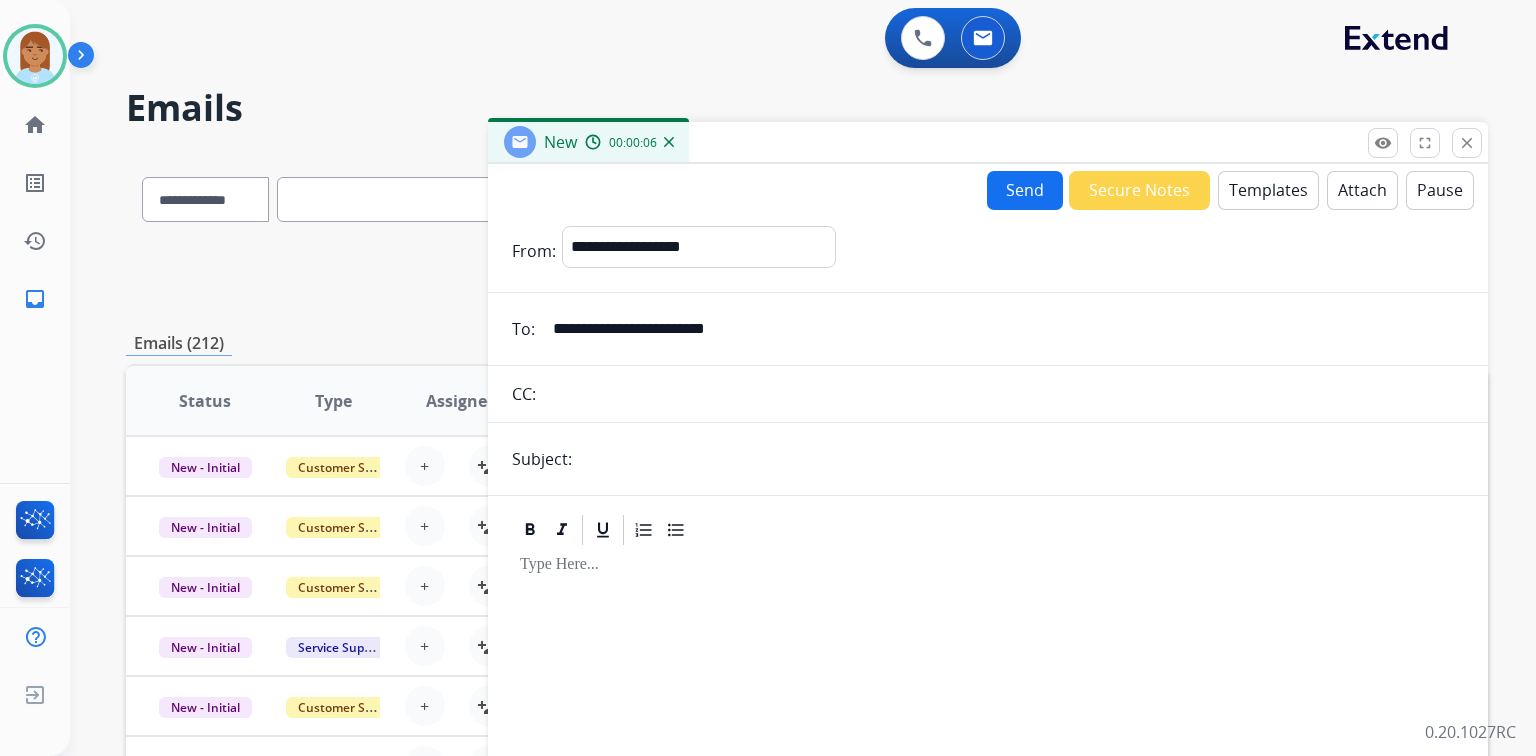 type on "**********" 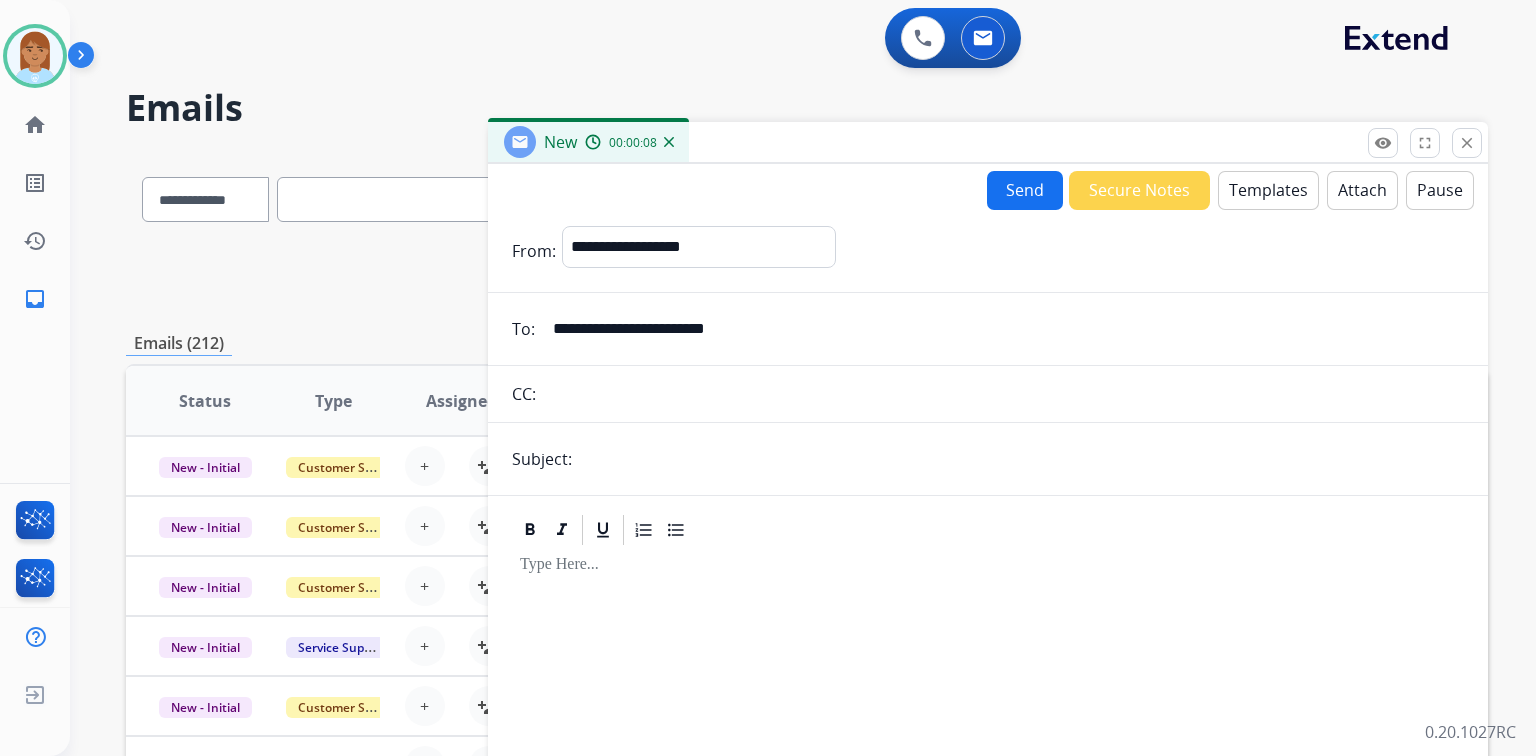type on "**********" 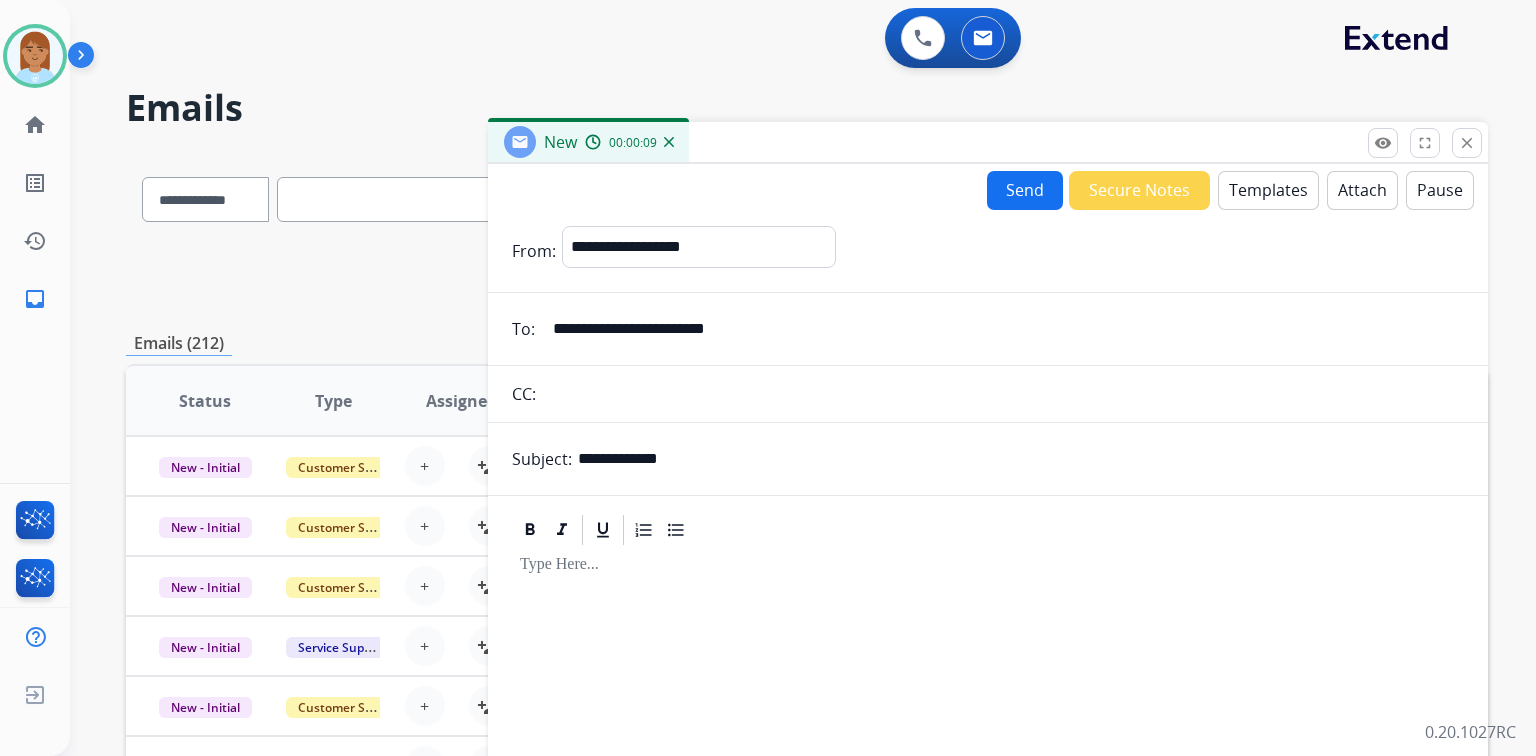 click on "Templates" at bounding box center (1268, 190) 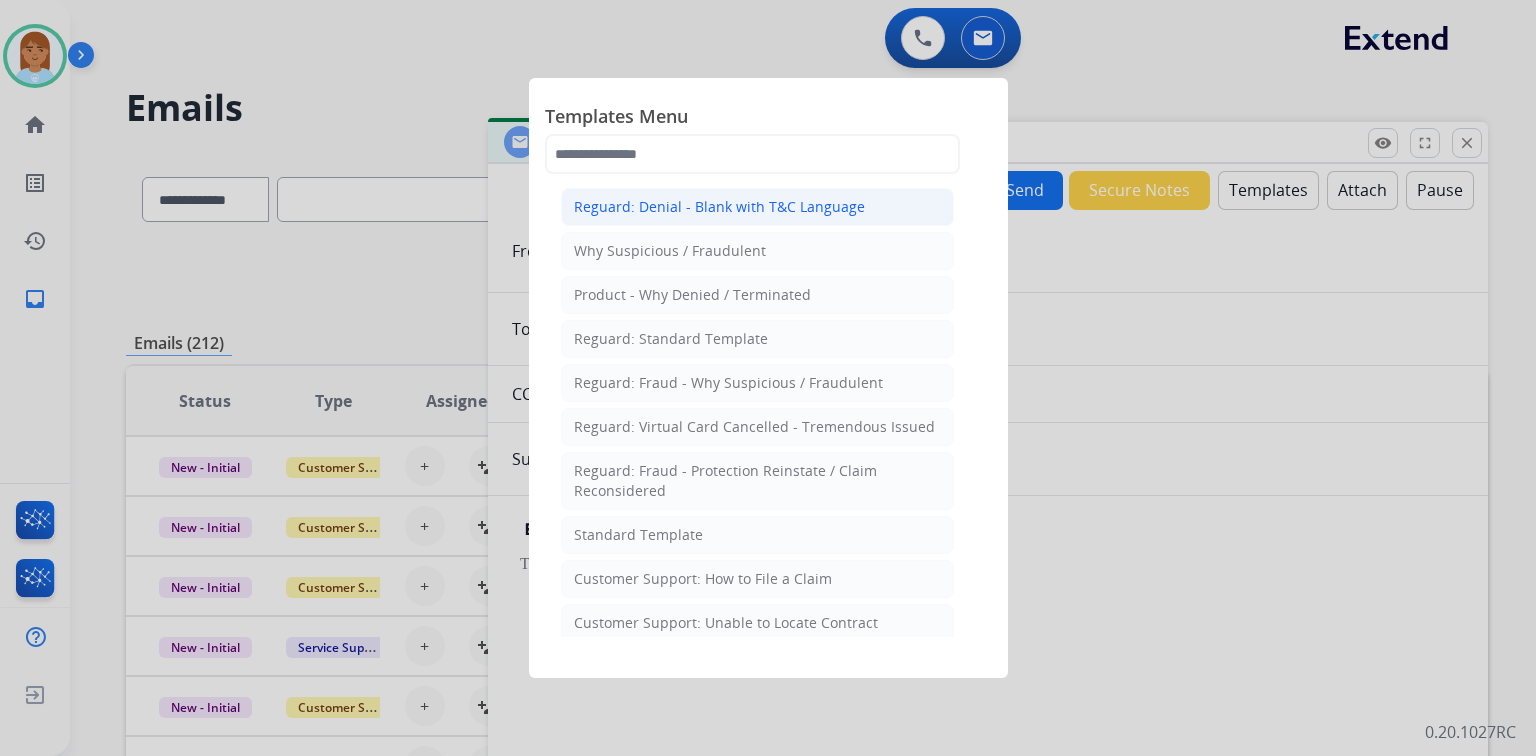 click on "Reguard: Denial - Blank with T&C Language" 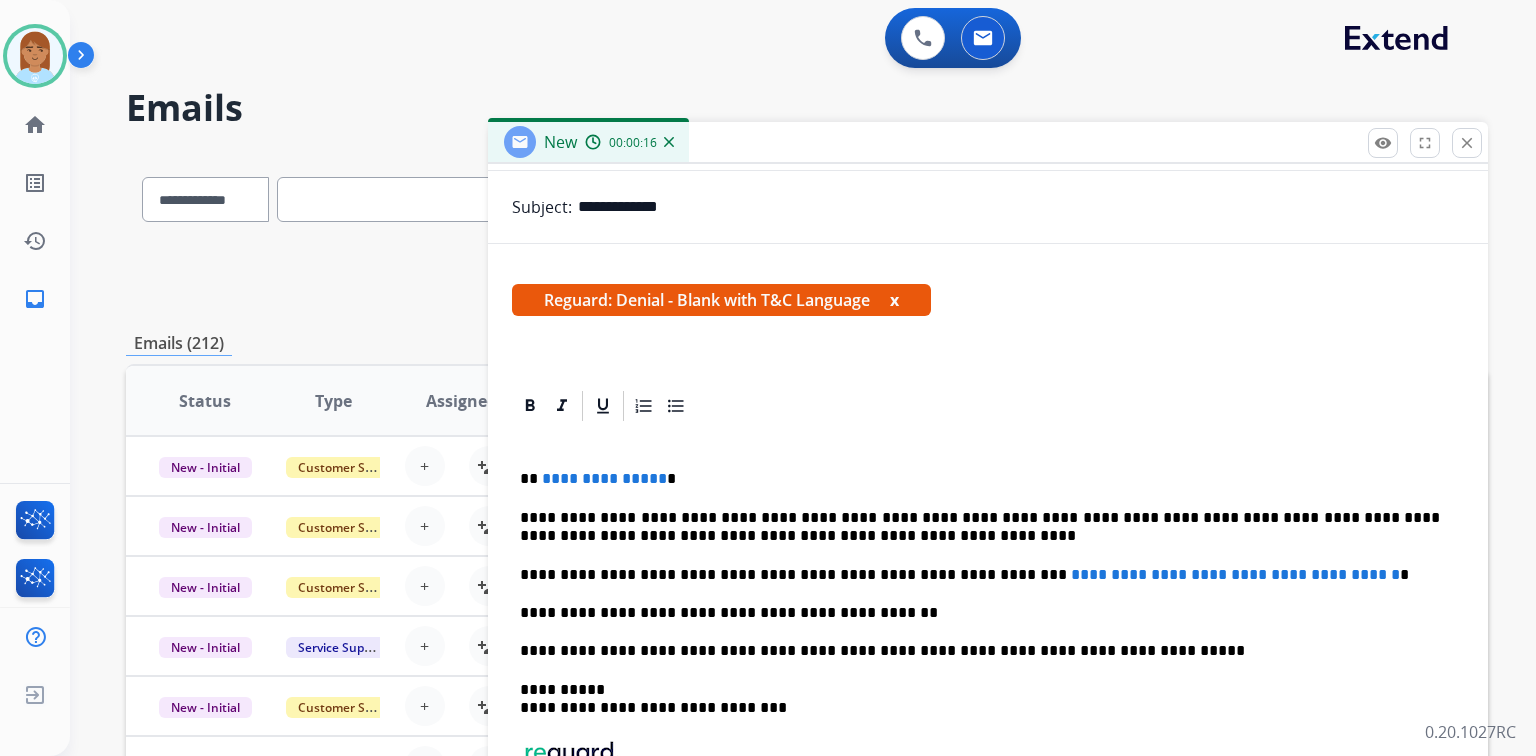 scroll, scrollTop: 263, scrollLeft: 0, axis: vertical 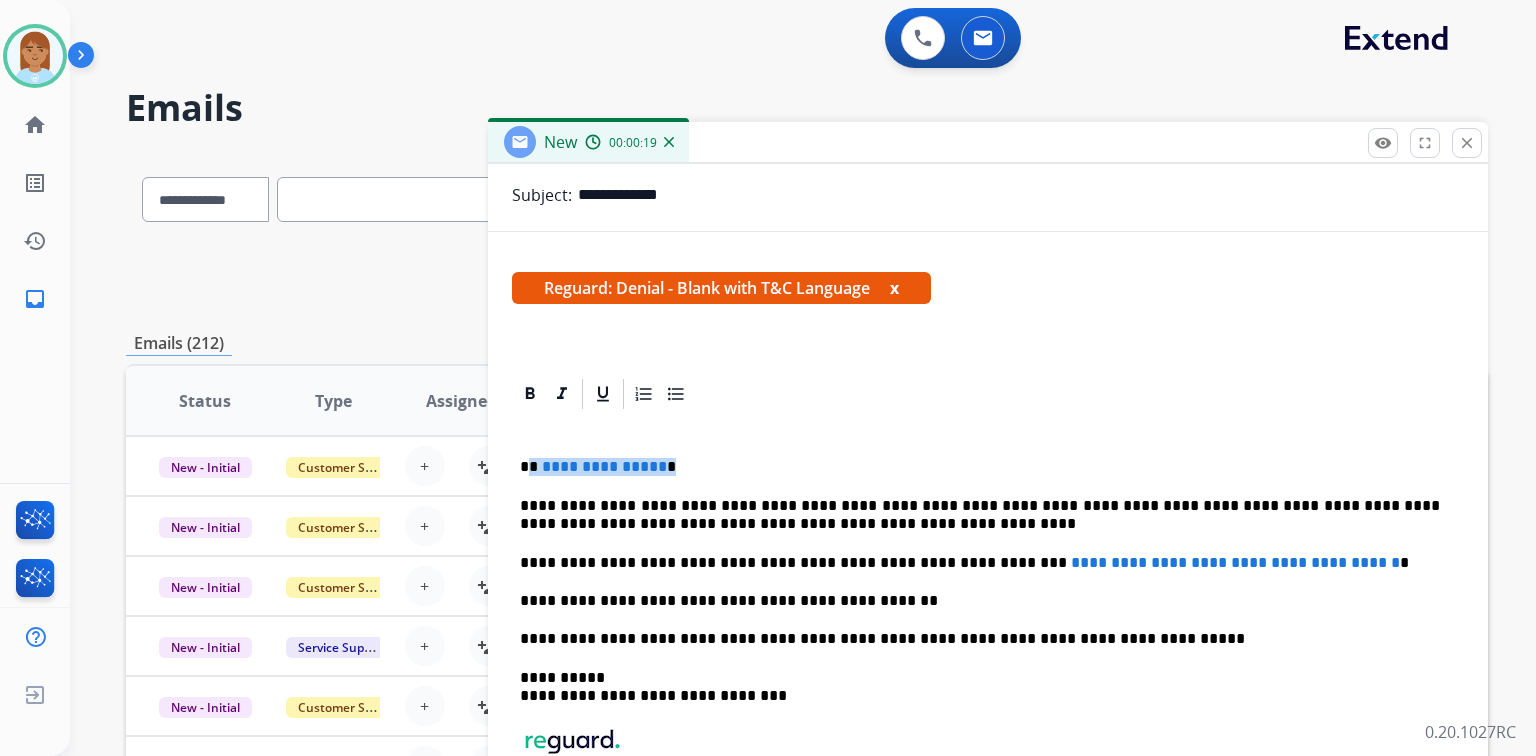 drag, startPoint x: 528, startPoint y: 459, endPoint x: 681, endPoint y: 470, distance: 153.39491 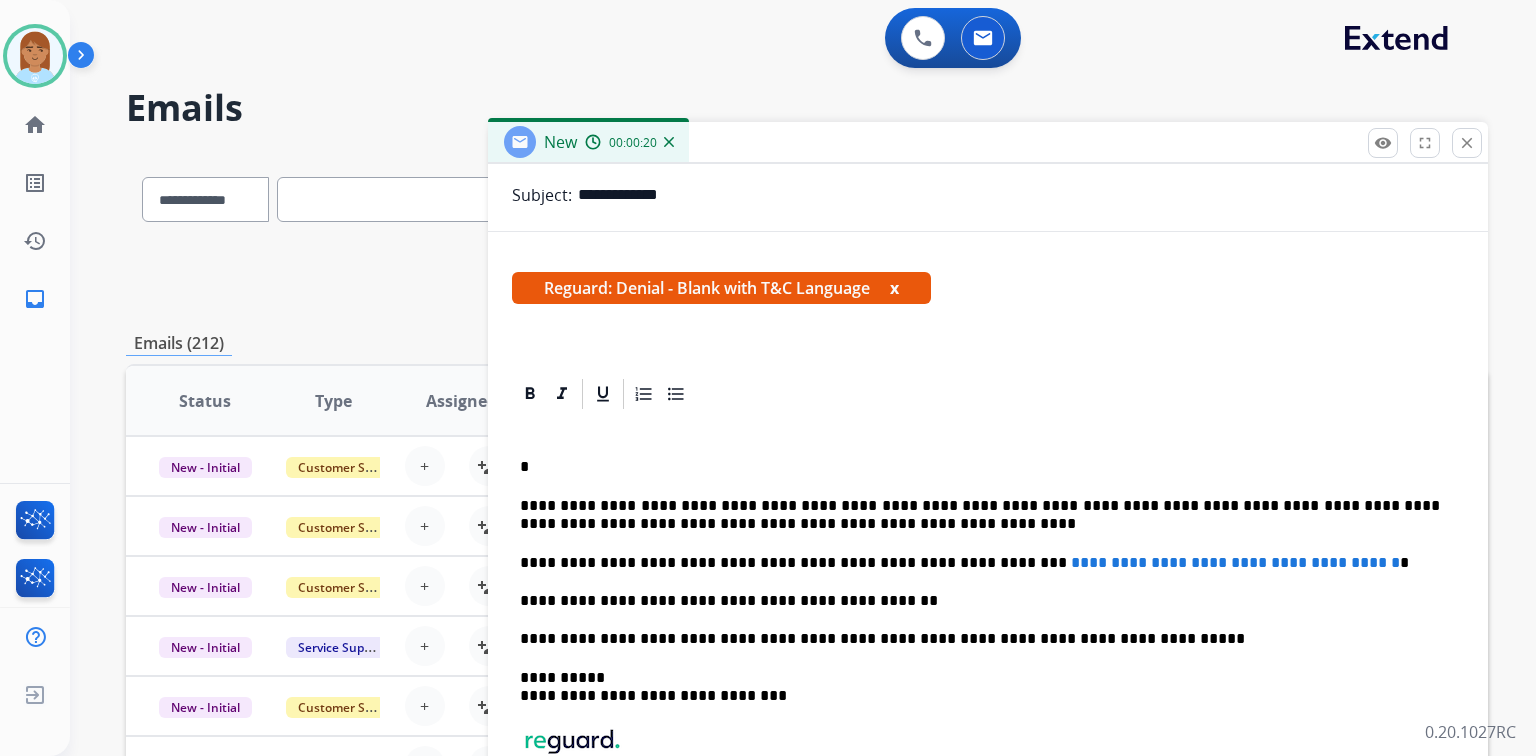 type 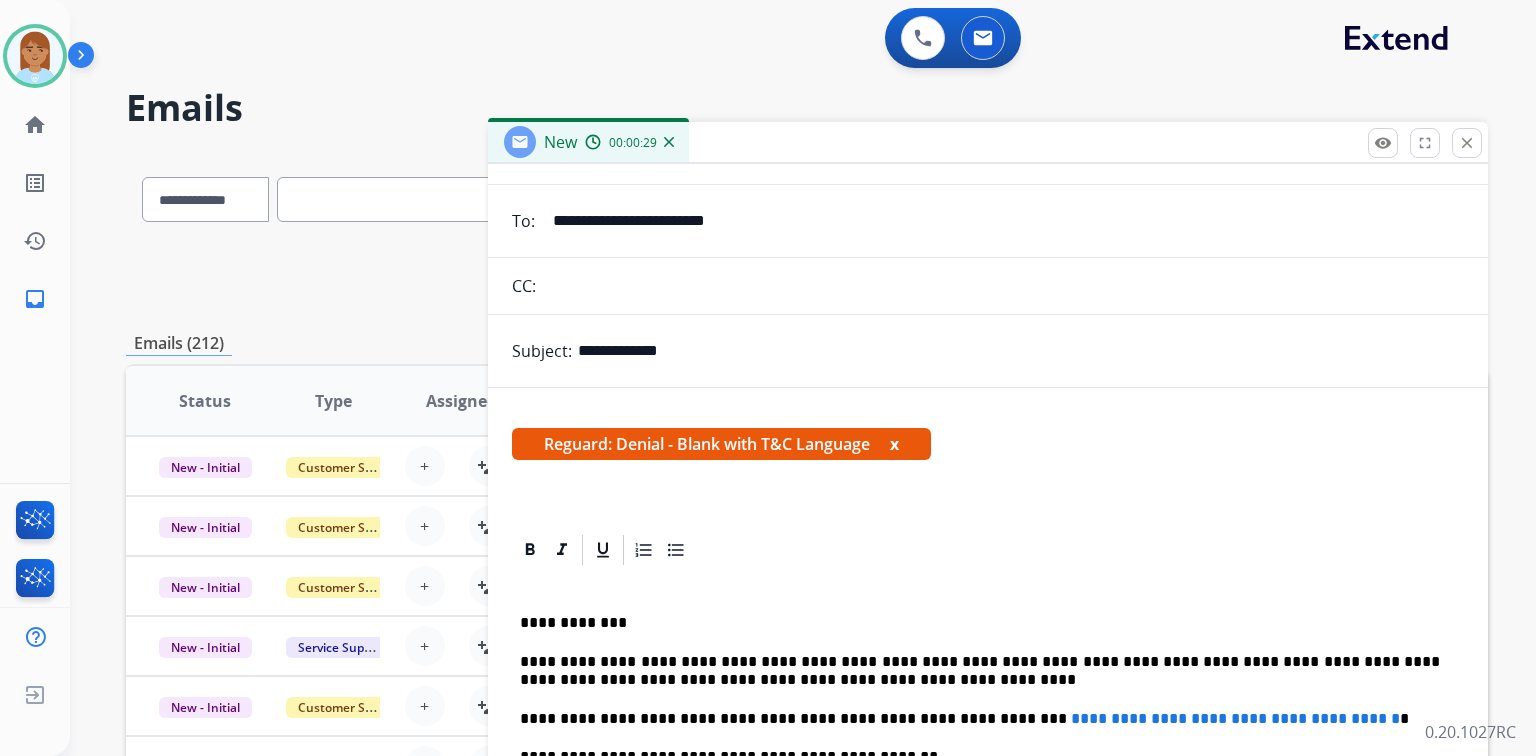 scroll, scrollTop: 0, scrollLeft: 0, axis: both 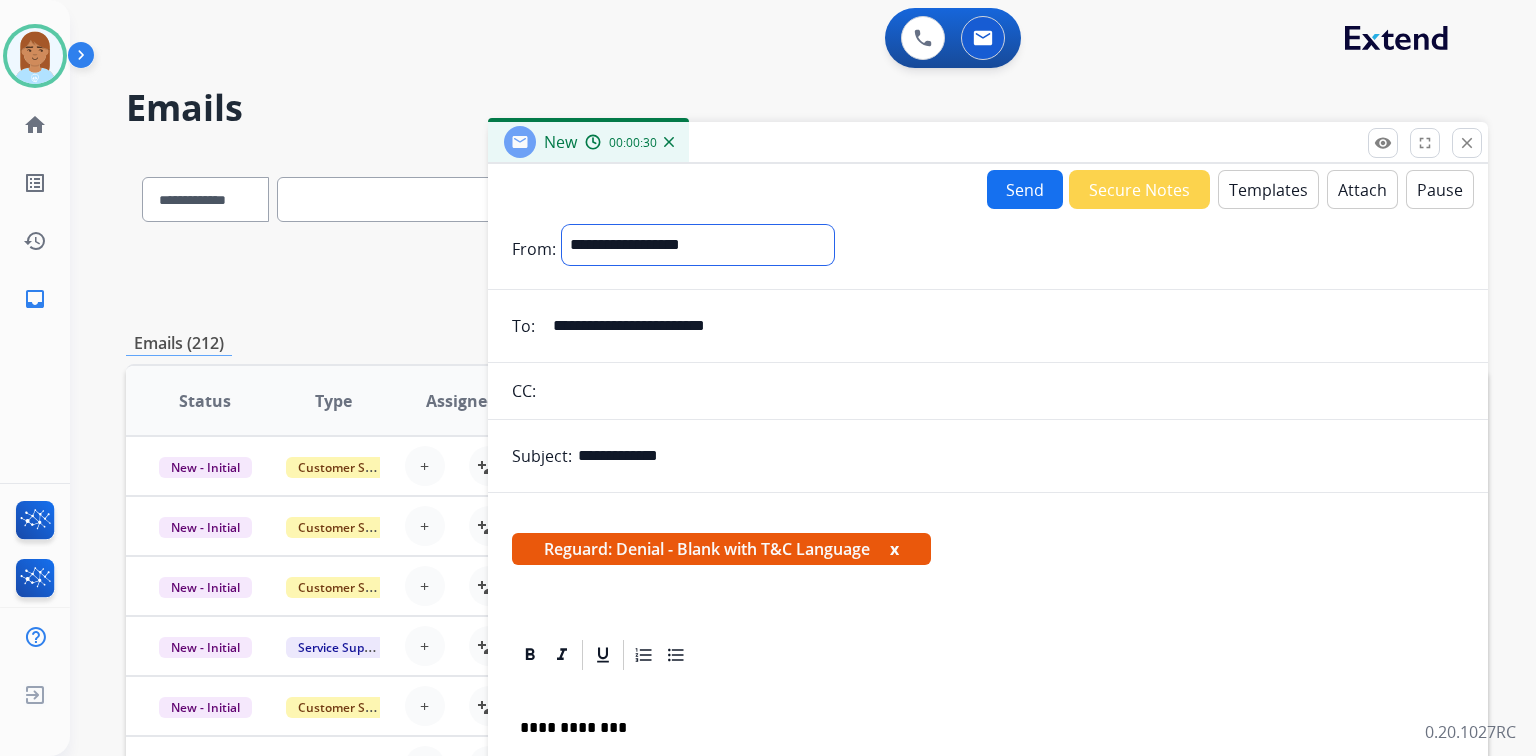 click on "**********" at bounding box center [698, 245] 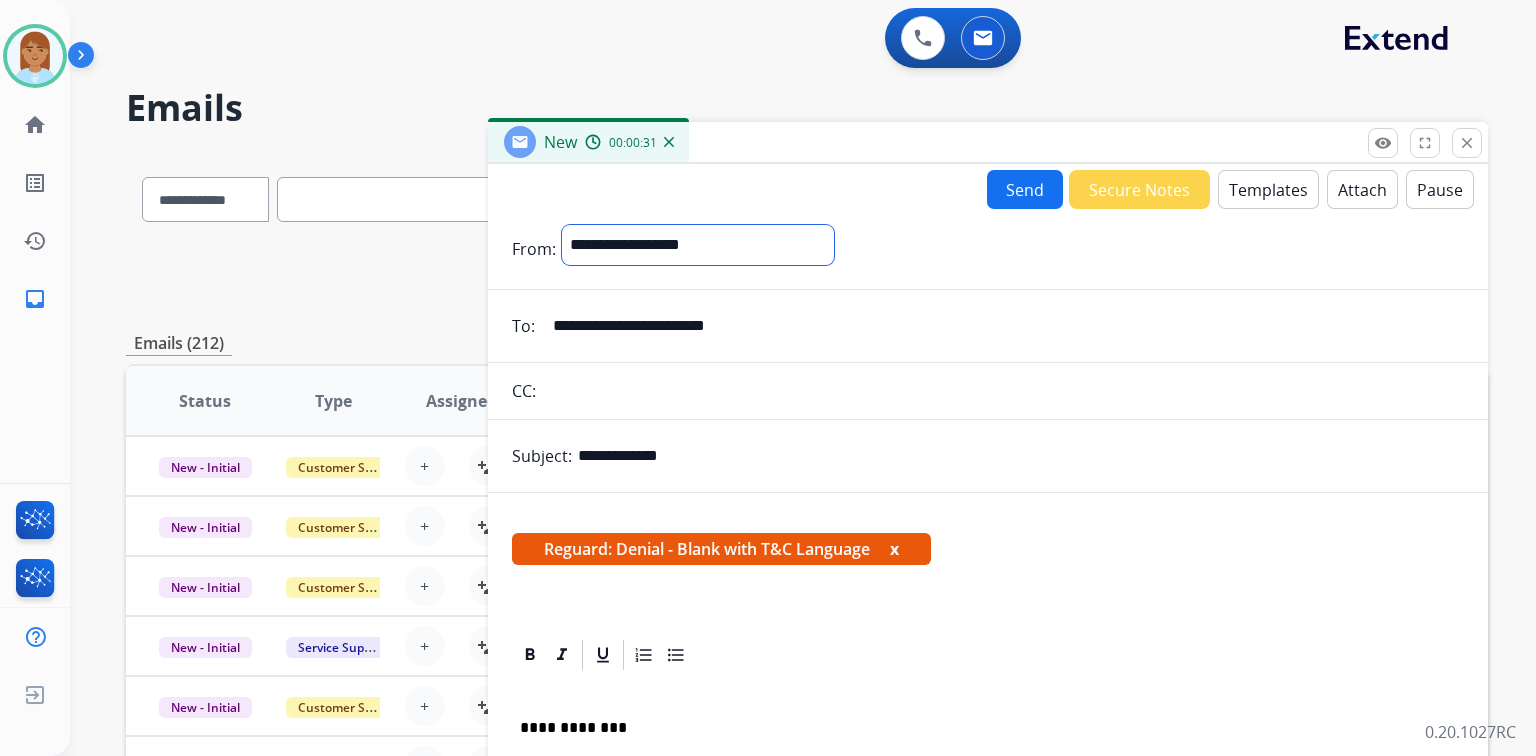 select on "**********" 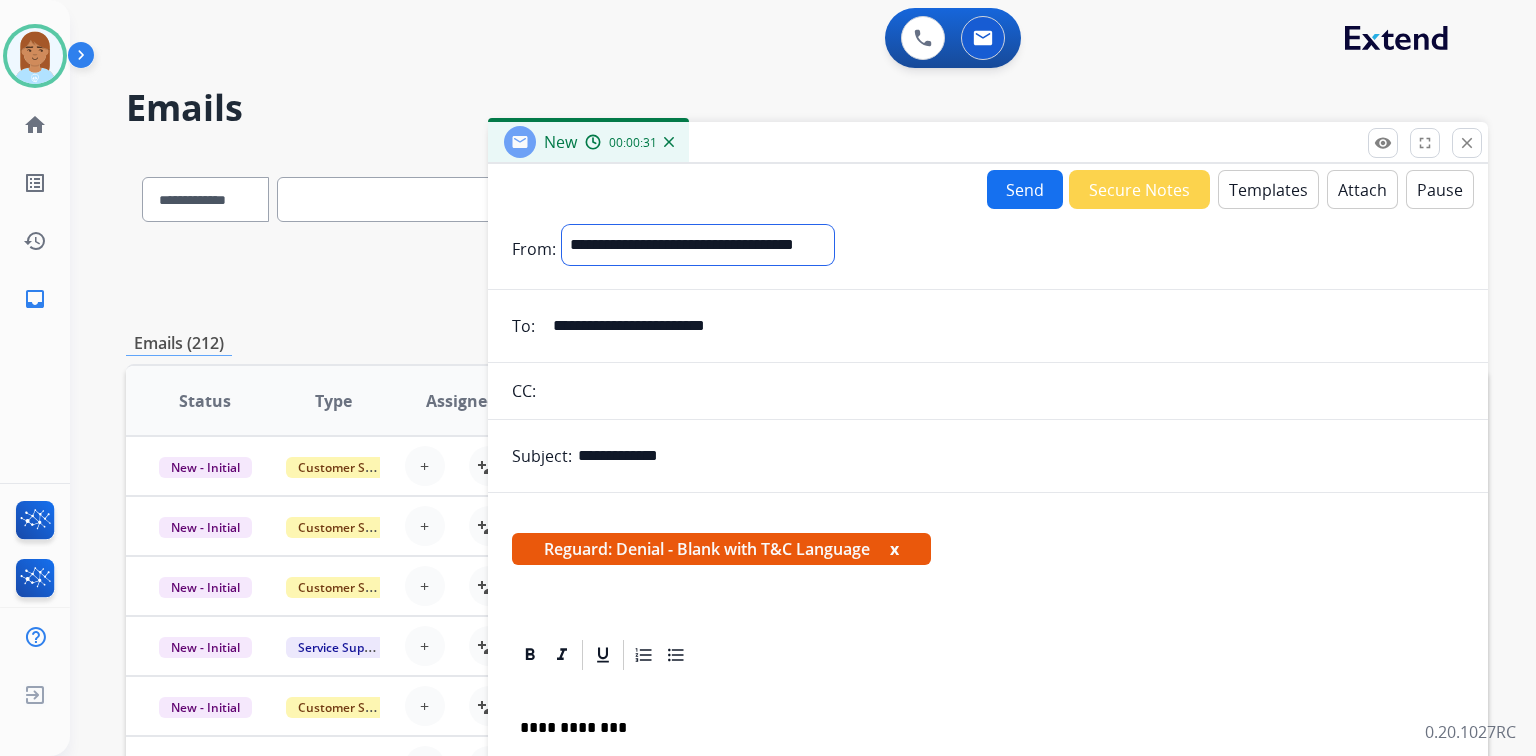 click on "**********" at bounding box center [698, 245] 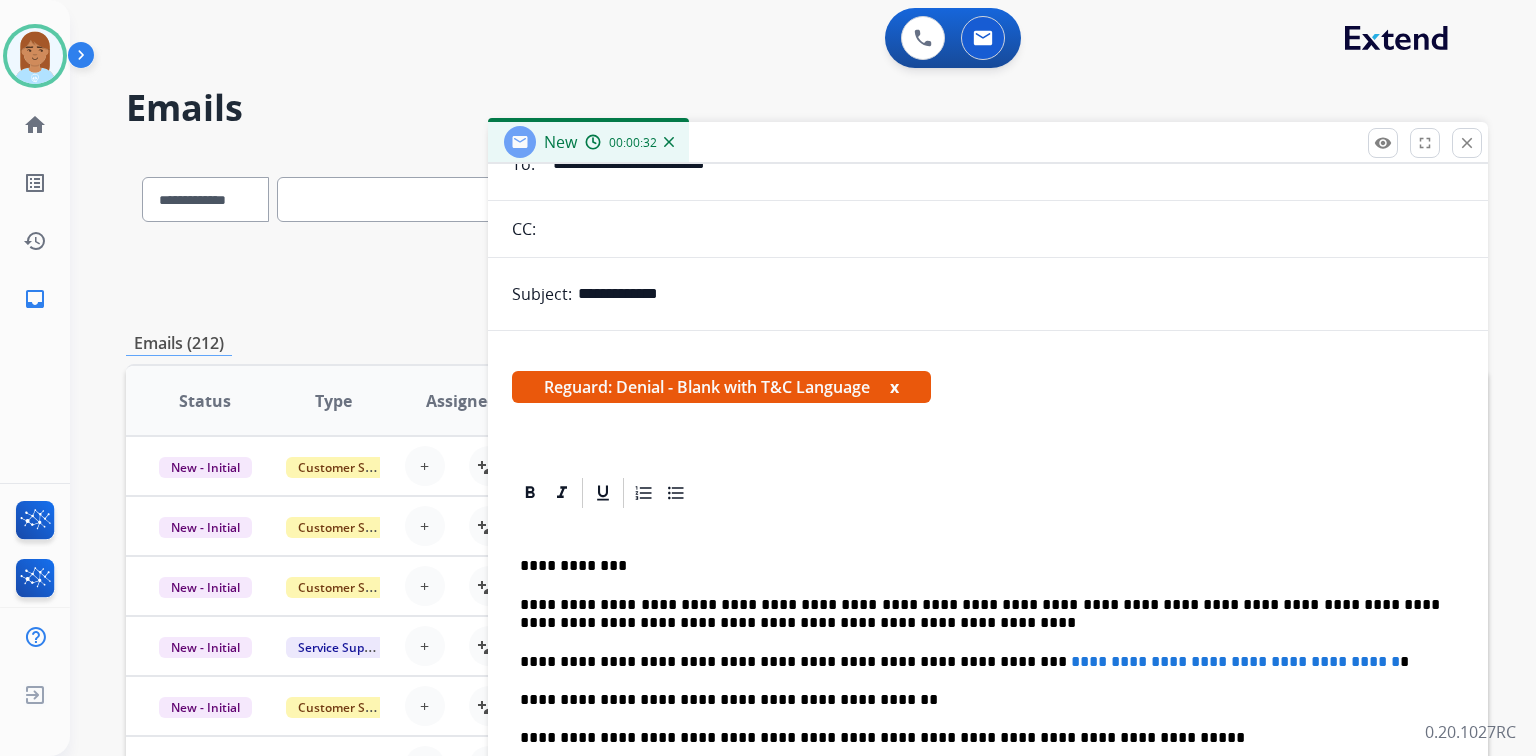 scroll, scrollTop: 261, scrollLeft: 0, axis: vertical 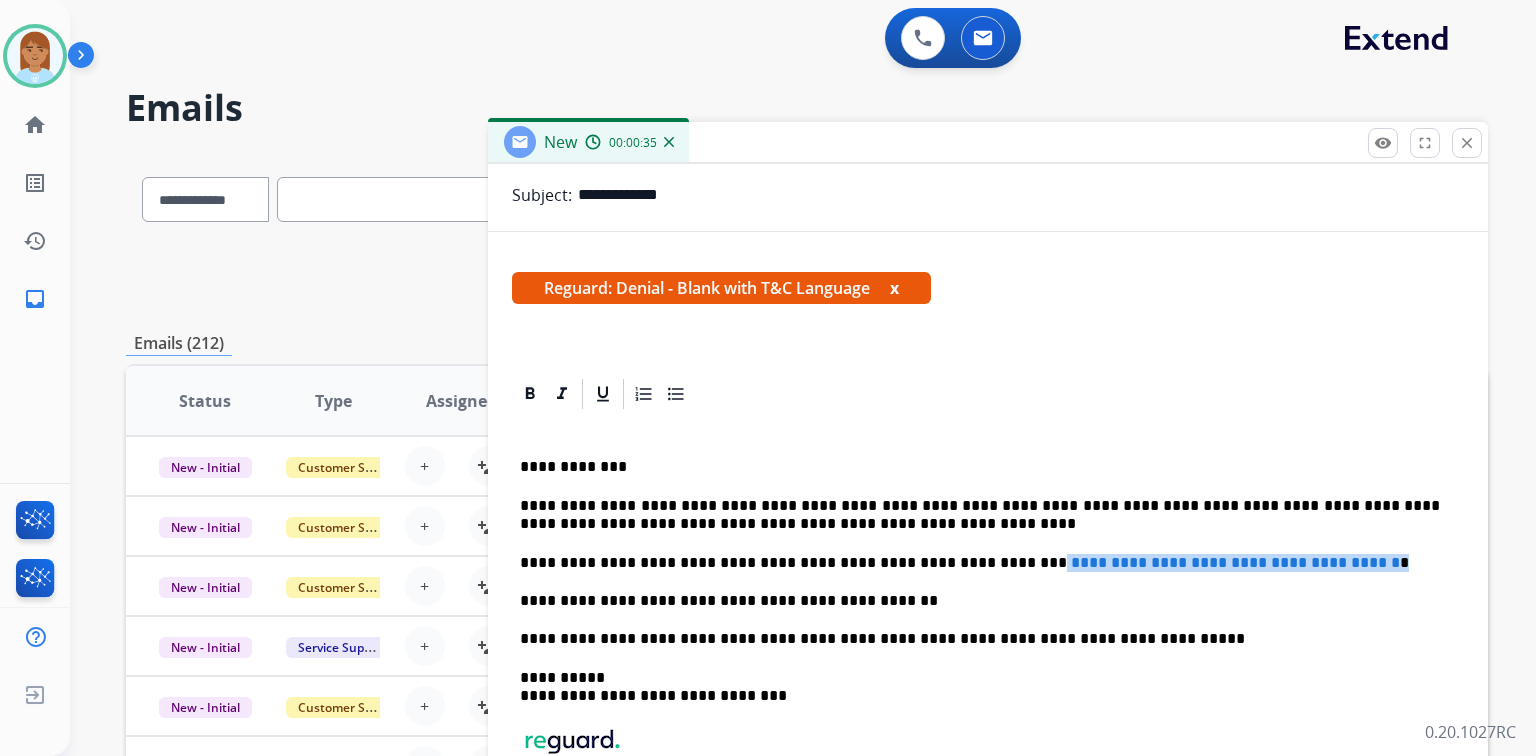 drag, startPoint x: 954, startPoint y: 562, endPoint x: 1400, endPoint y: 563, distance: 446.00113 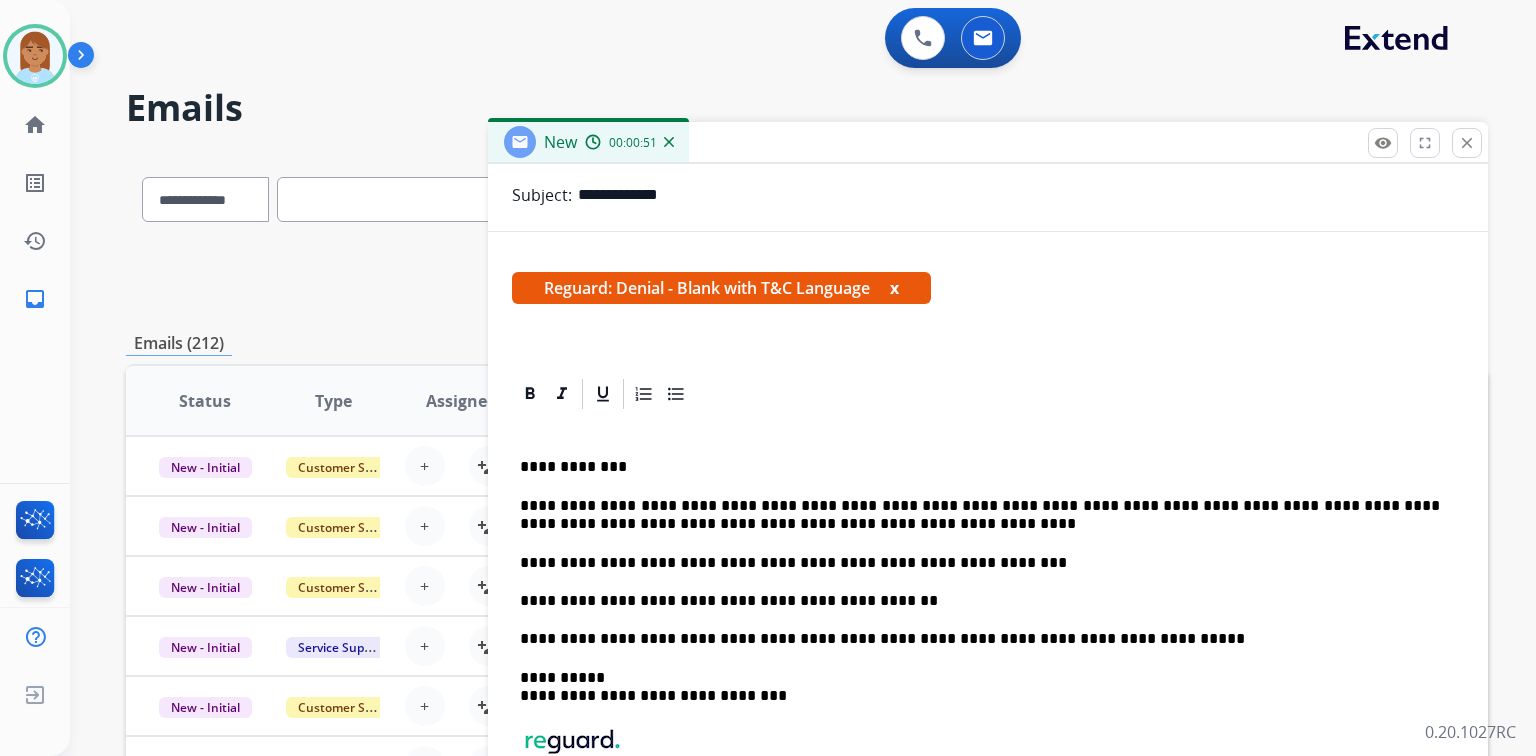 click on "**********" at bounding box center (980, 563) 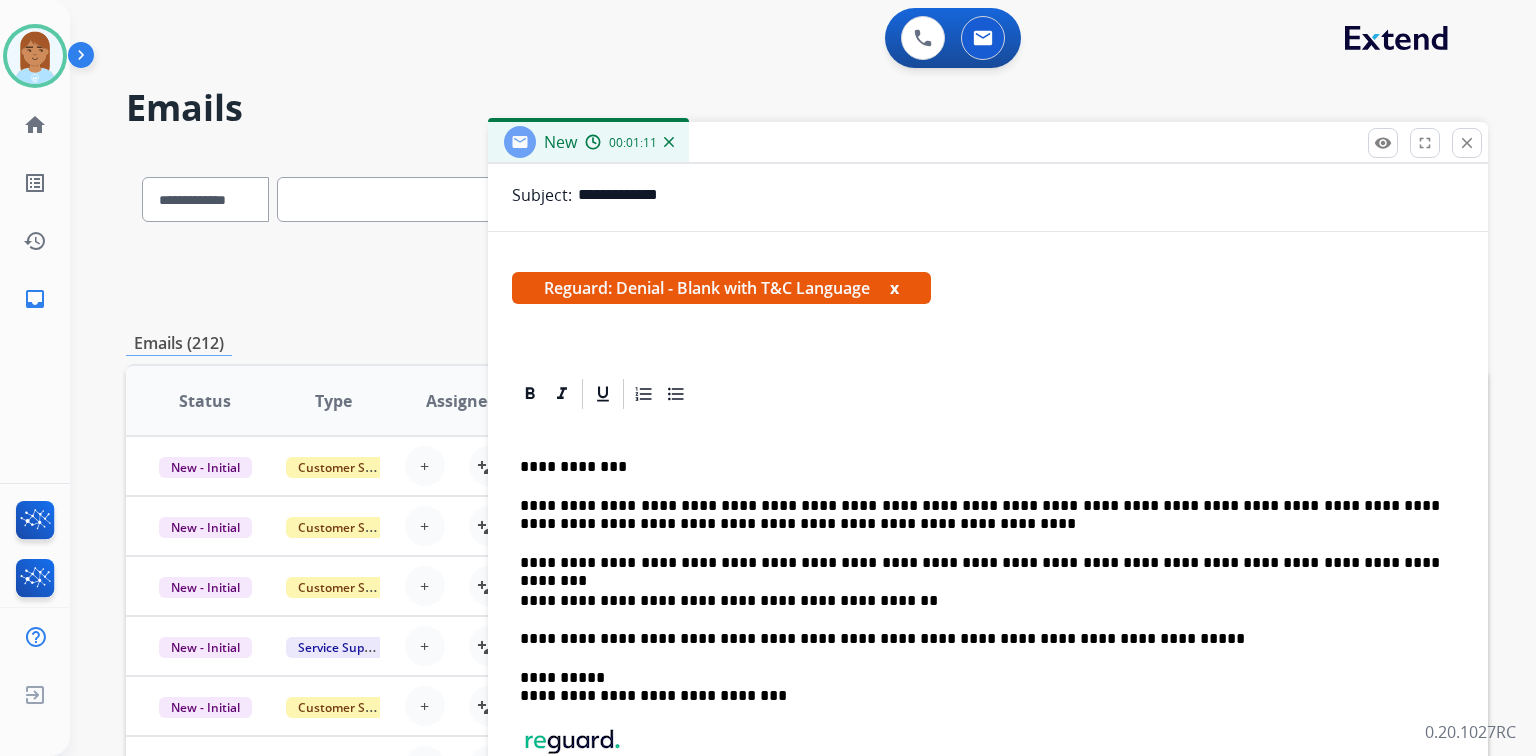 click on "**********" at bounding box center [980, 563] 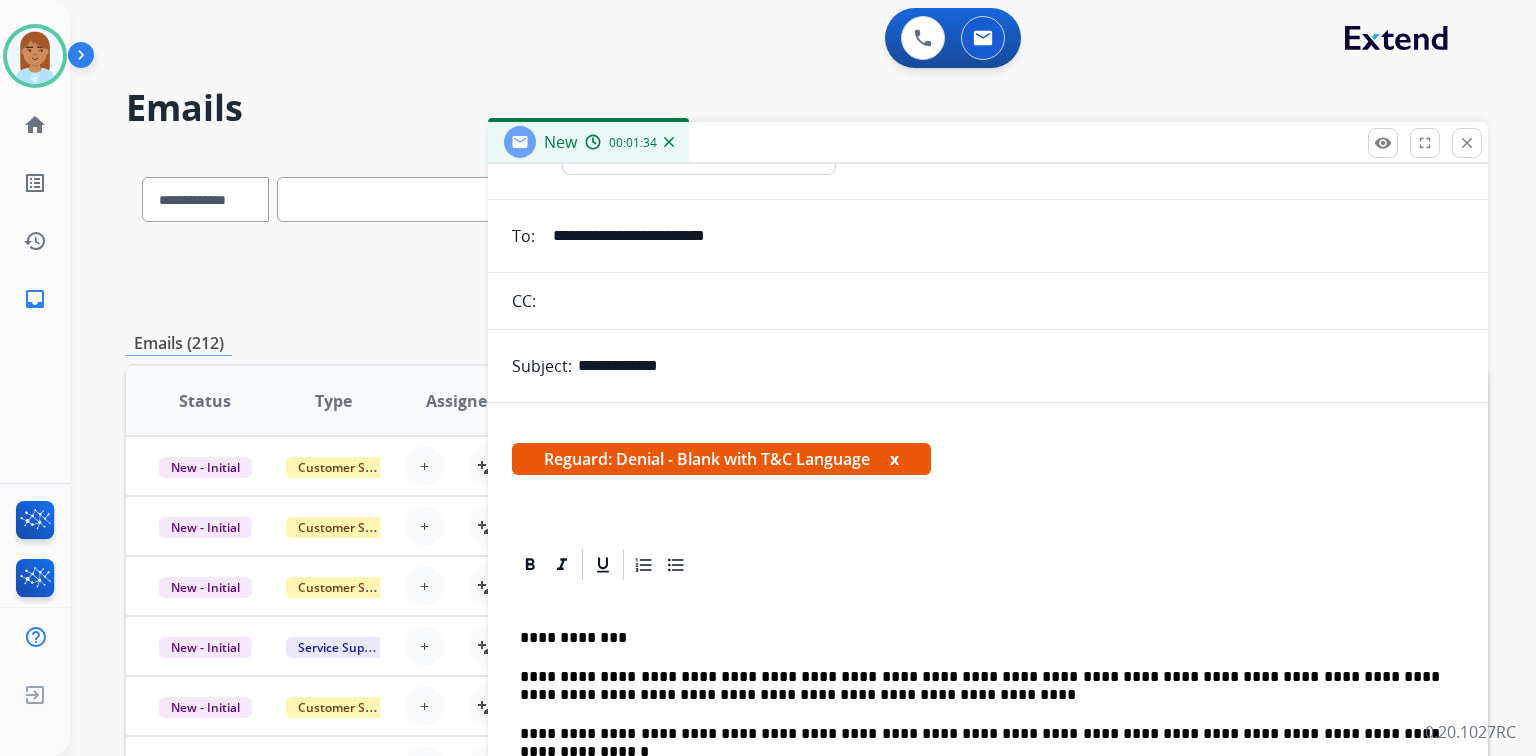 scroll, scrollTop: 0, scrollLeft: 0, axis: both 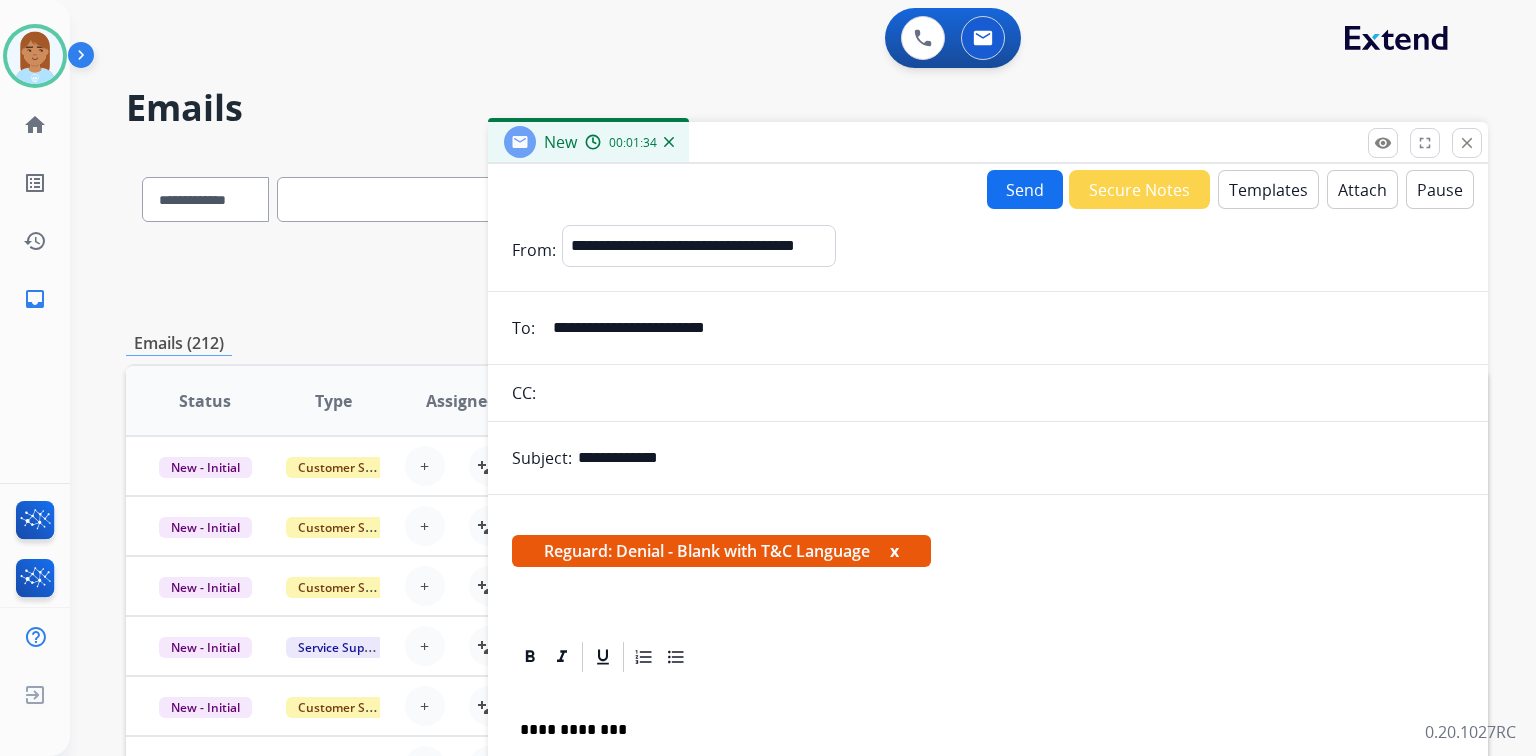 click on "Attach" at bounding box center [1362, 189] 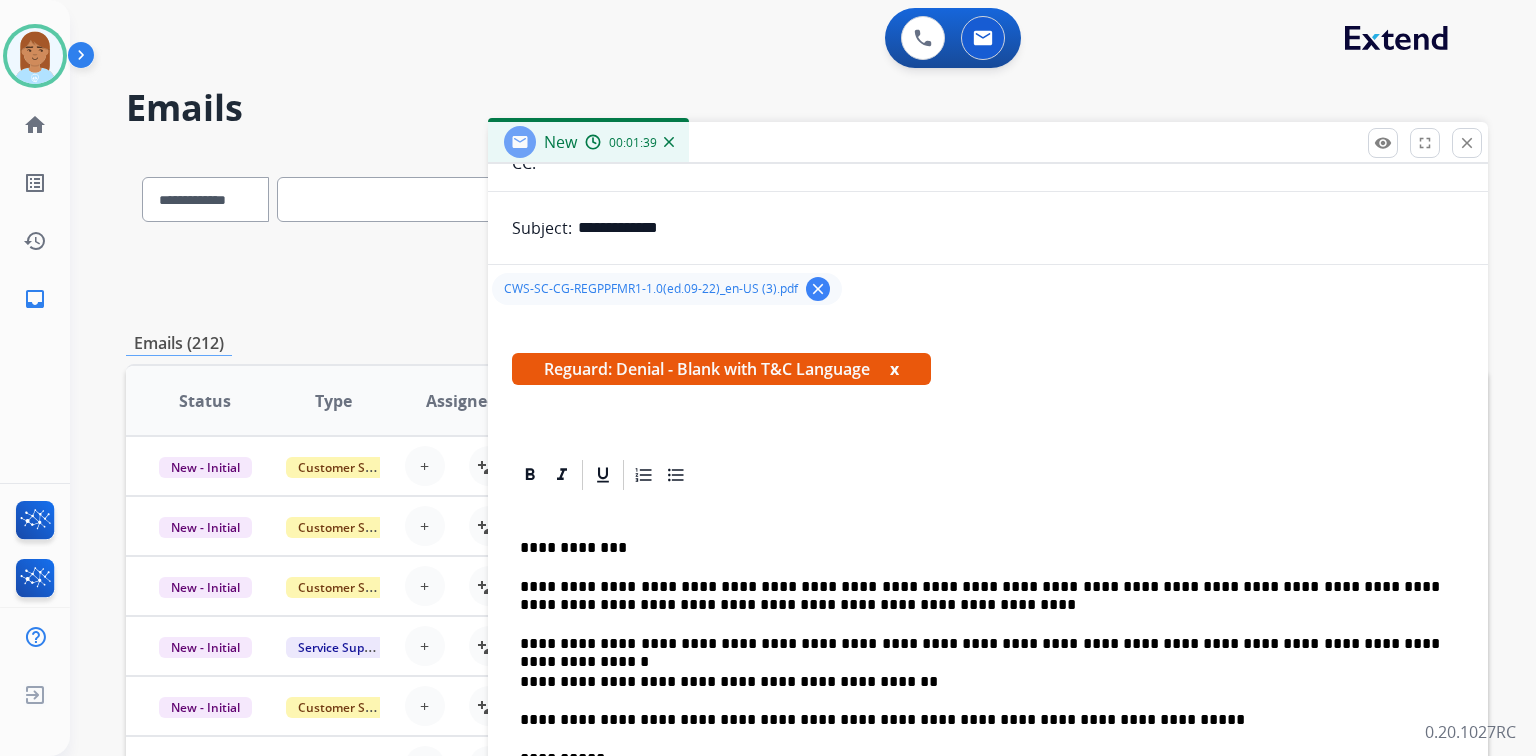scroll, scrollTop: 311, scrollLeft: 0, axis: vertical 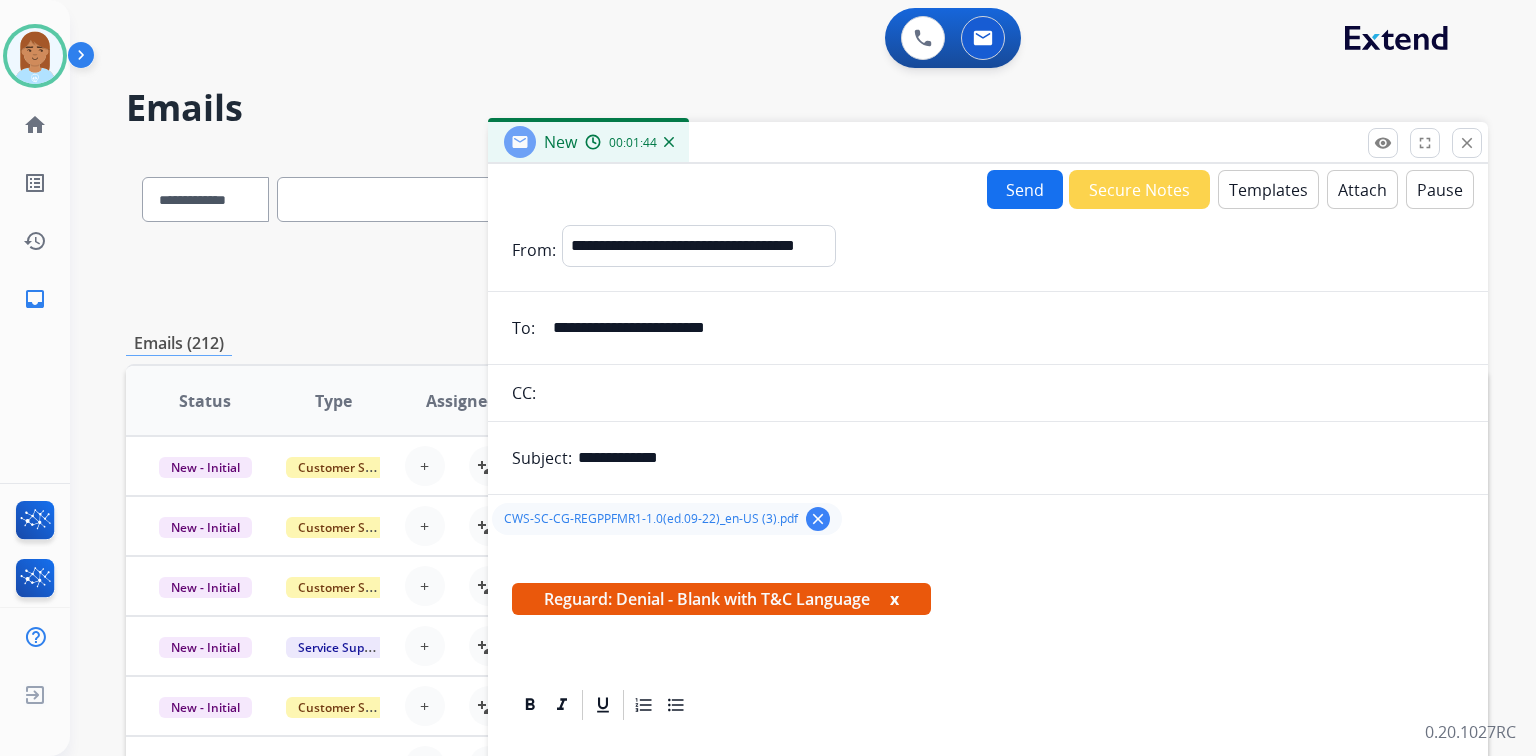 click on "Send" at bounding box center (1025, 189) 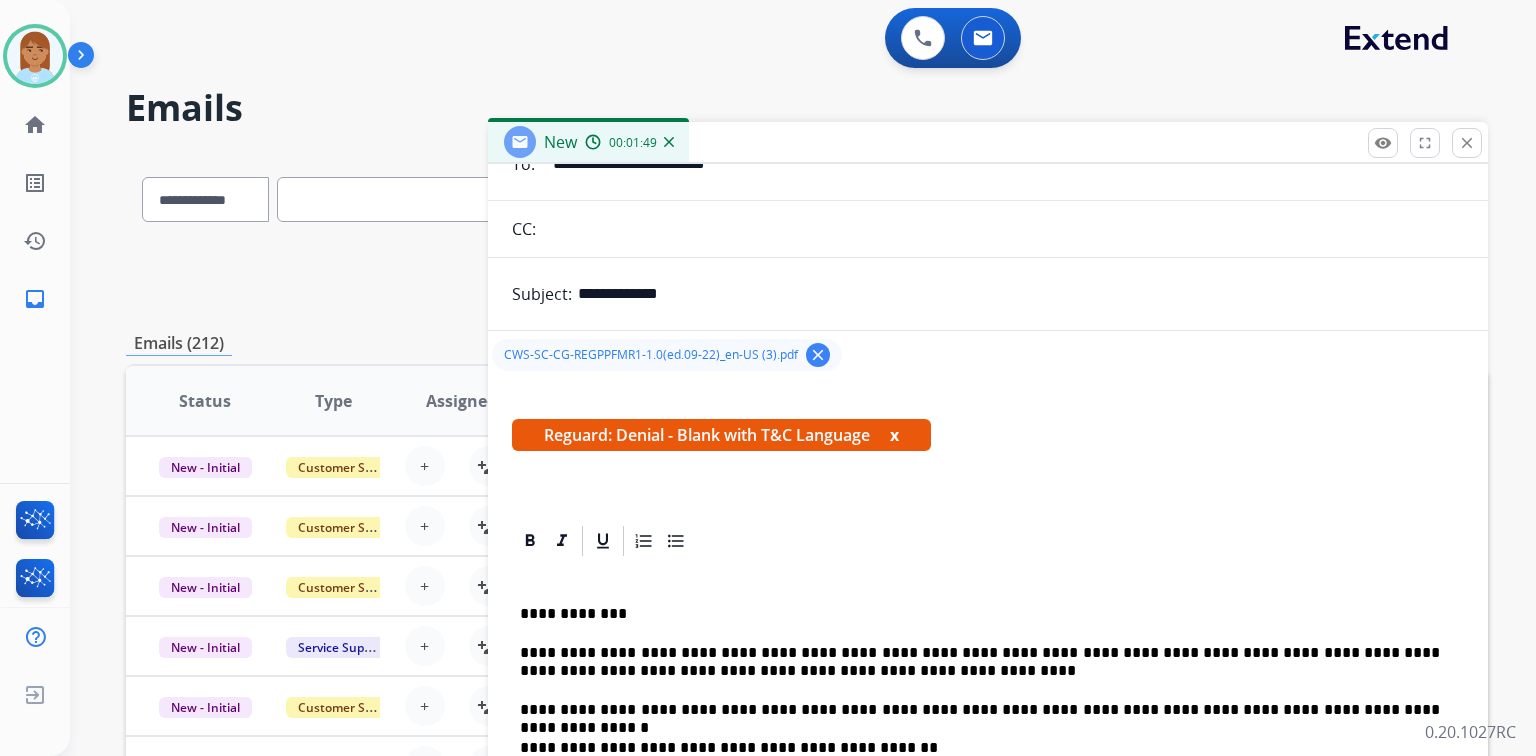 scroll, scrollTop: 0, scrollLeft: 0, axis: both 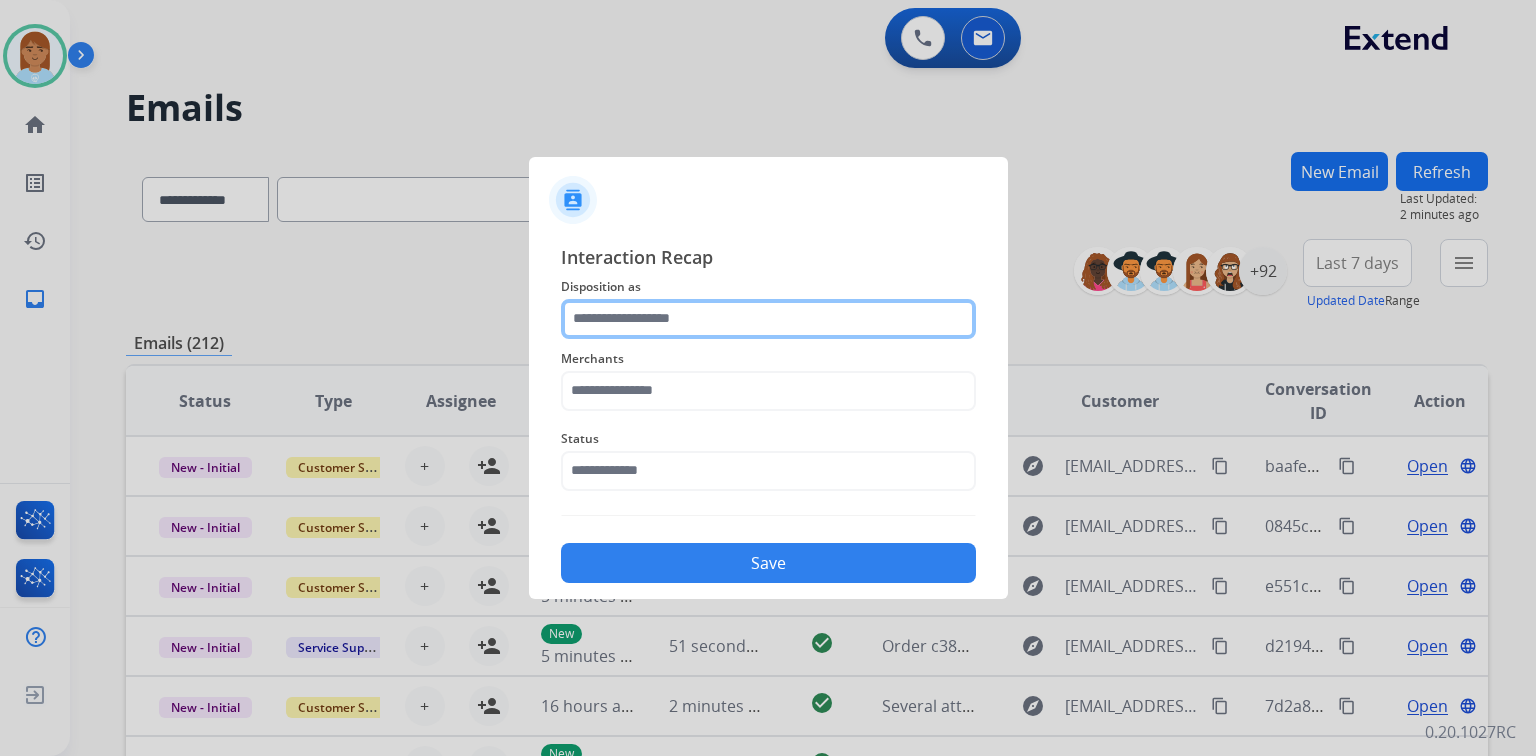 click 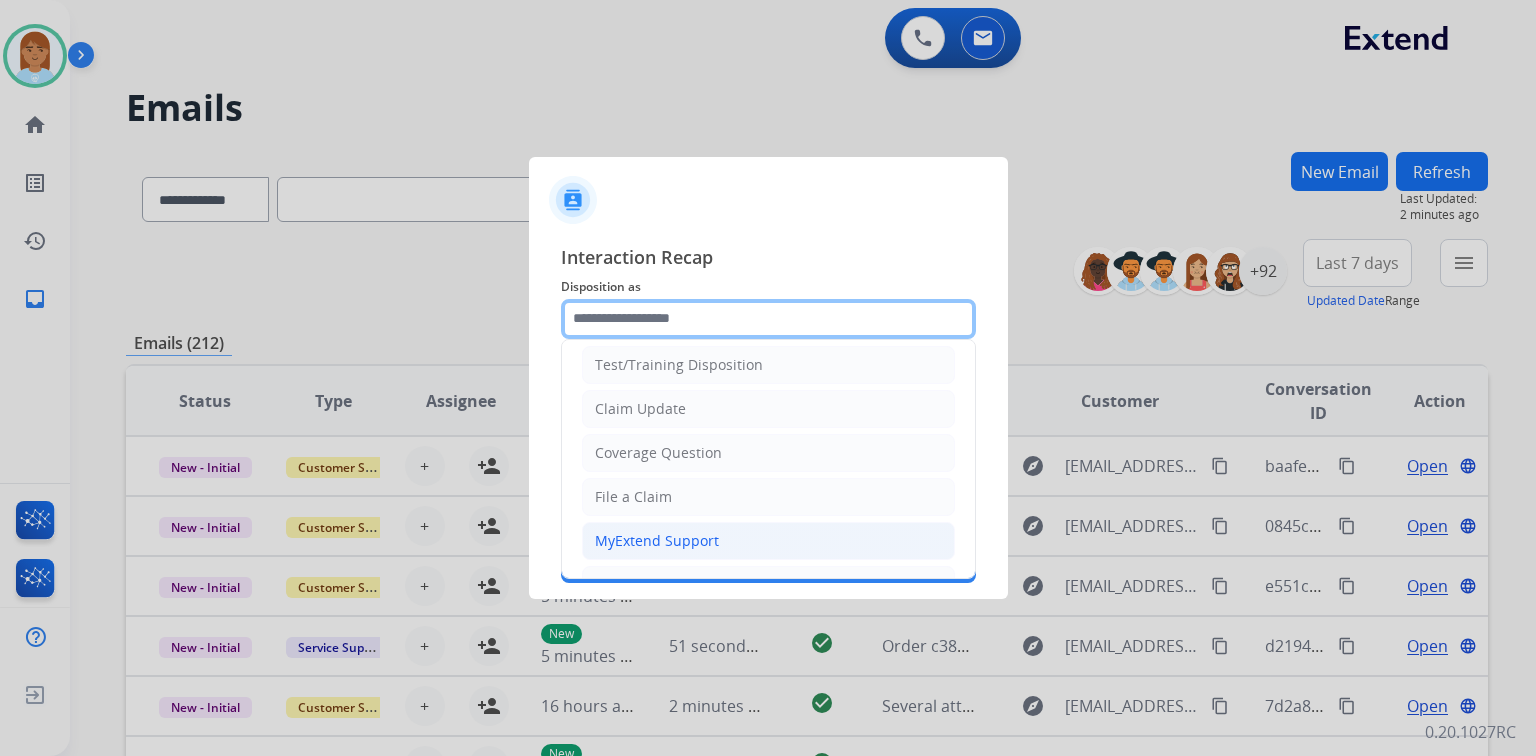 scroll, scrollTop: 80, scrollLeft: 0, axis: vertical 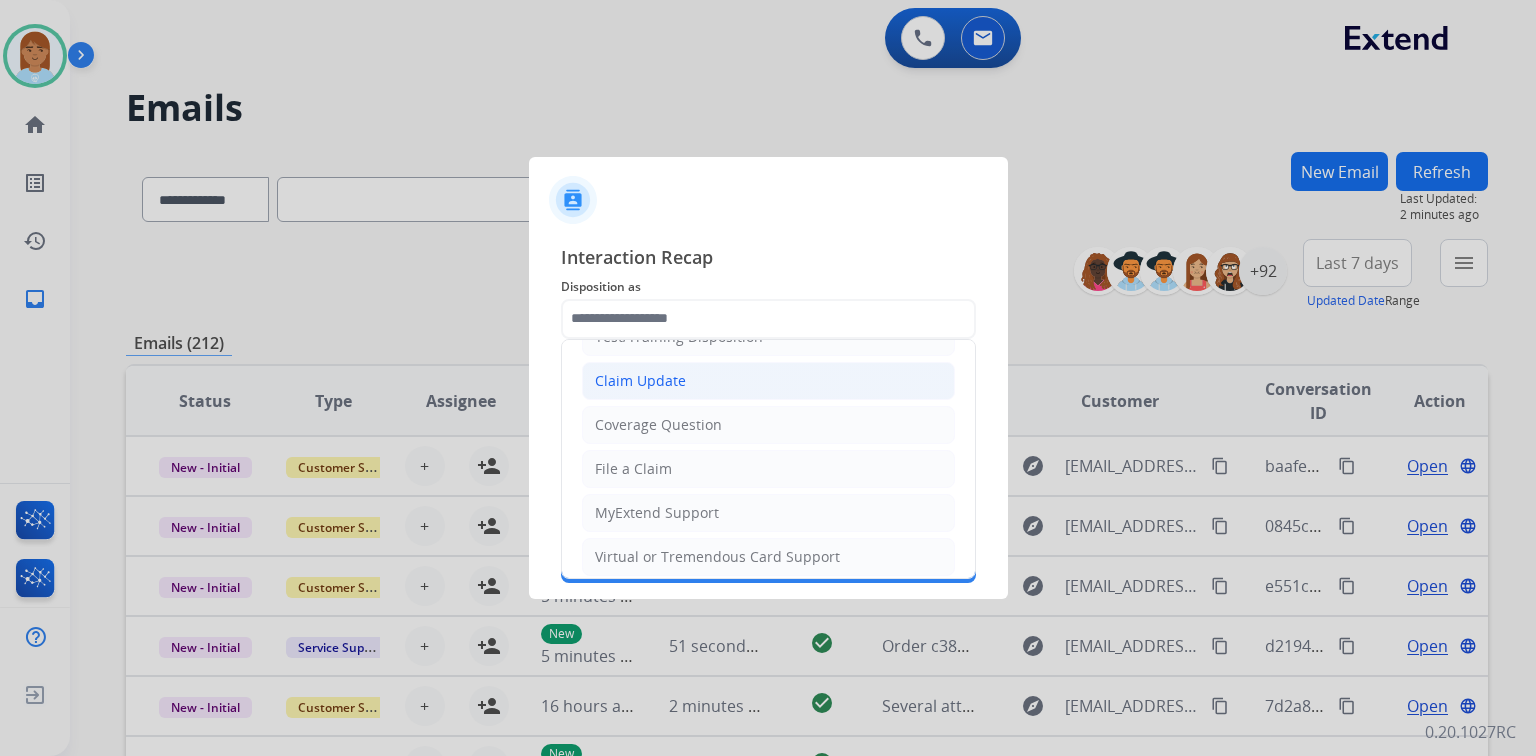 click on "Claim Update" 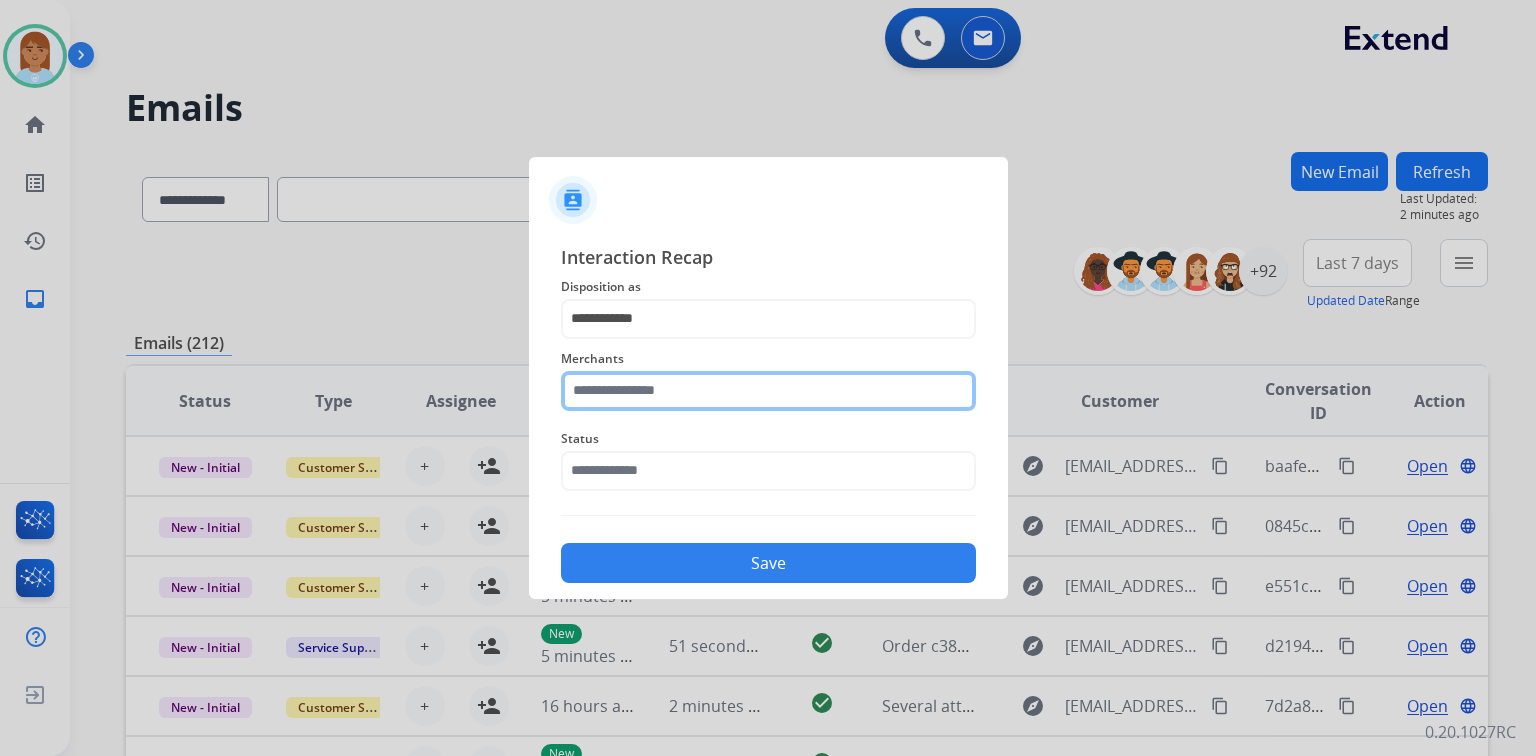 click 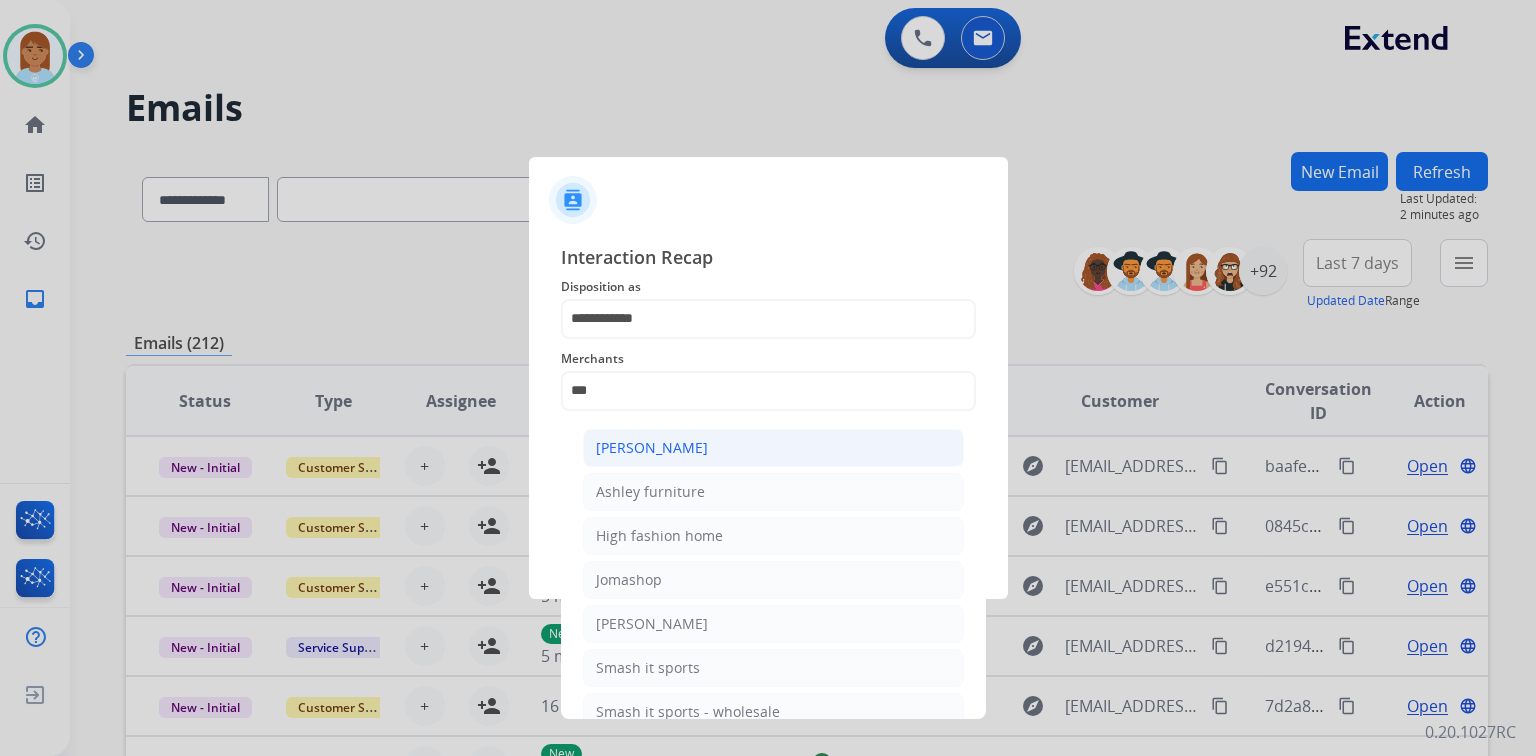 click on "[PERSON_NAME]" 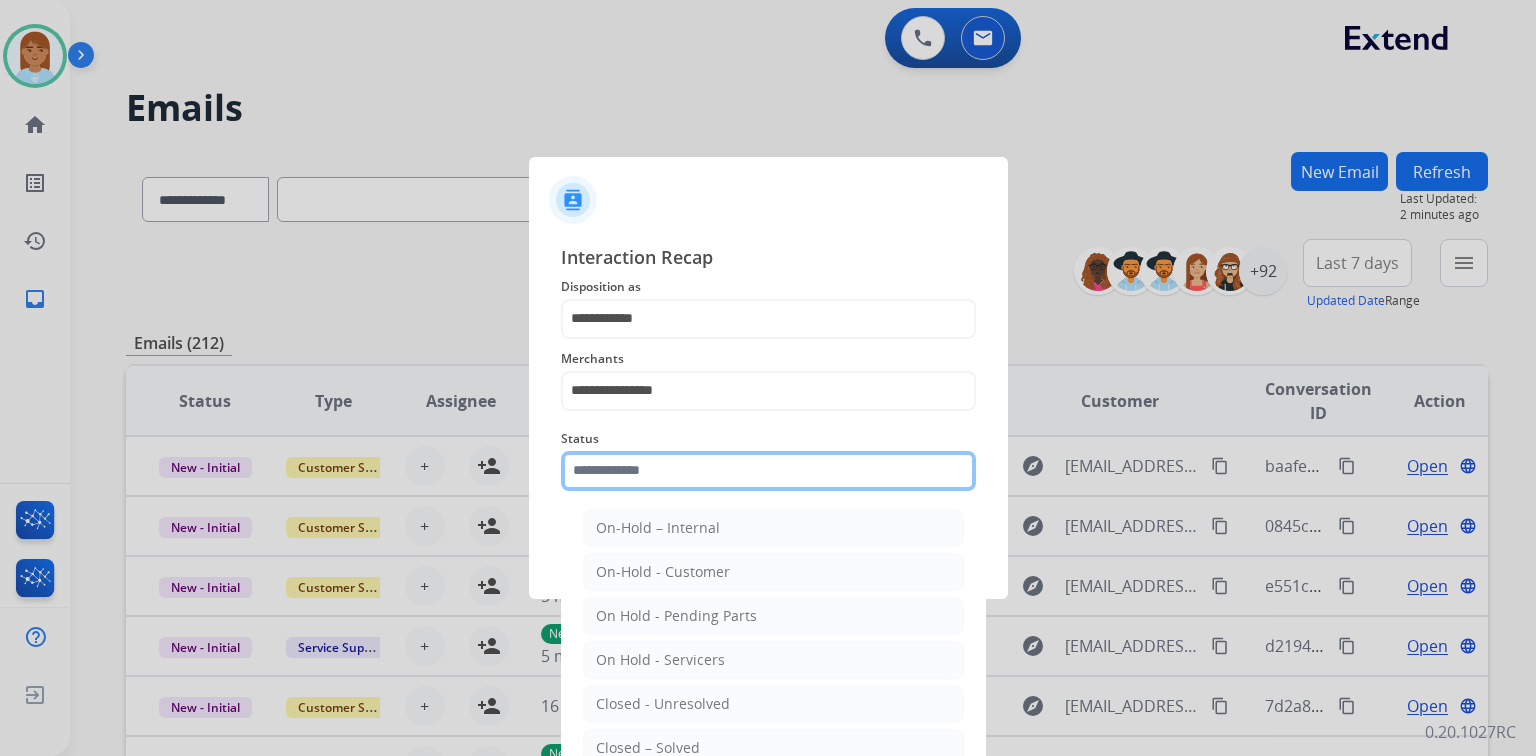 click on "Status    On-Hold – Internal   On-Hold - Customer   On Hold - Pending Parts   On Hold - Servicers   Closed - Unresolved   Closed – Solved   Closed – Merchant Transfer   New - Initial   New - Reply" 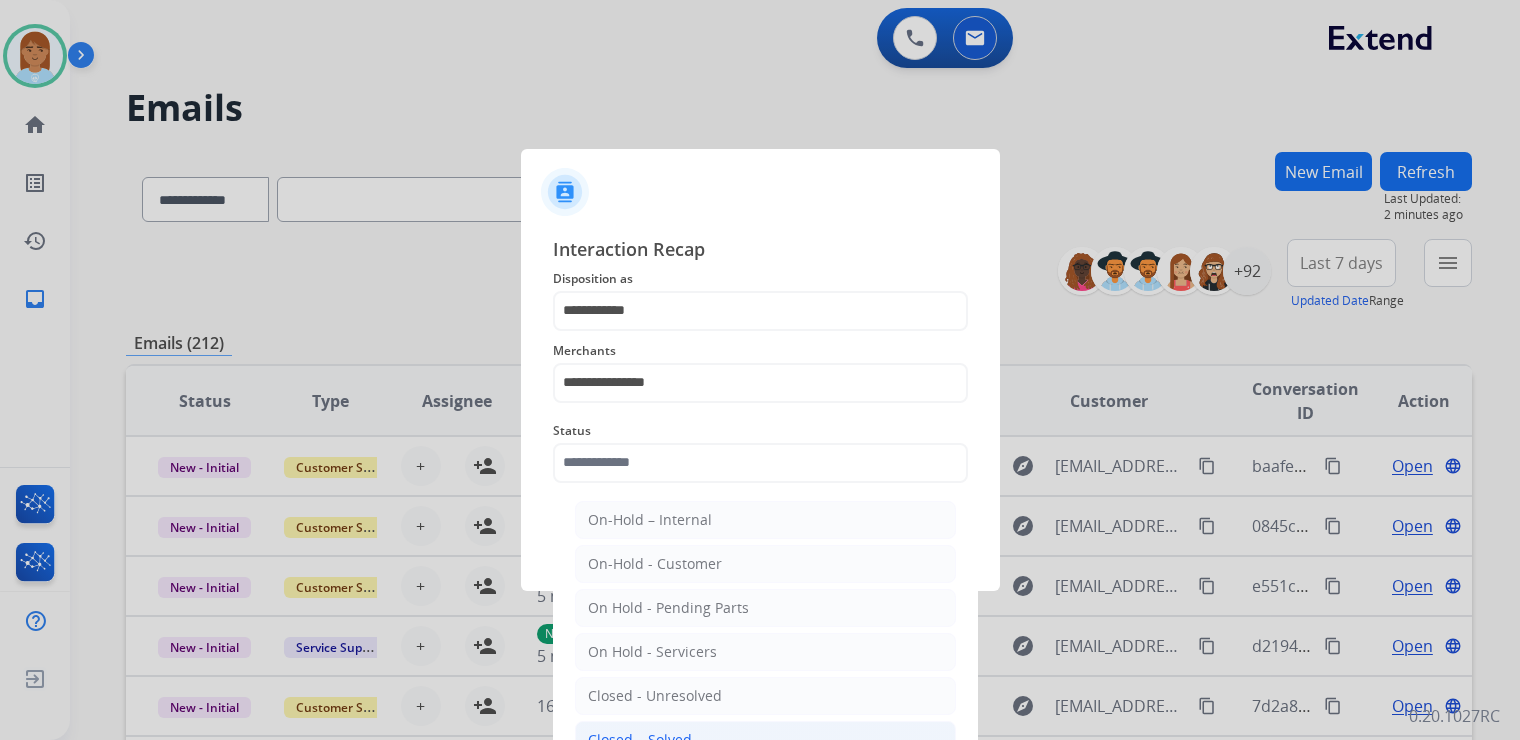click on "Closed – Solved" 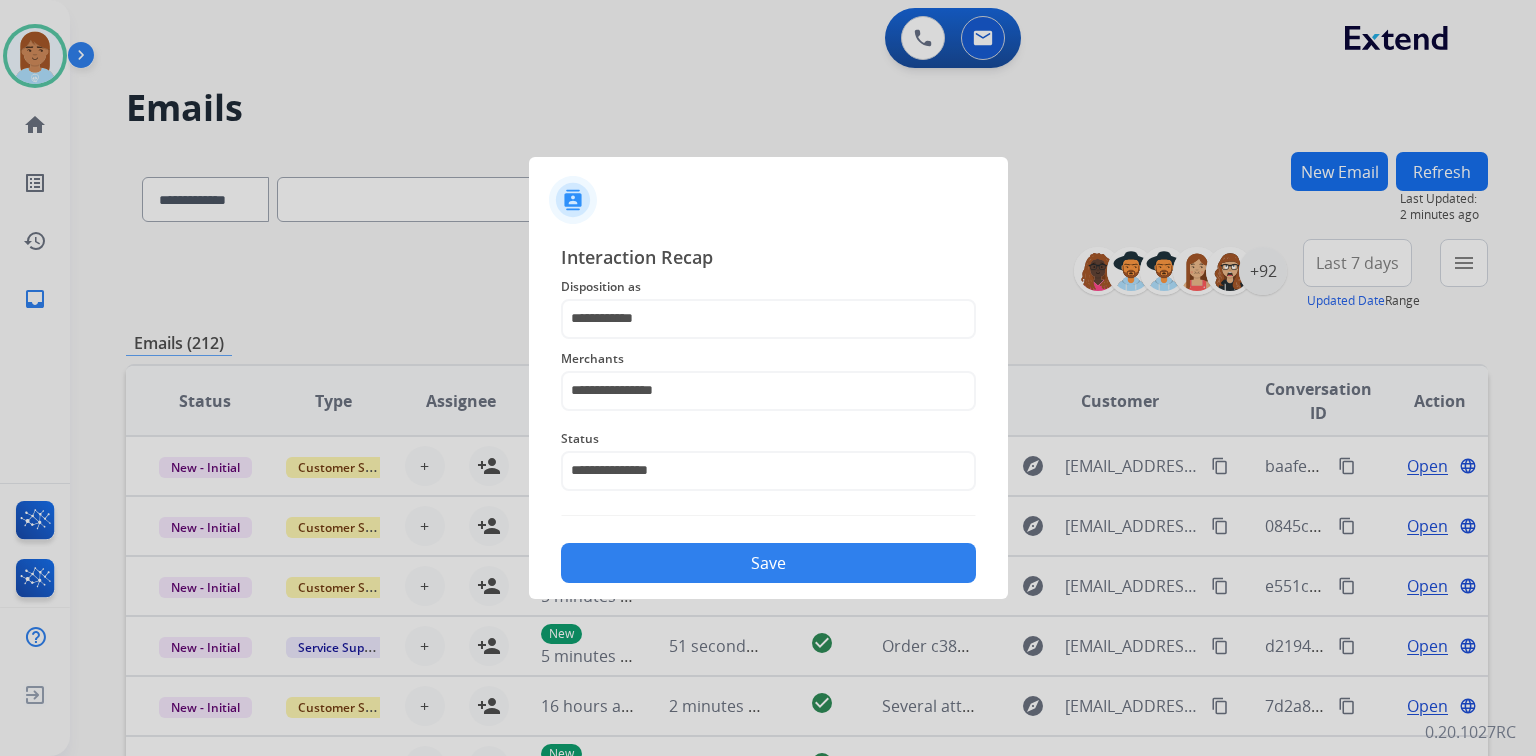 click on "Save" 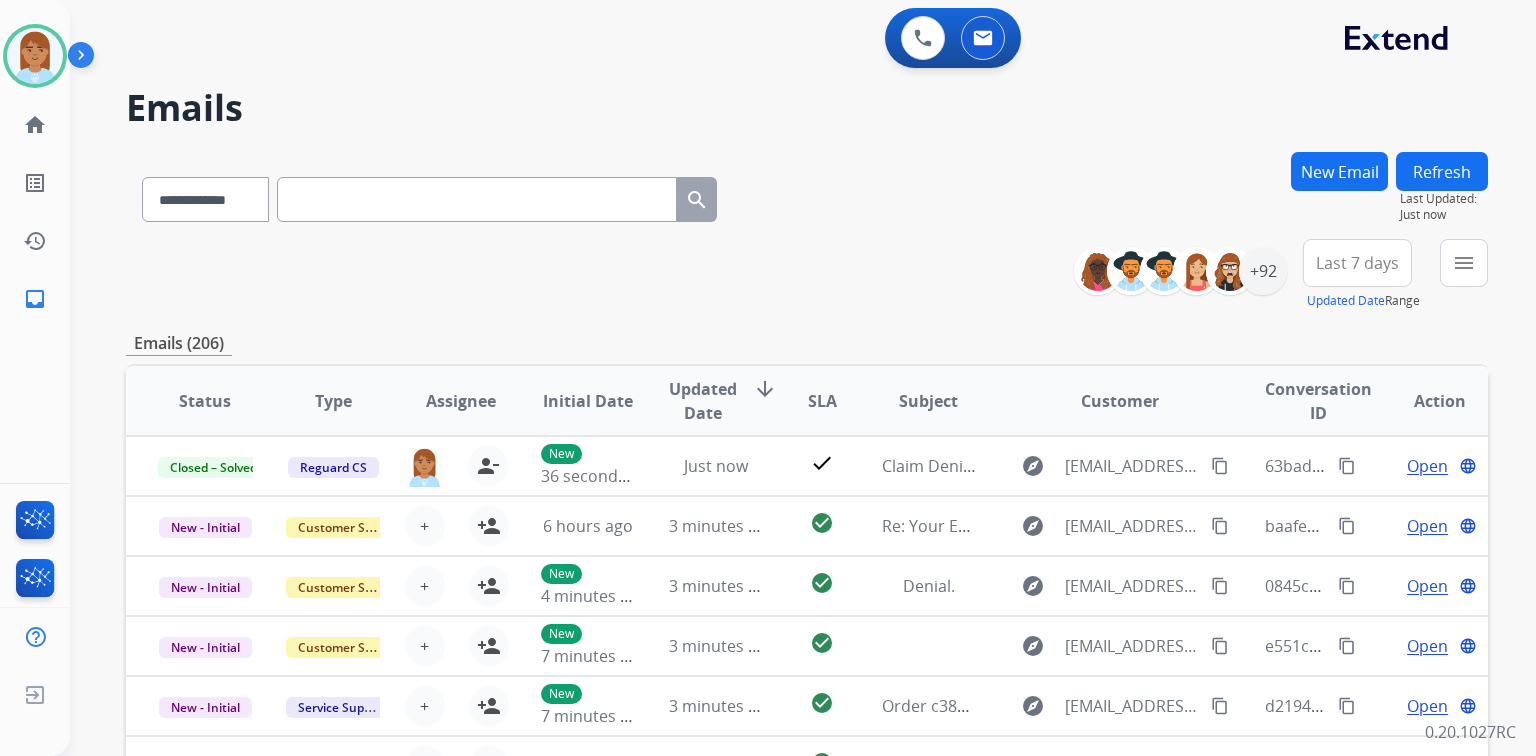 drag, startPoint x: 280, startPoint y: 8, endPoint x: 748, endPoint y: 264, distance: 533.44165 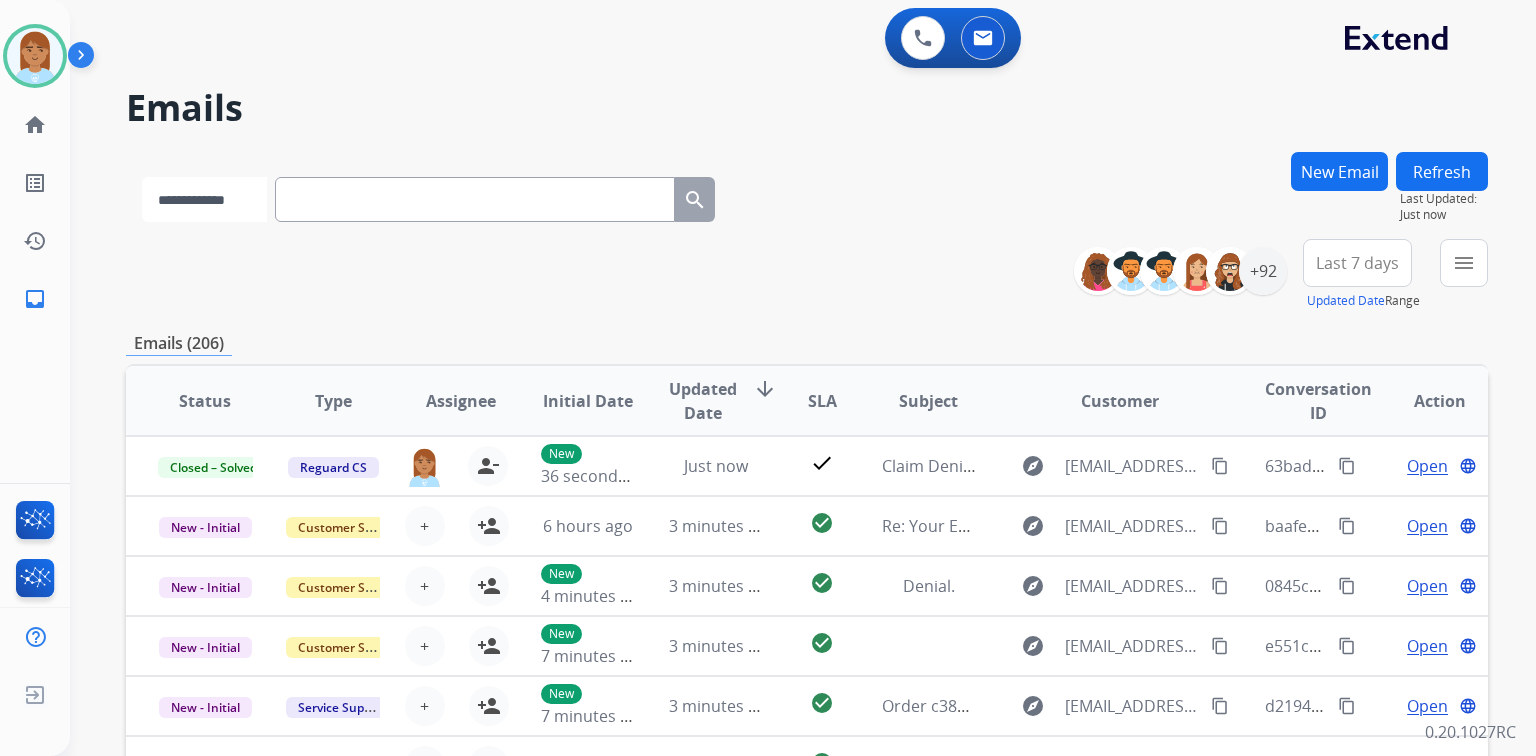 click on "**********" at bounding box center [204, 199] 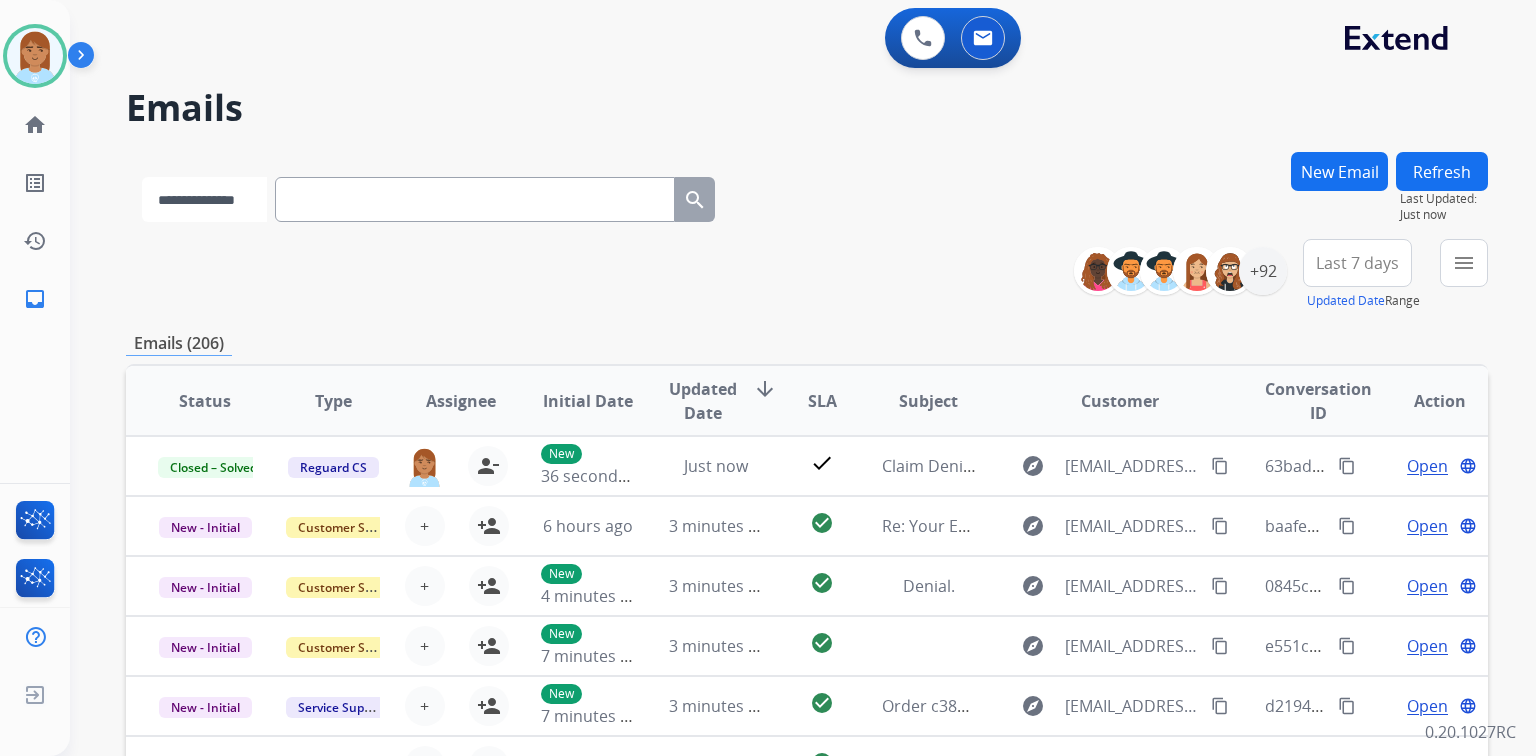 click on "**********" at bounding box center (204, 199) 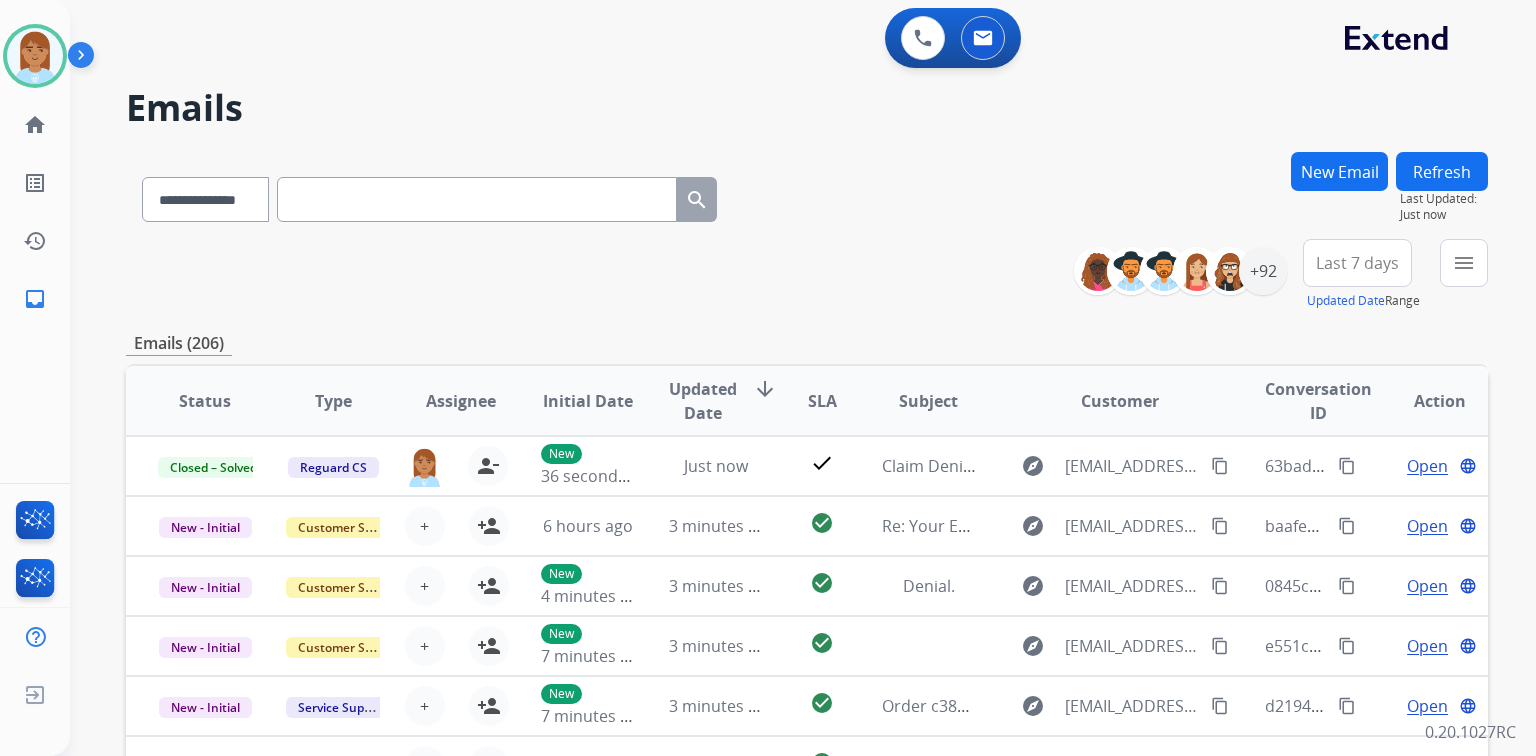 paste on "**********" 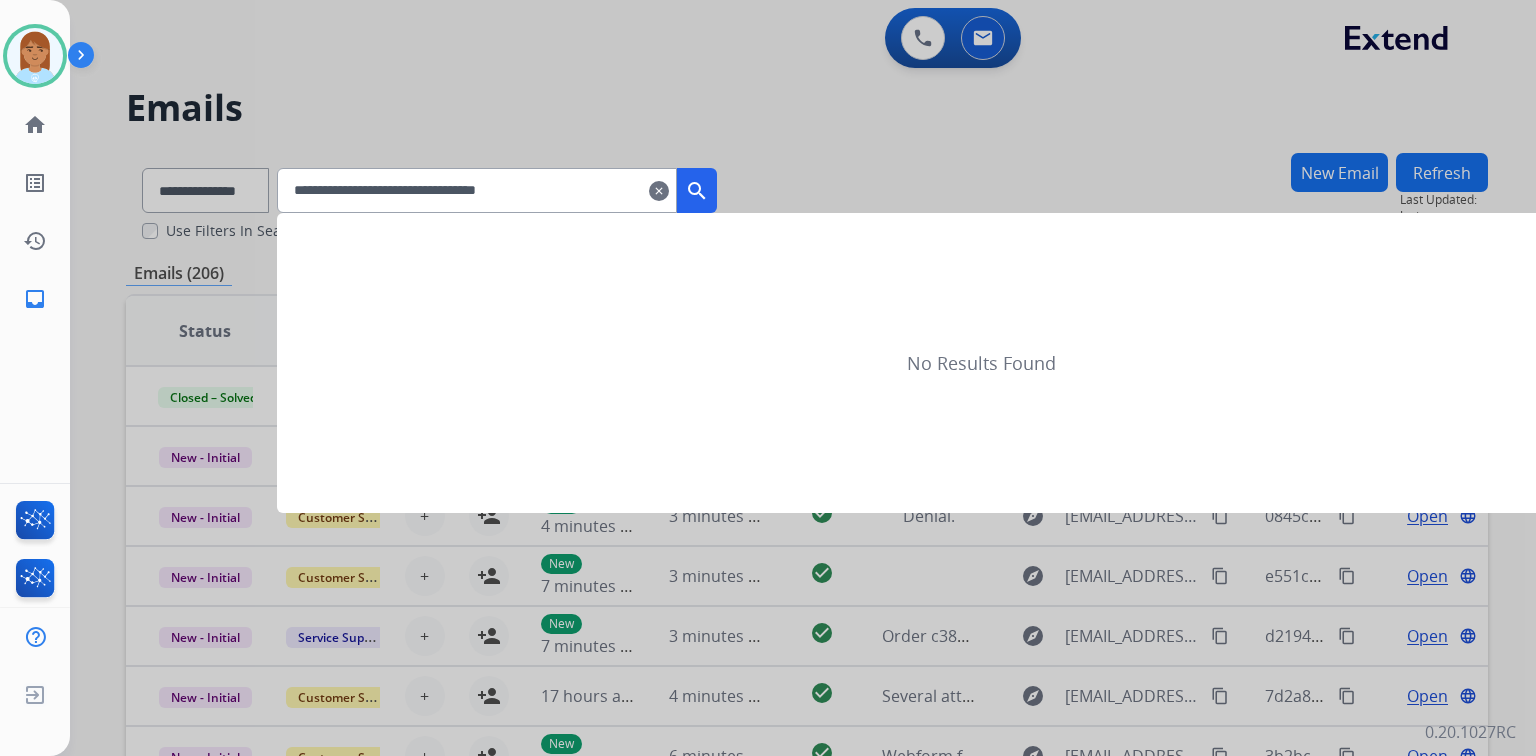type on "**********" 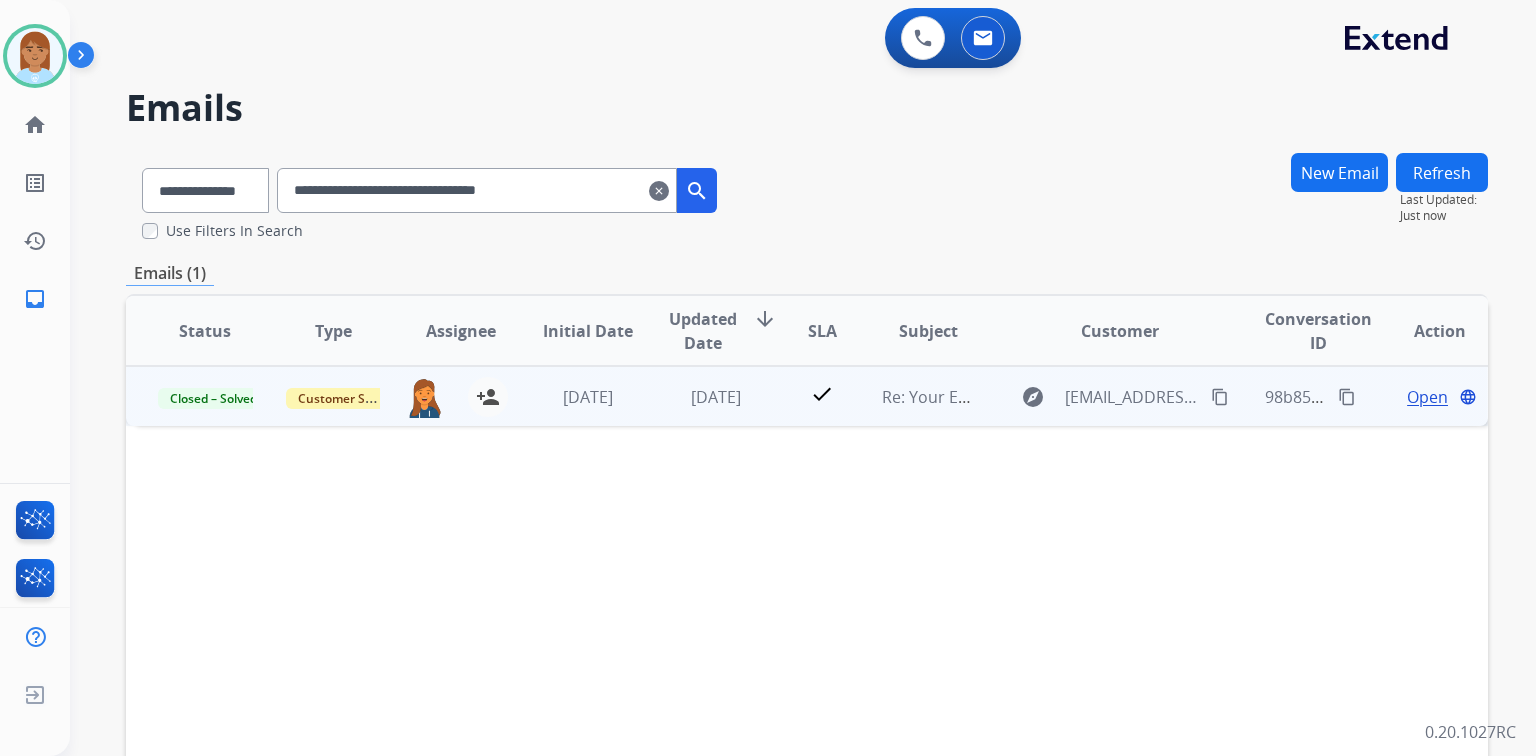 click on "Open" at bounding box center [1427, 397] 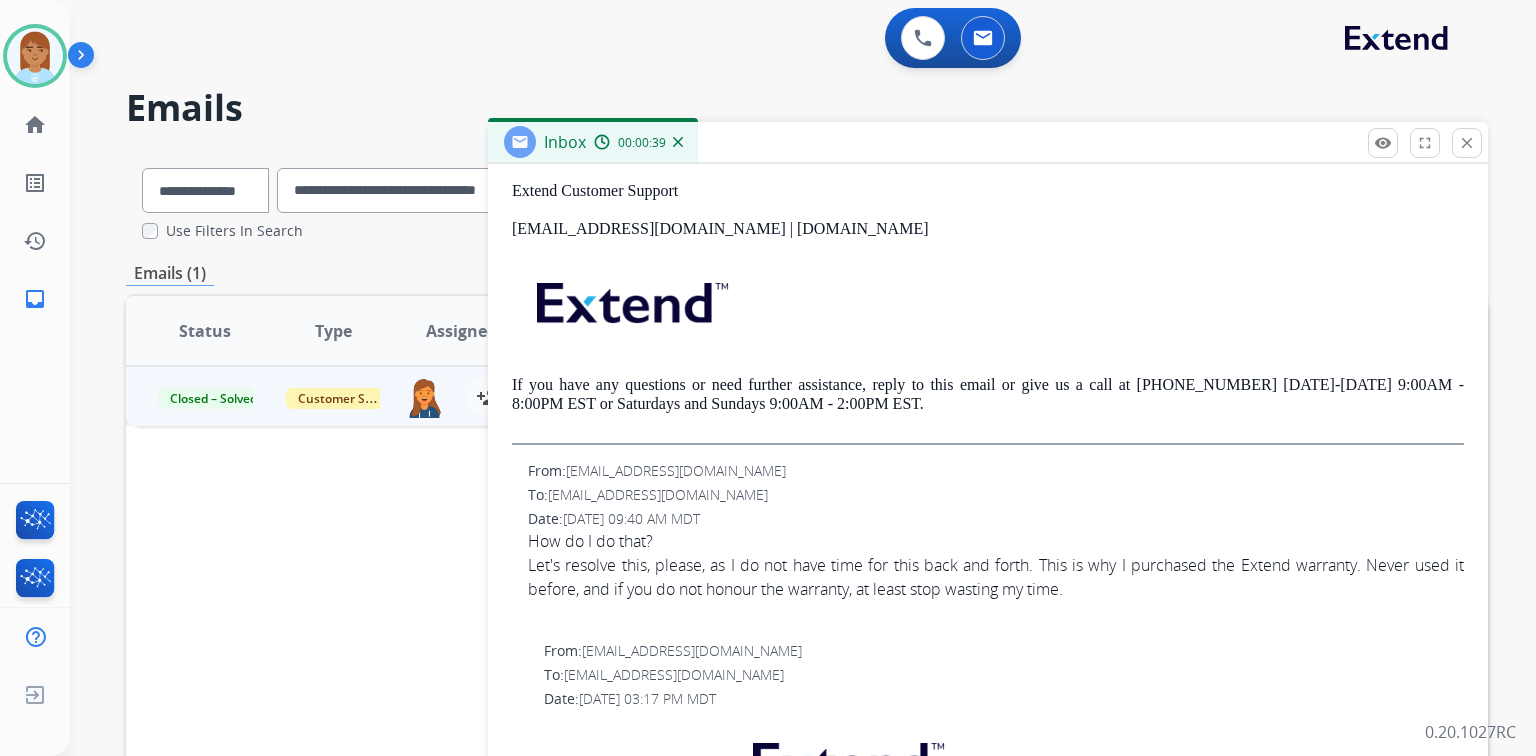 scroll, scrollTop: 240, scrollLeft: 0, axis: vertical 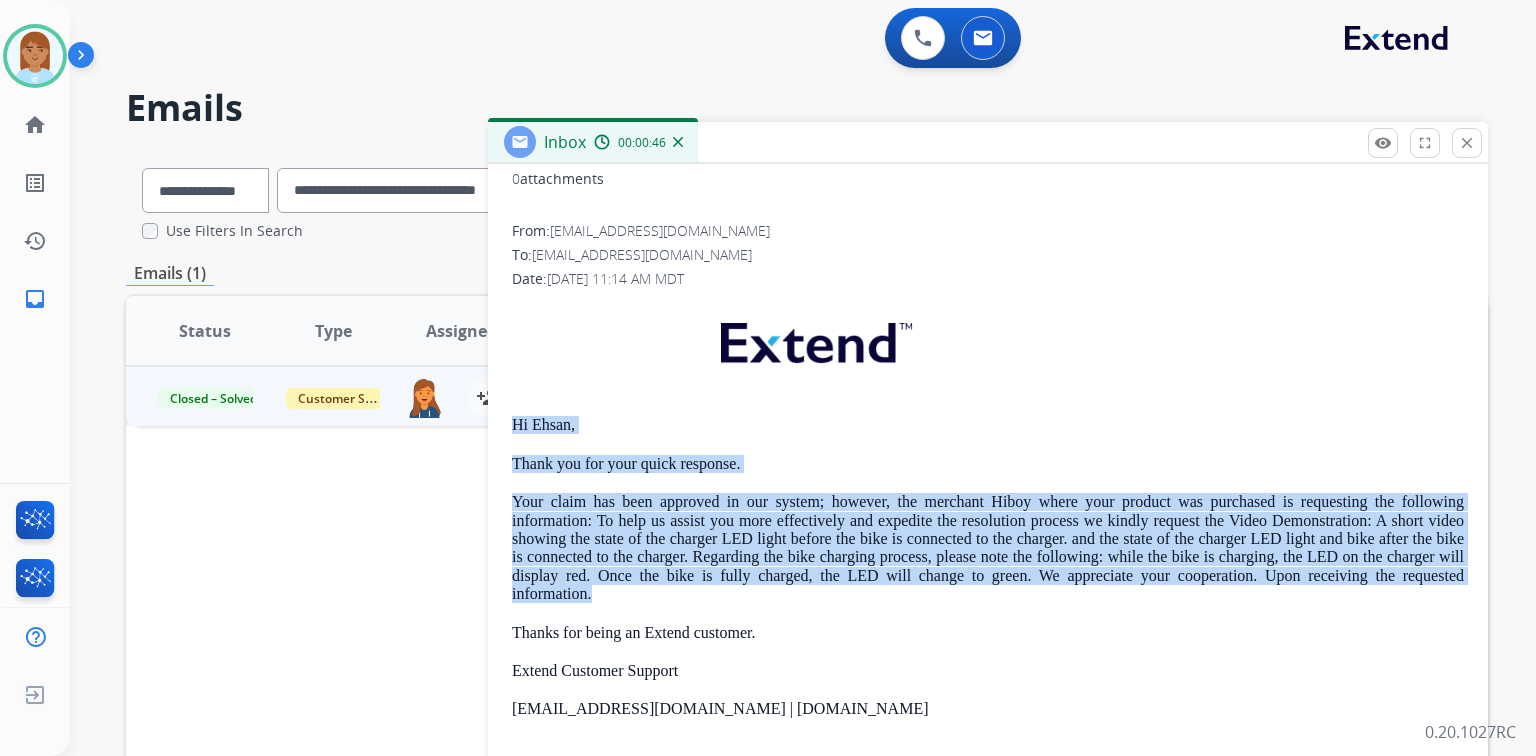 drag, startPoint x: 499, startPoint y: 423, endPoint x: 937, endPoint y: 586, distance: 467.34677 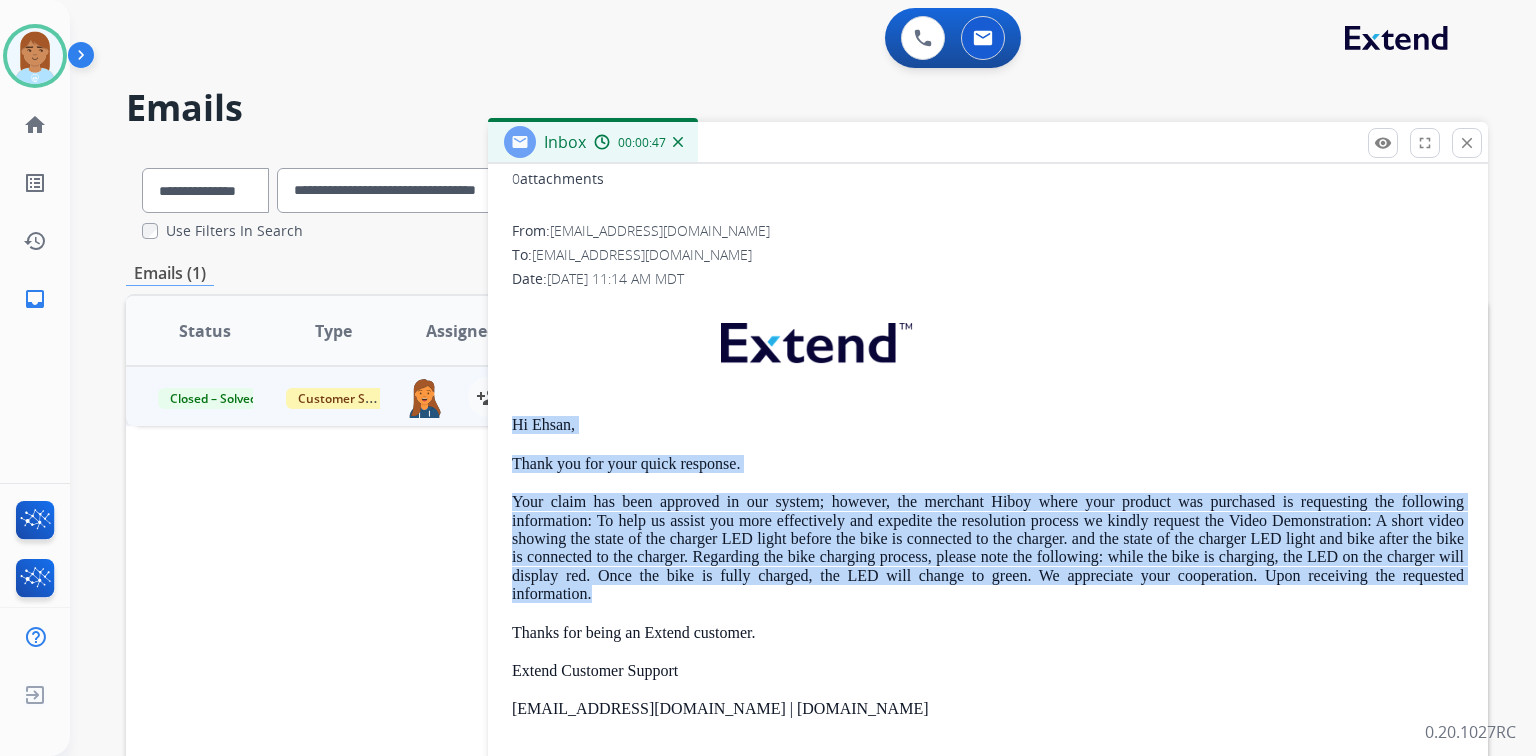 copy on "Hi [PERSON_NAME], Thank you for your quick response. Your claim has been approved in our system; however, the merchant Hiboy where your product was purchased is requesting the following information: To help us assist you more effectively and expedite the resolution process we kindly request the Video Demonstration: A short video showing the state of the charger LED light before the bike is connected to the charger. and the state of the charger LED light and bike after the bike is connected to the charger. Regarding the bike charging process, please note the following: while the bike is charging, the LED on the charger will display red. Once the bike is fully charged, the LED will change to green. We appreciate your cooperation. Upon receiving the requested information." 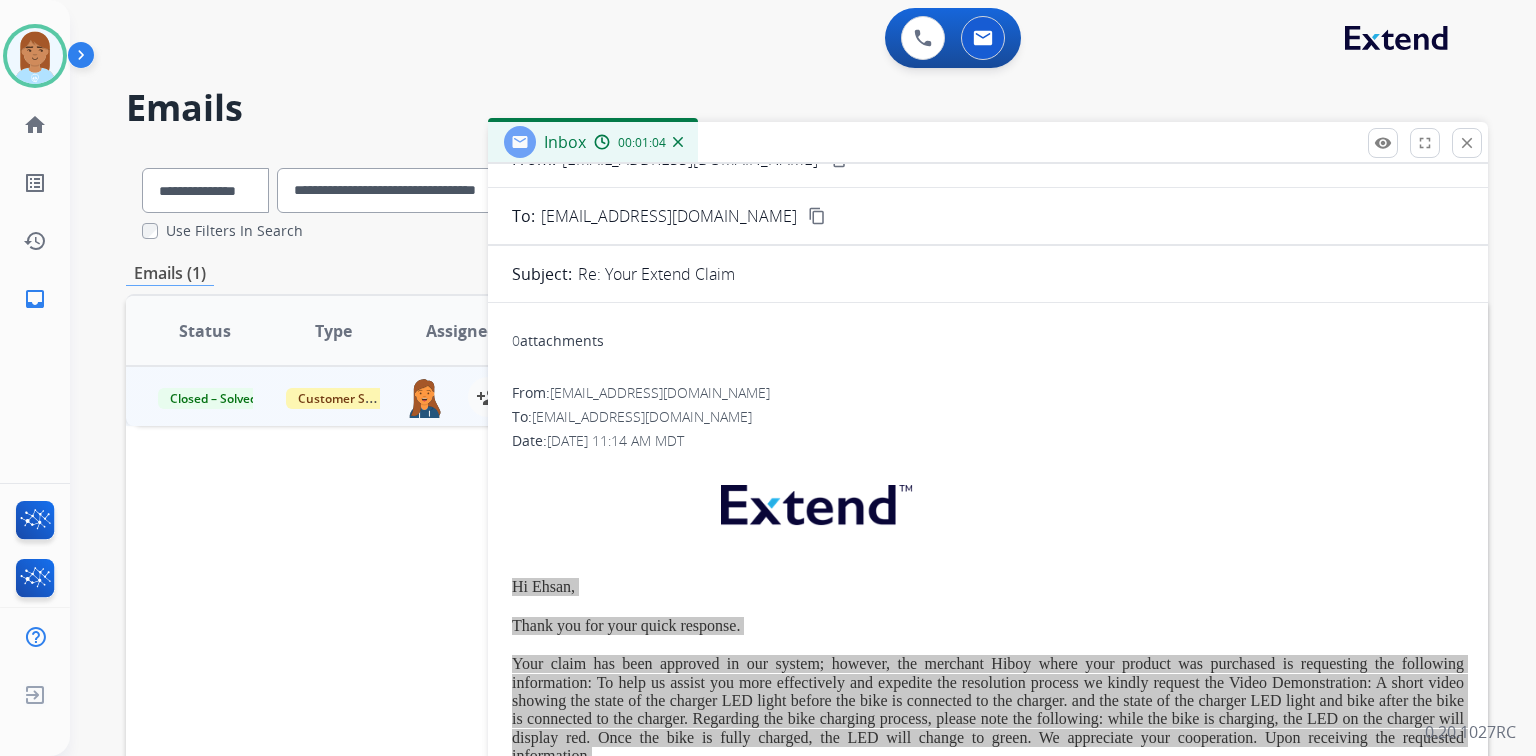 scroll, scrollTop: 0, scrollLeft: 0, axis: both 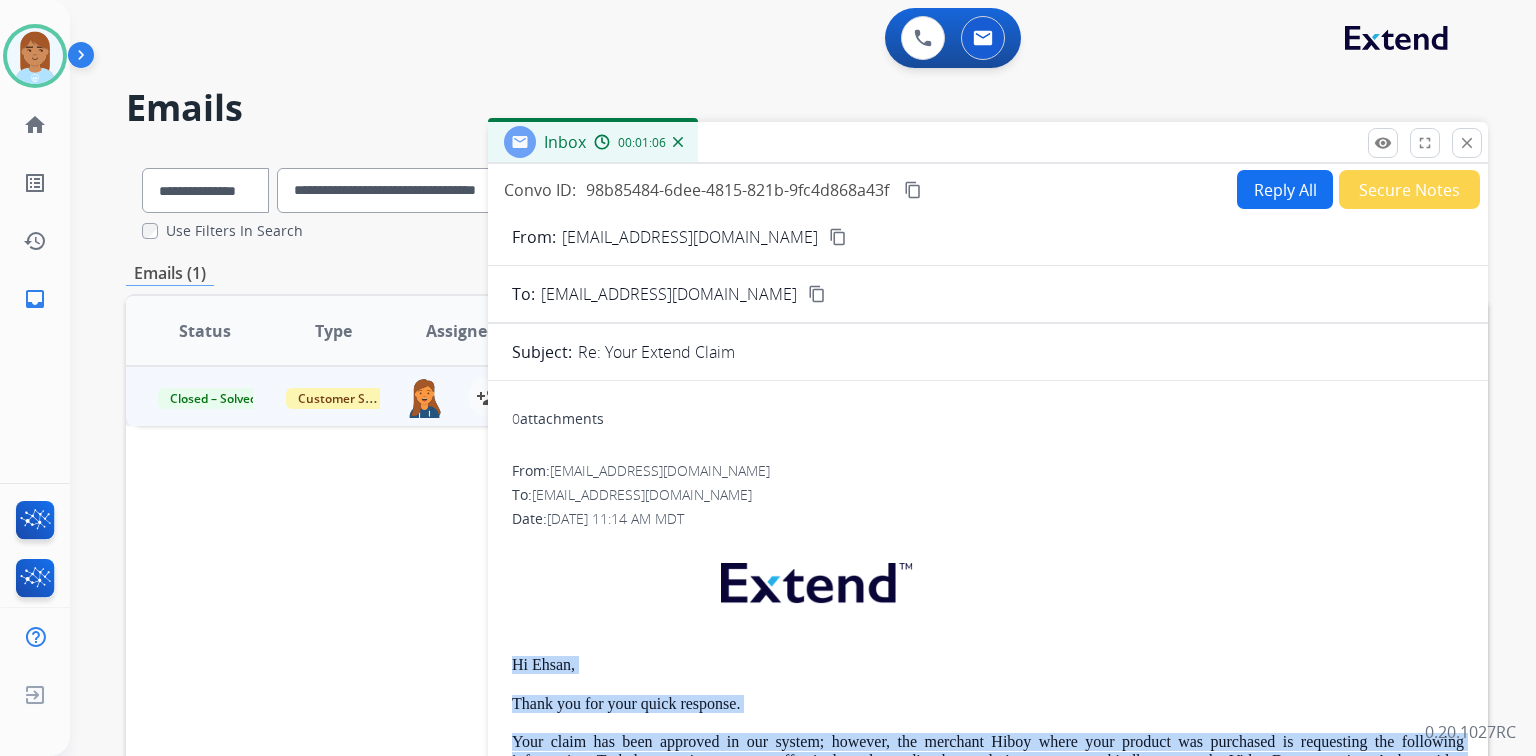 click on "Reply All" at bounding box center [1285, 189] 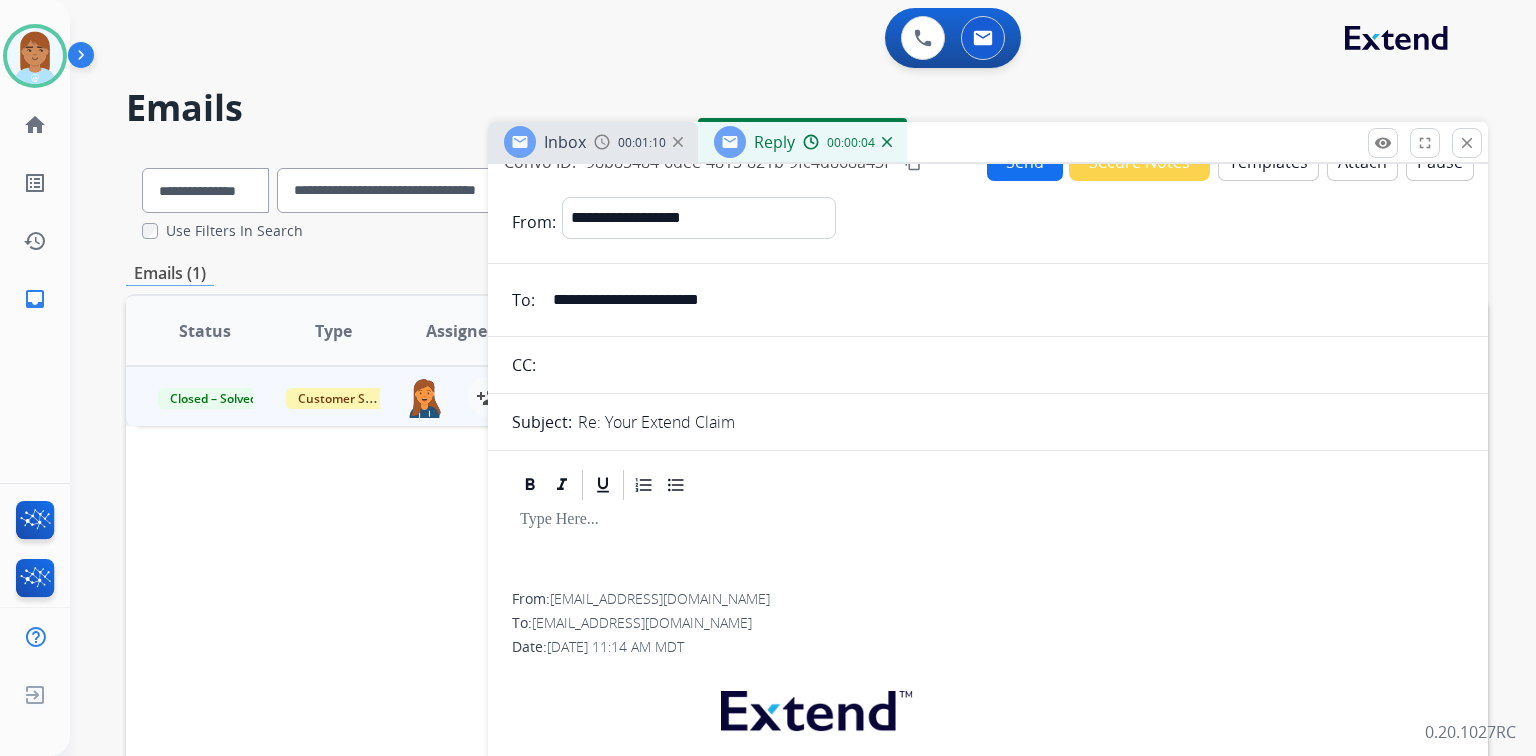 scroll, scrollTop: 0, scrollLeft: 0, axis: both 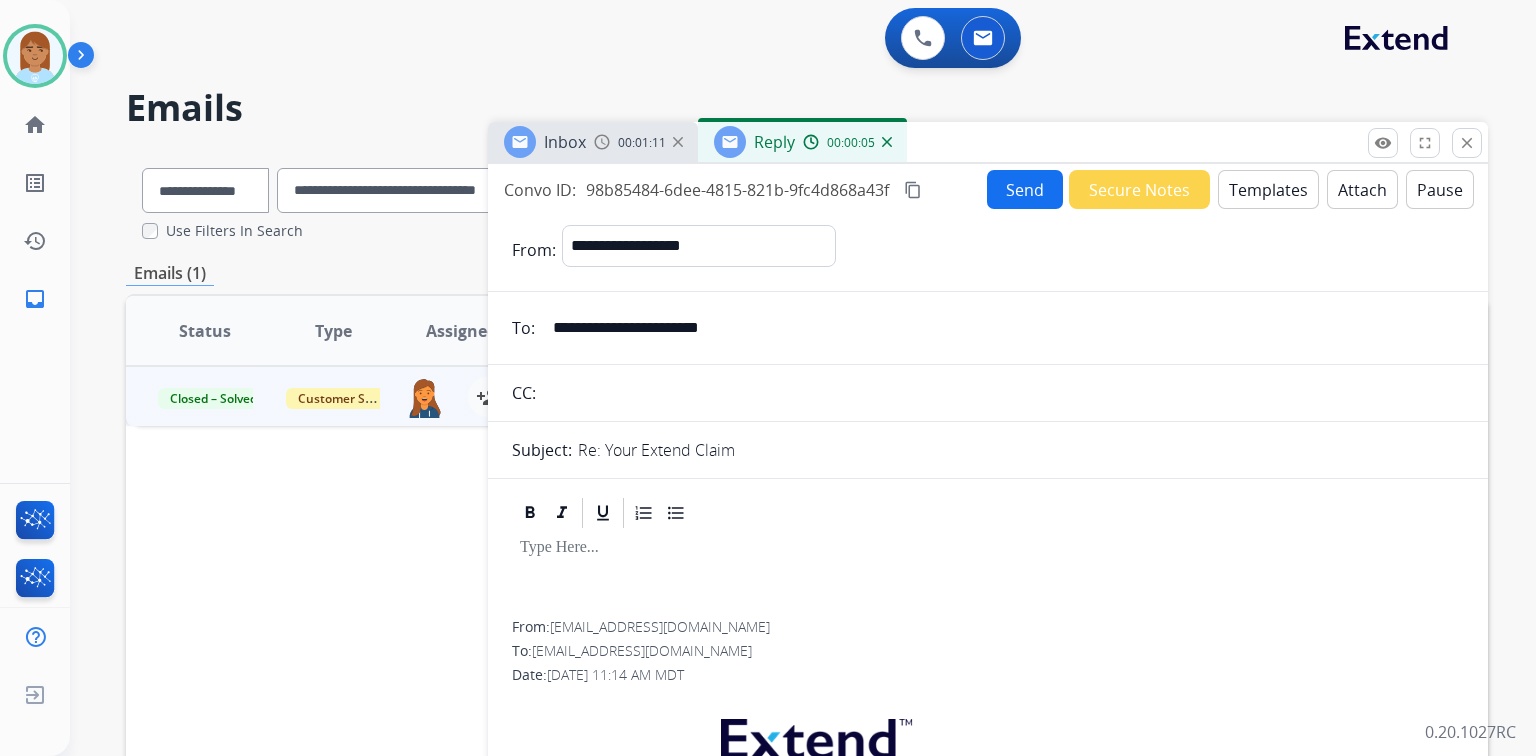 click on "Templates" at bounding box center [1268, 189] 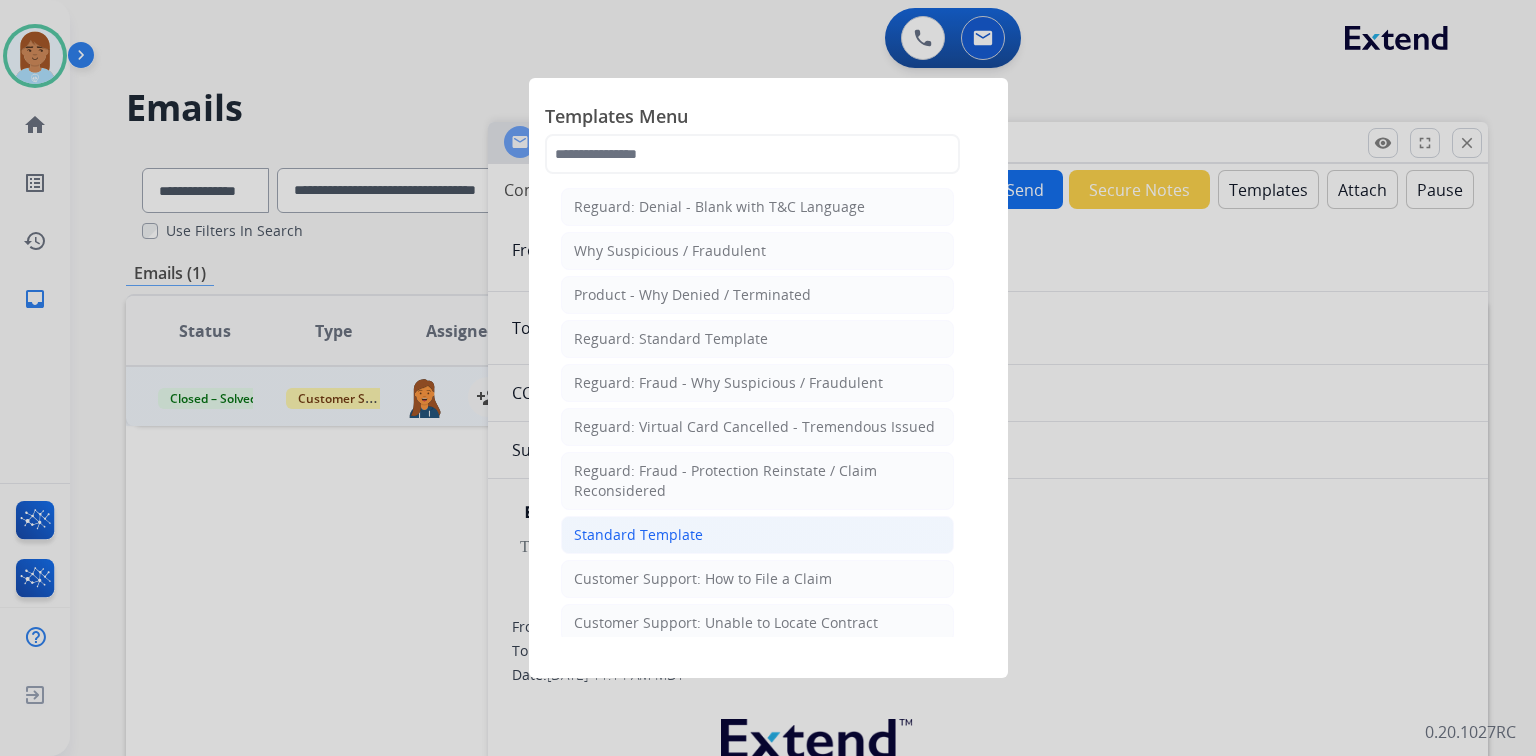 click on "Standard Template" 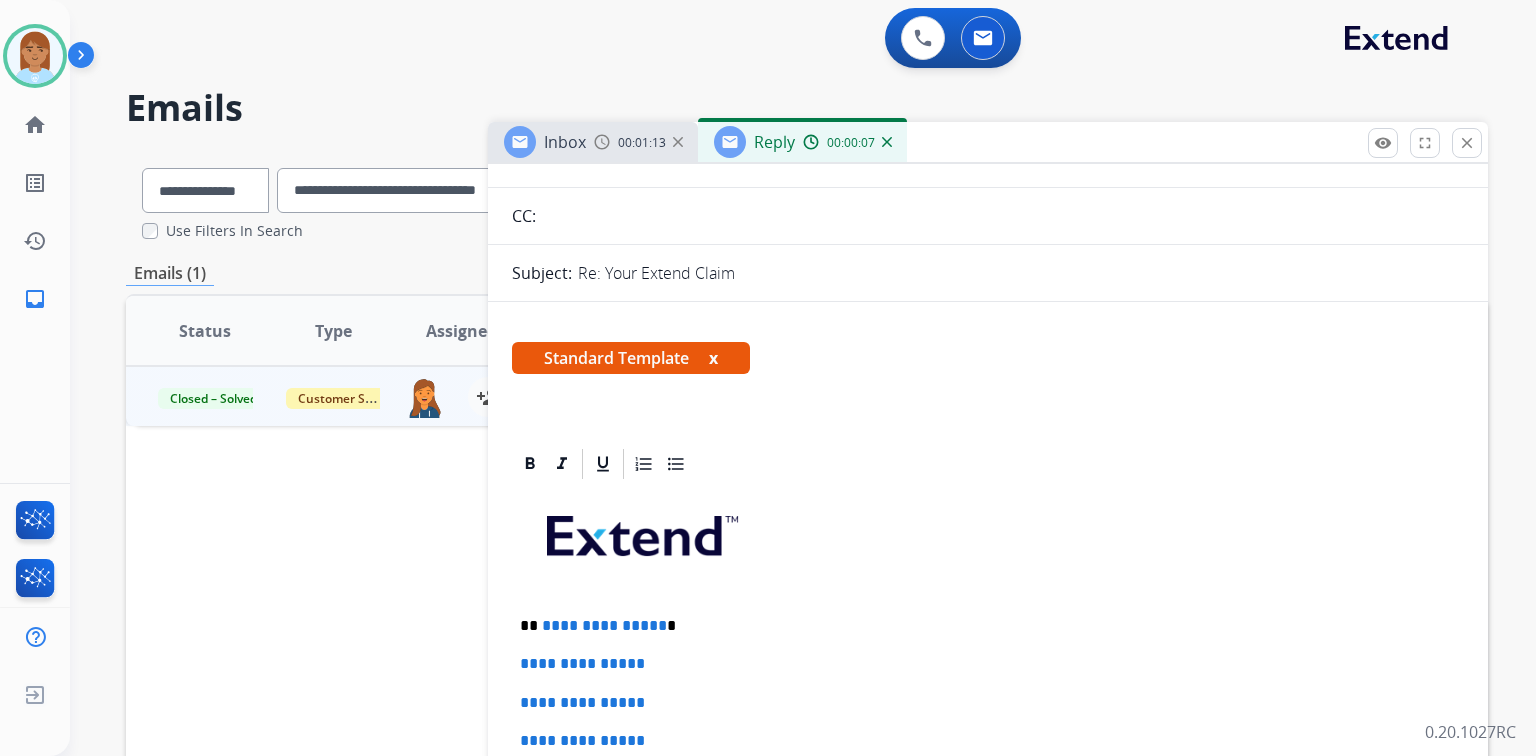 scroll, scrollTop: 400, scrollLeft: 0, axis: vertical 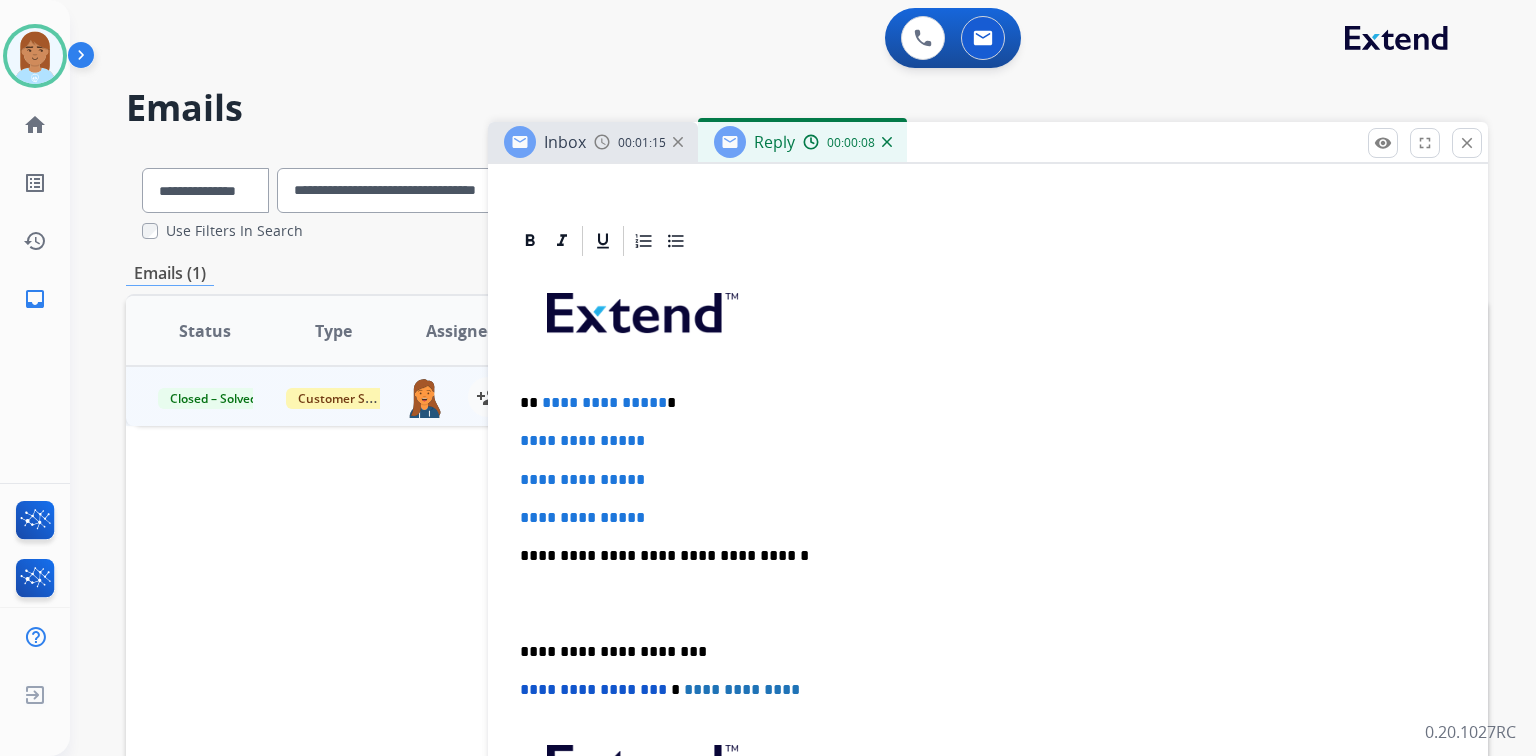 drag, startPoint x: 504, startPoint y: 395, endPoint x: 658, endPoint y: 413, distance: 155.04839 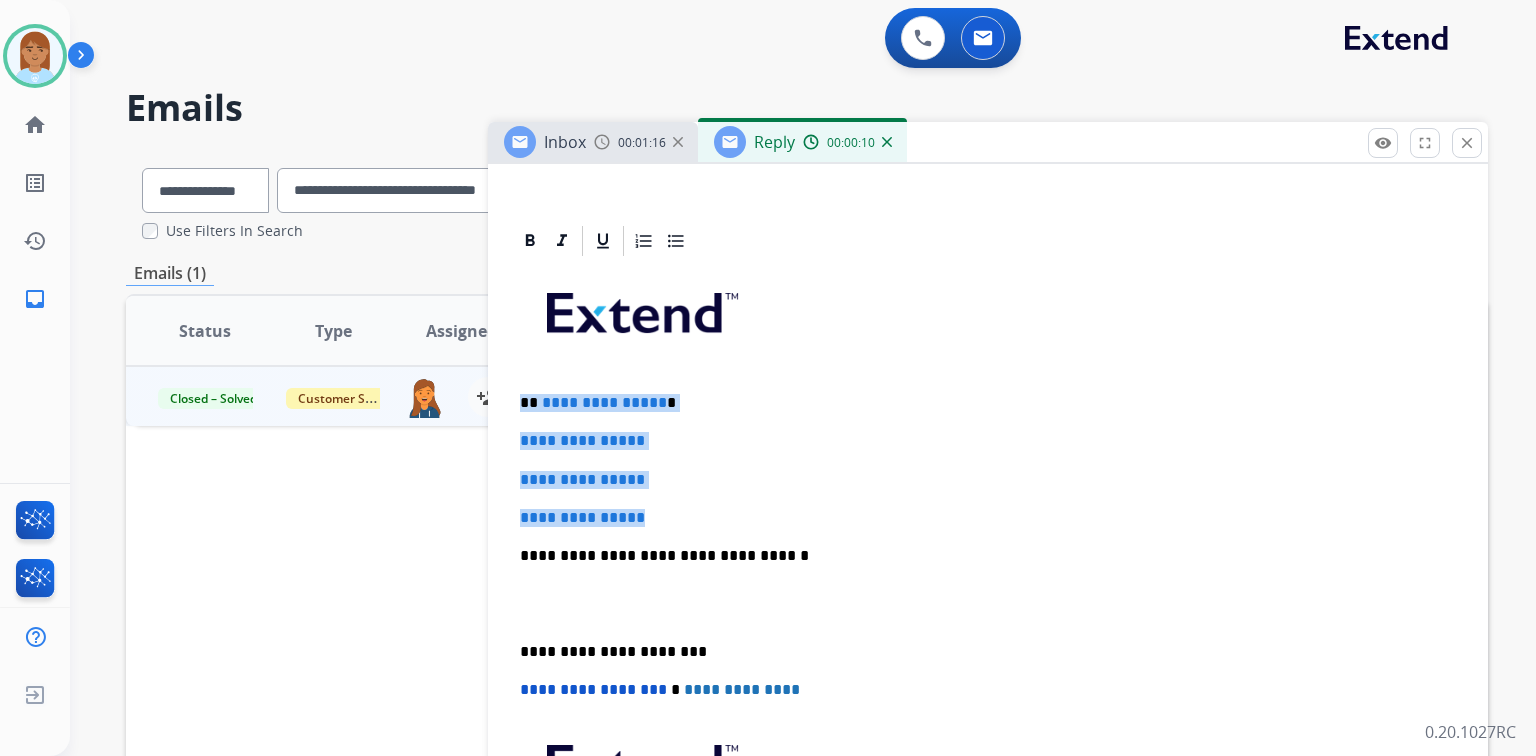 drag, startPoint x: 516, startPoint y: 400, endPoint x: 689, endPoint y: 488, distance: 194.09534 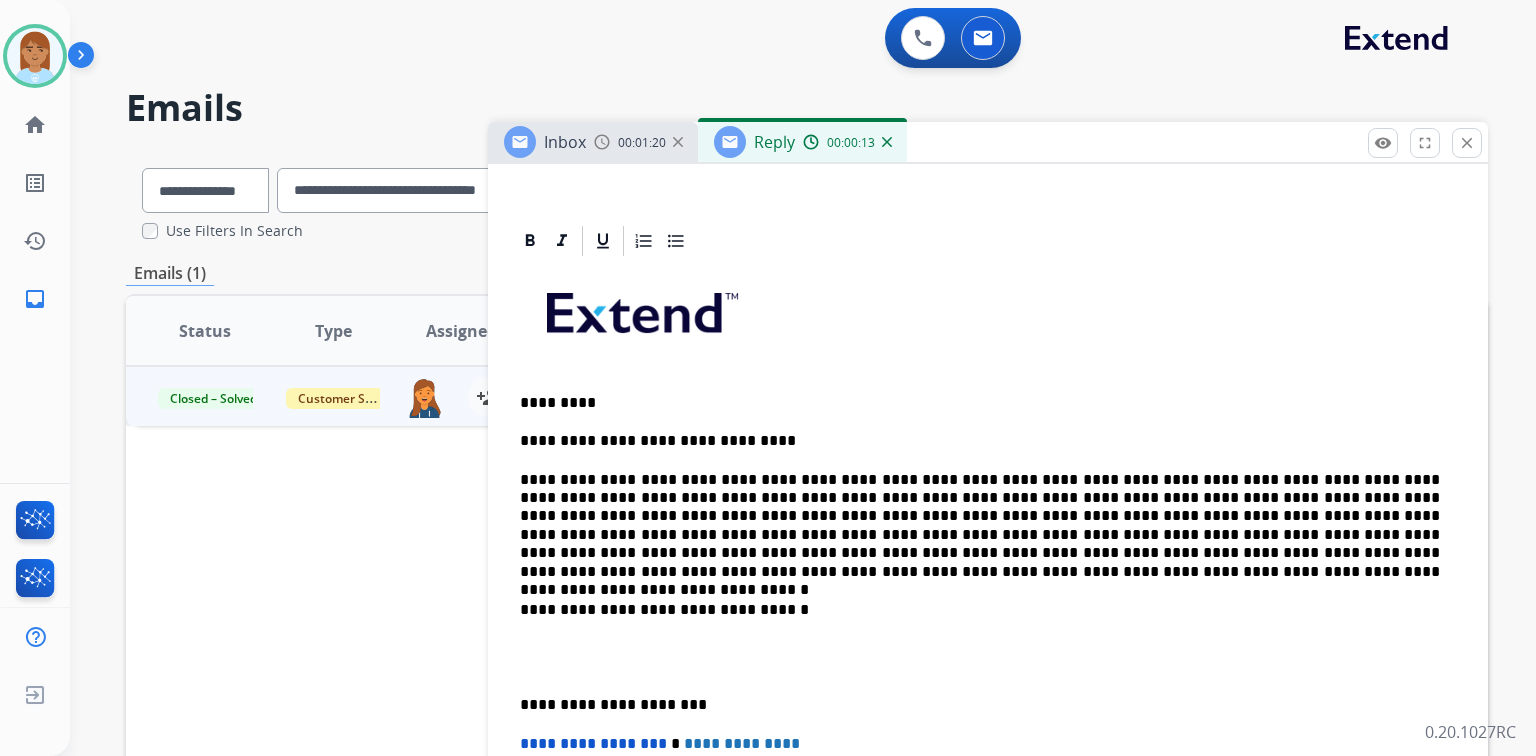 click at bounding box center (988, 657) 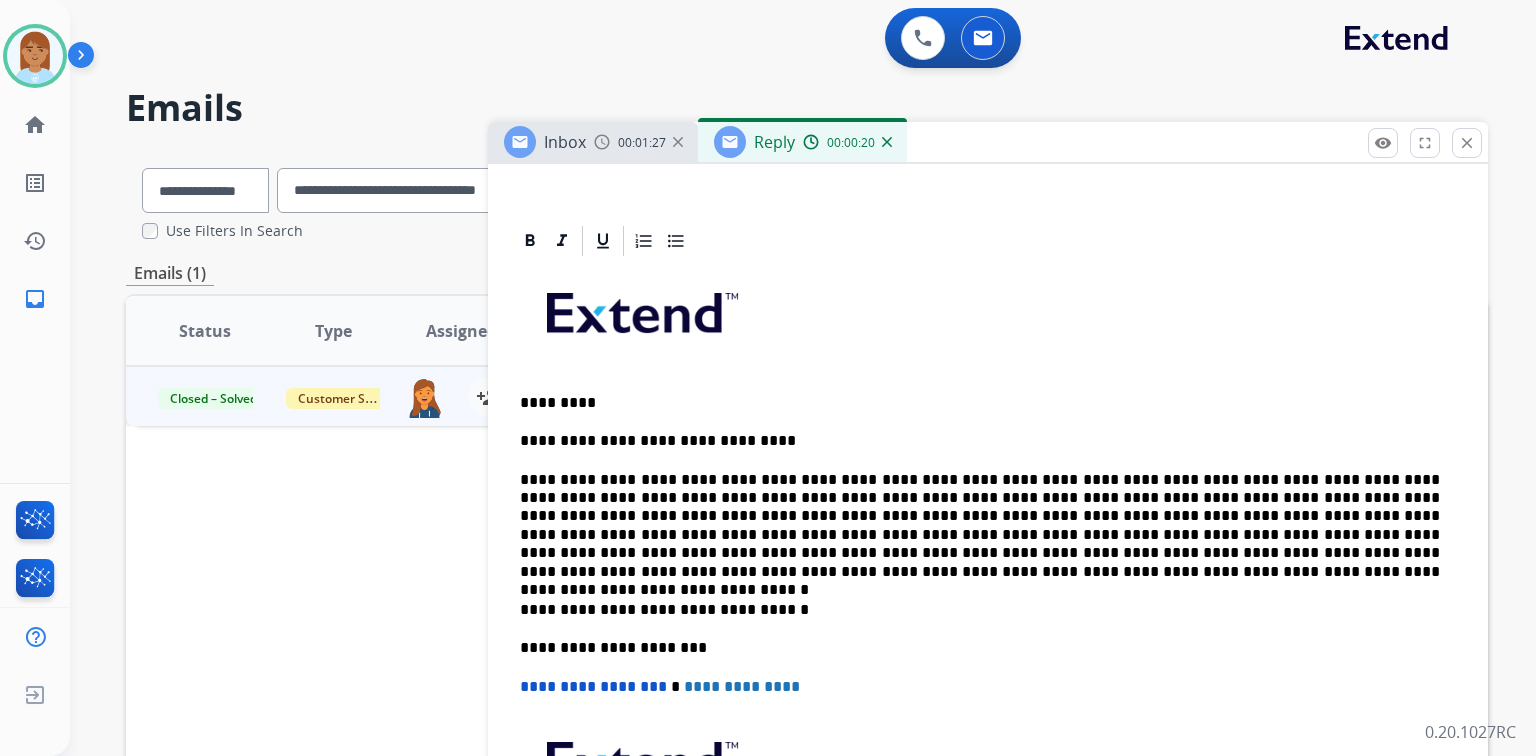 click on "**********" at bounding box center (988, 601) 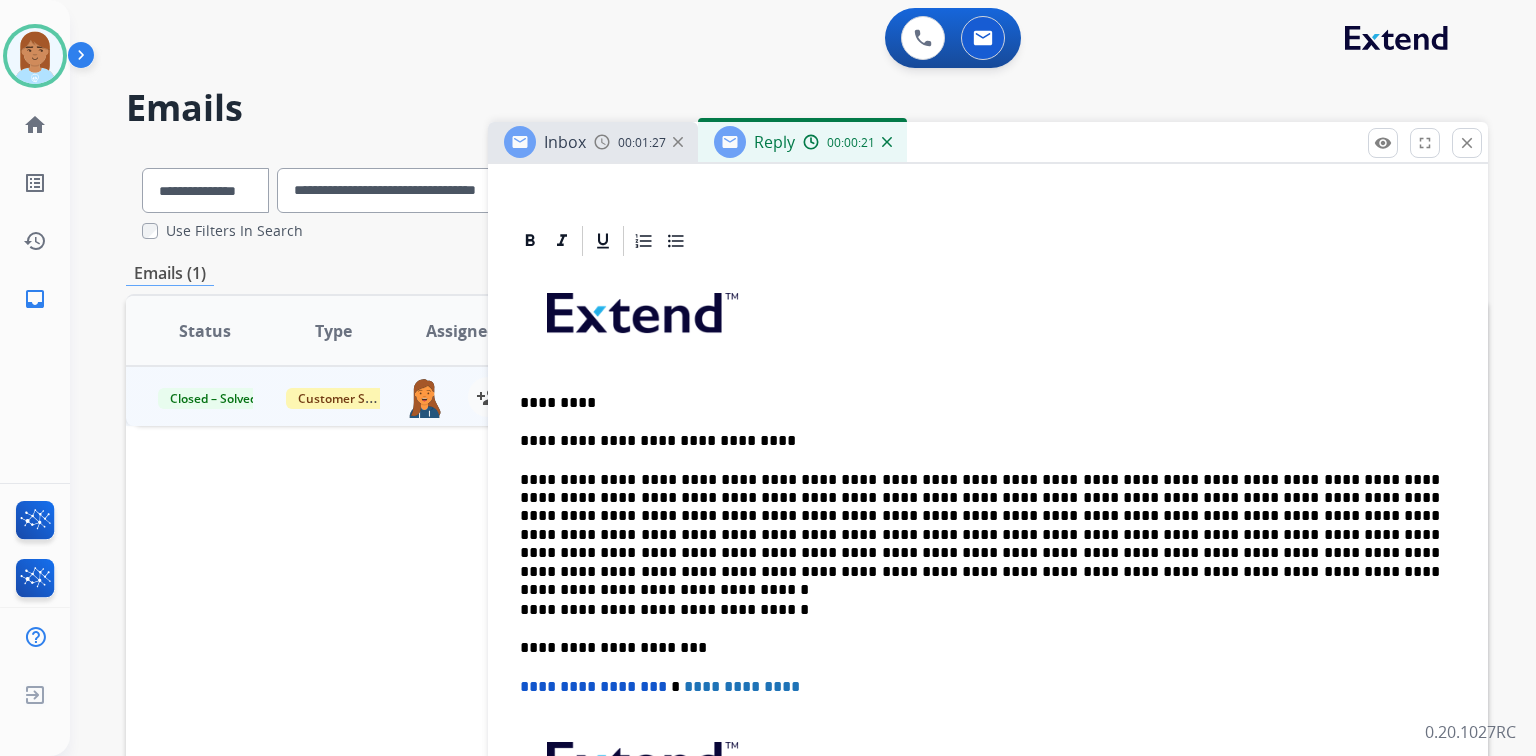 click on "**********" at bounding box center [980, 526] 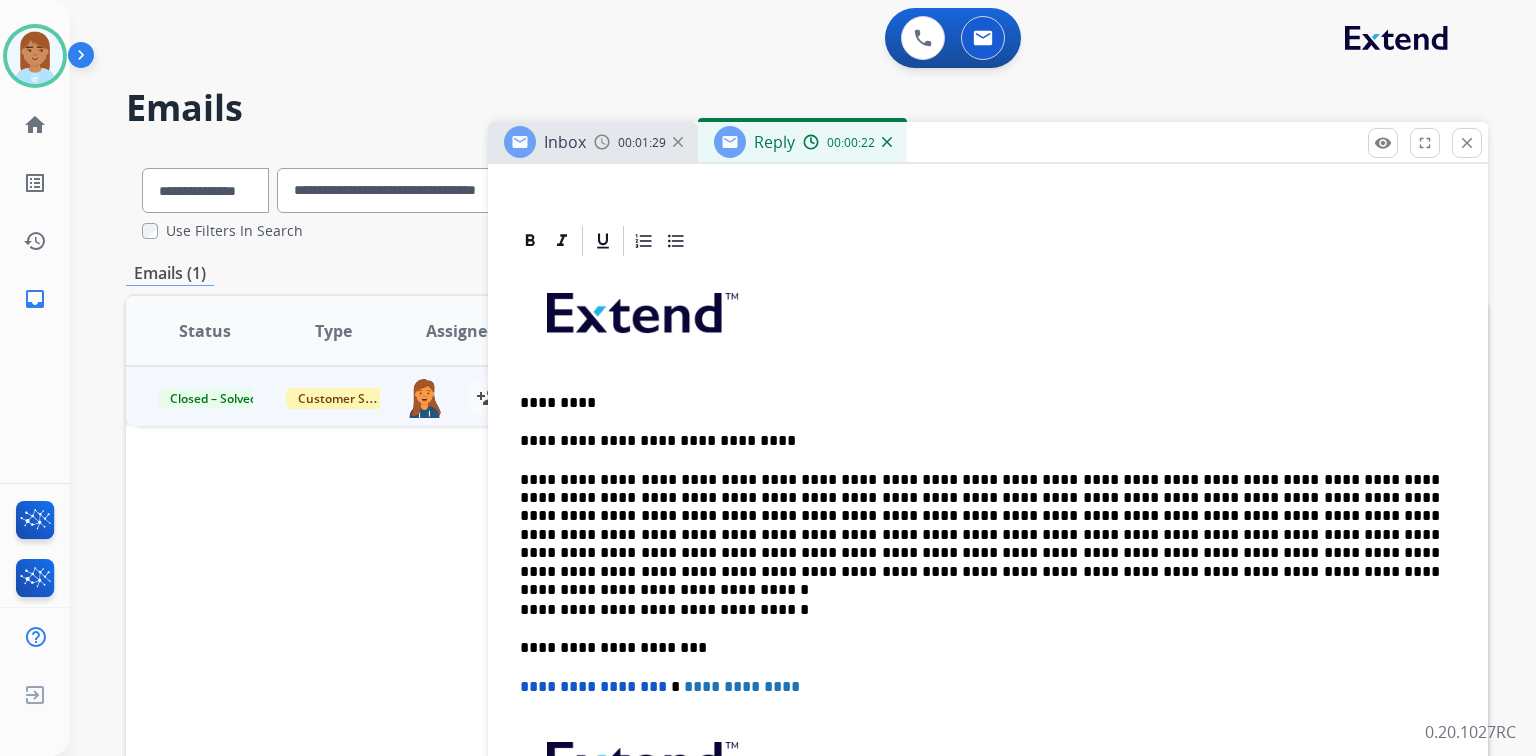 click on "**********" at bounding box center [980, 526] 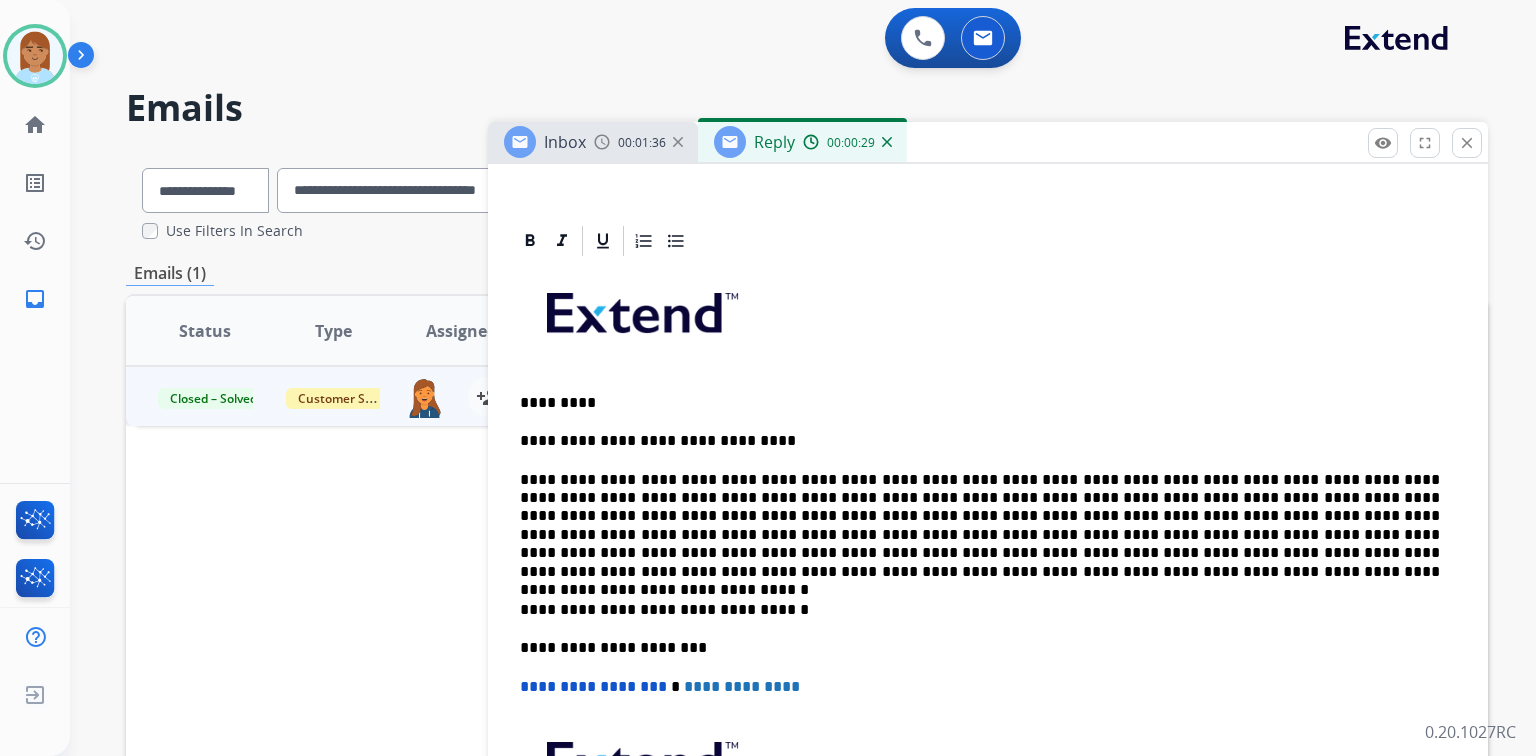 click on "**********" at bounding box center [980, 441] 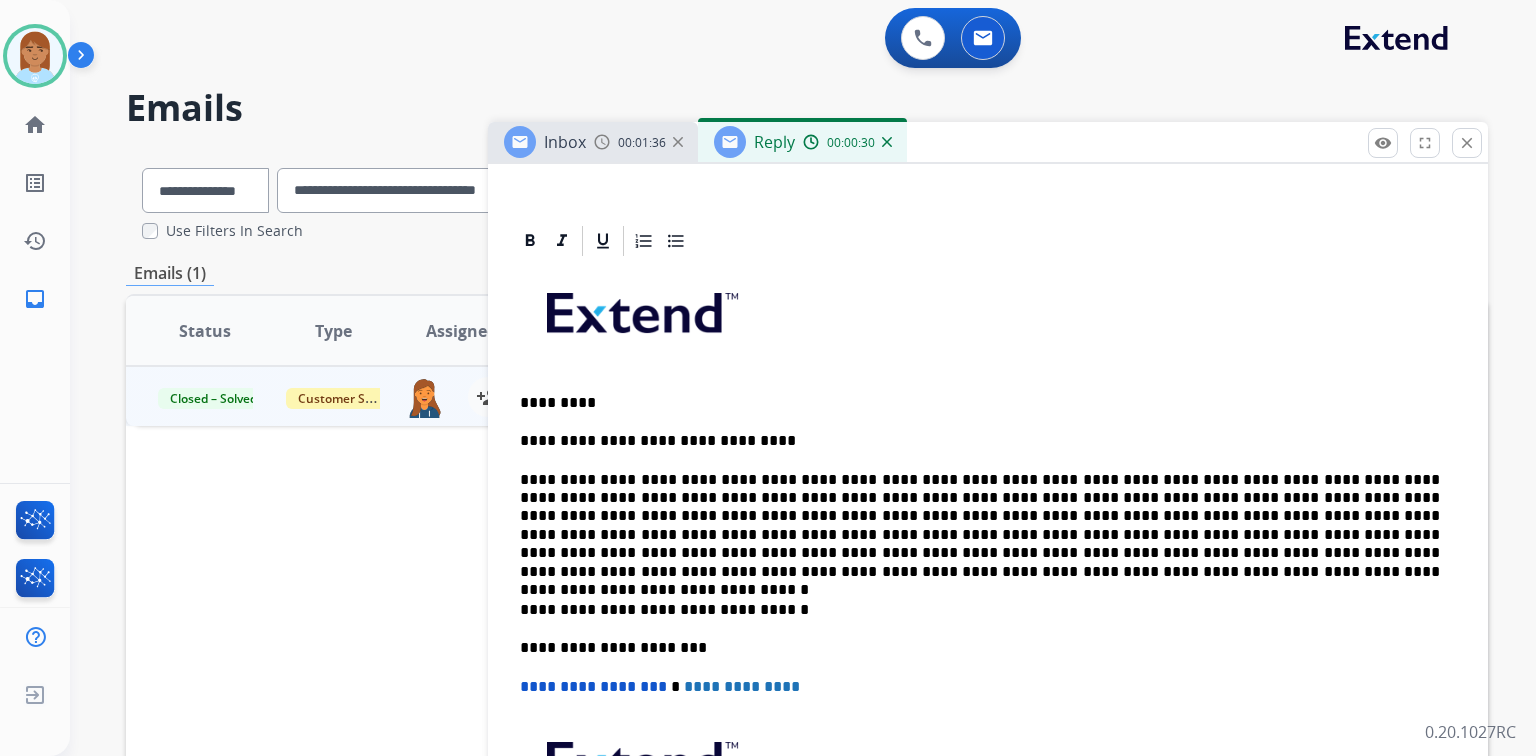 type 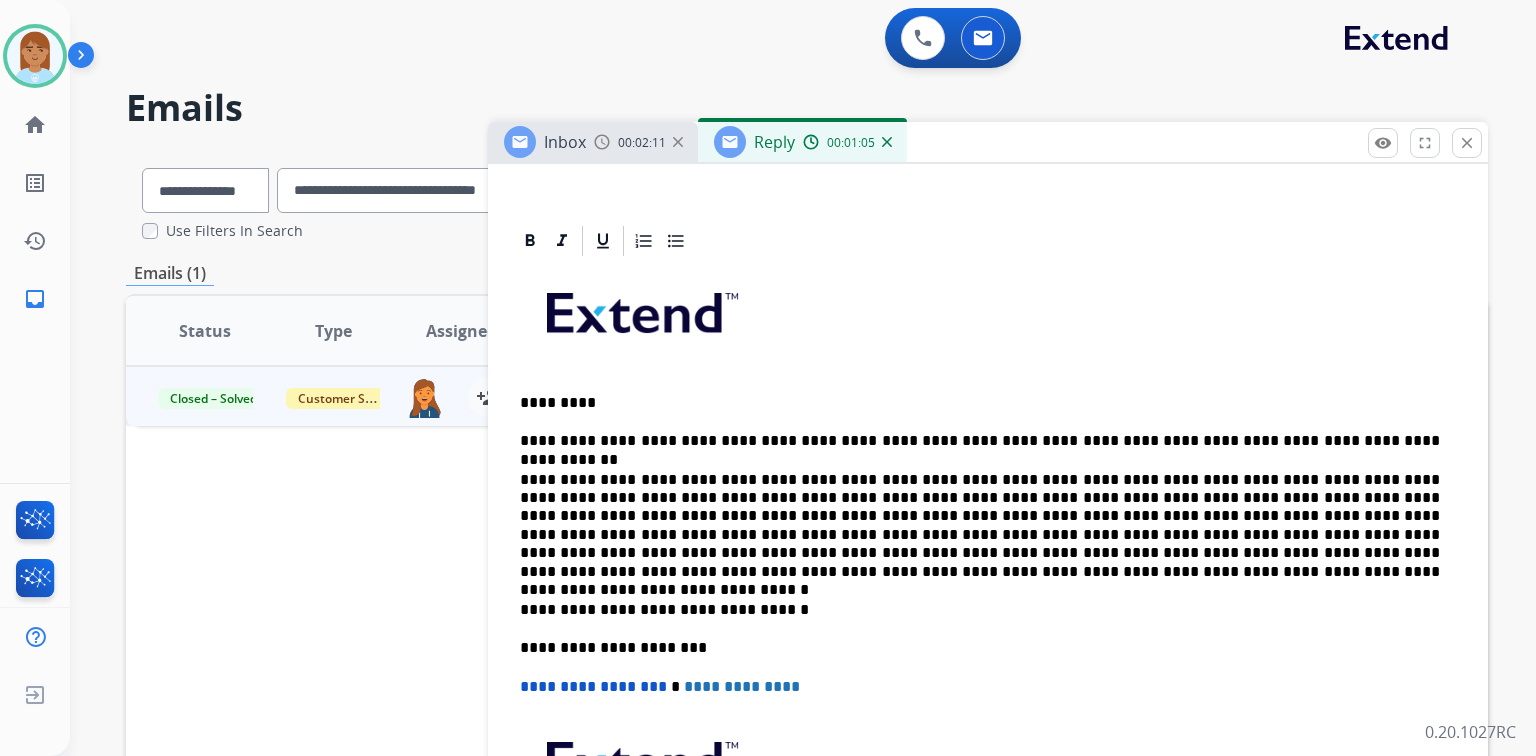 click on "**********" at bounding box center (988, 601) 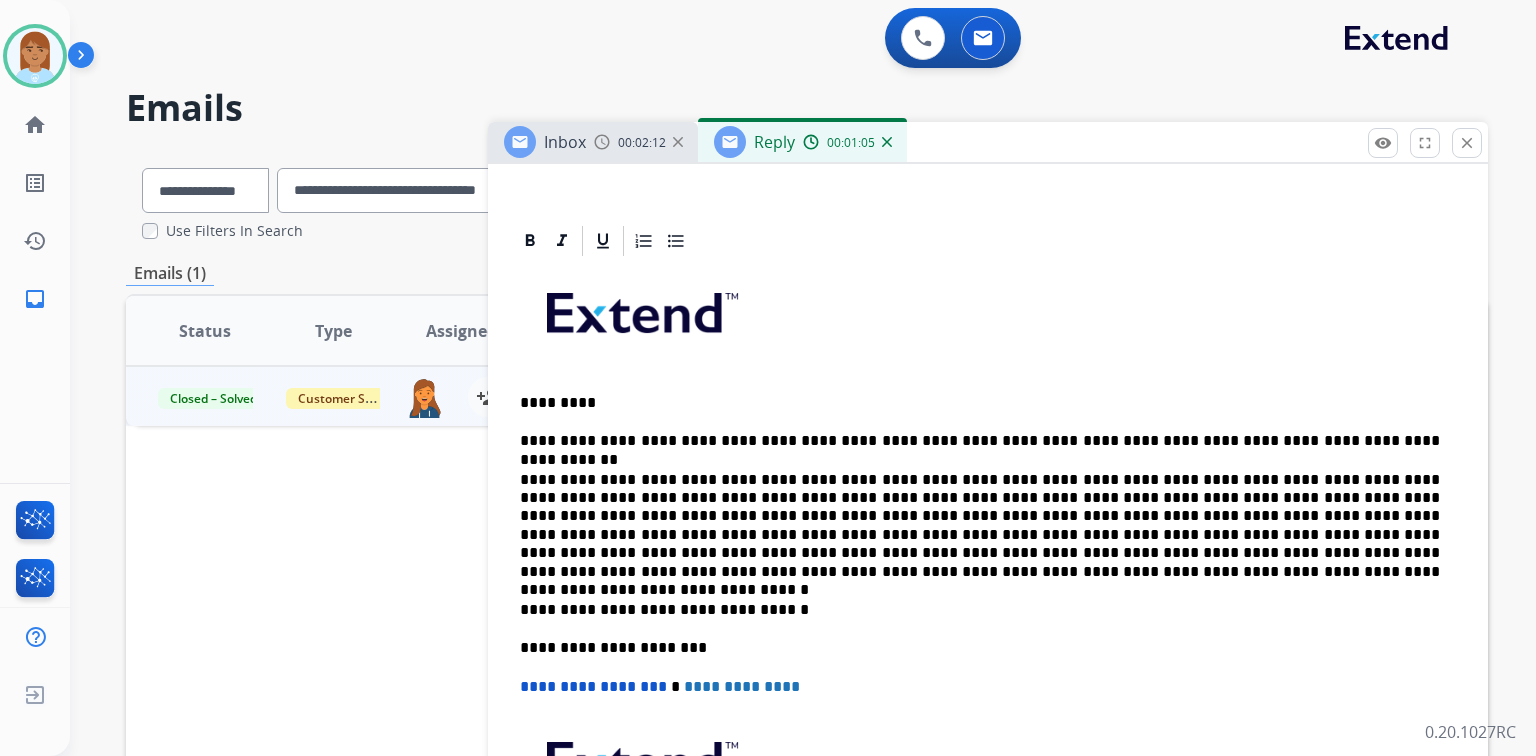 click on "**********" at bounding box center (988, 601) 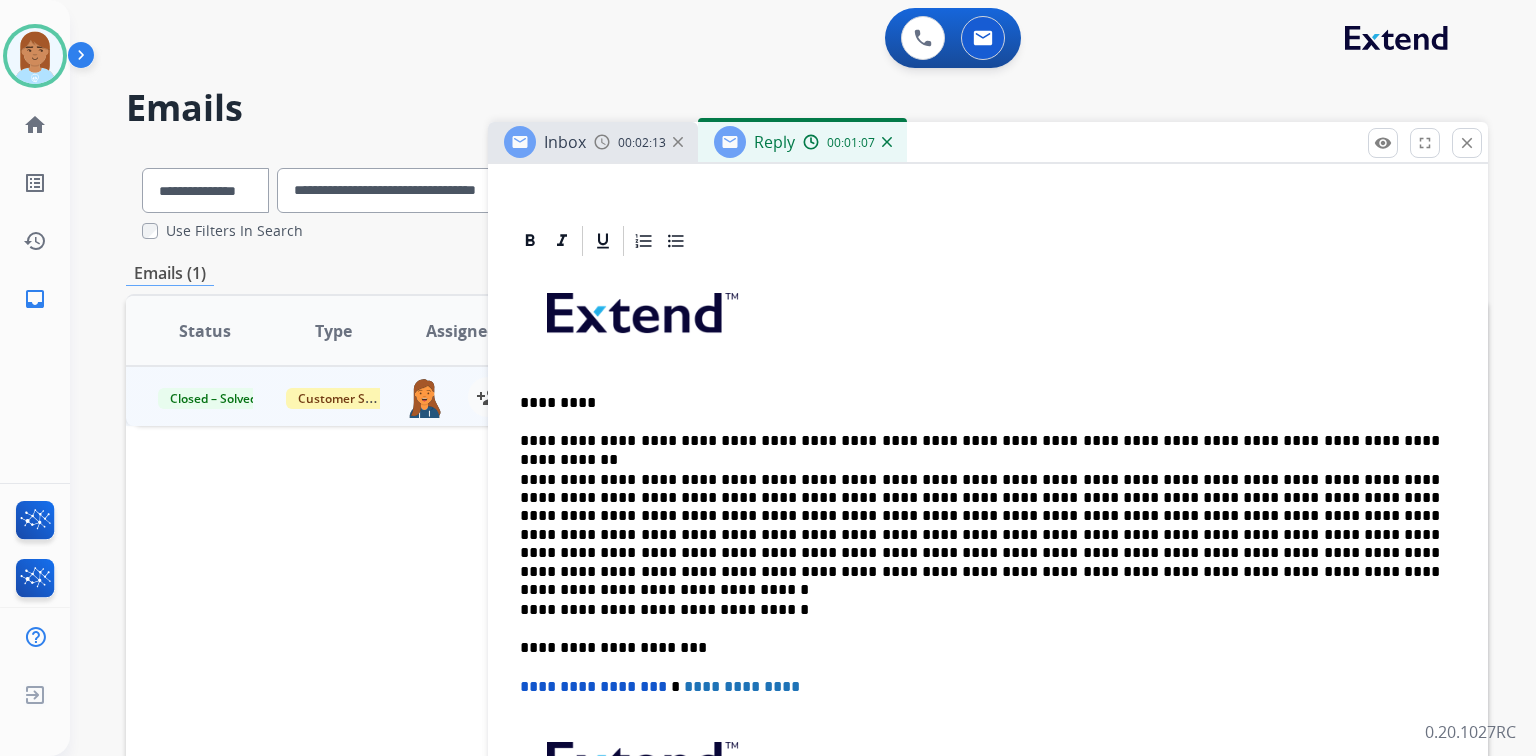 click on "**********" at bounding box center (988, 601) 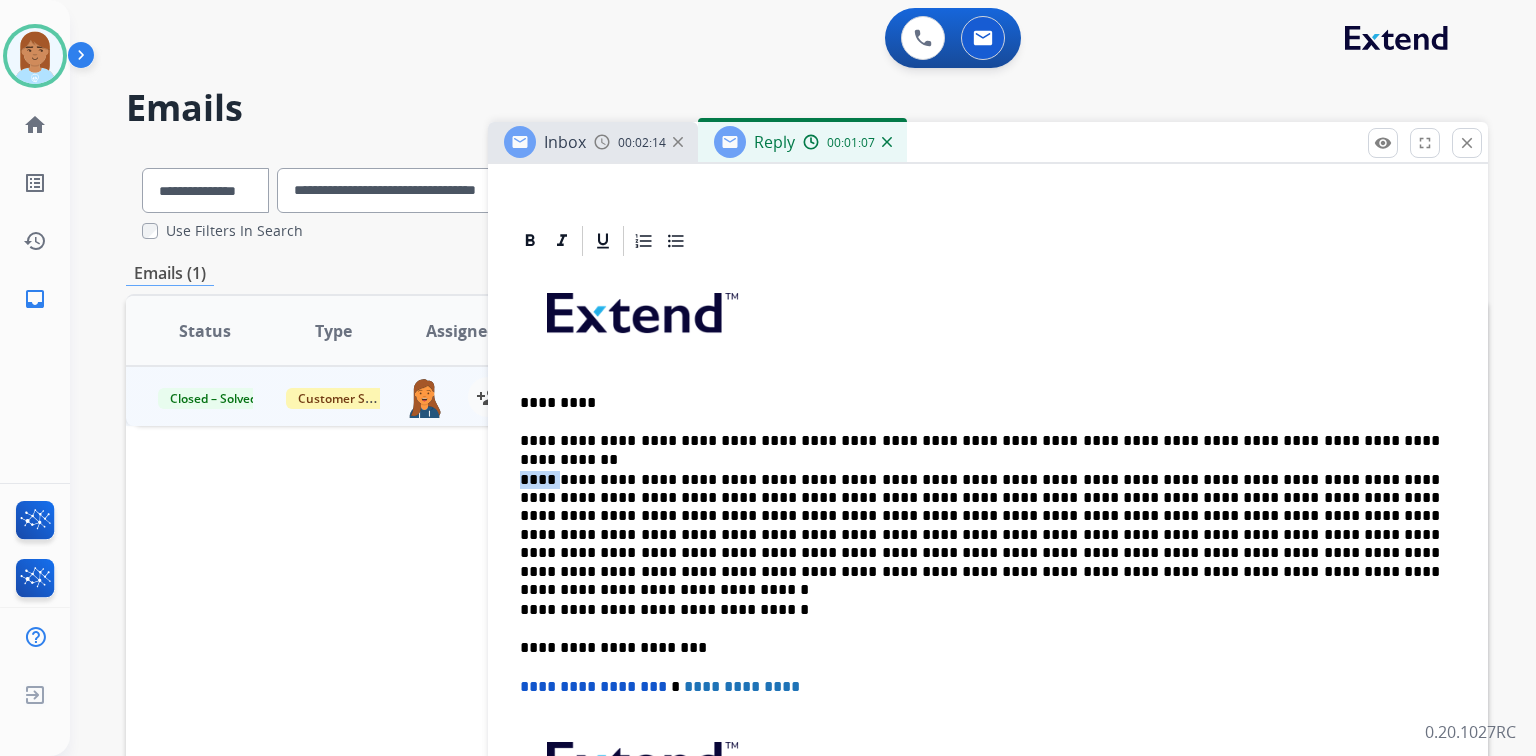 click on "**********" at bounding box center (988, 601) 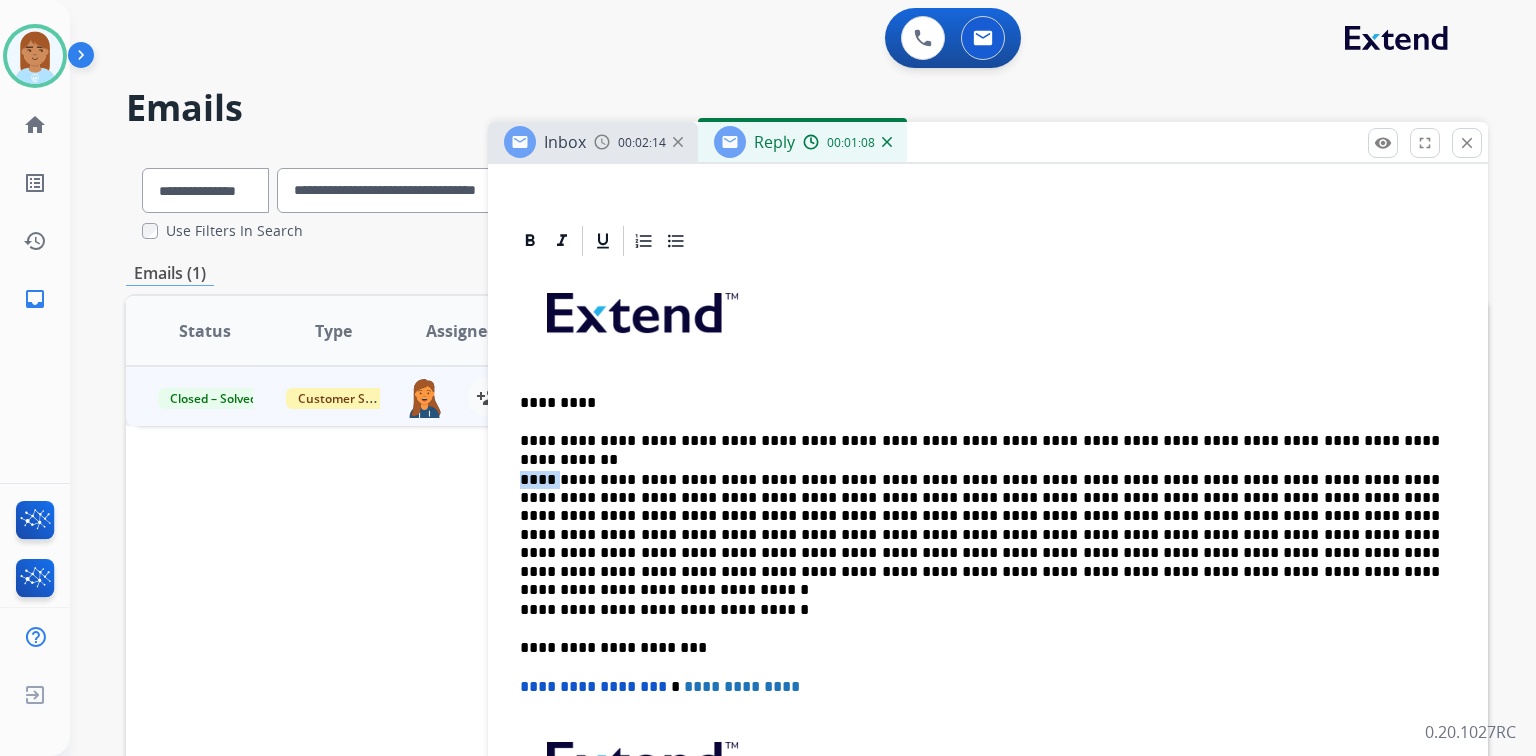click on "**********" at bounding box center [988, 601] 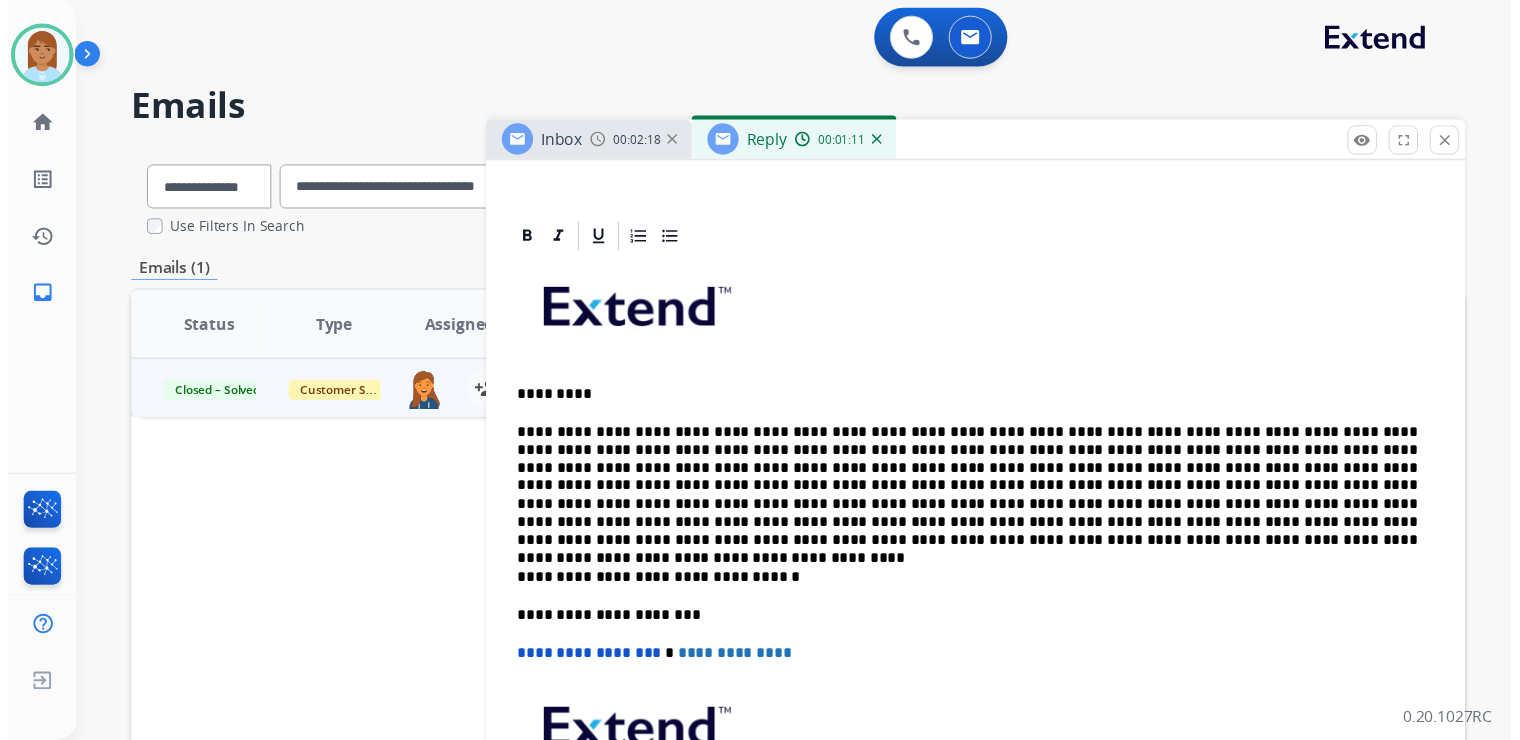 scroll, scrollTop: 0, scrollLeft: 0, axis: both 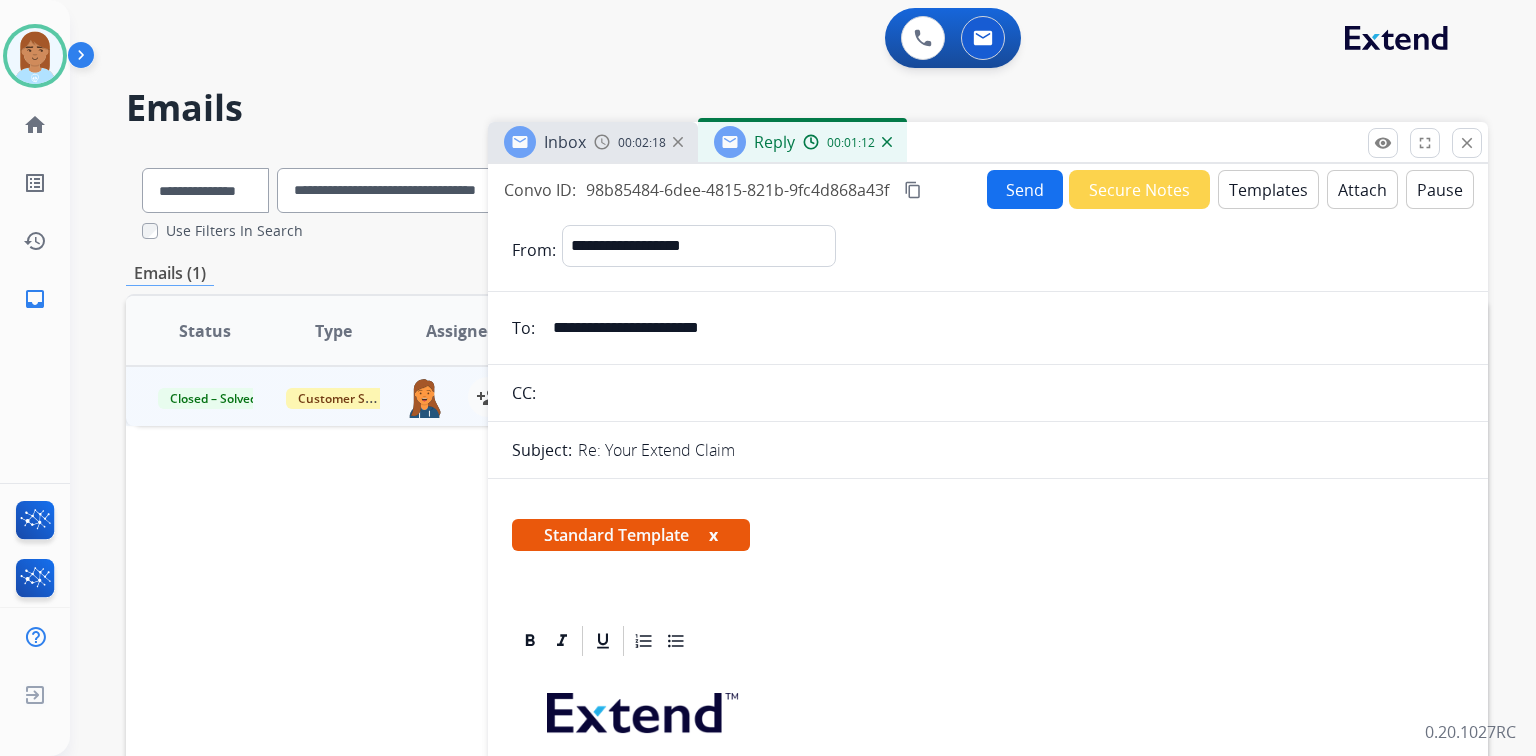 click on "Send" at bounding box center (1025, 189) 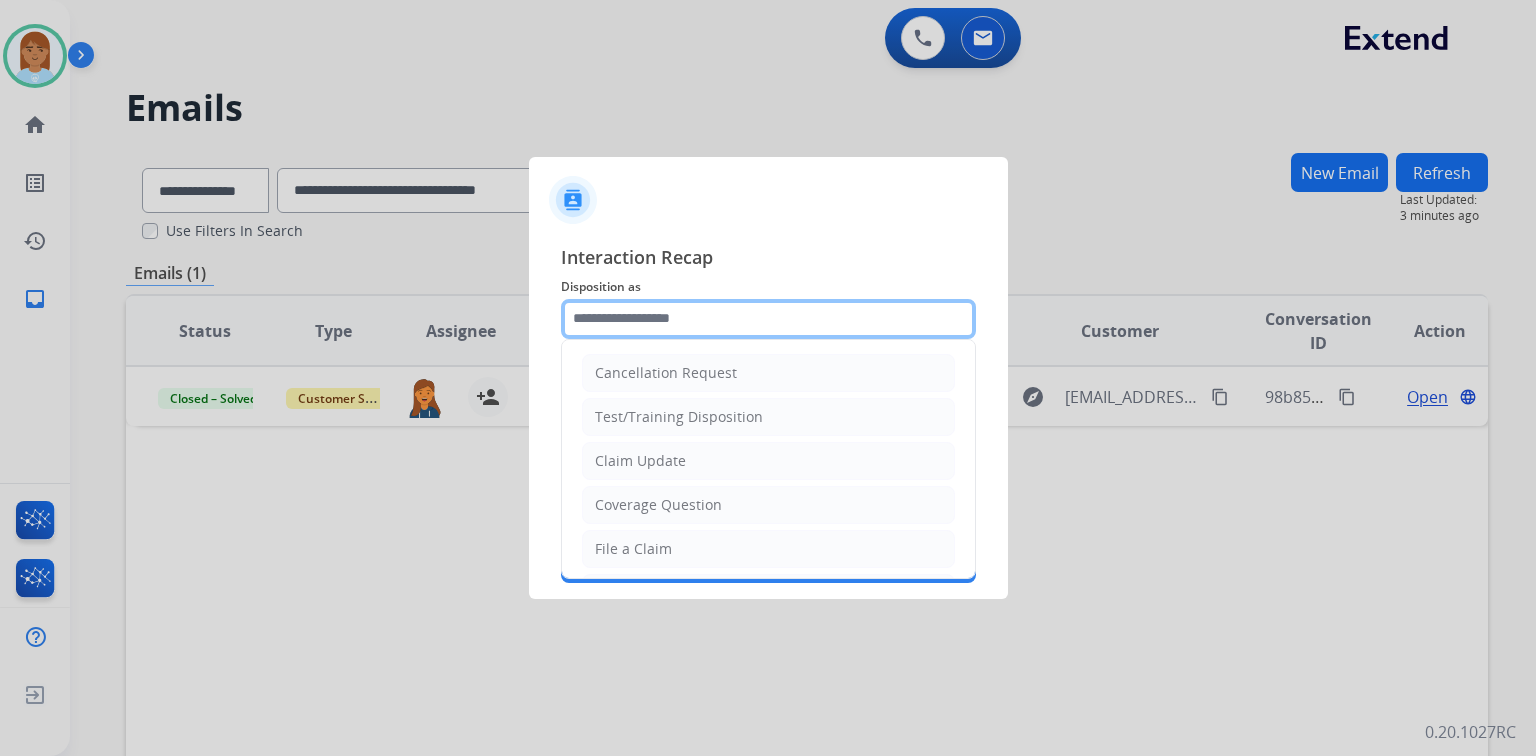 click 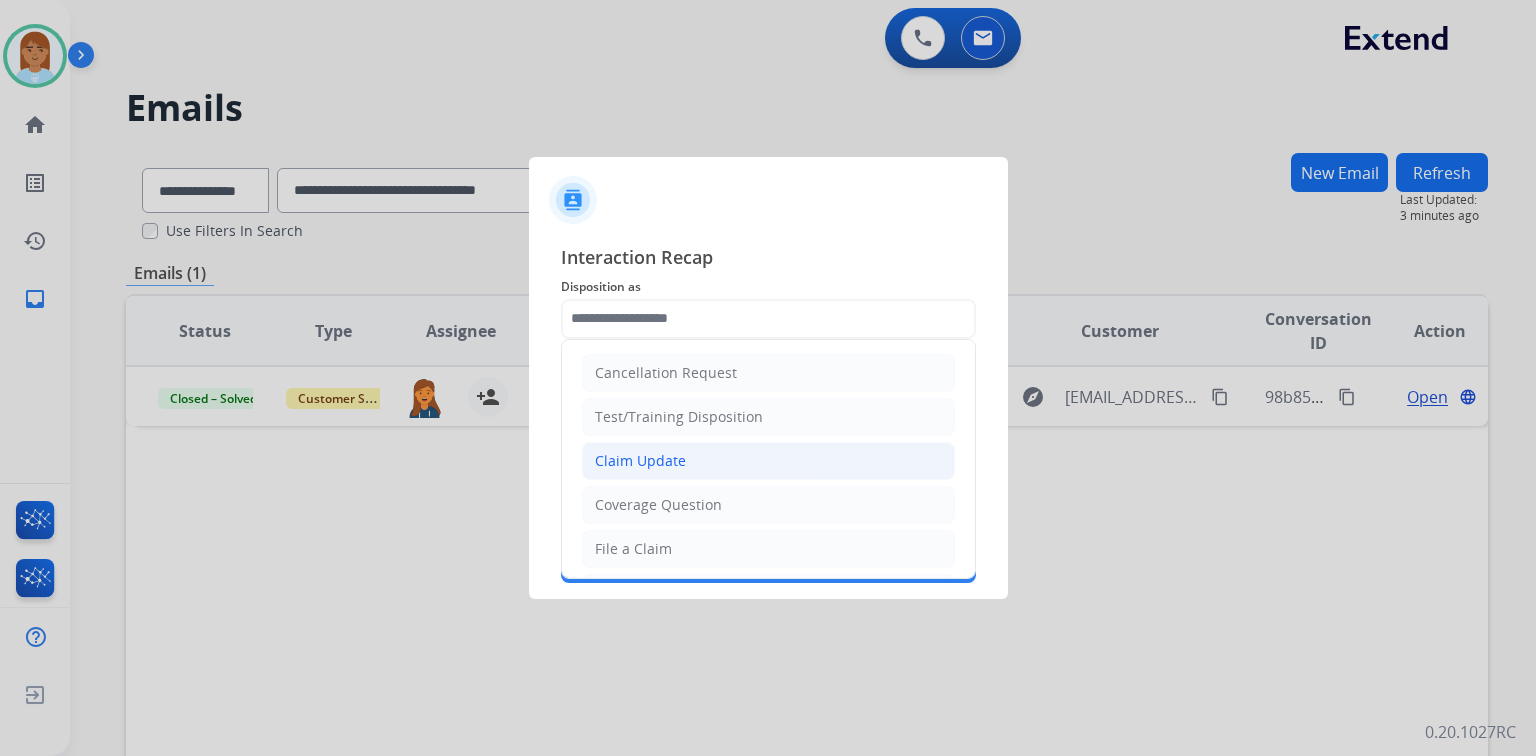 click on "Claim Update" 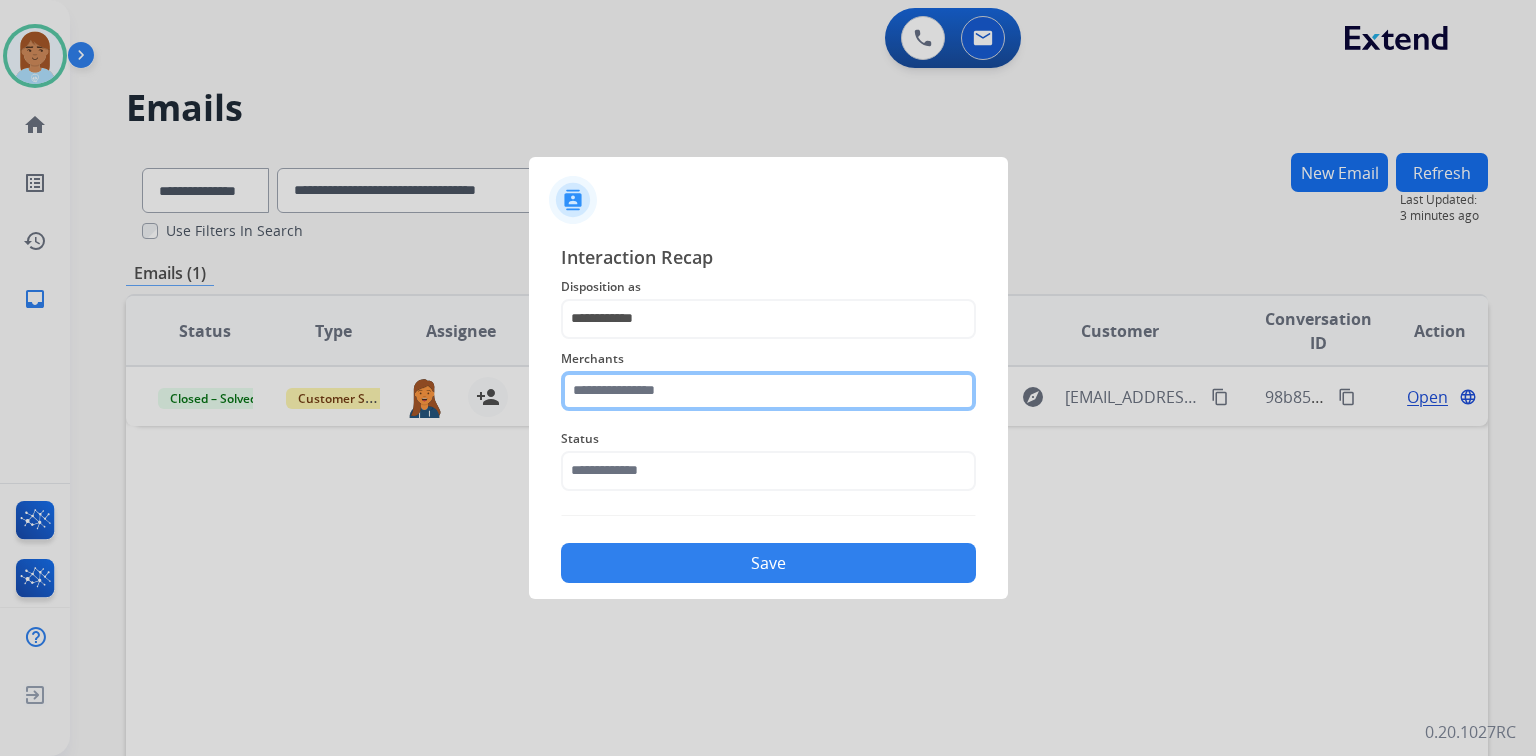 click 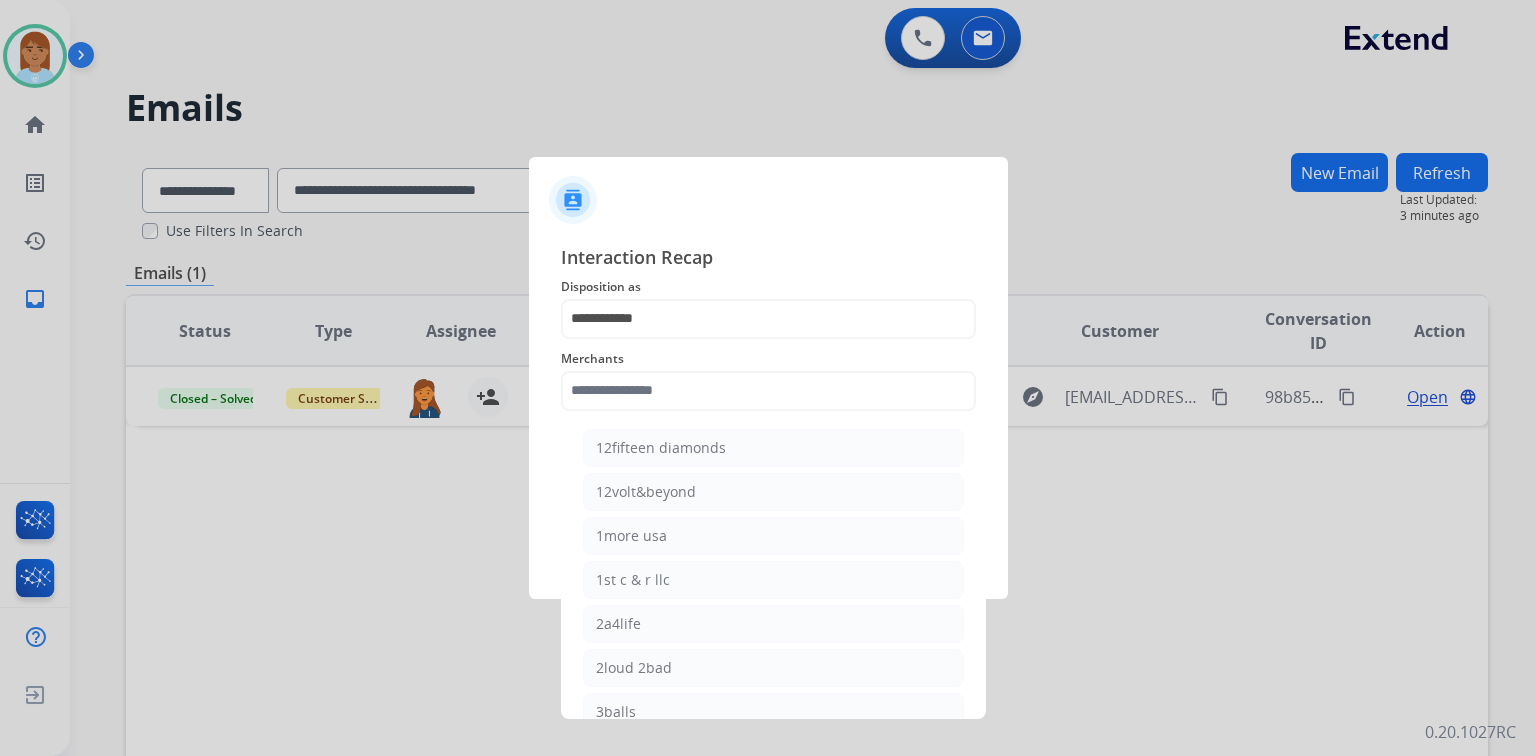 click at bounding box center [768, 378] 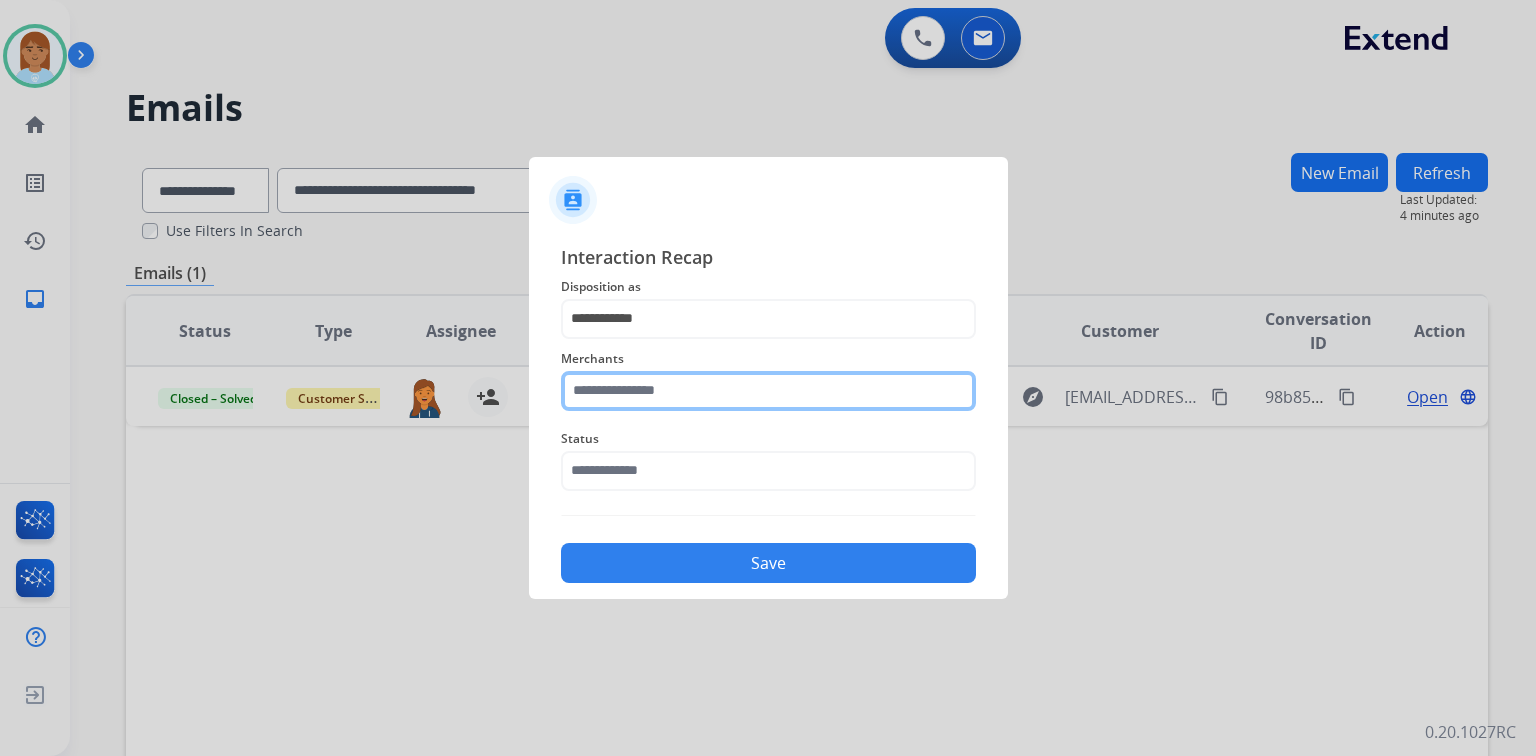 click 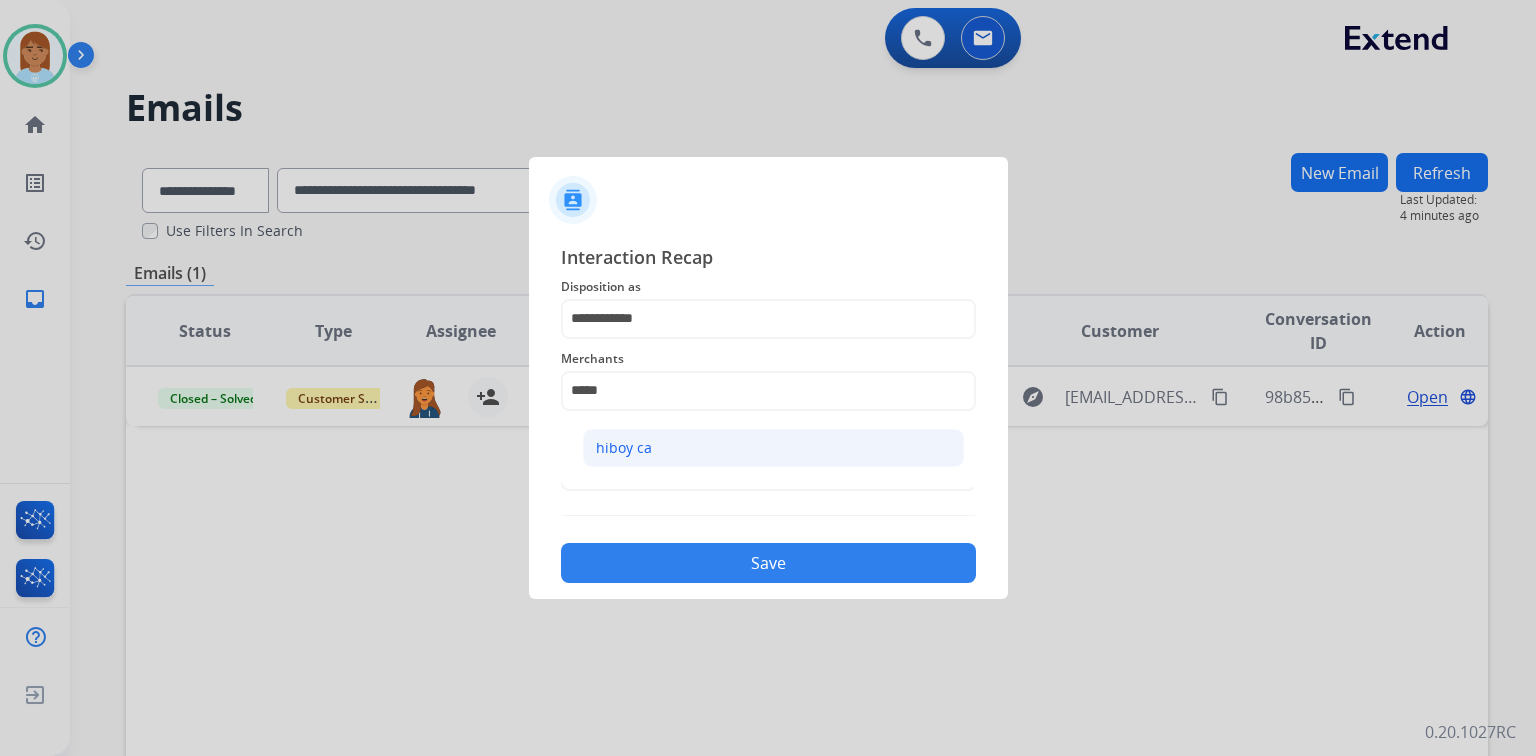 click on "hiboy ca" 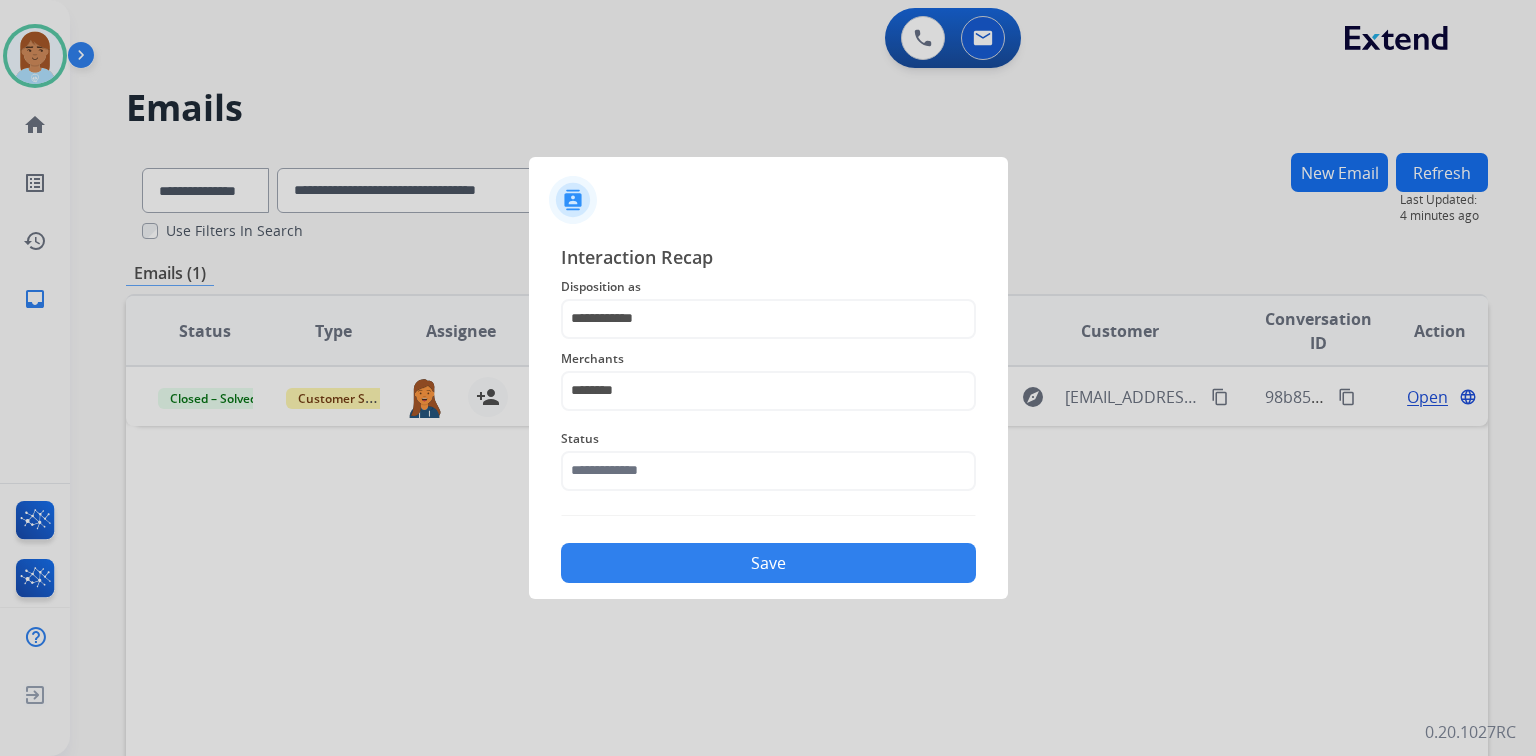 click on "Status" 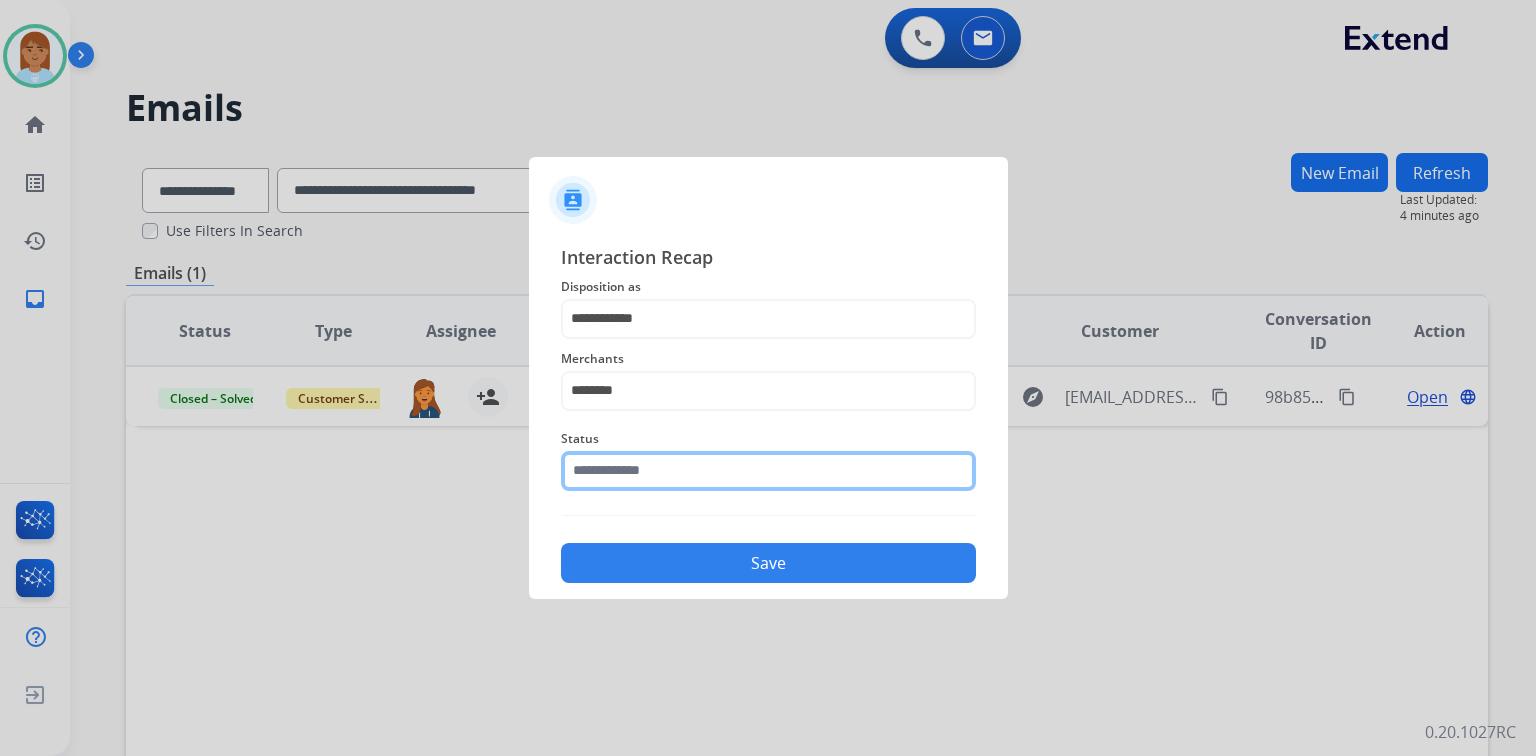 click 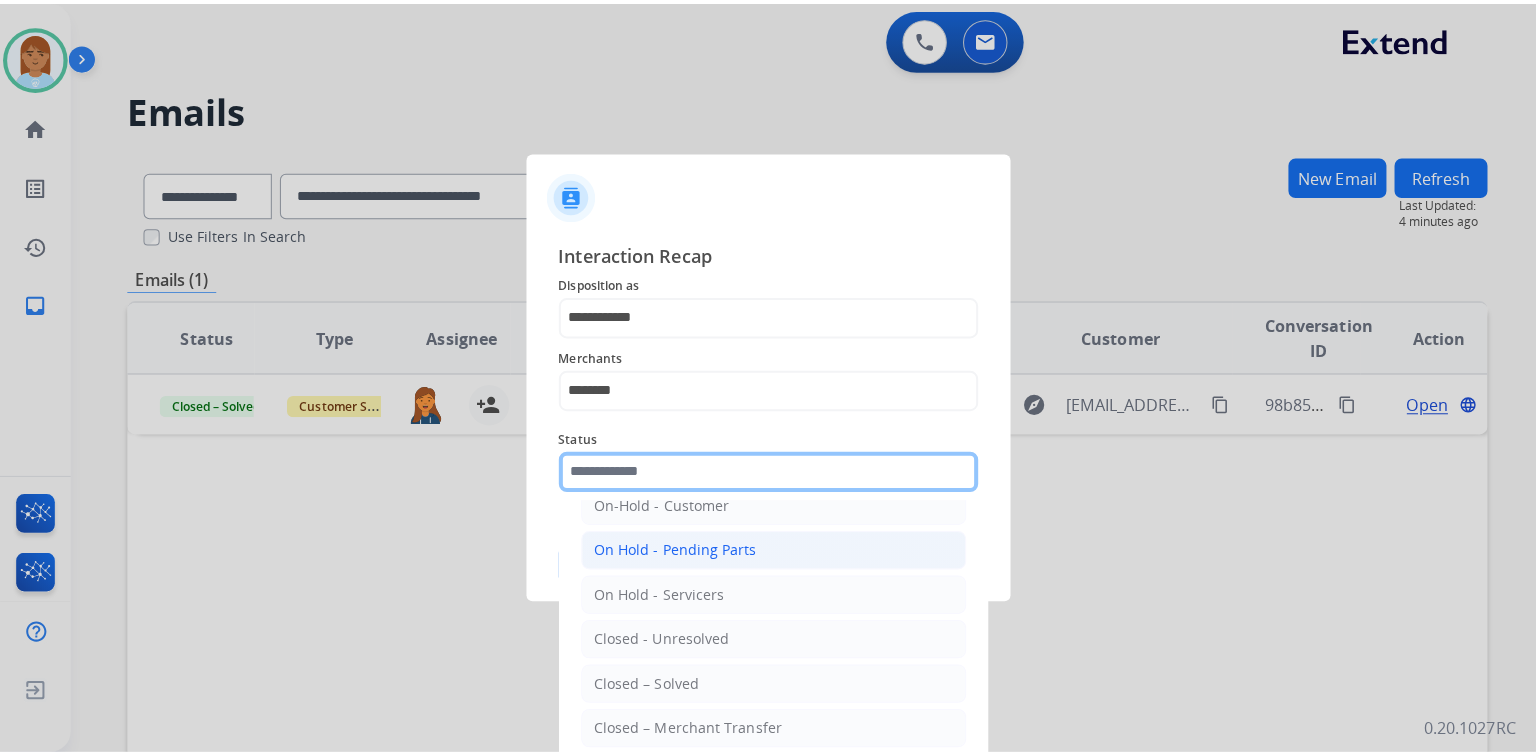scroll, scrollTop: 116, scrollLeft: 0, axis: vertical 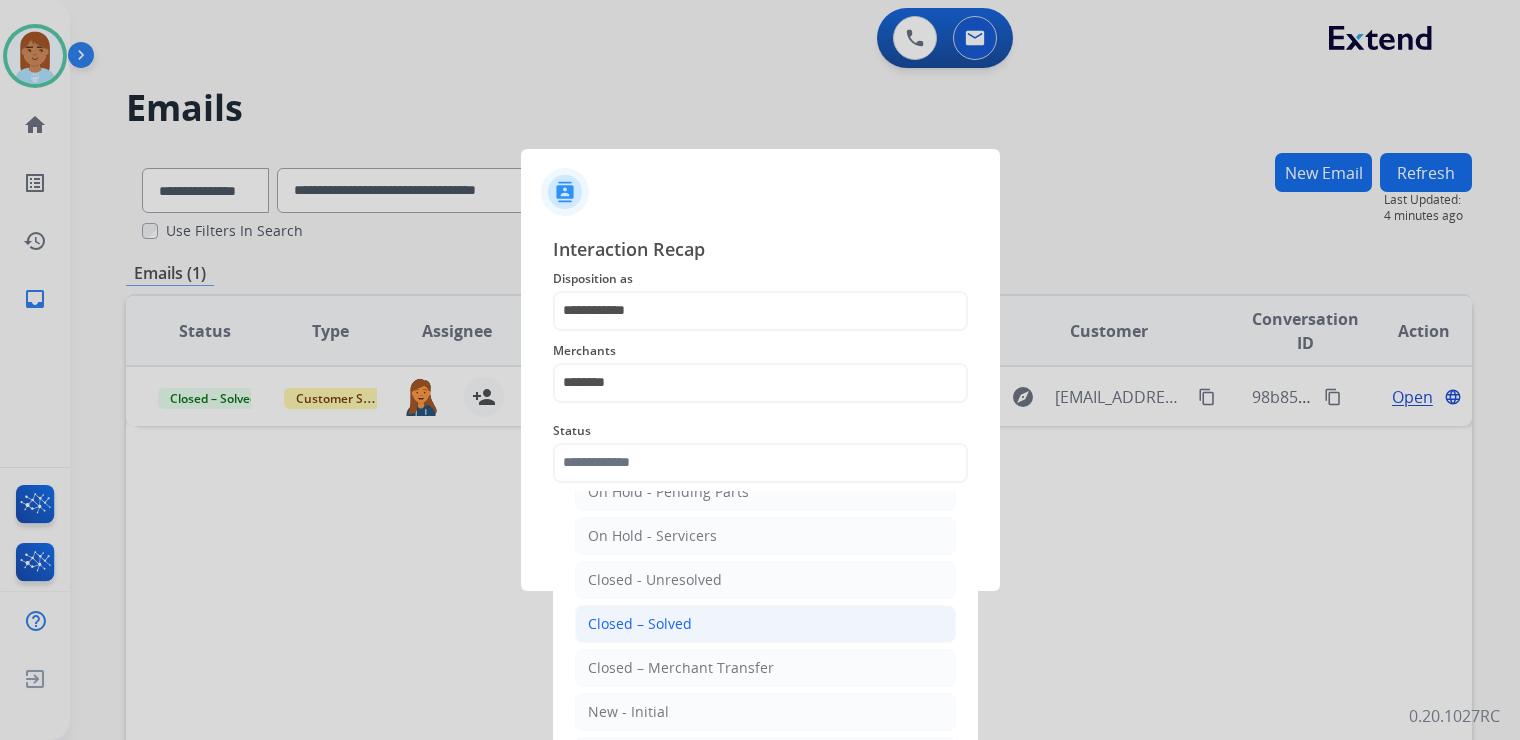 click on "Closed – Solved" 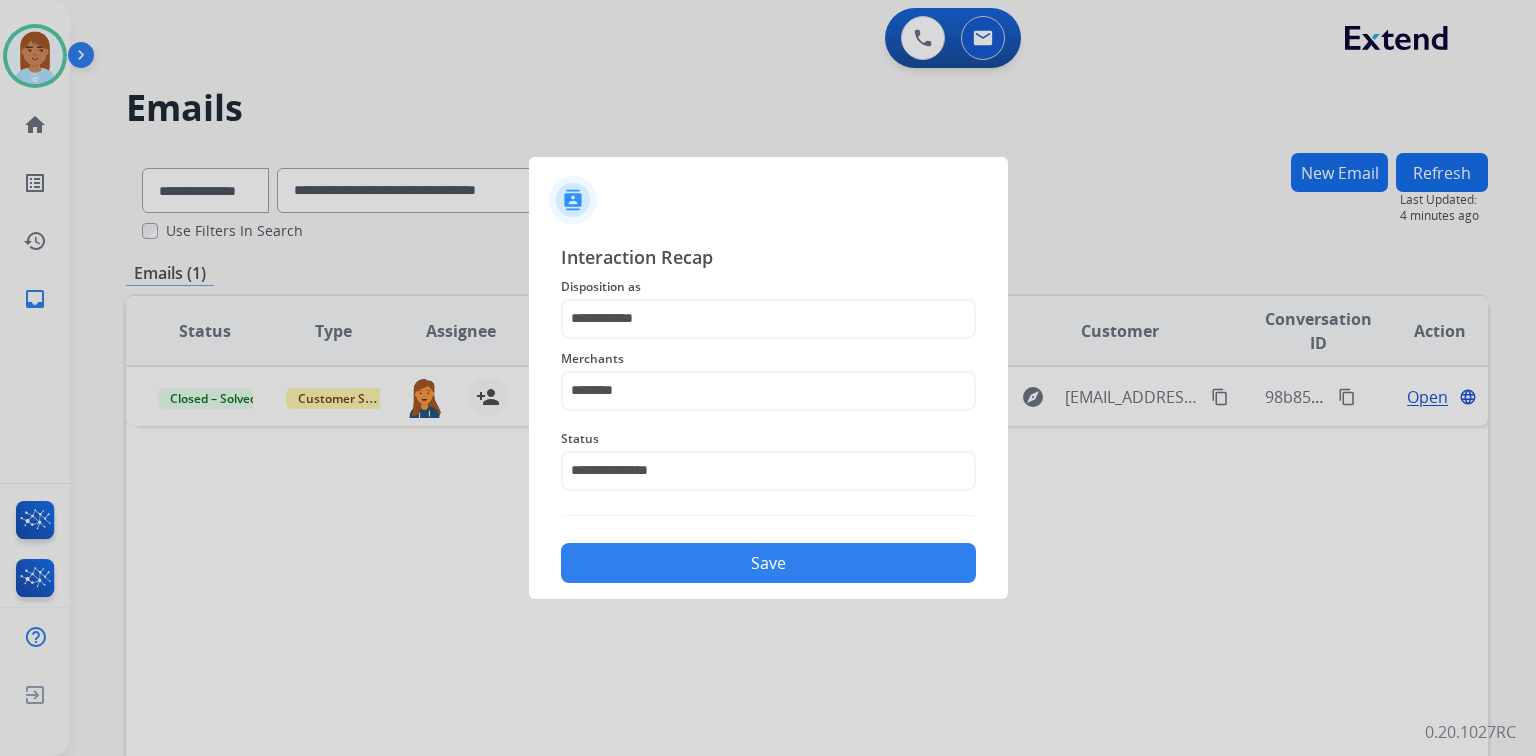 click on "Save" 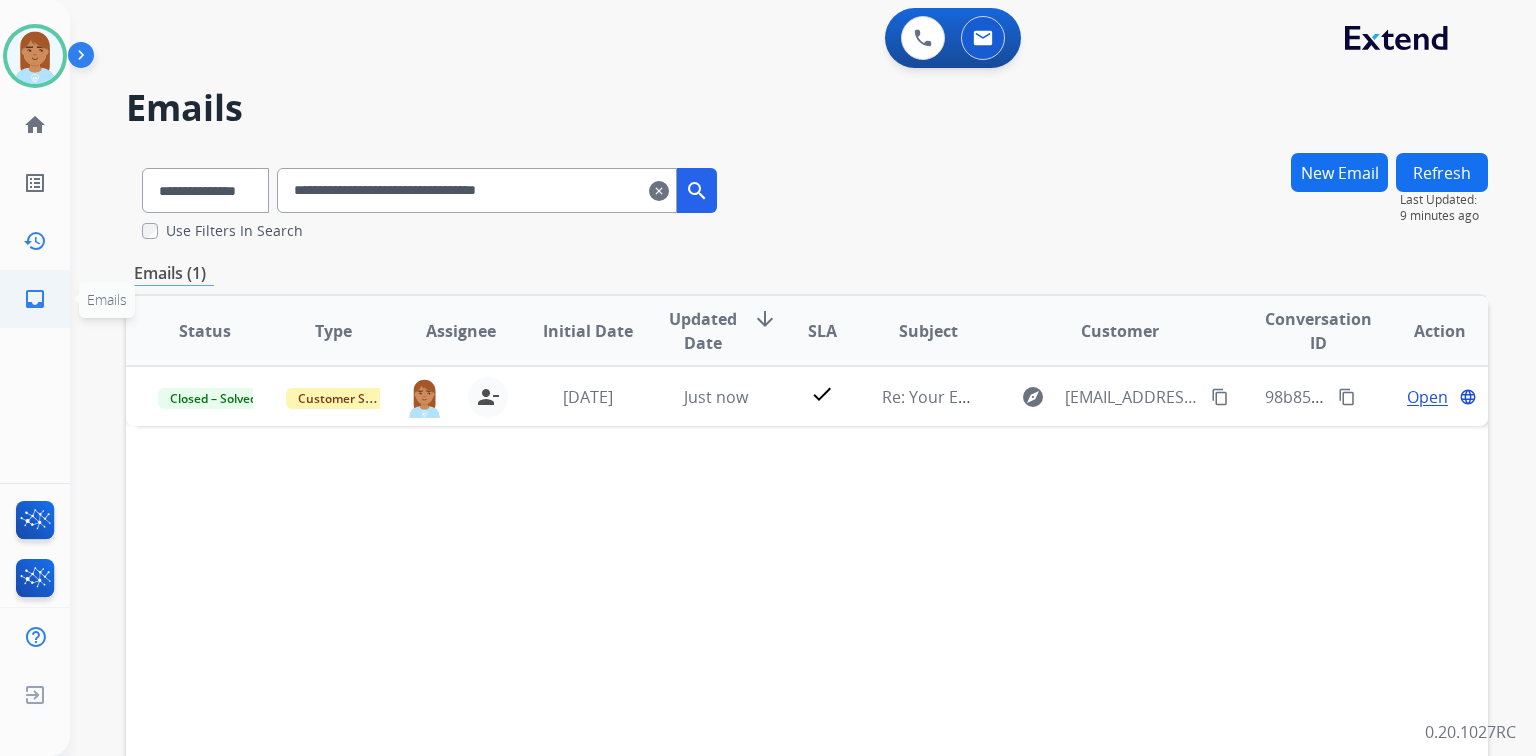click on "inbox  Emails  Emails" 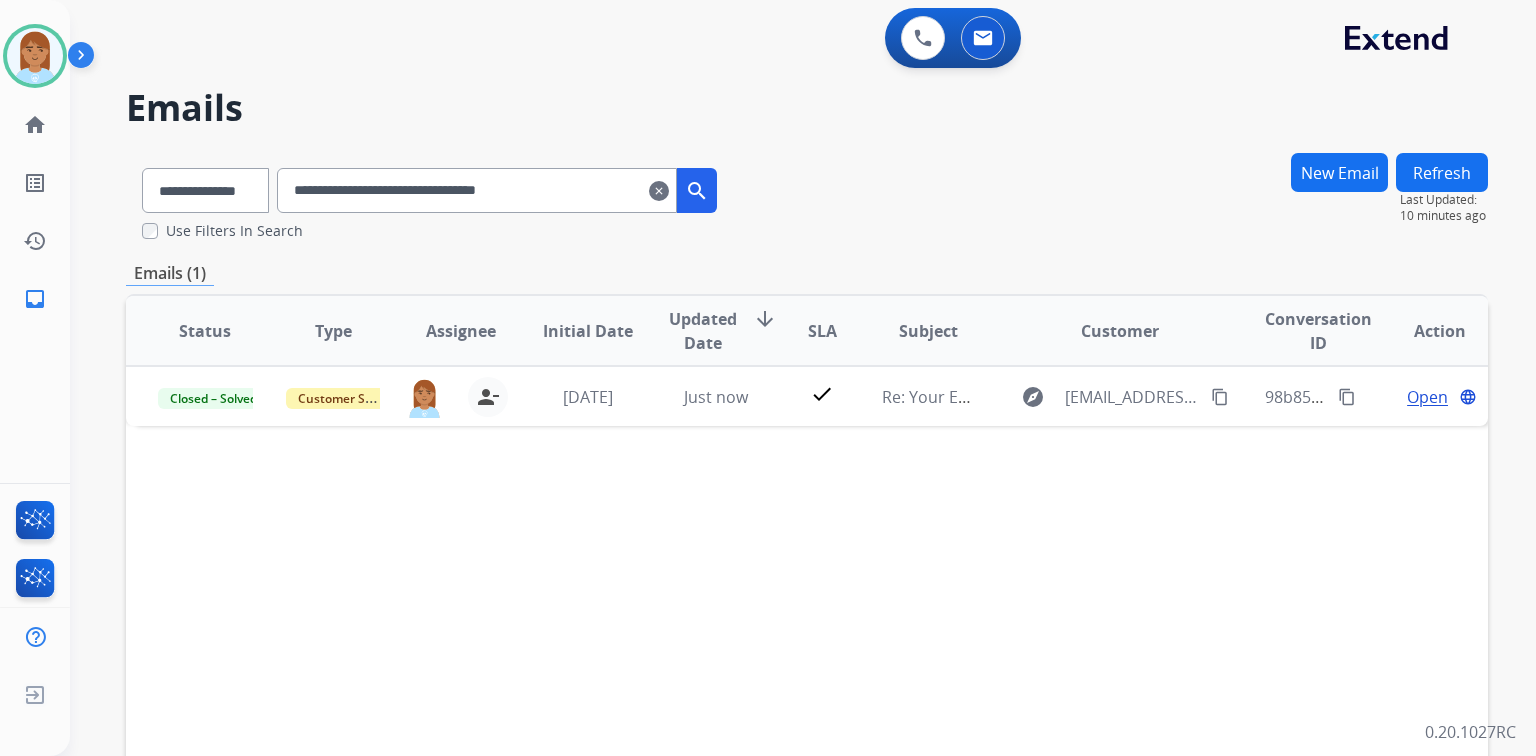 drag, startPoint x: 55, startPoint y: 72, endPoint x: 76, endPoint y: 54, distance: 27.658634 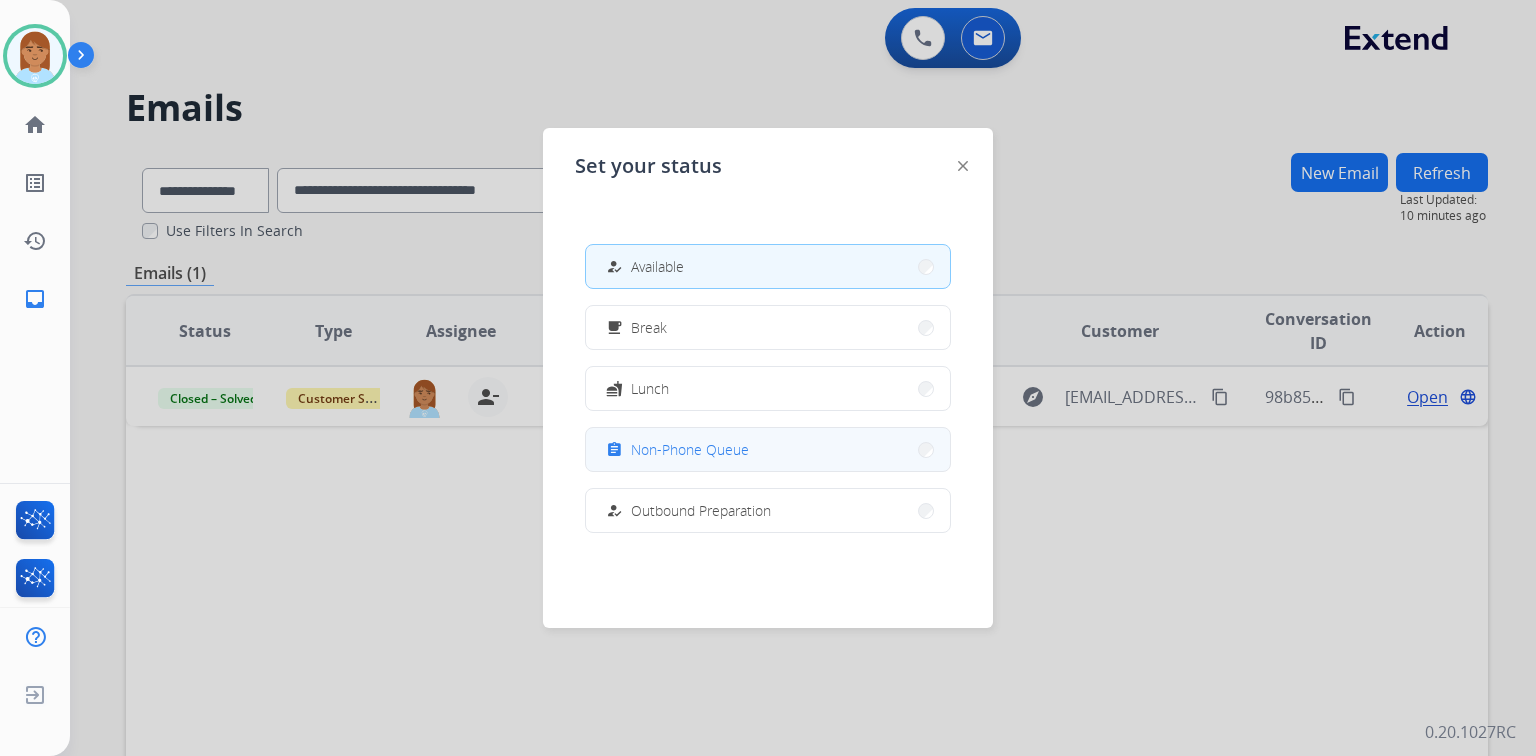 click on "Non-Phone Queue" at bounding box center [690, 449] 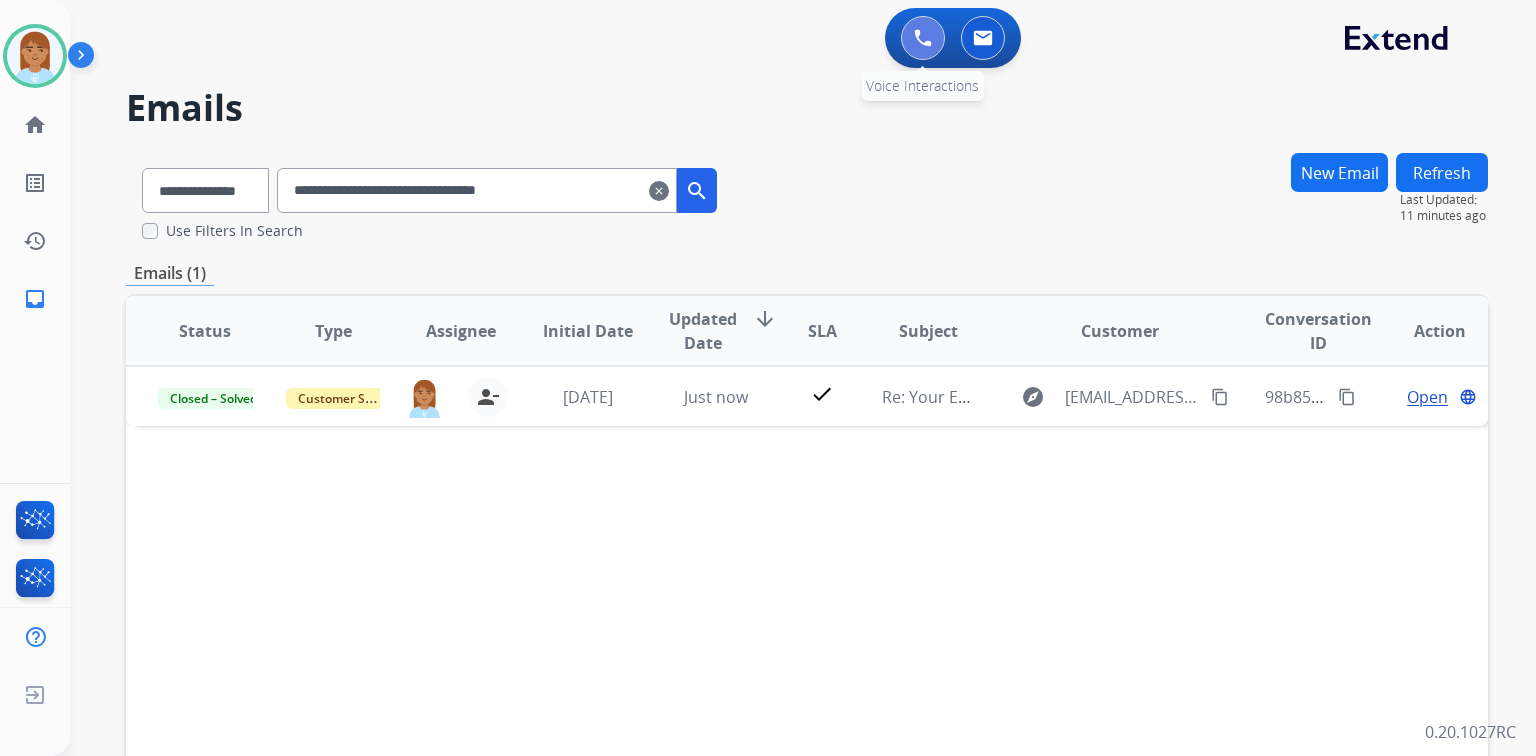 click at bounding box center [923, 38] 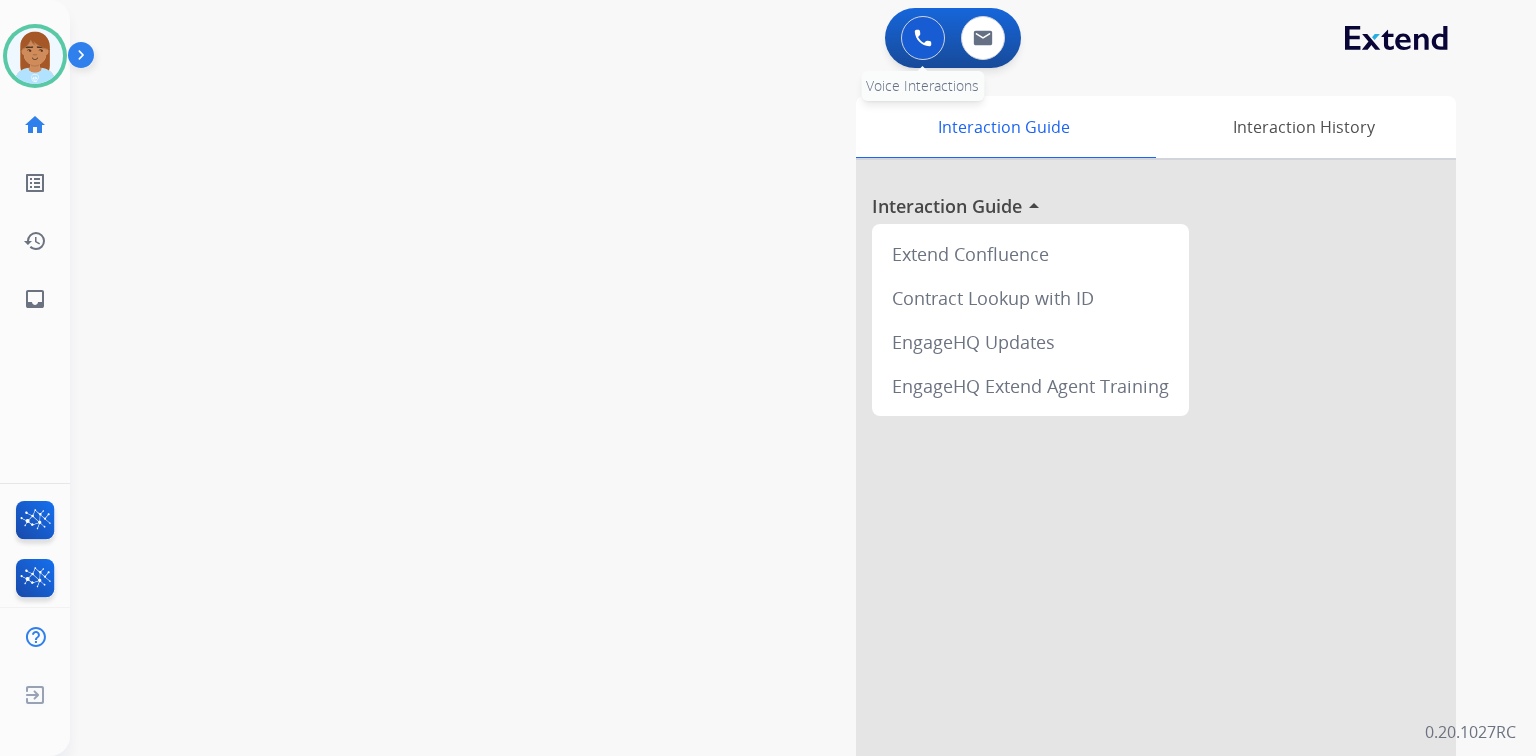 click at bounding box center [923, 38] 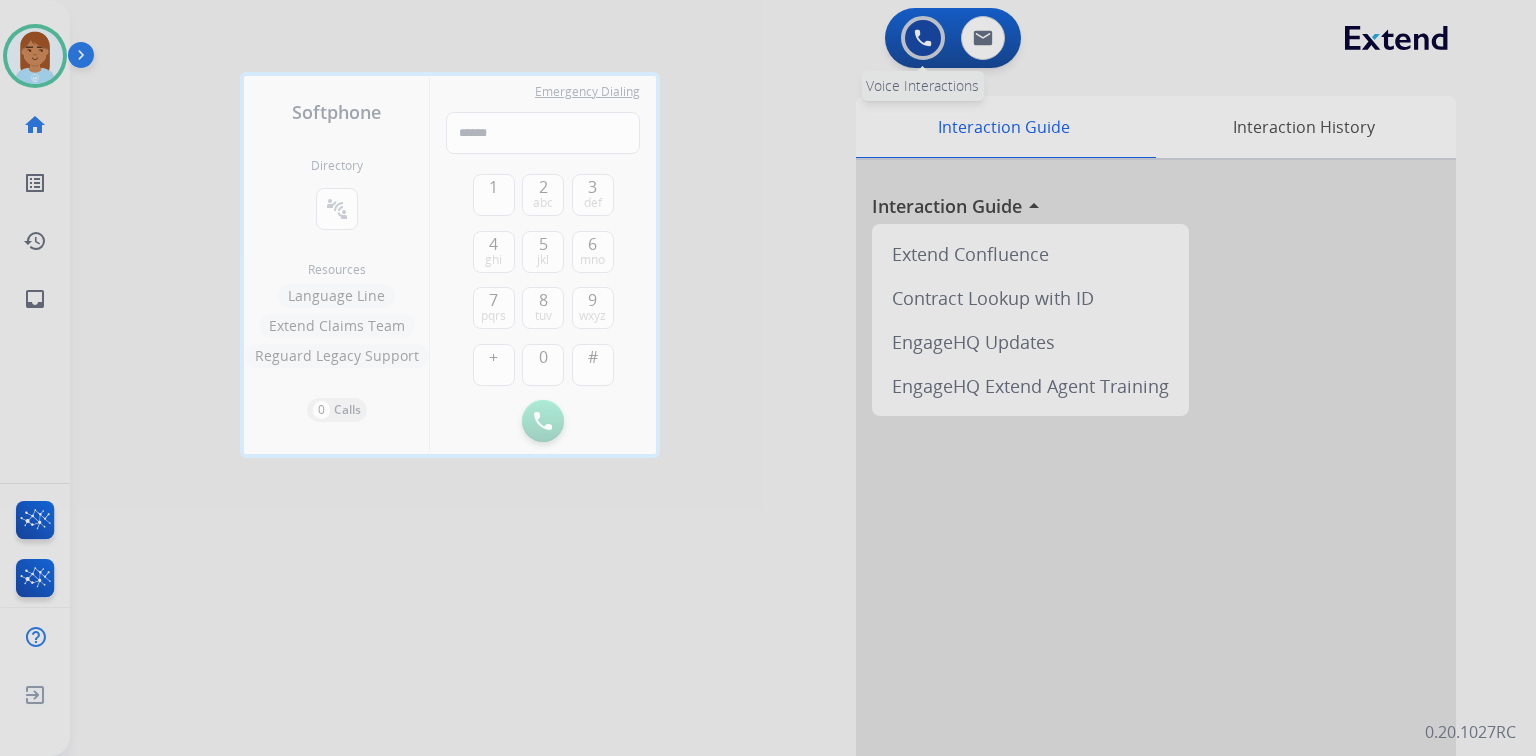 click at bounding box center (768, 378) 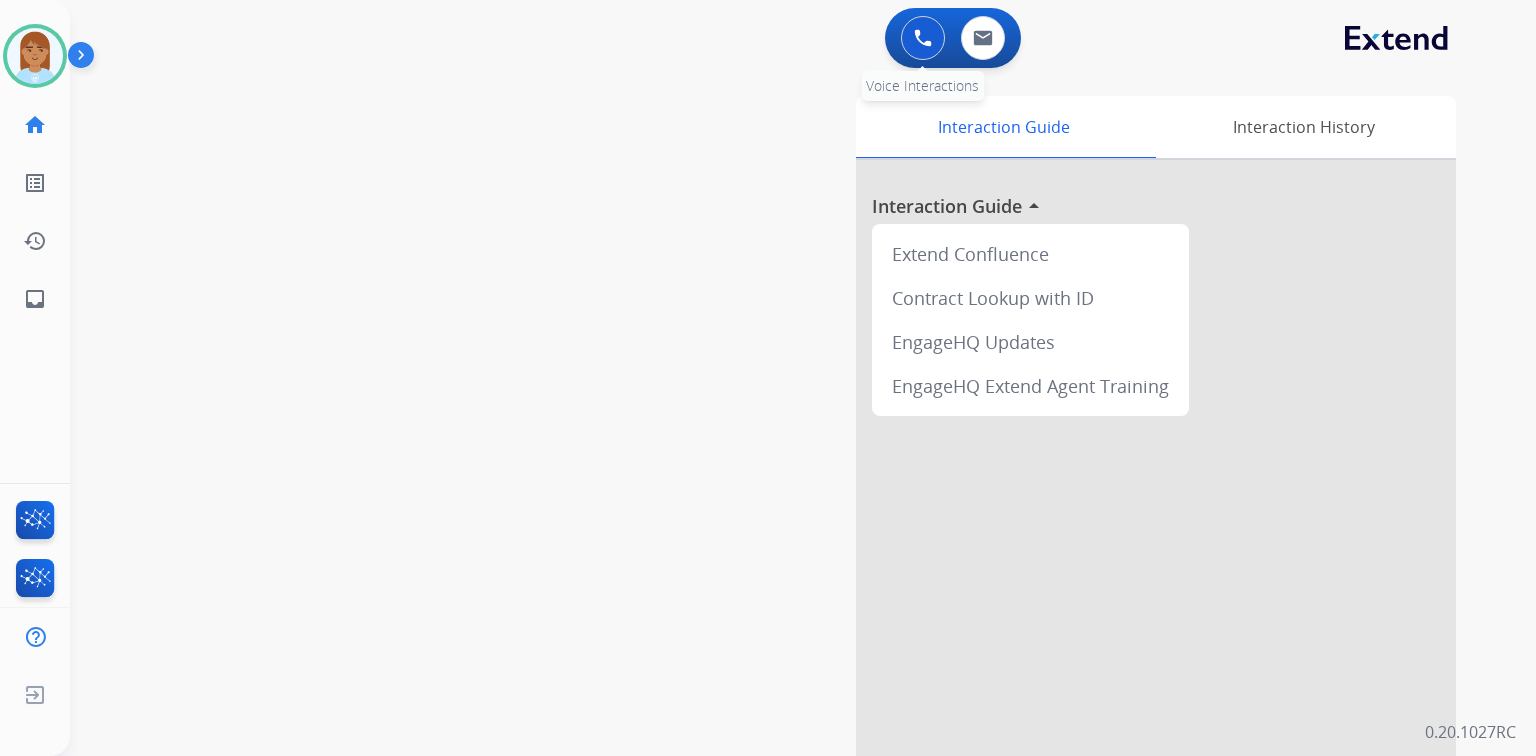 click at bounding box center (923, 38) 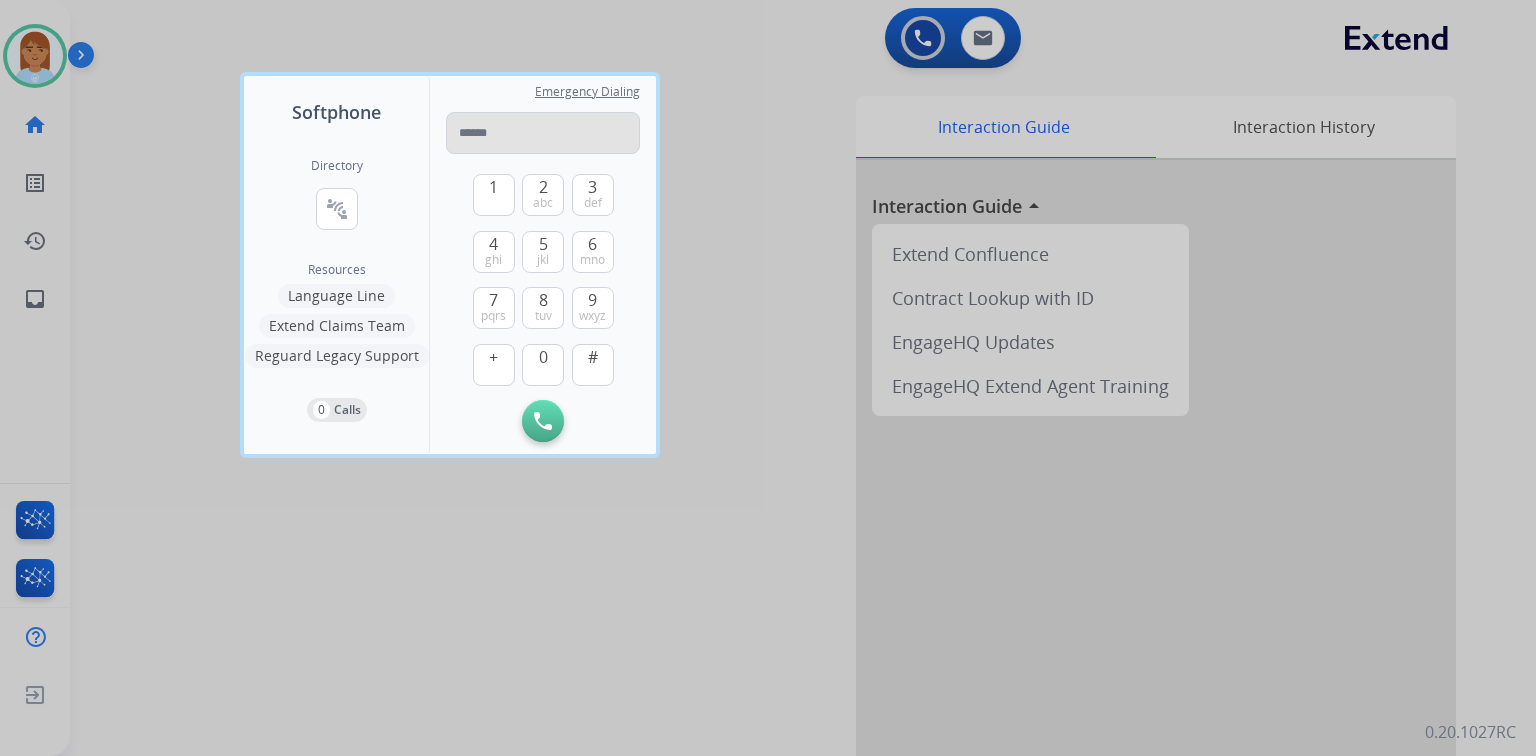 click at bounding box center (543, 133) 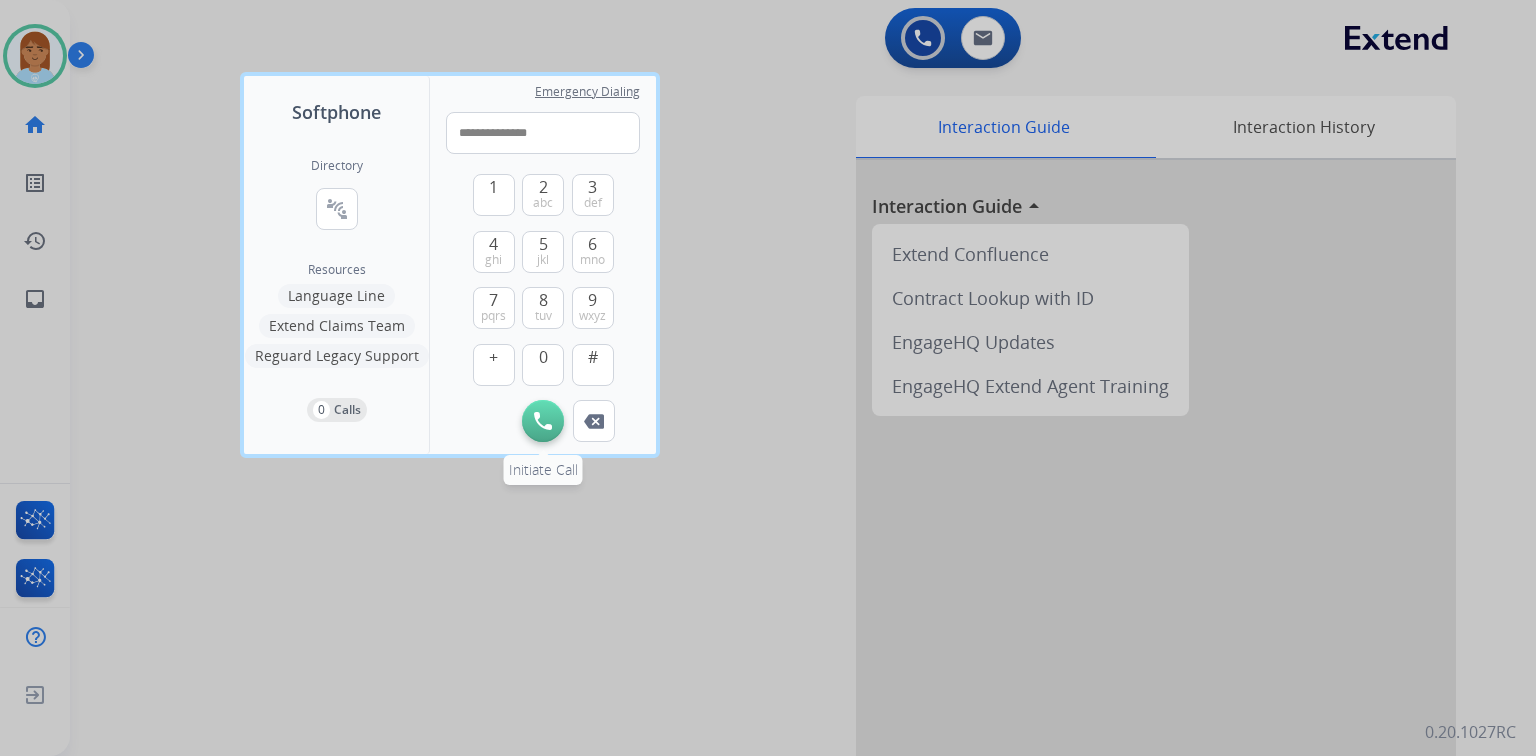 type on "**********" 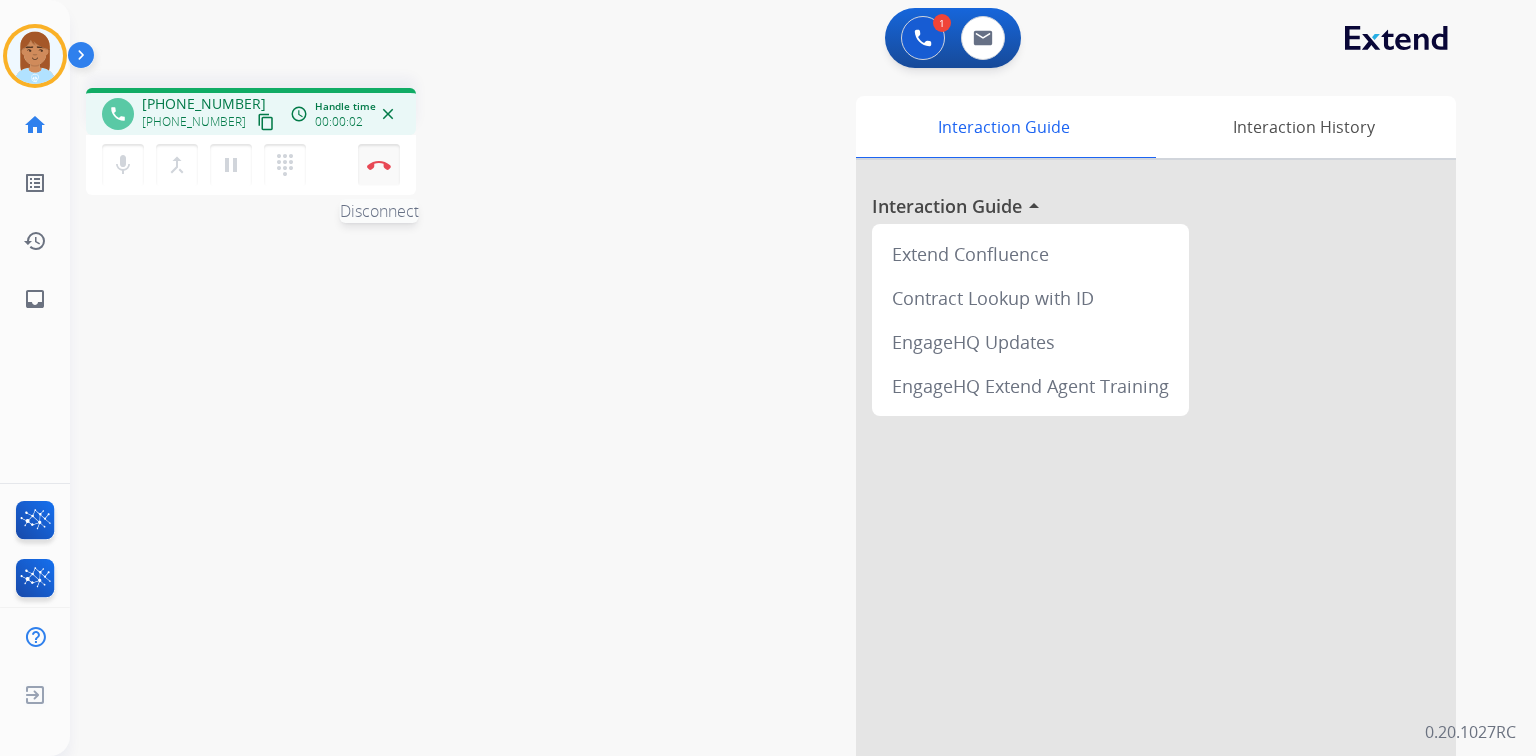 click on "Disconnect" at bounding box center [379, 165] 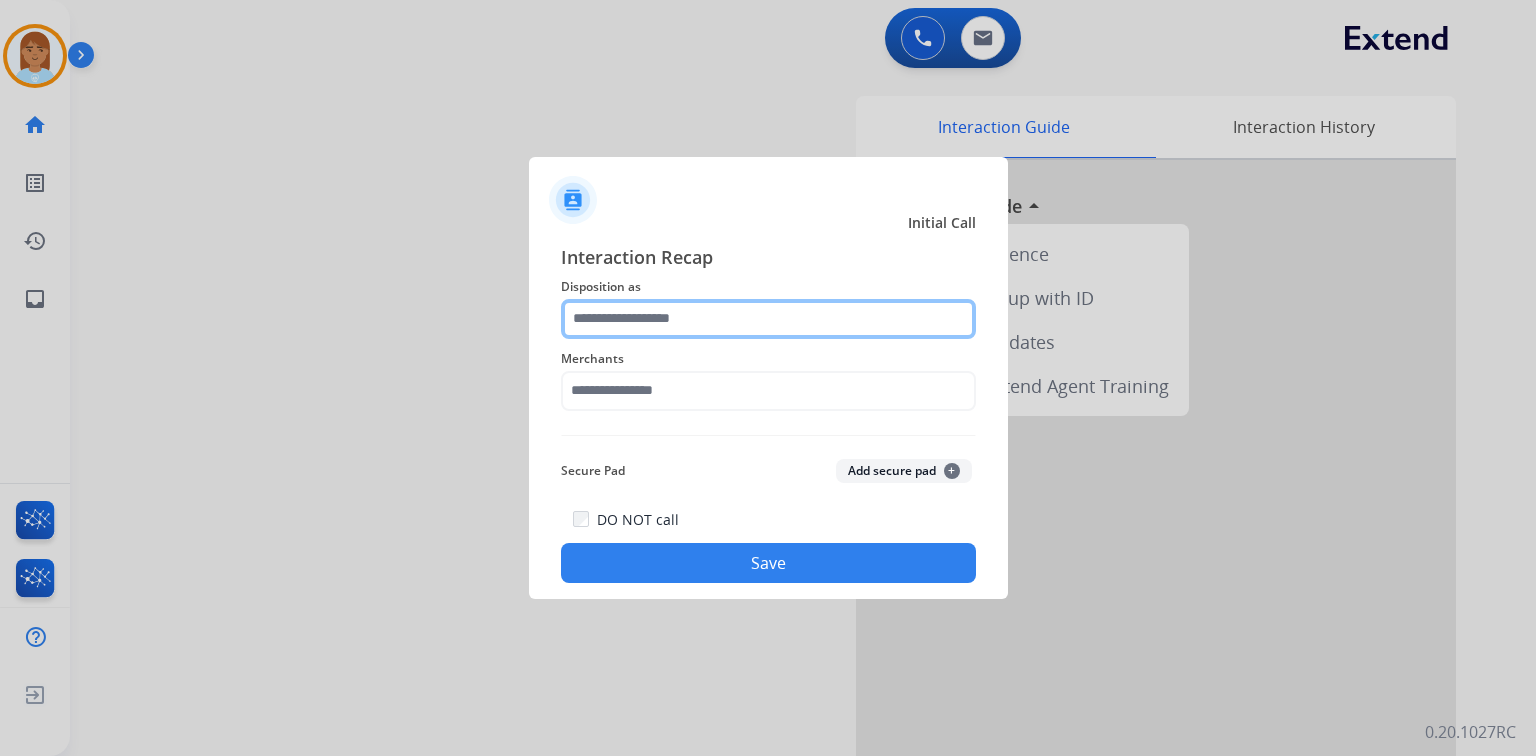 click 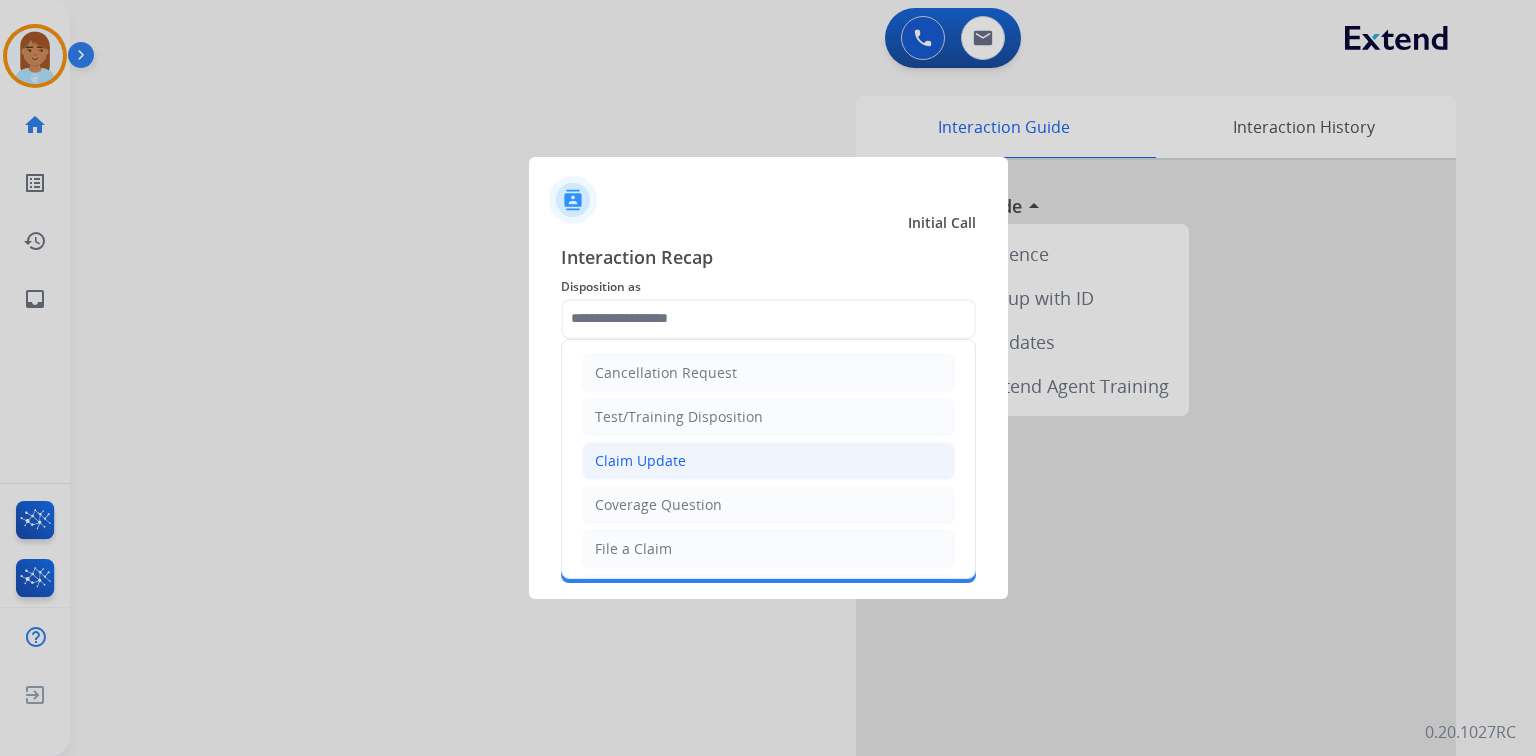 click on "Claim Update" 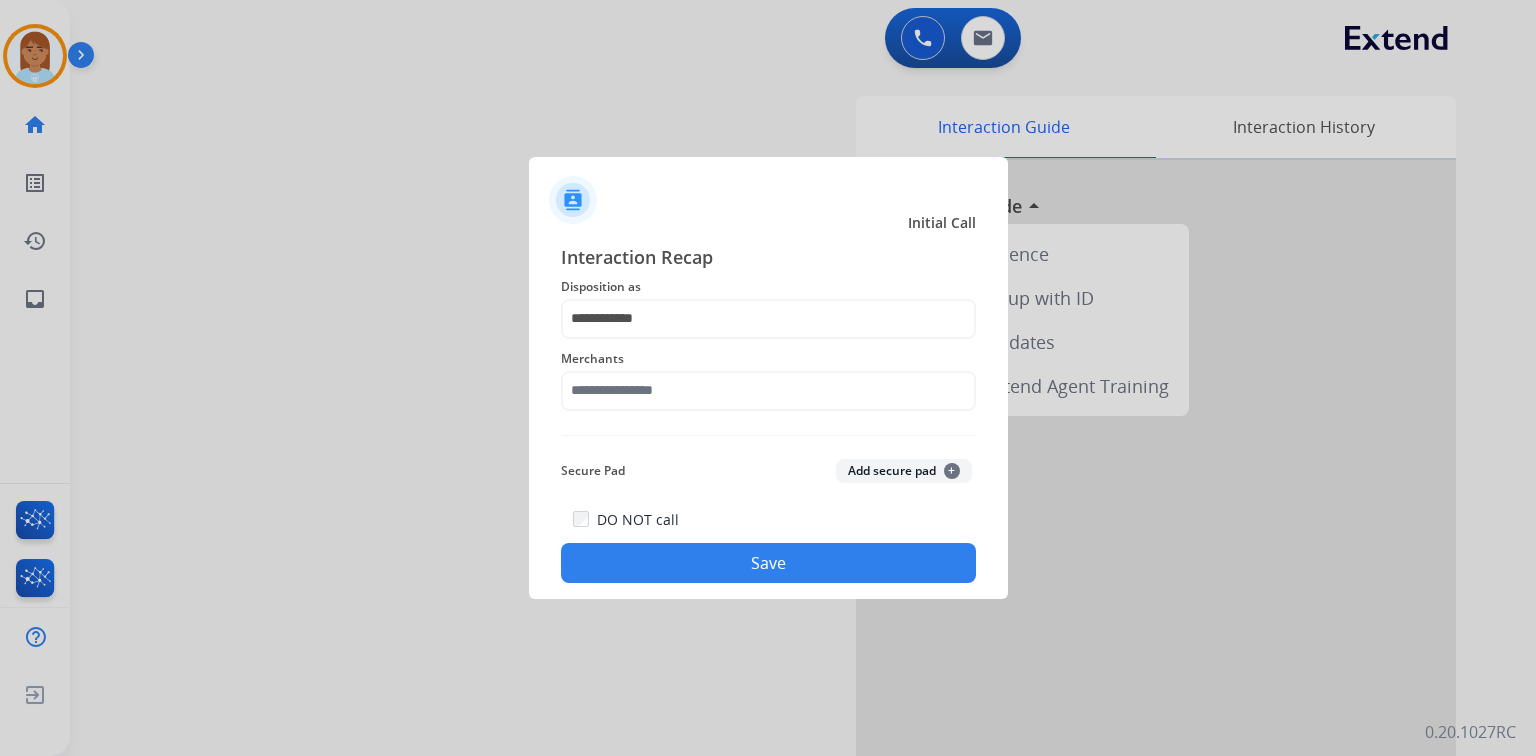 click on "Merchants" 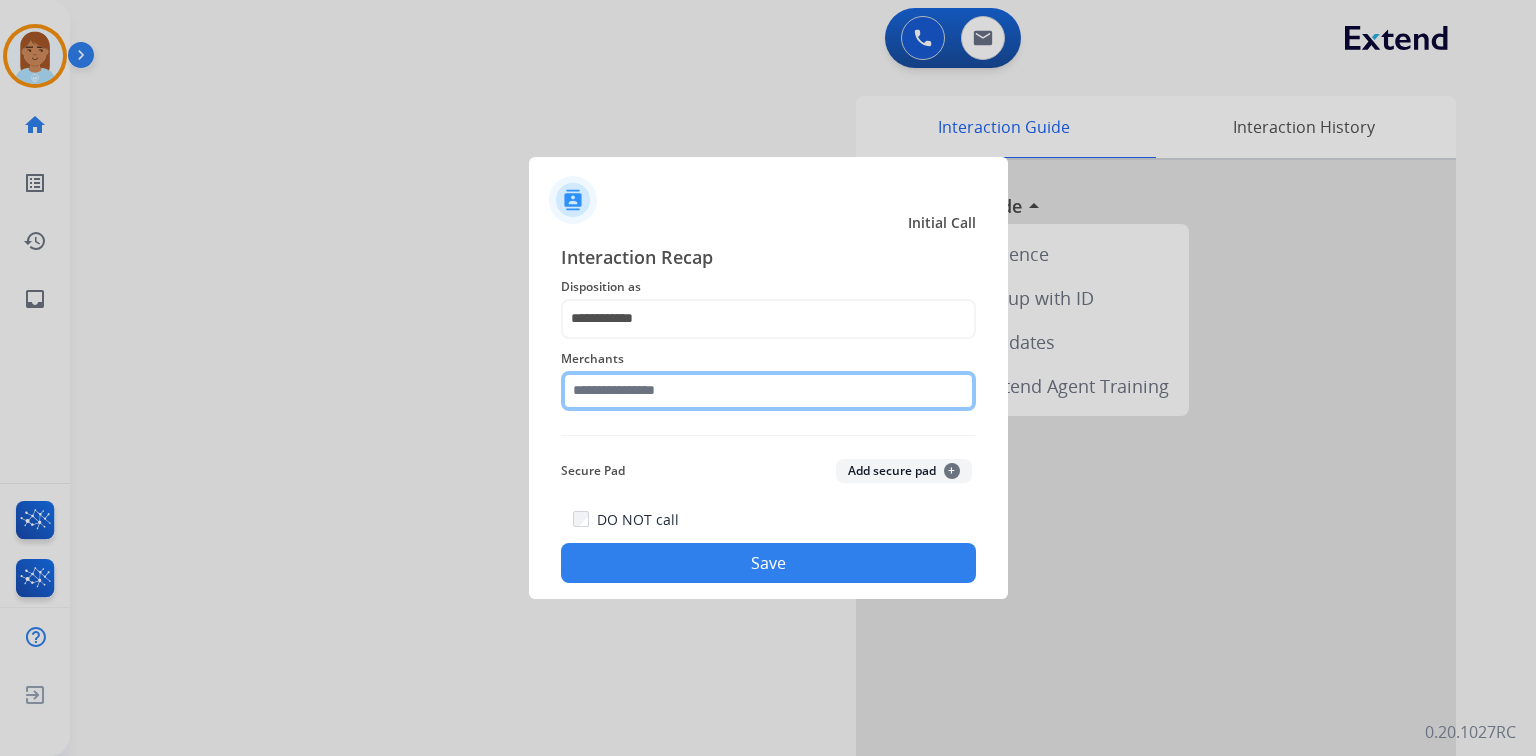 click 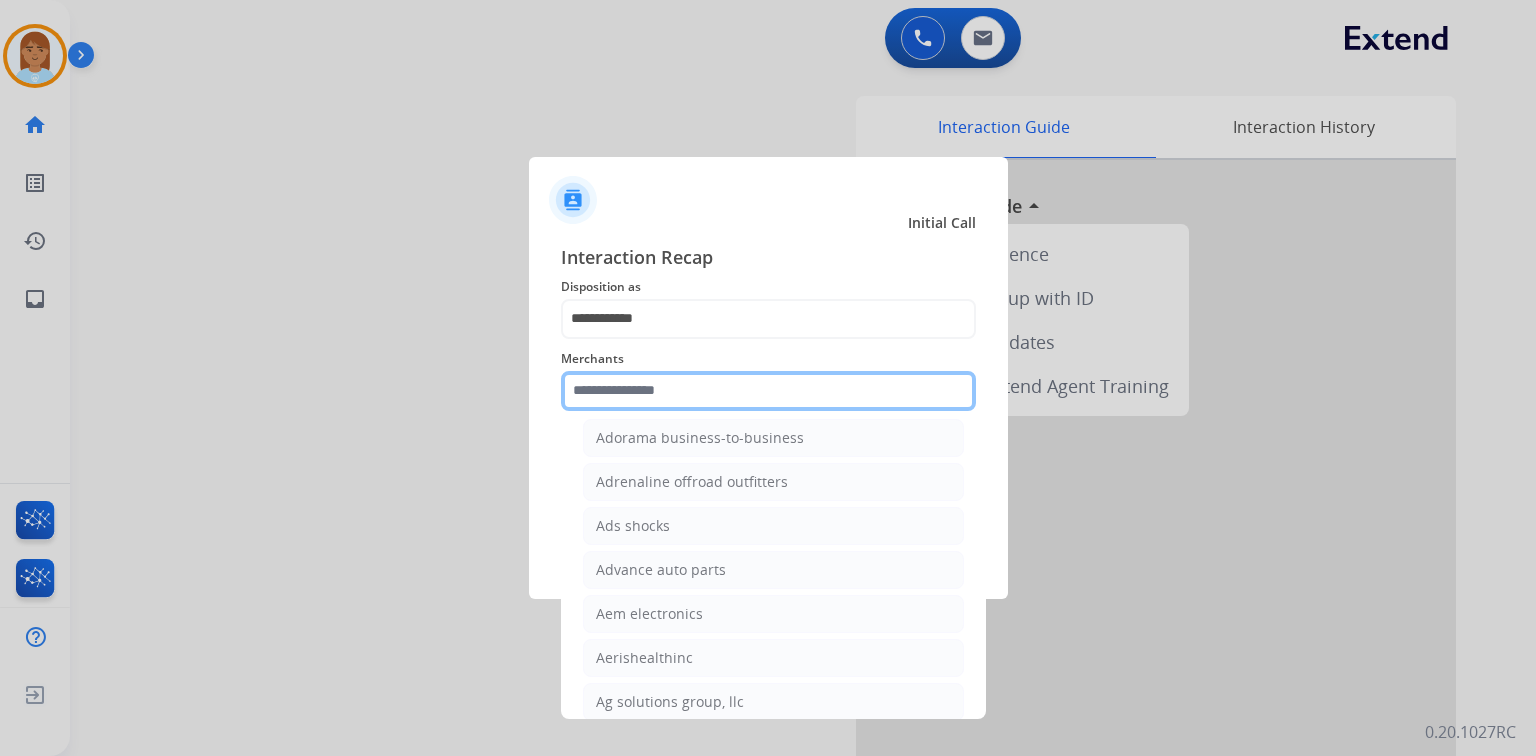 scroll, scrollTop: 960, scrollLeft: 0, axis: vertical 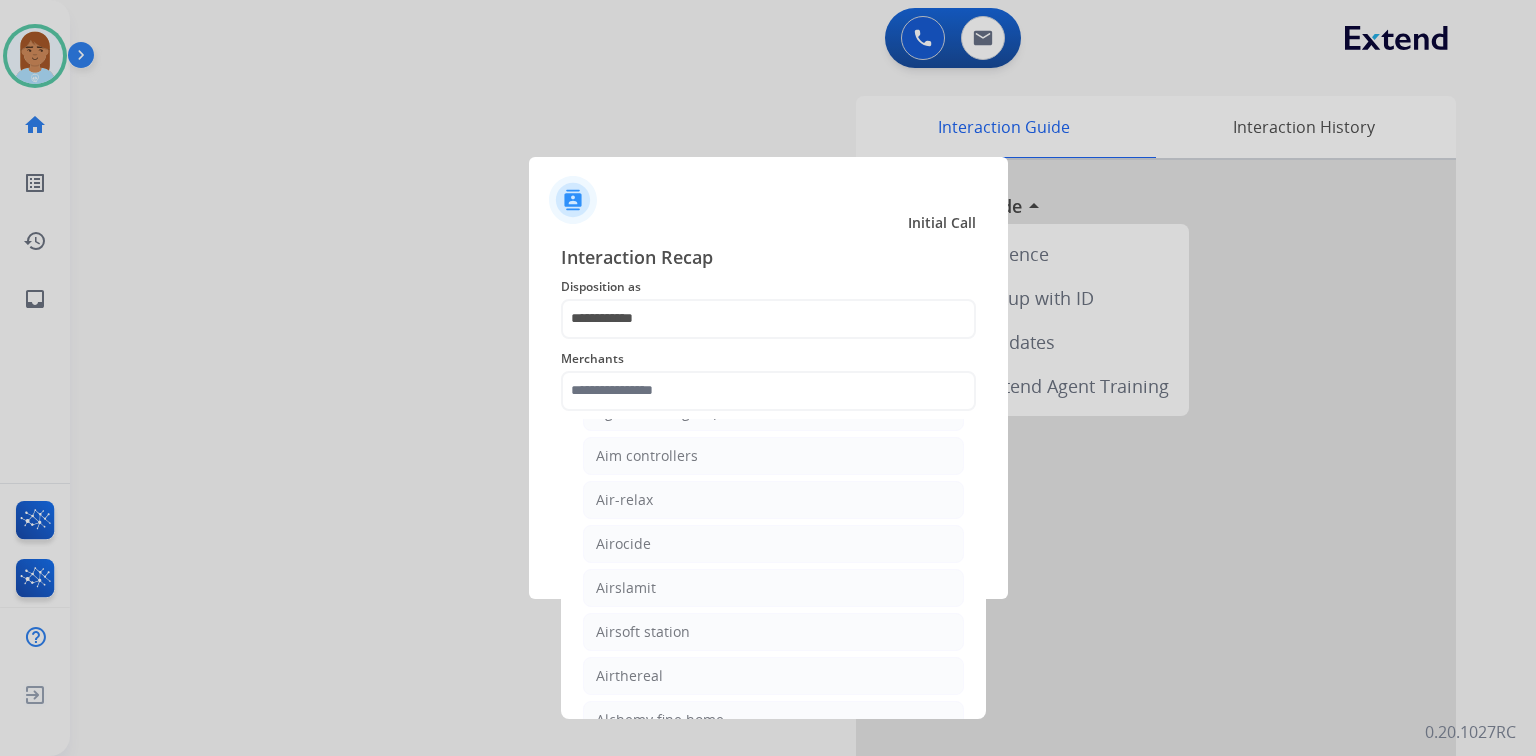 click at bounding box center [768, 378] 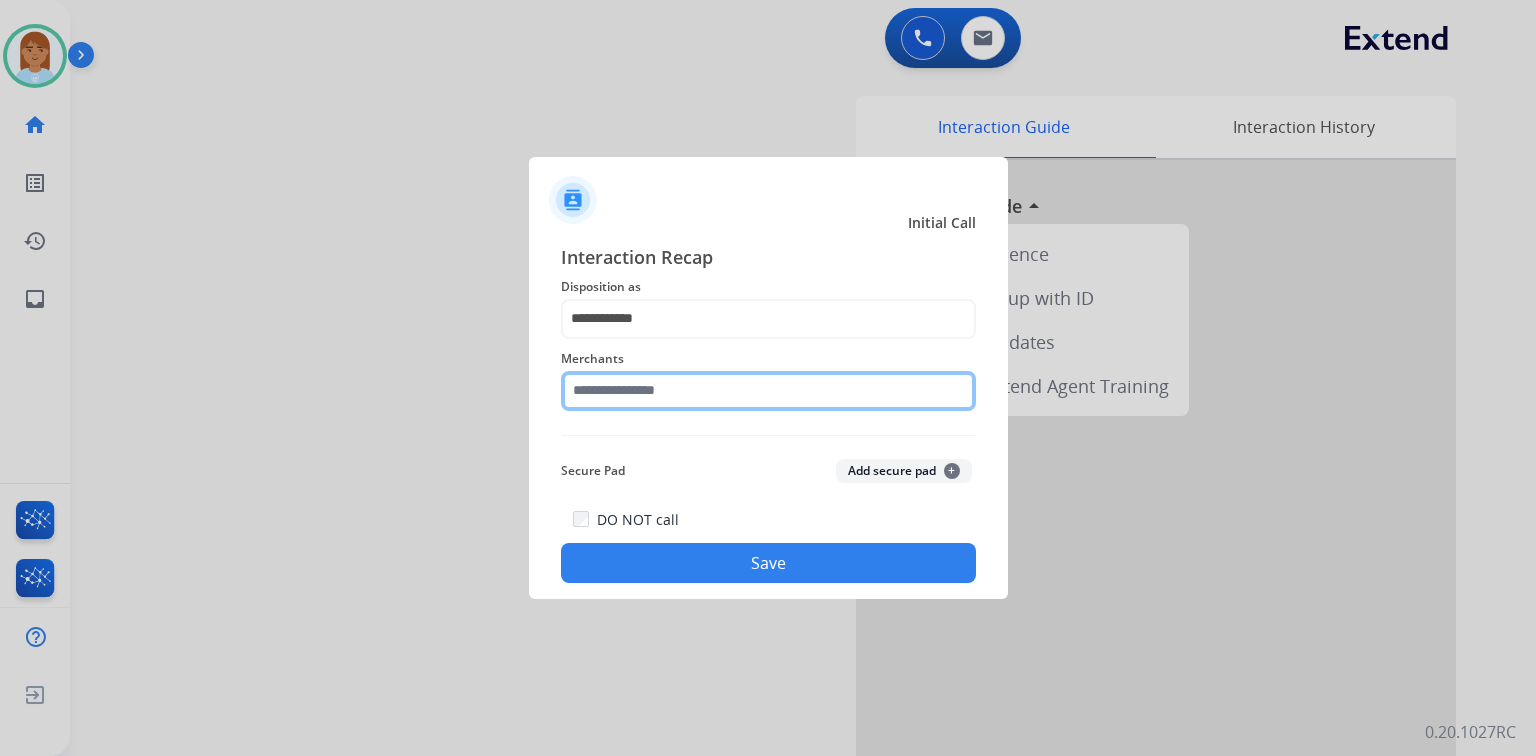 click 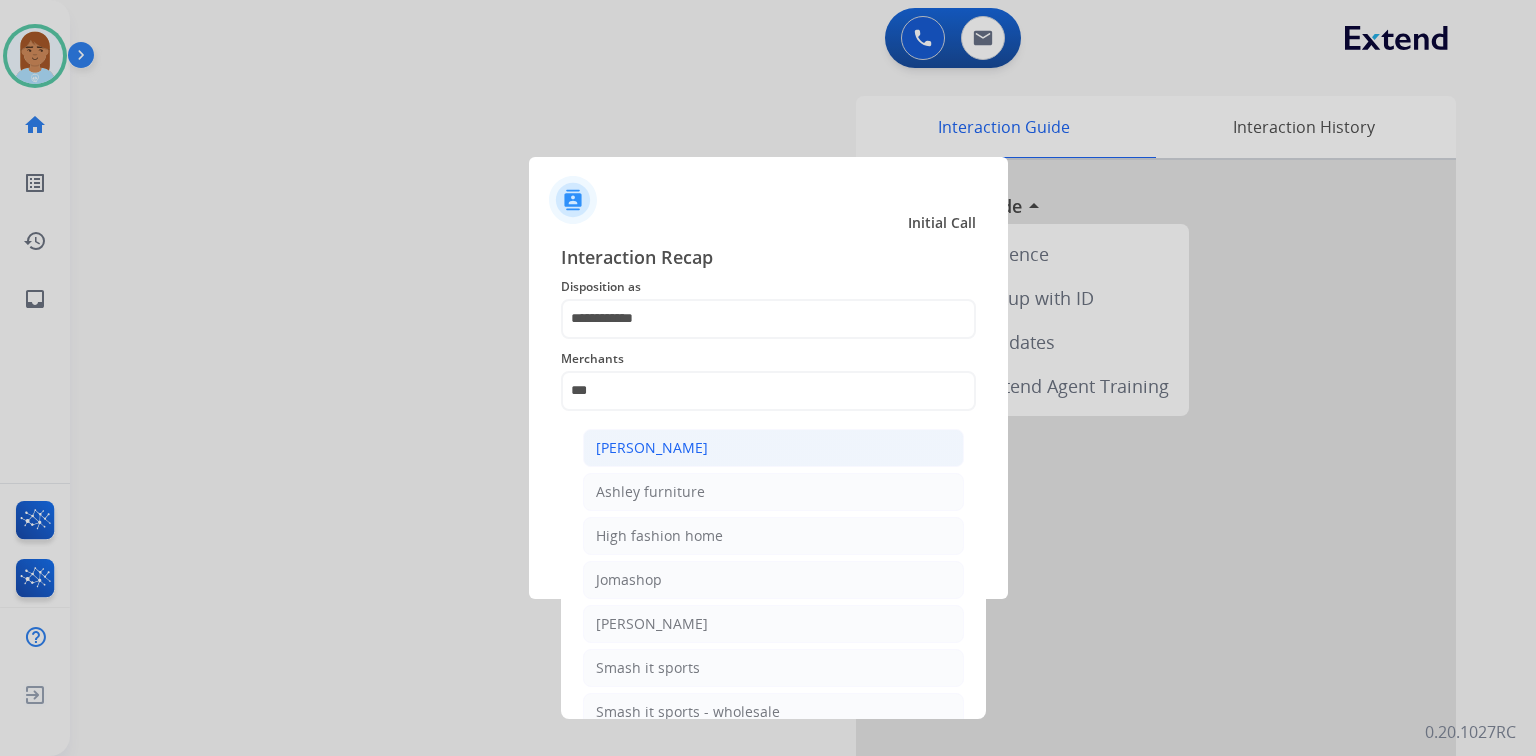 click on "[PERSON_NAME]" 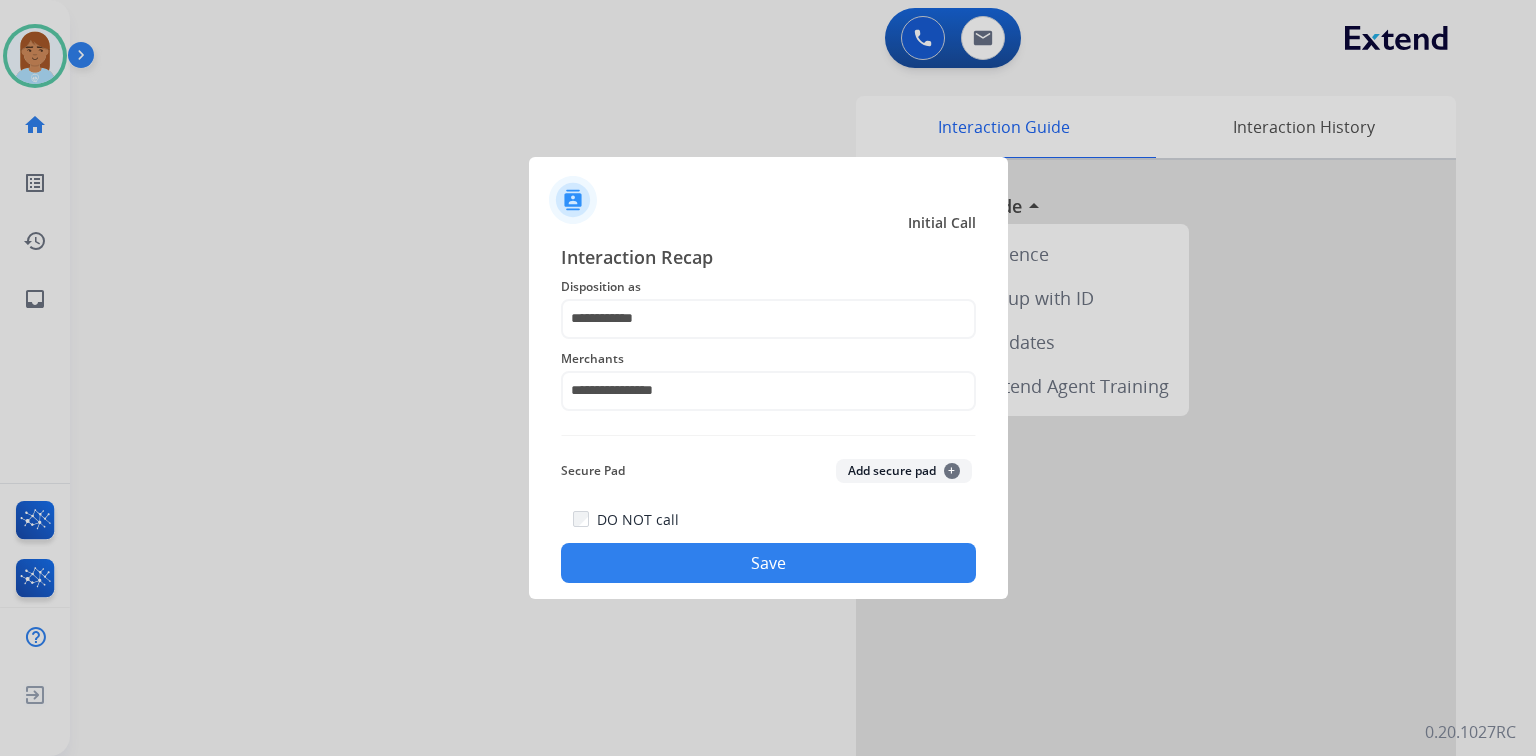 click on "Save" 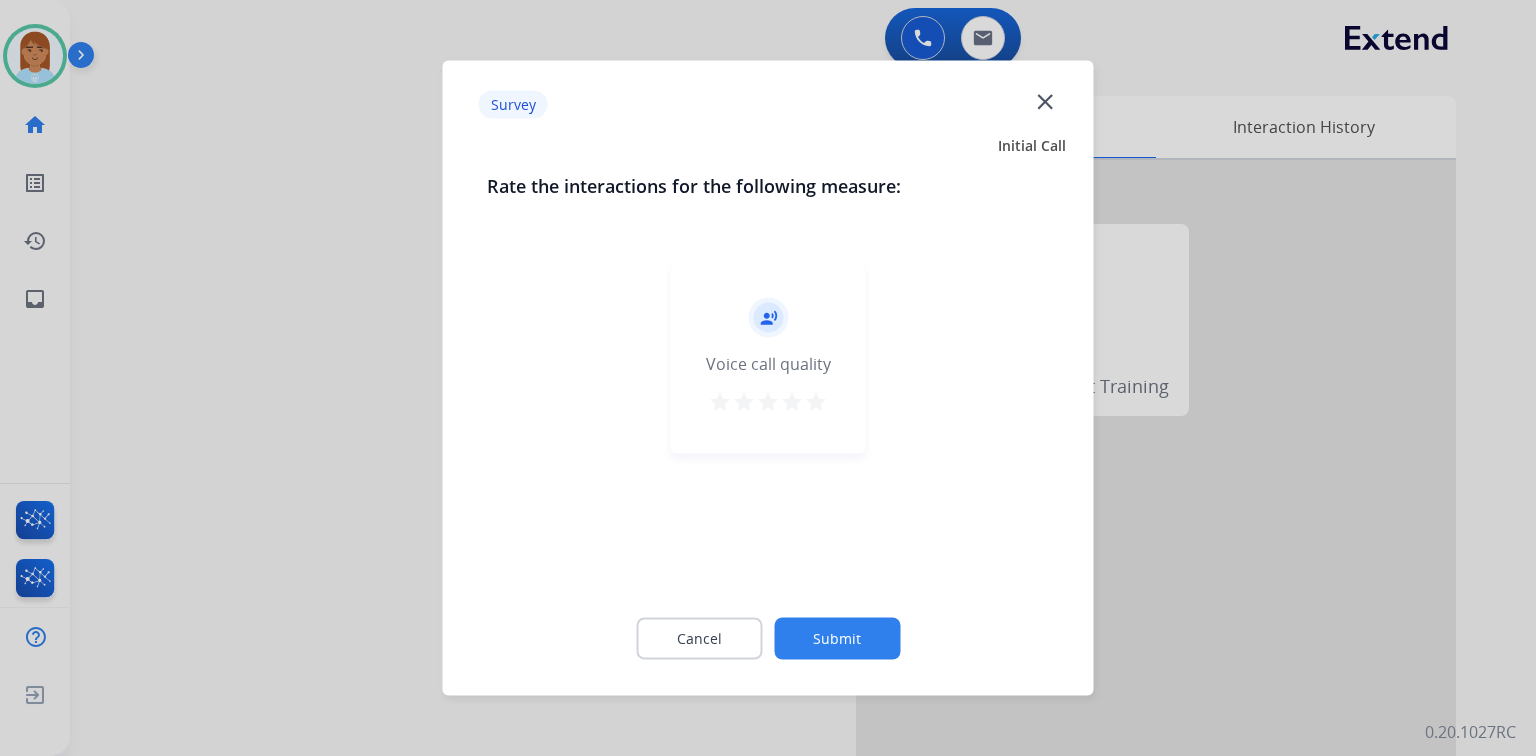 click on "record_voice_over   Voice call quality   star   star   star   star   star" 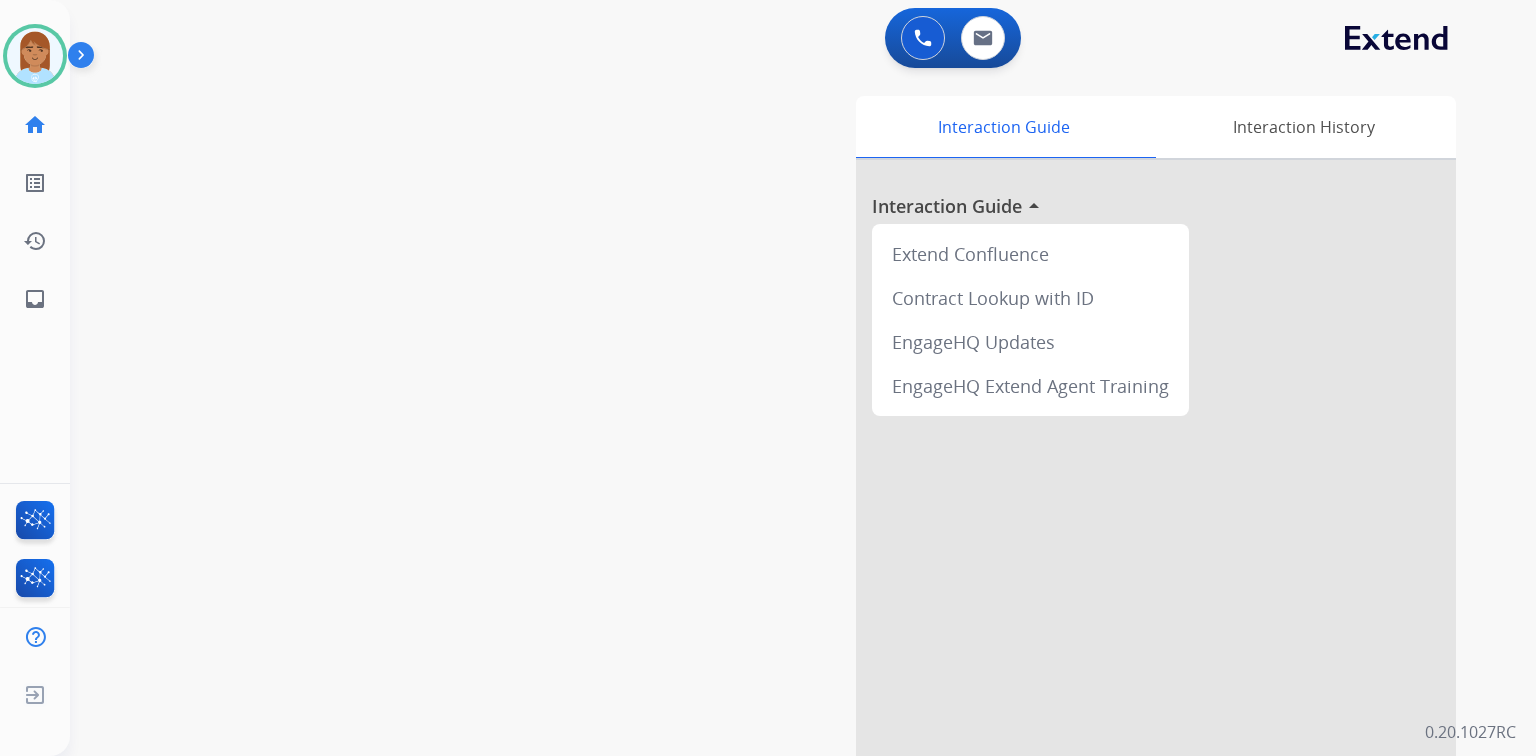 click at bounding box center (85, 59) 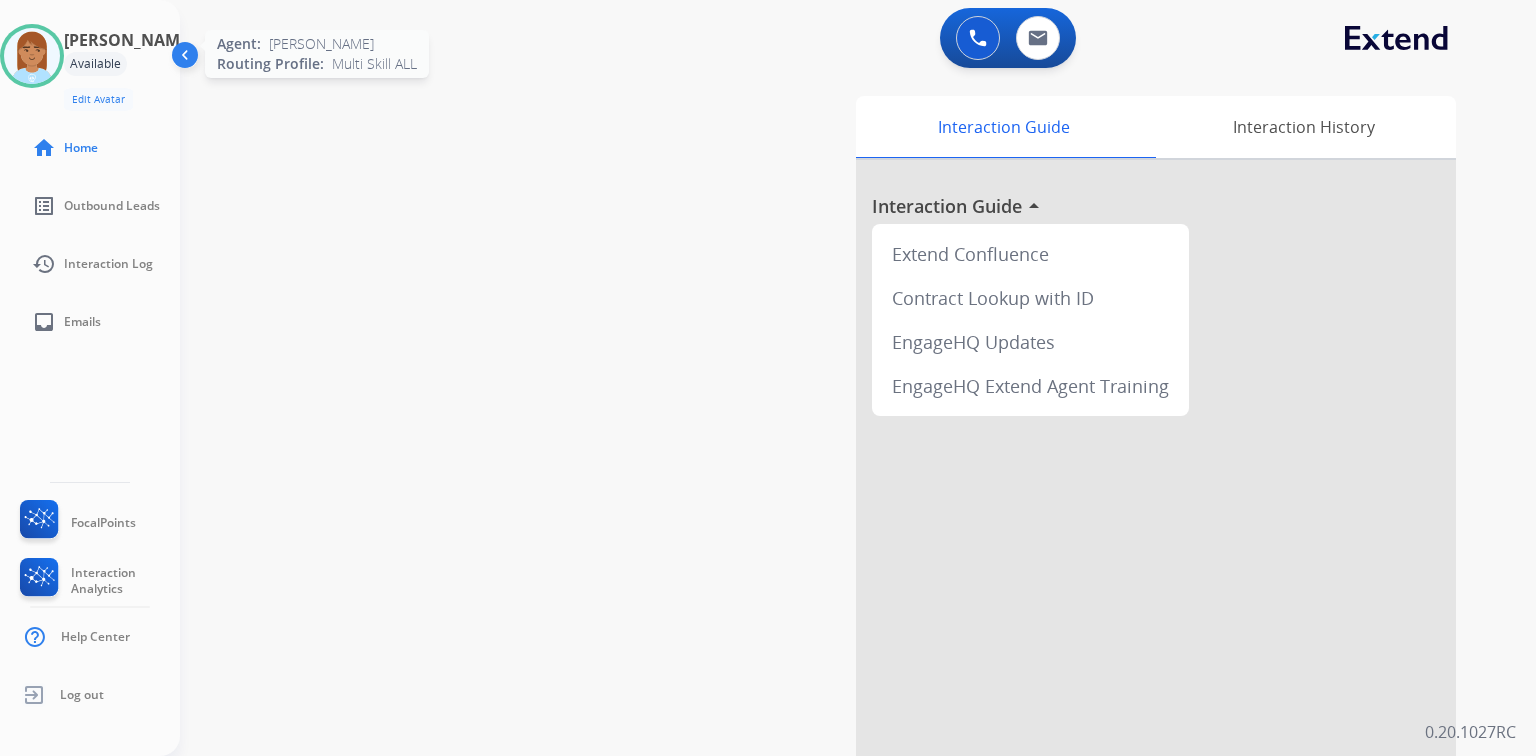 click at bounding box center (32, 56) 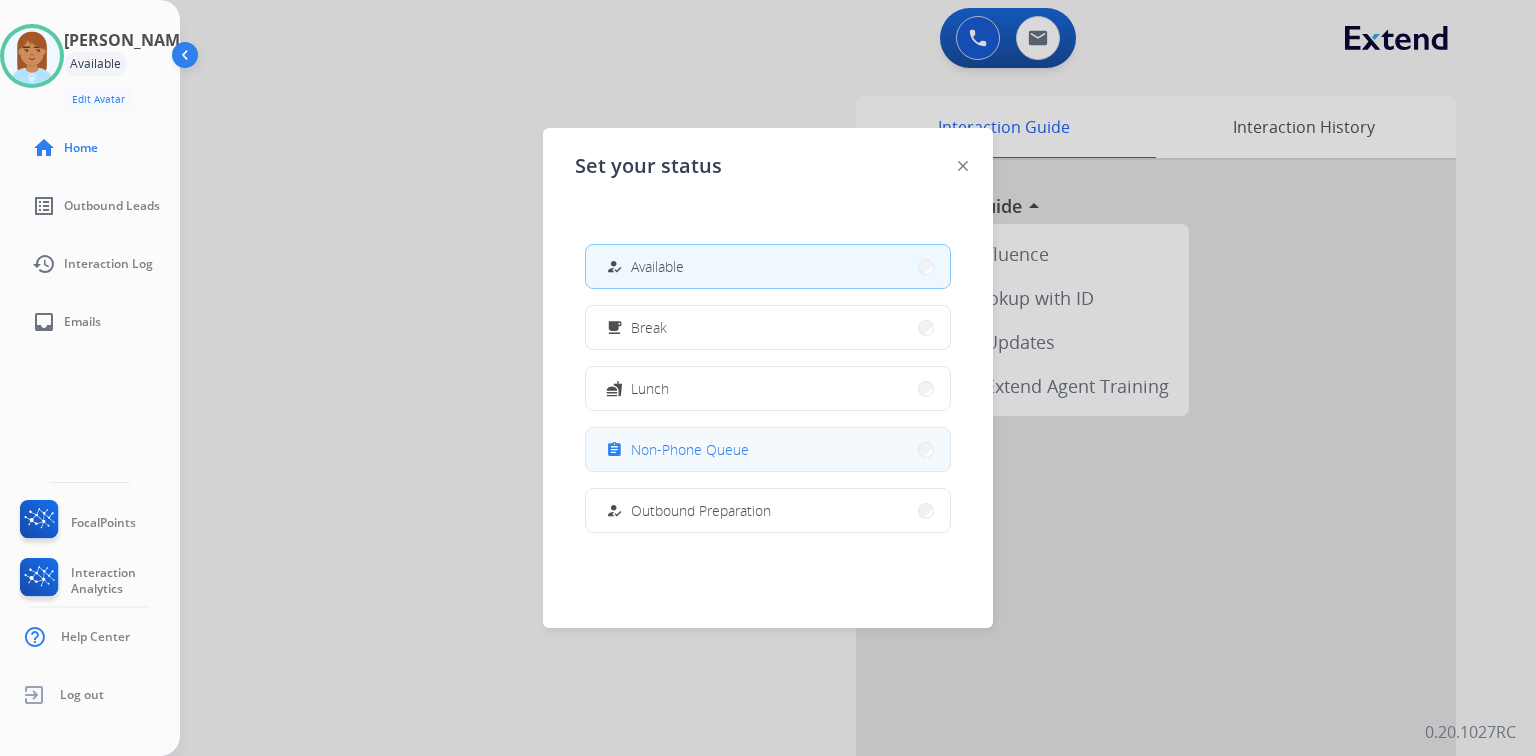 click on "assignment Non-Phone Queue" at bounding box center (768, 449) 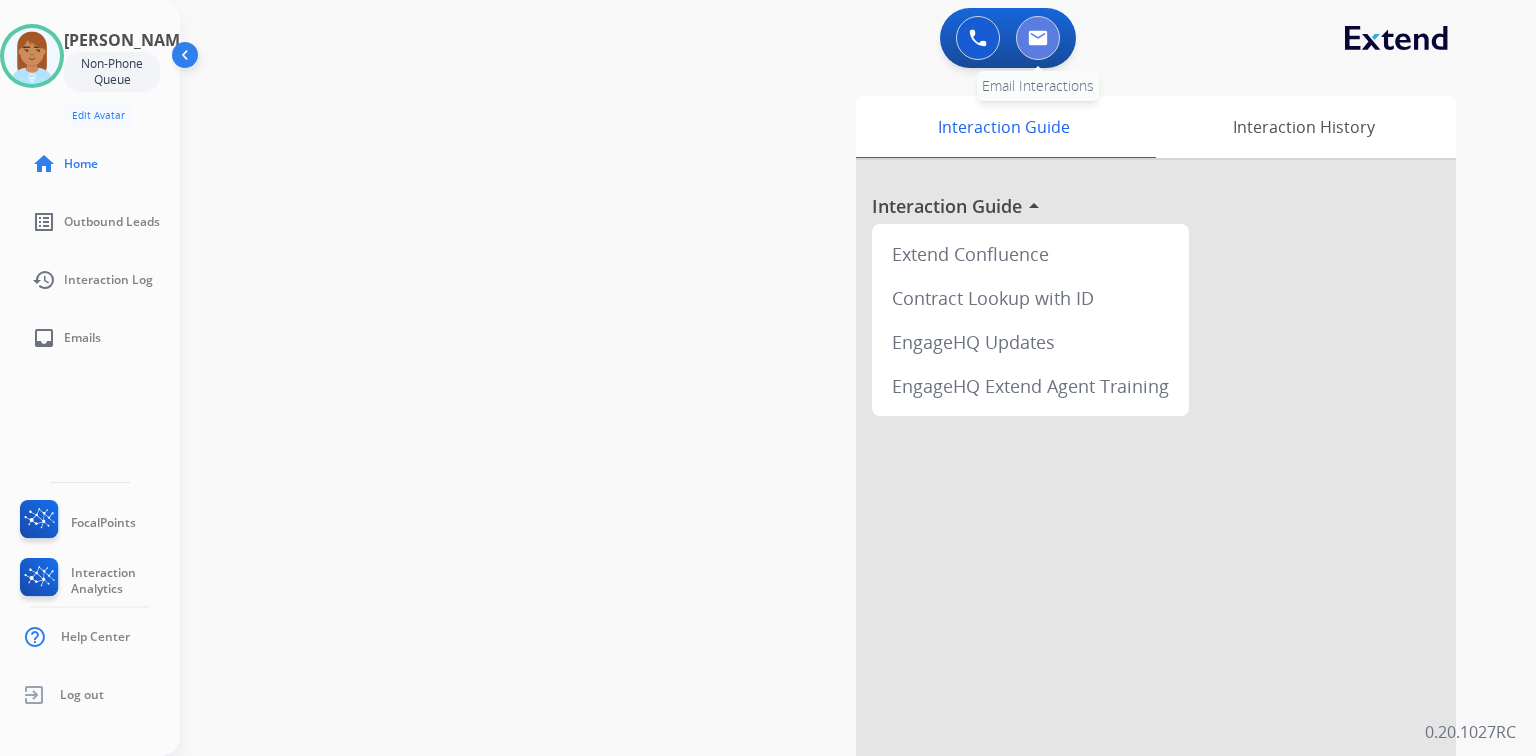 click at bounding box center (1038, 38) 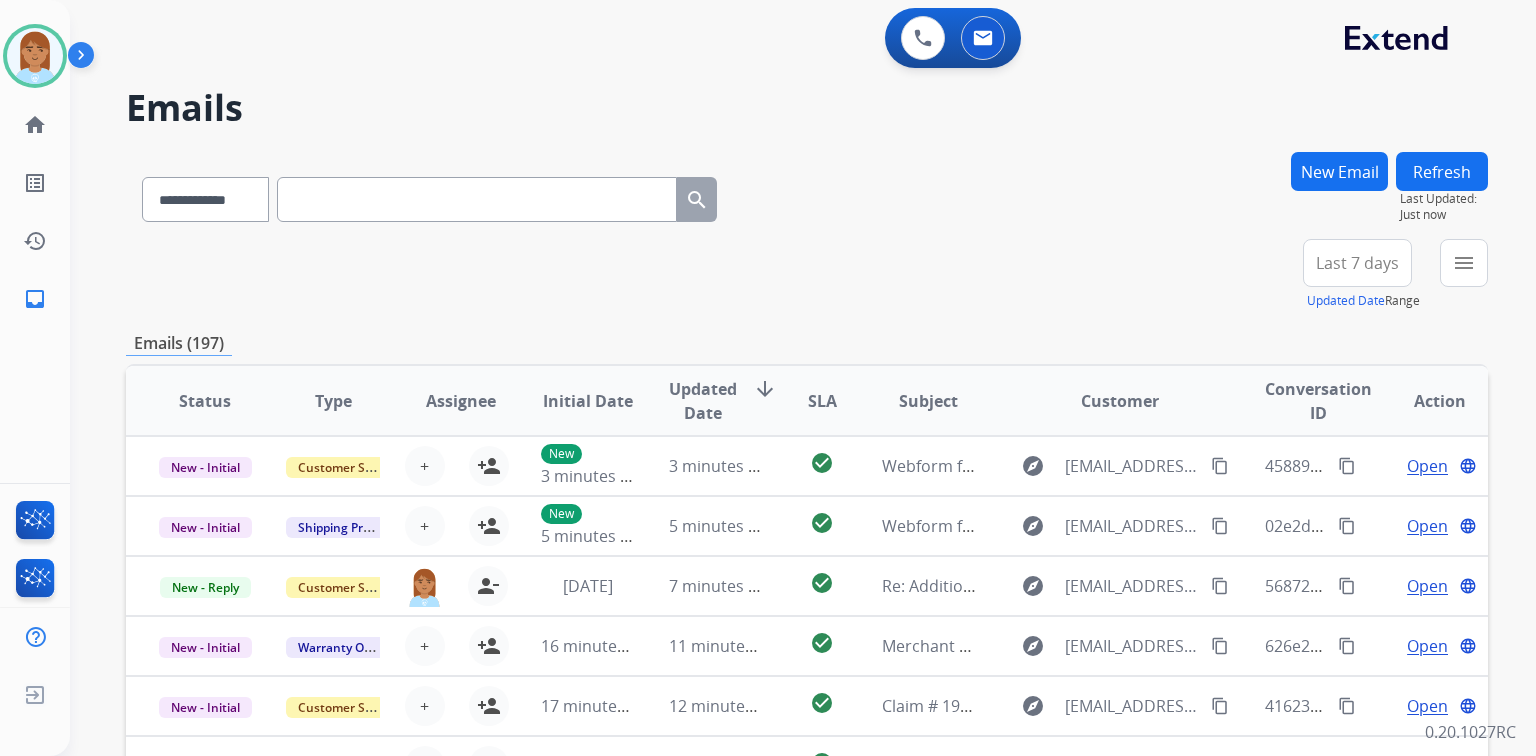 paste on "**********" 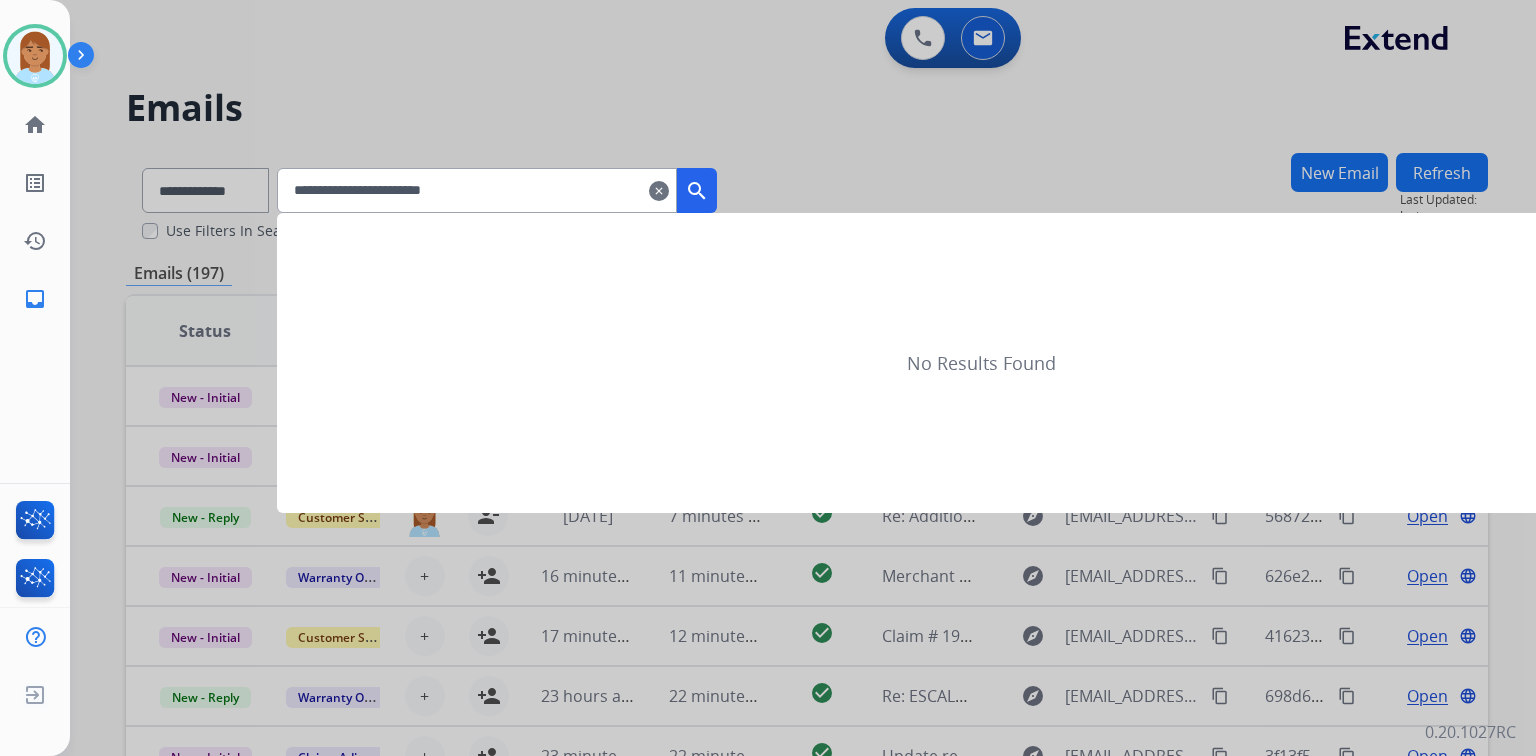 type on "**********" 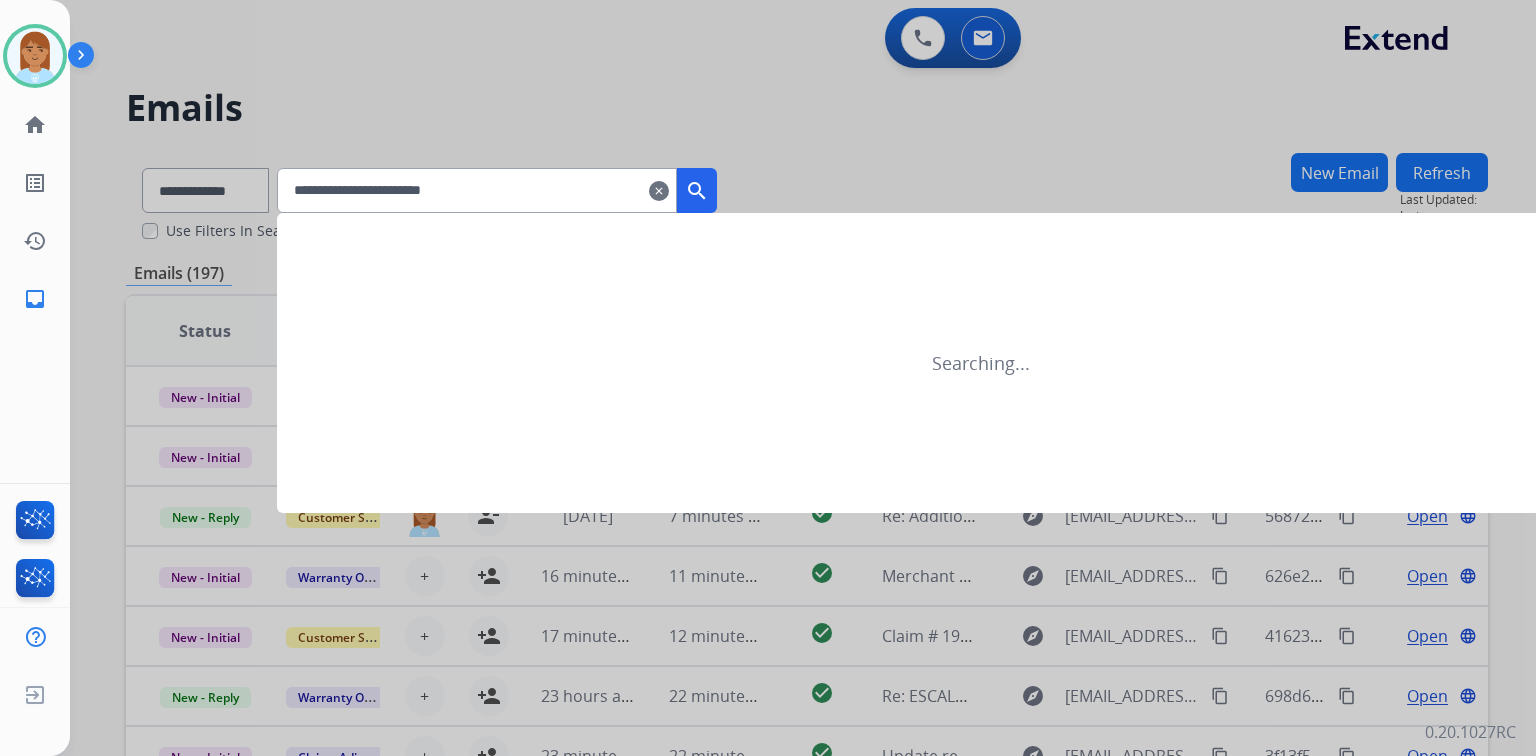 click on "search" at bounding box center [697, 191] 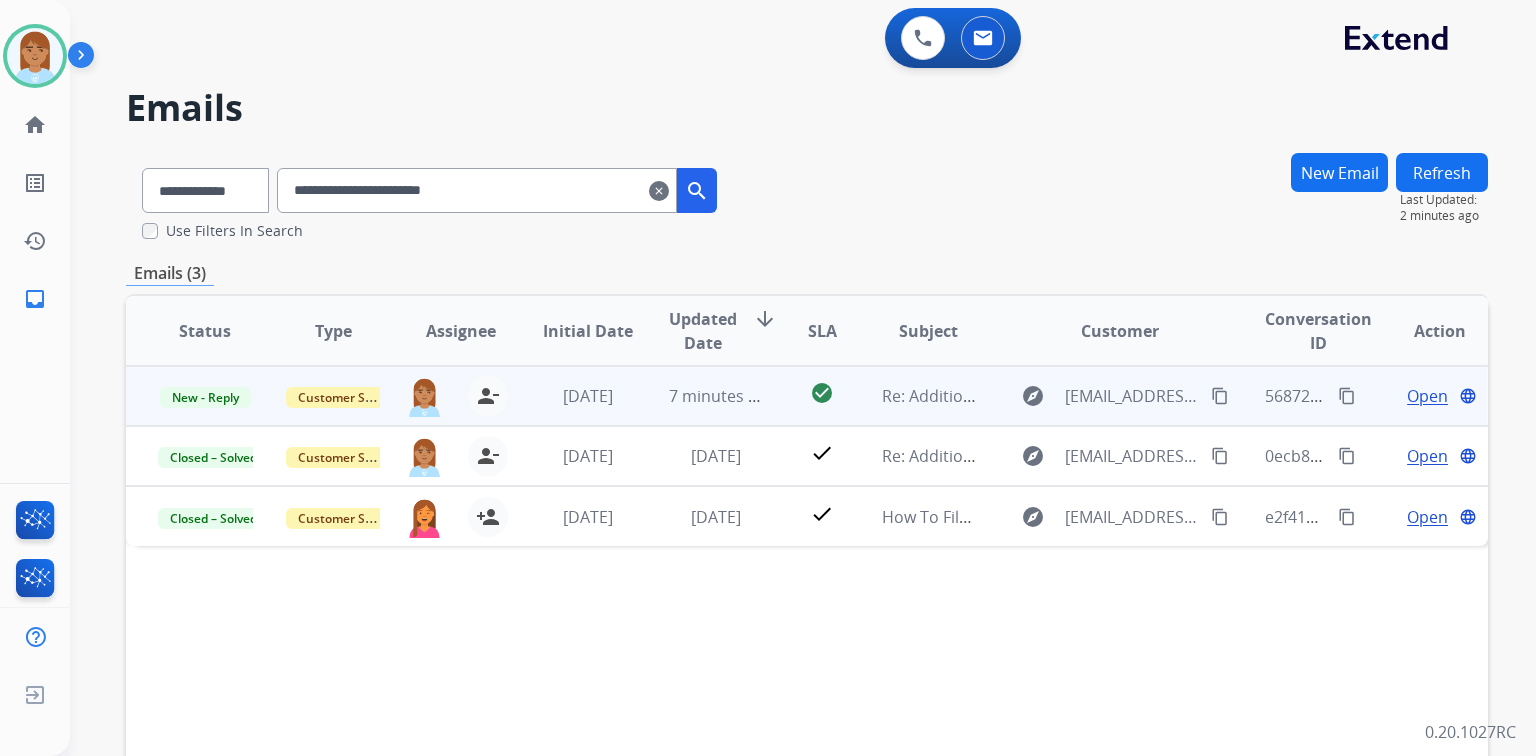 click on "Open" at bounding box center (1427, 396) 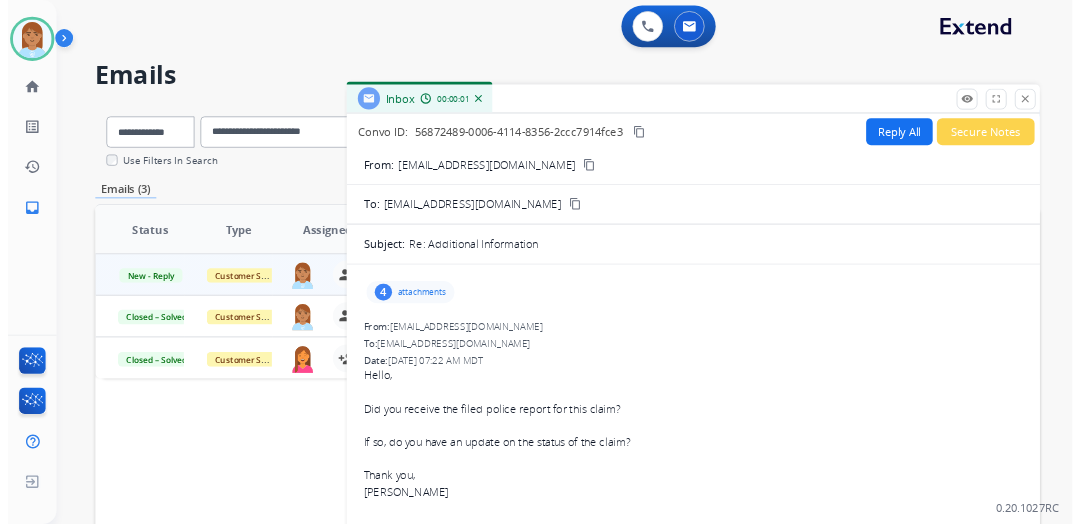scroll, scrollTop: 80, scrollLeft: 0, axis: vertical 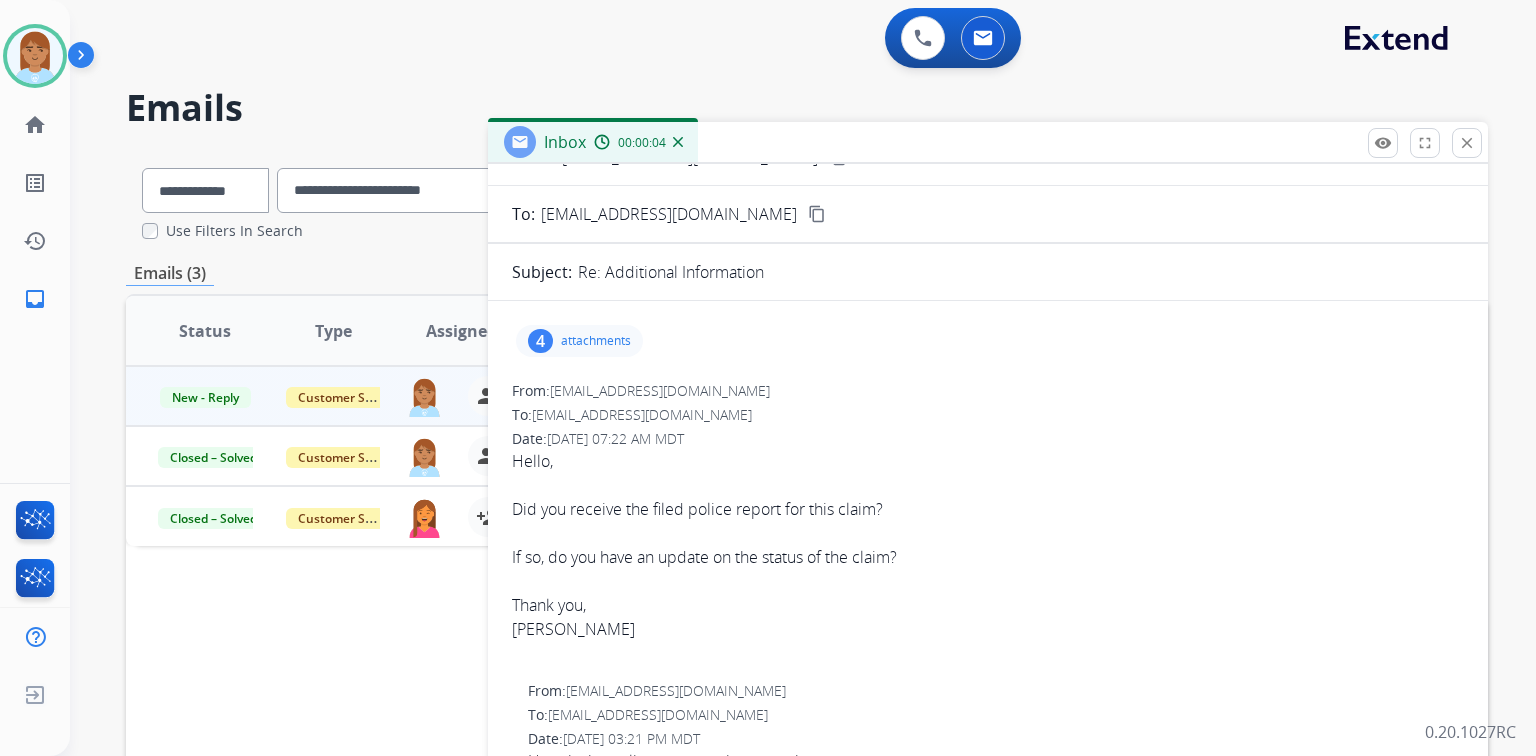 click on "attachments" at bounding box center (596, 341) 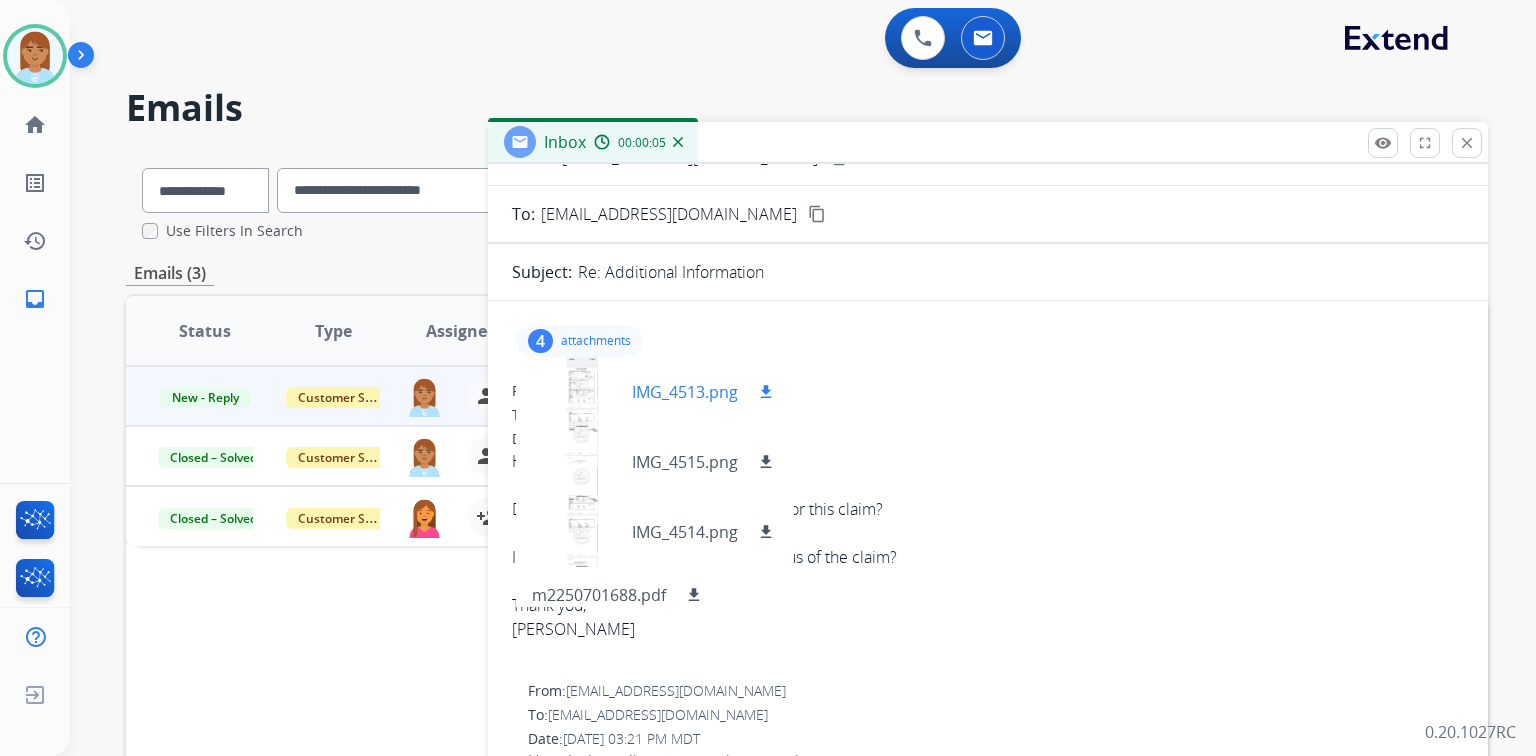 click at bounding box center [582, 392] 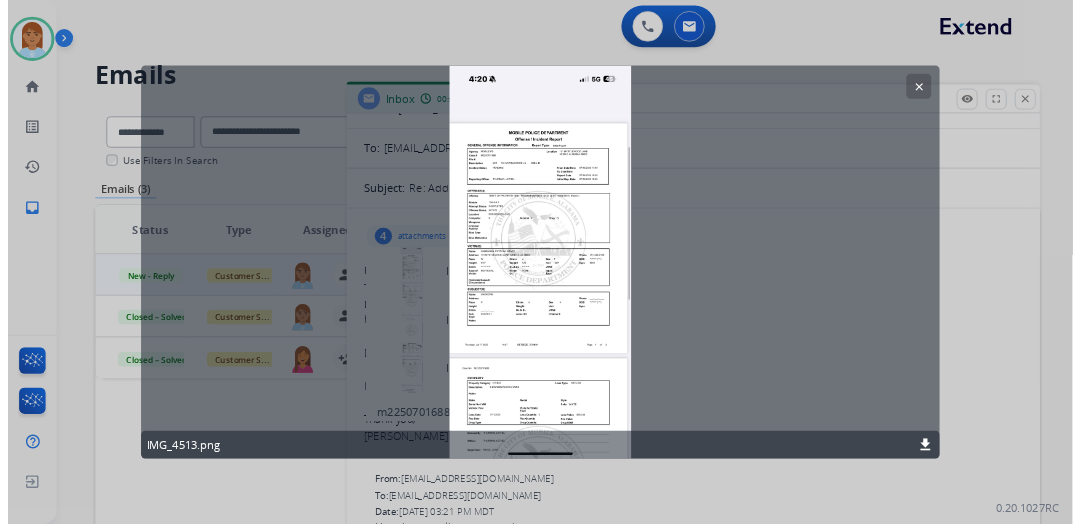 scroll, scrollTop: 80, scrollLeft: 0, axis: vertical 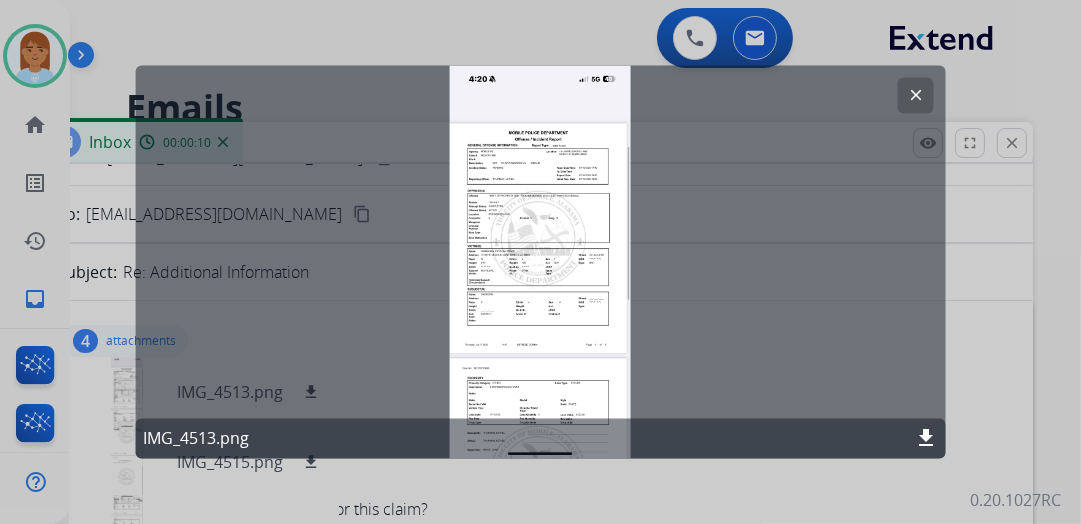 click on "clear IMG_4513.png download" 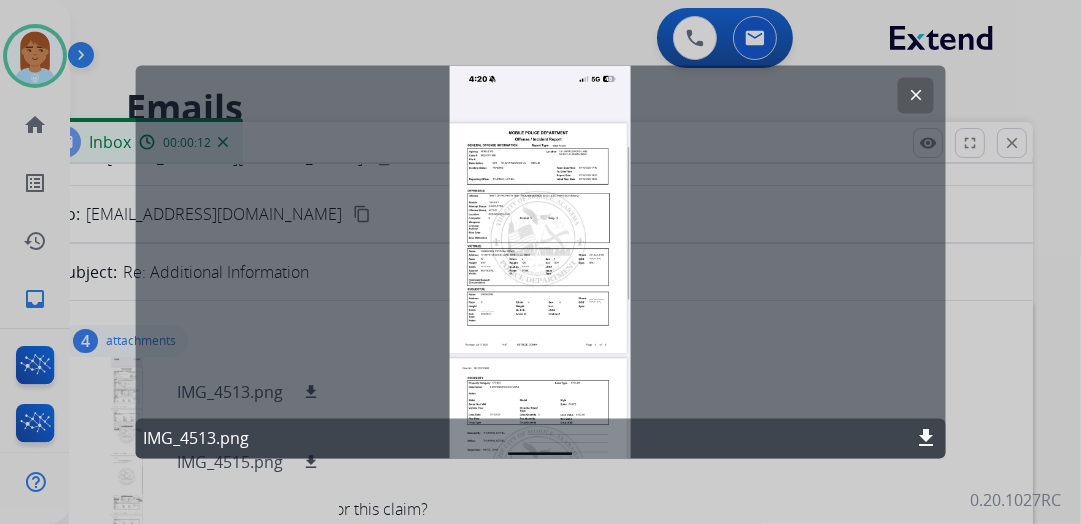 click on "clear" 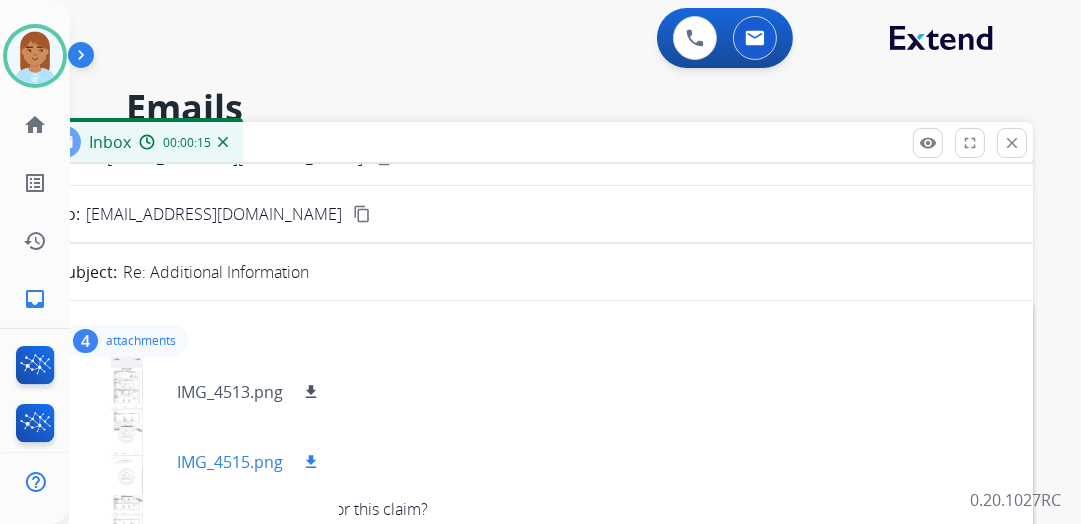 click at bounding box center [127, 462] 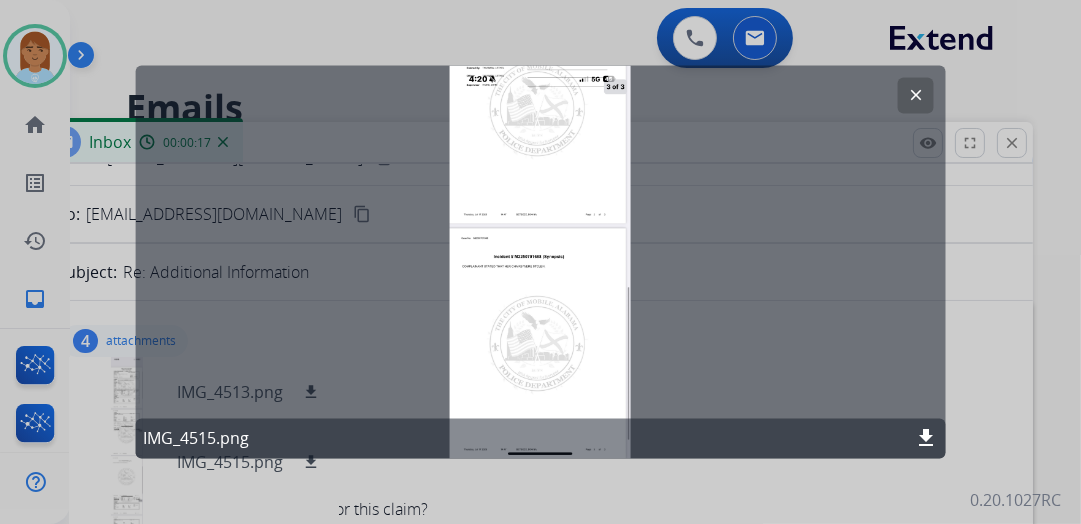 click on "clear" 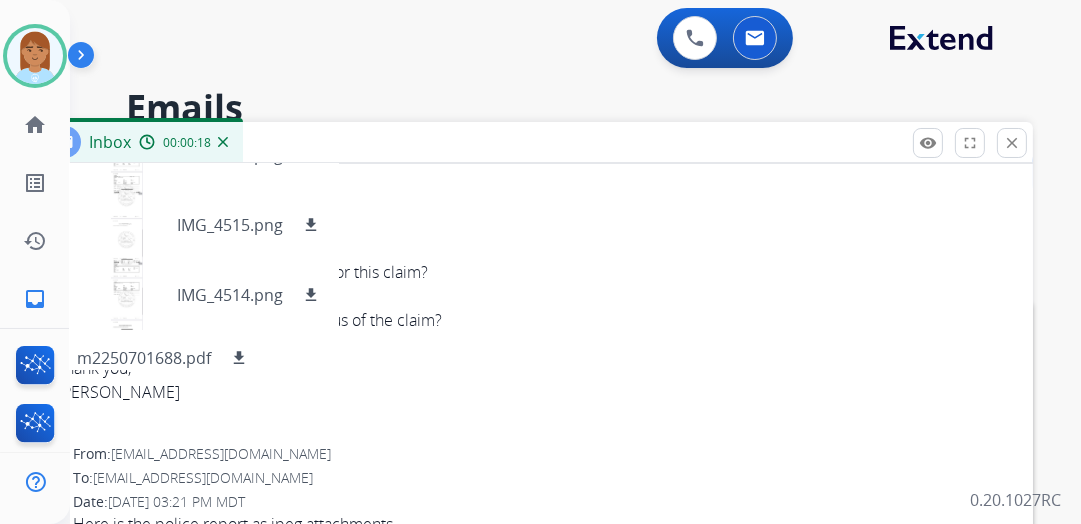 scroll, scrollTop: 365, scrollLeft: 0, axis: vertical 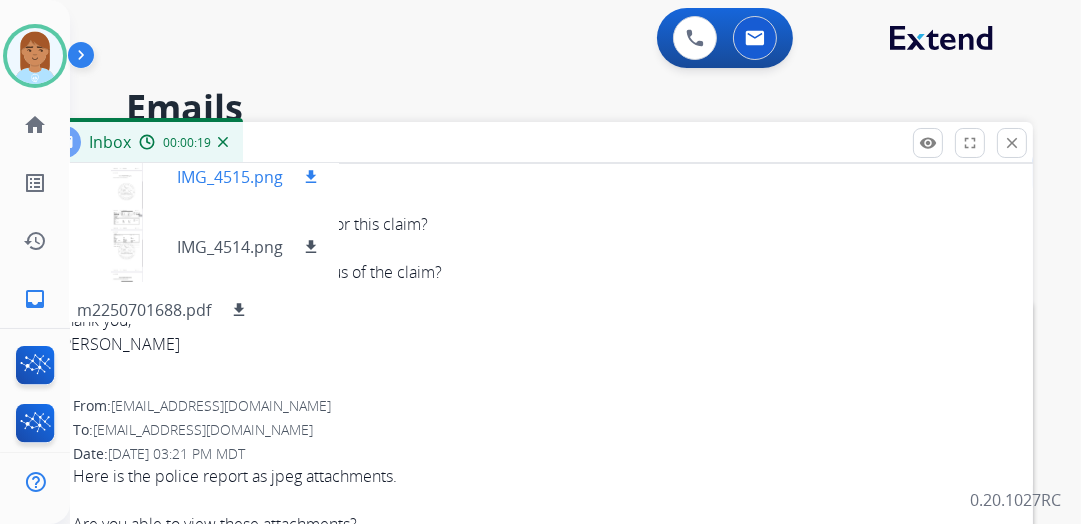 click at bounding box center (127, 177) 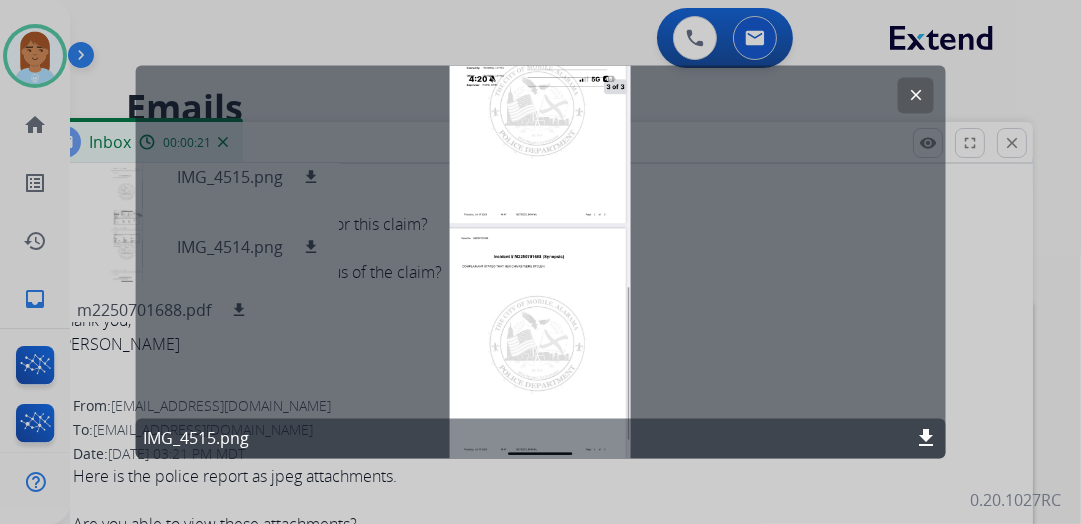 click on "clear" 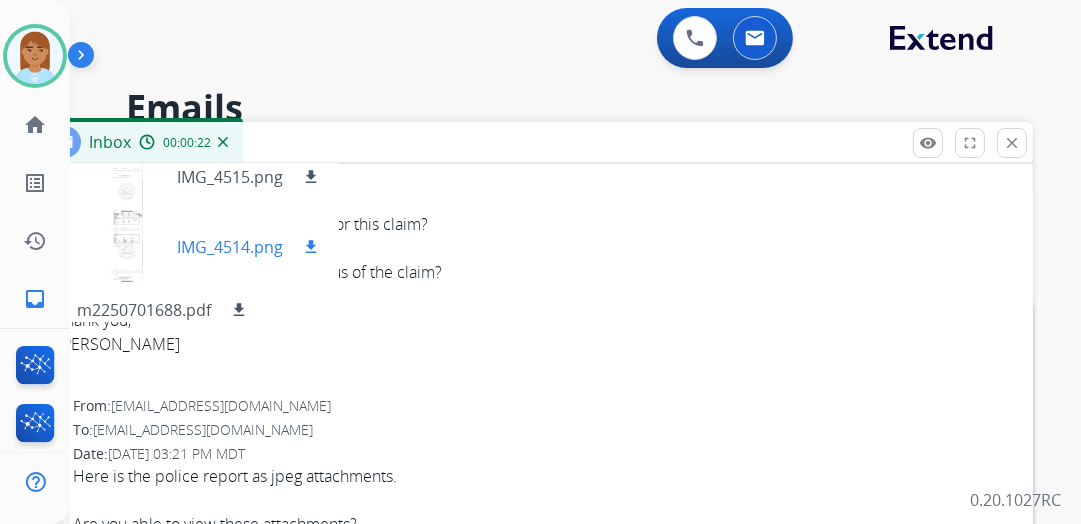click at bounding box center [127, 247] 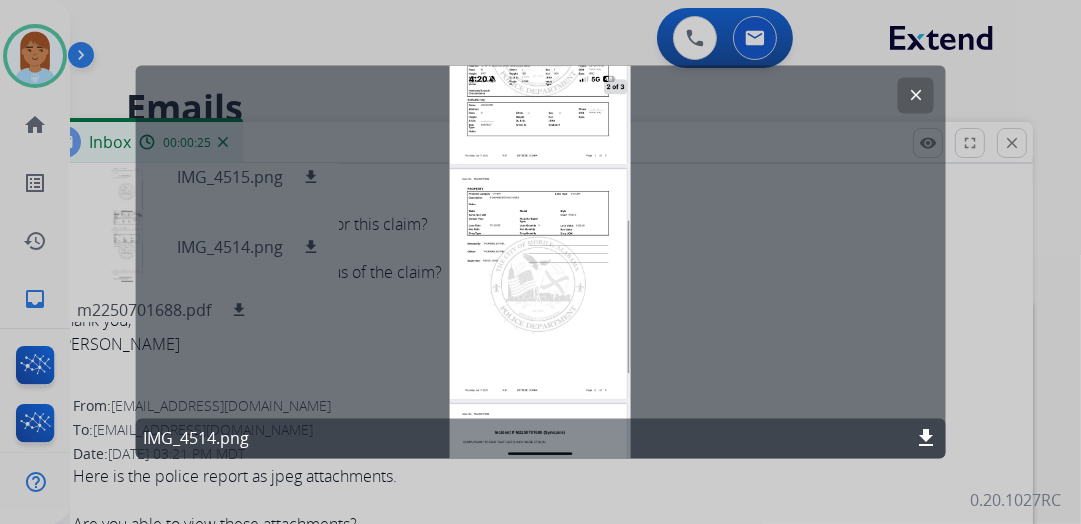 click on "clear" 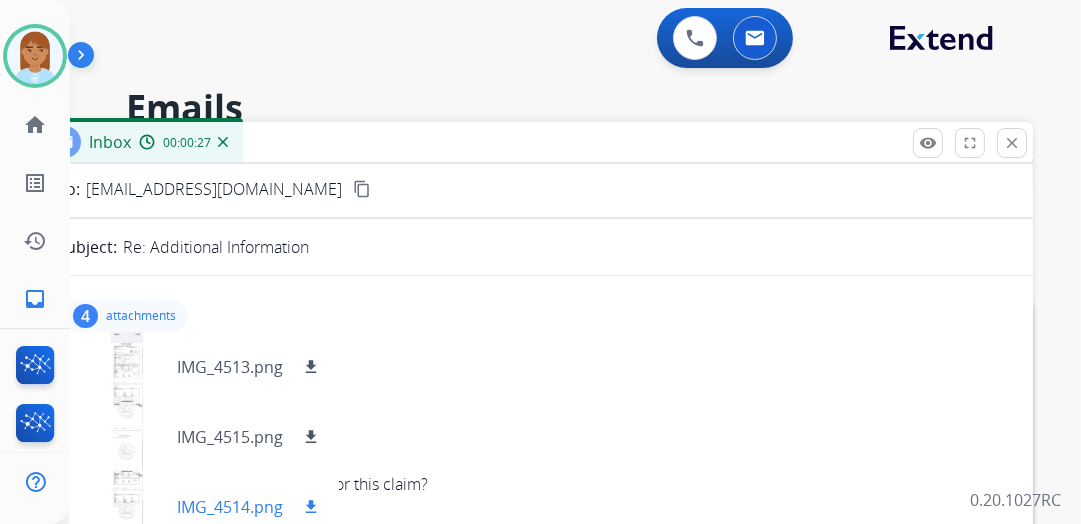 scroll, scrollTop: 228, scrollLeft: 0, axis: vertical 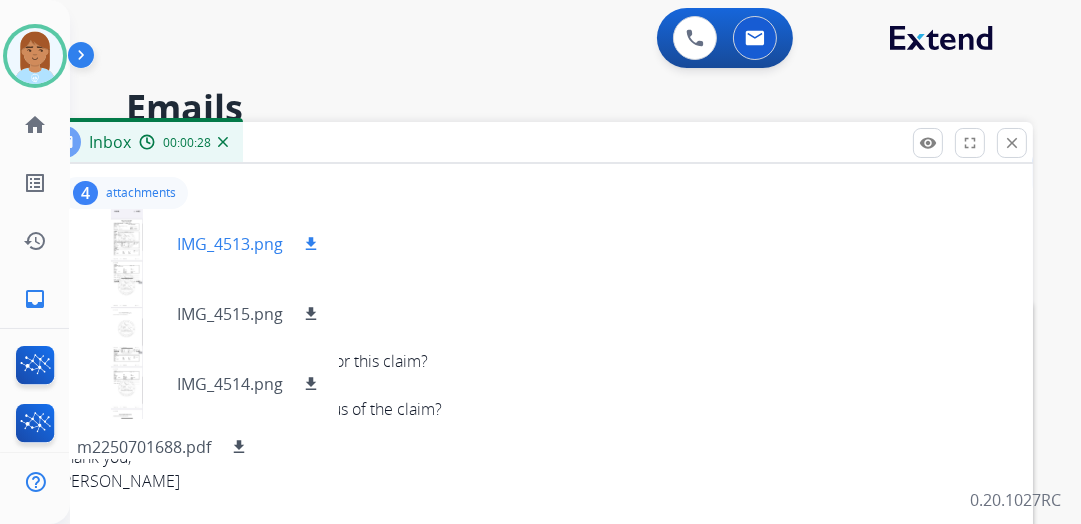 click on "download" at bounding box center (311, 244) 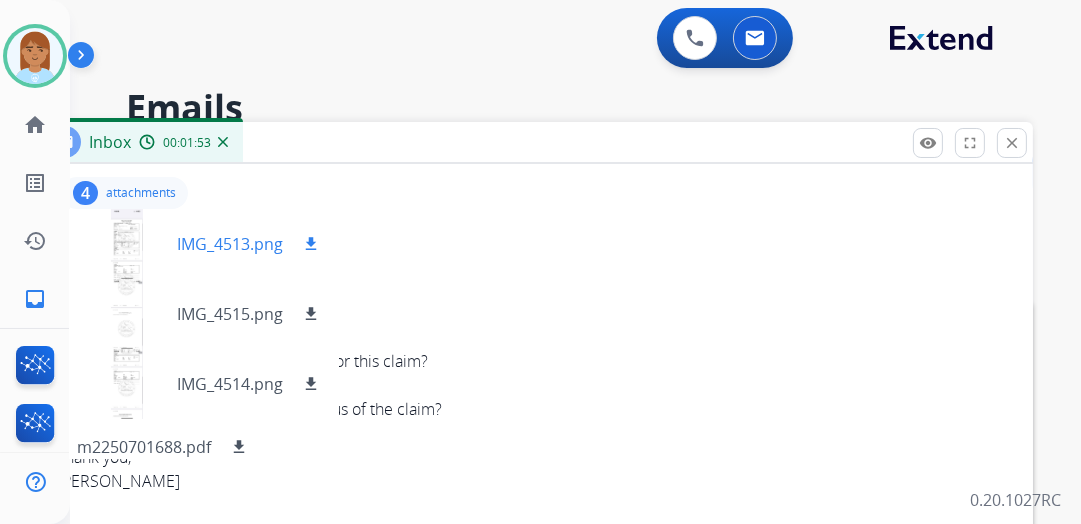 click at bounding box center (127, 244) 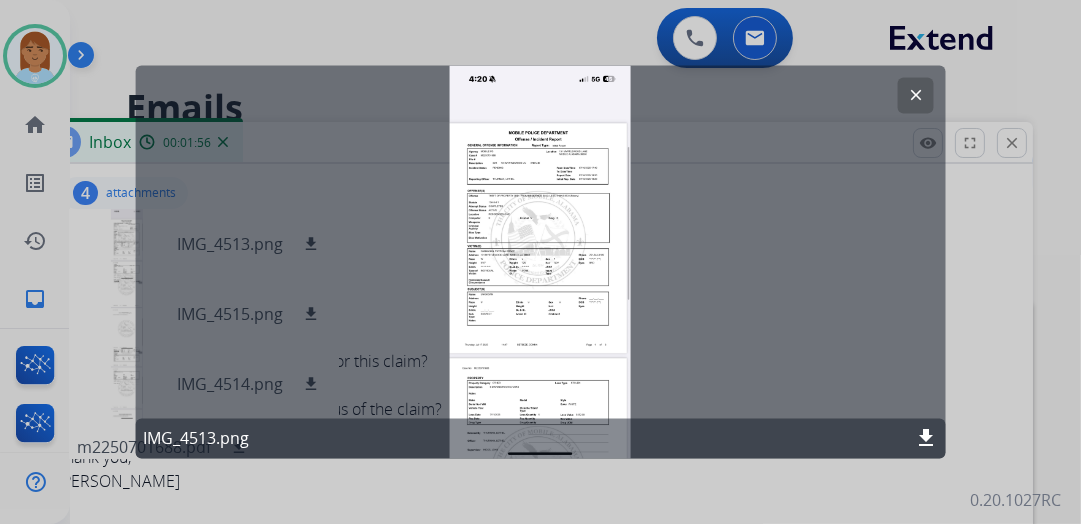 click on "clear" 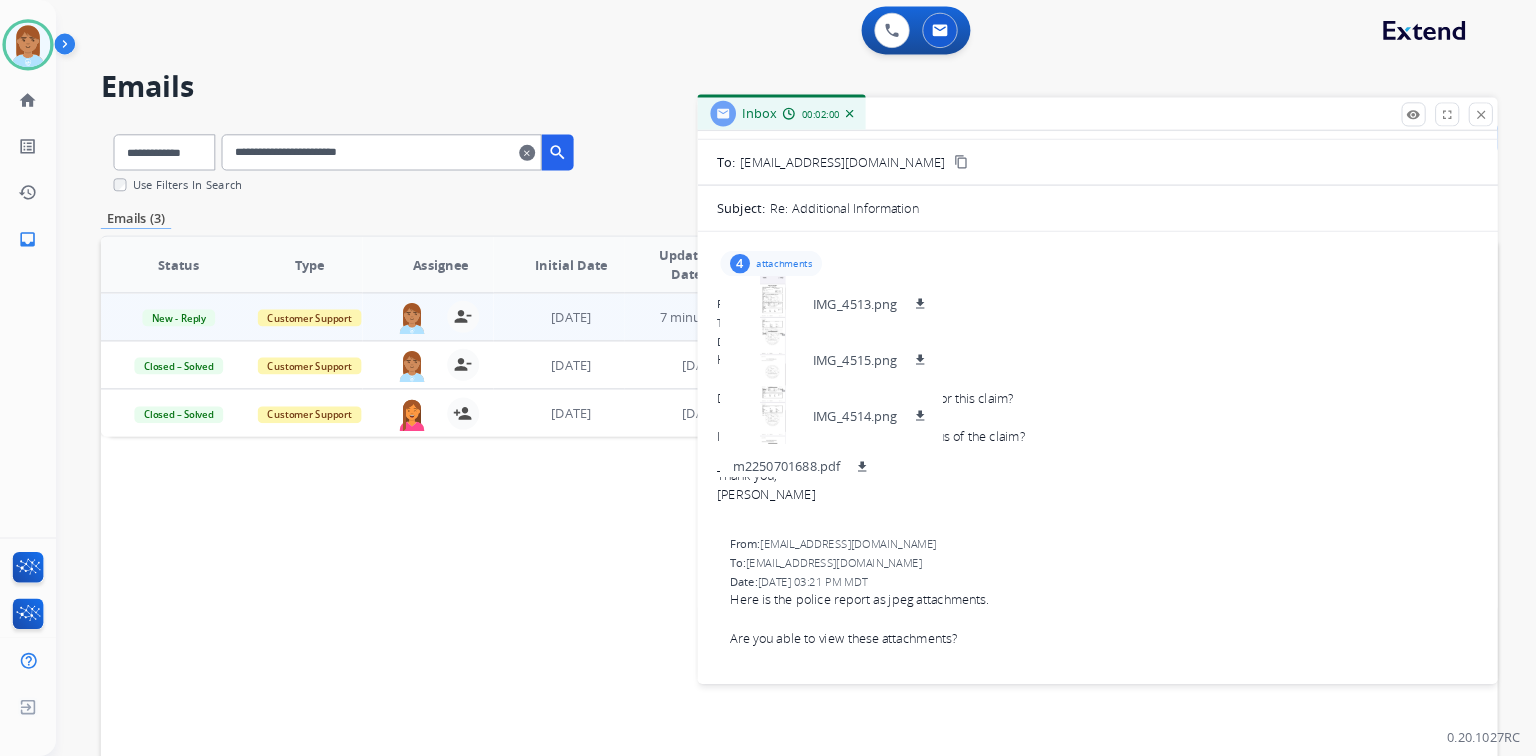 scroll, scrollTop: 91, scrollLeft: 0, axis: vertical 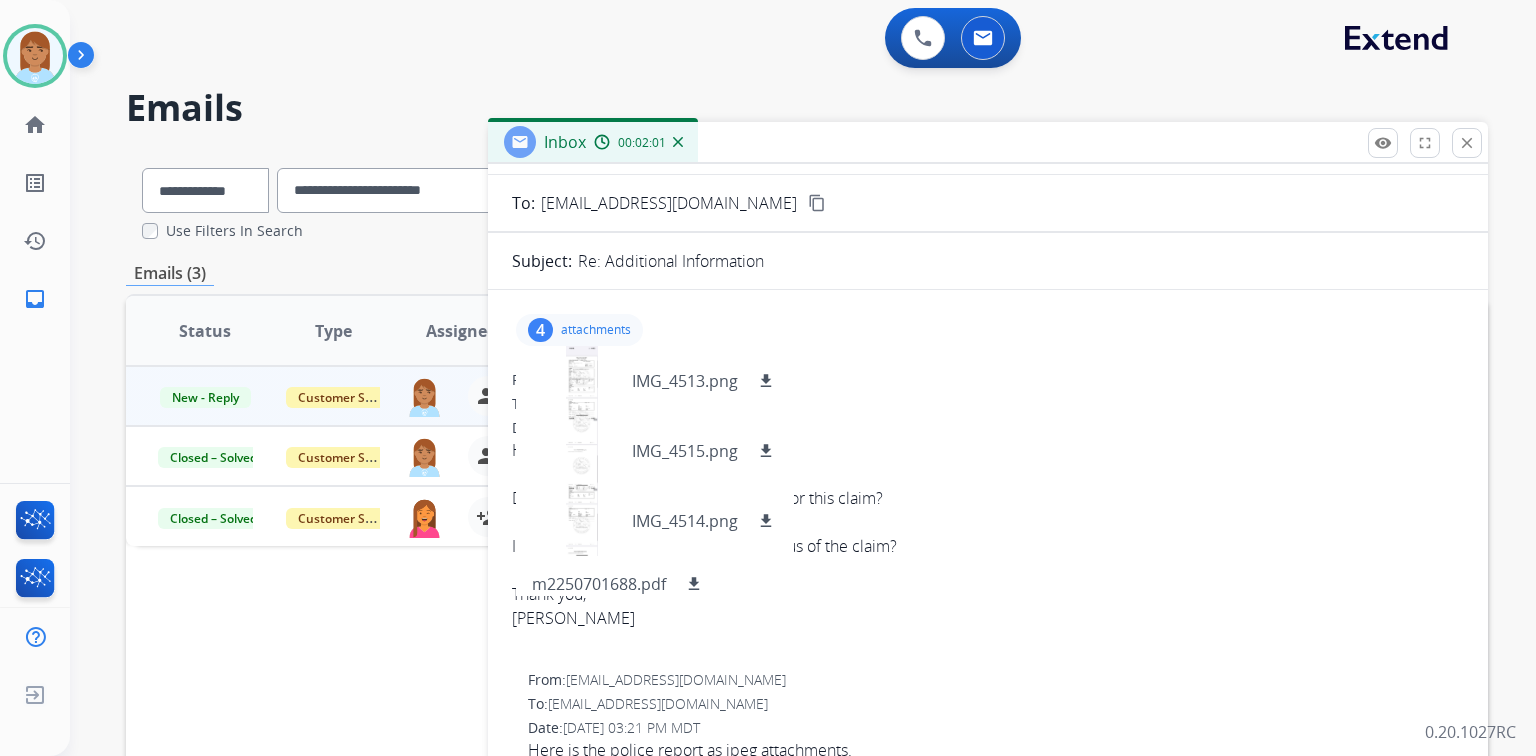 click on "4 attachments  IMG_4513.png  download  IMG_4515.png  download  IMG_4514.png  download  m2250701688.pdf  download" at bounding box center [579, 330] 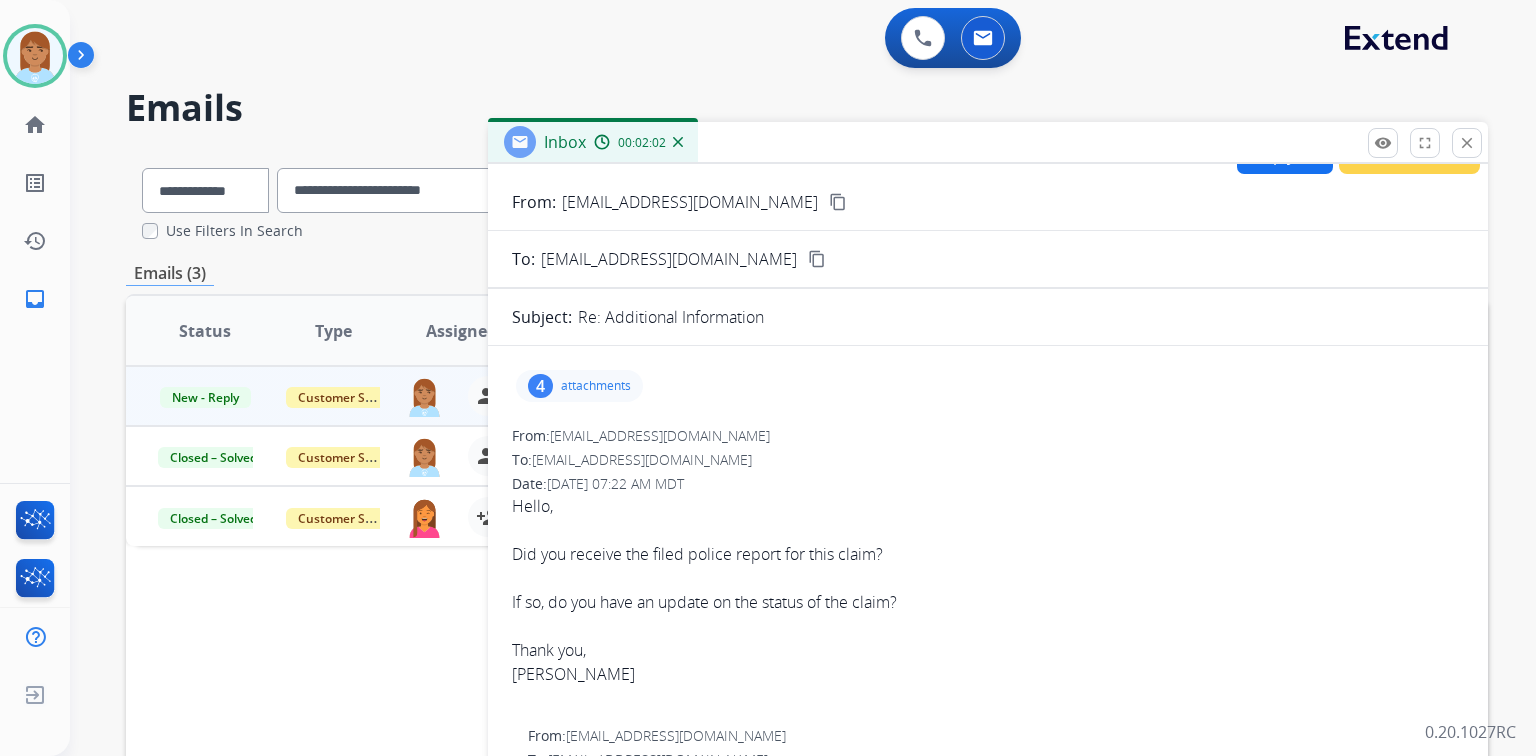 scroll, scrollTop: 0, scrollLeft: 0, axis: both 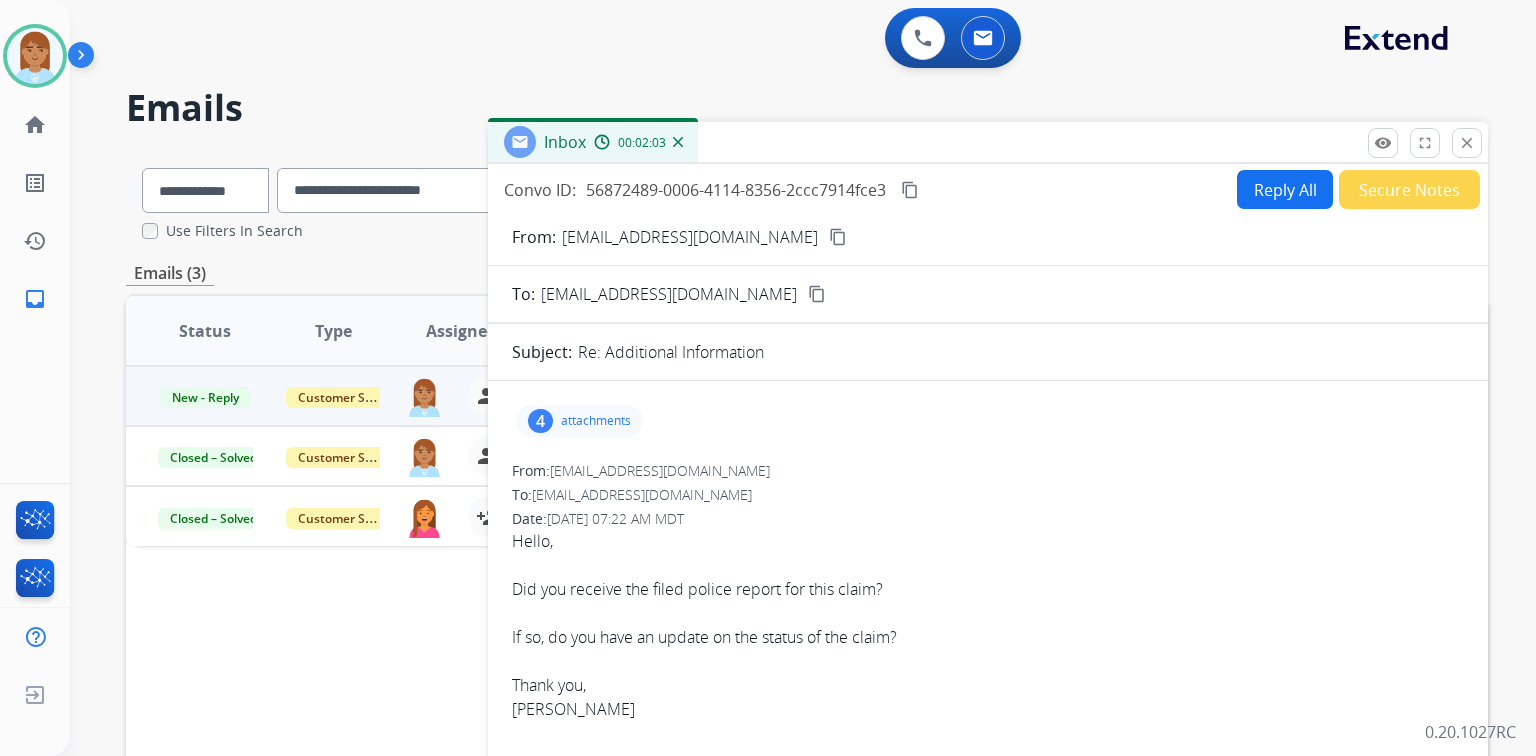 click on "Reply All" at bounding box center [1285, 189] 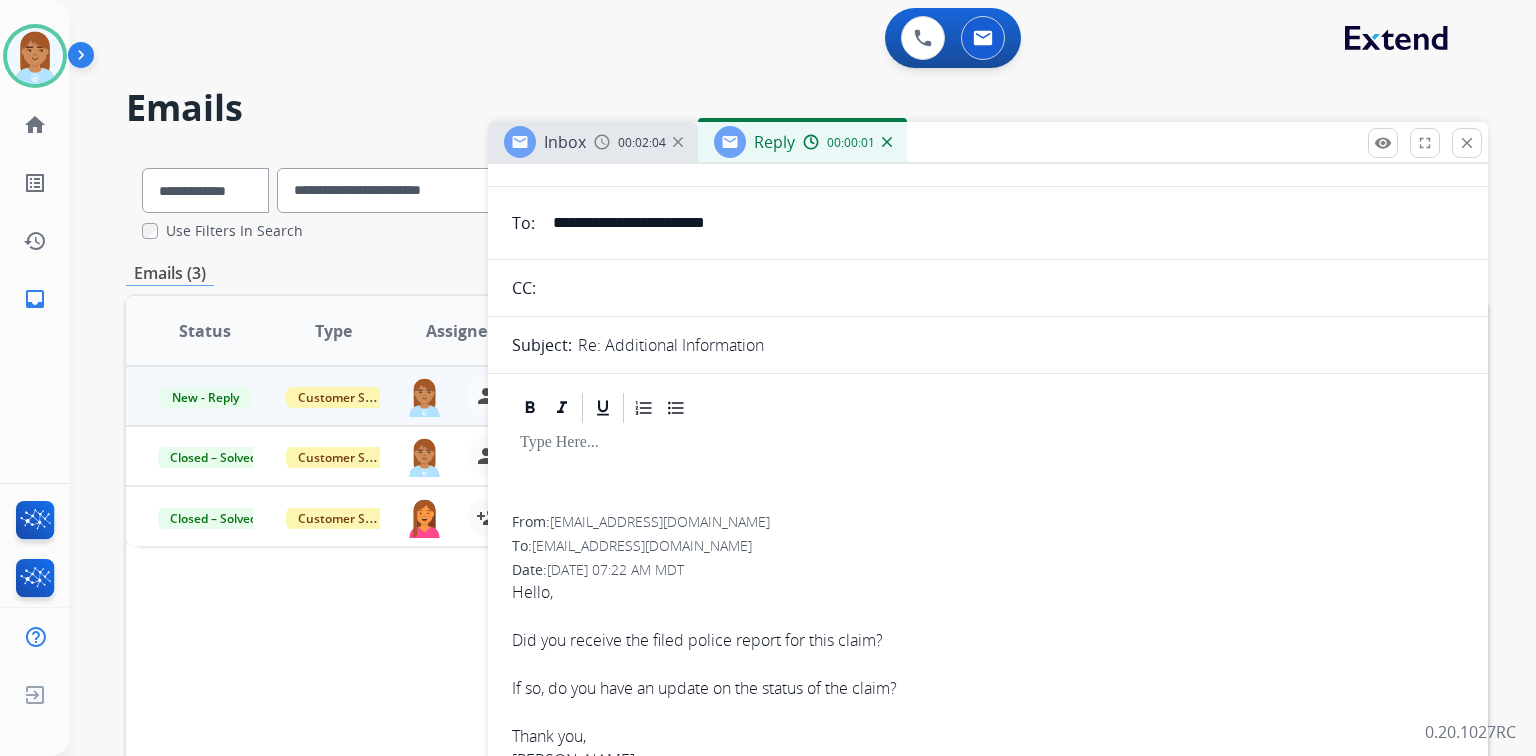 scroll, scrollTop: 0, scrollLeft: 0, axis: both 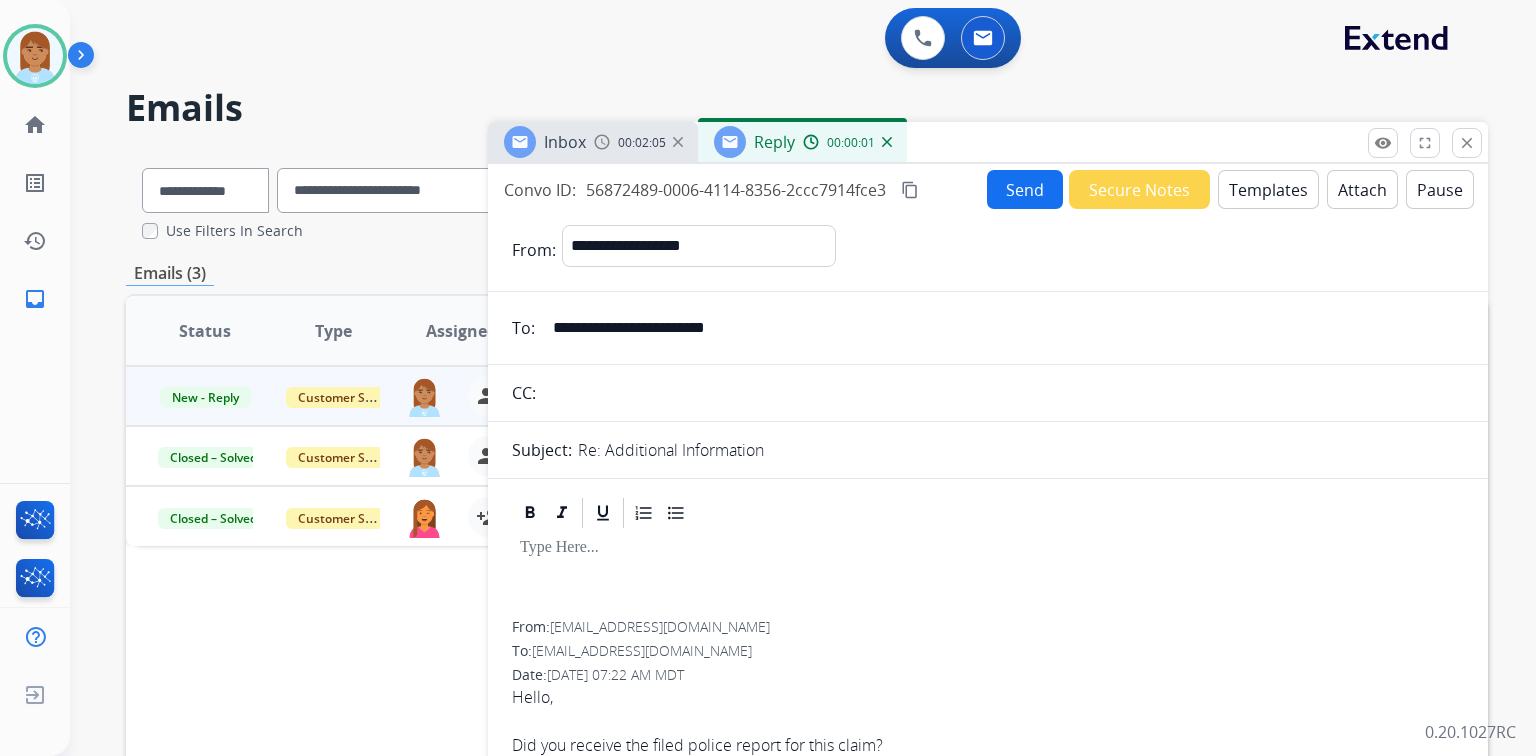 click on "Templates" at bounding box center [1268, 189] 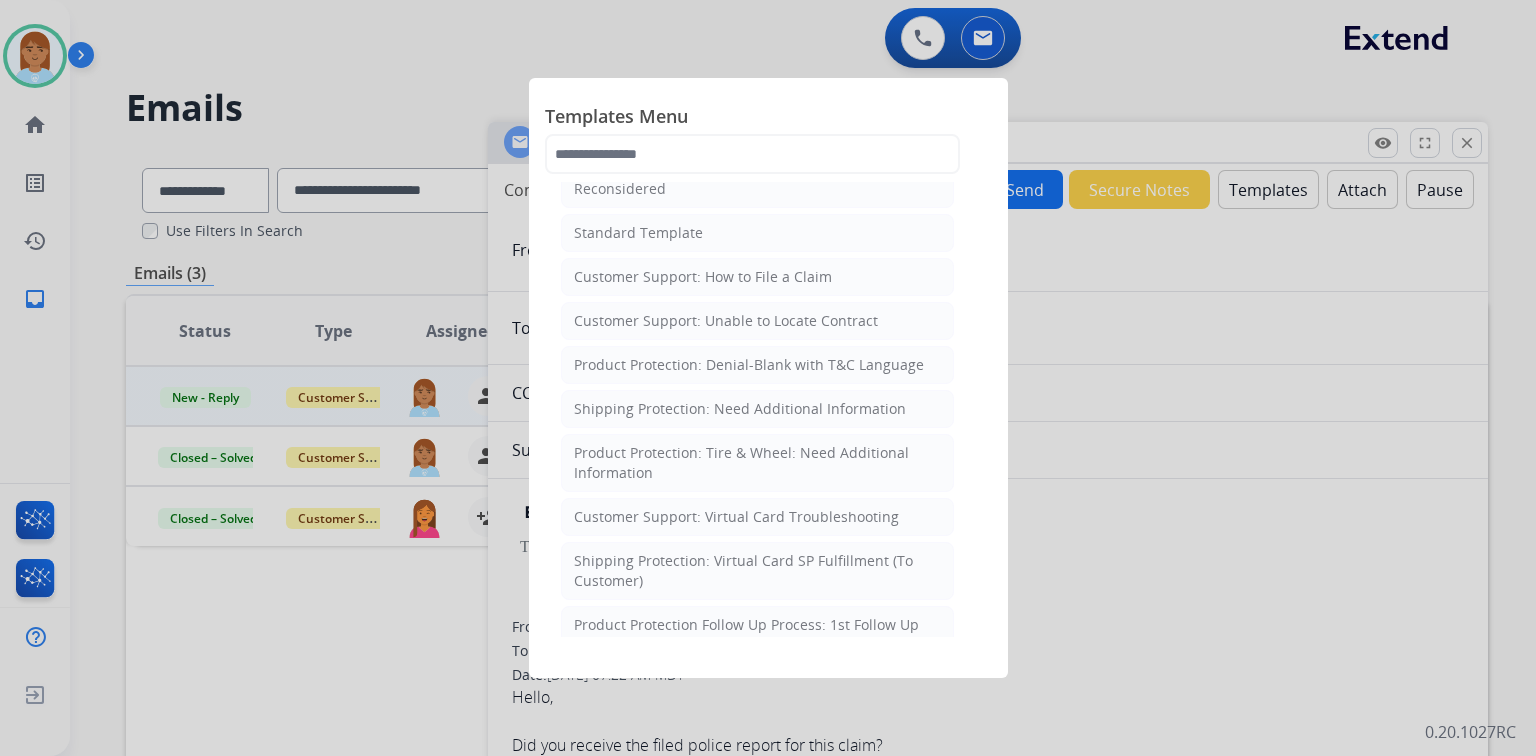 scroll, scrollTop: 160, scrollLeft: 0, axis: vertical 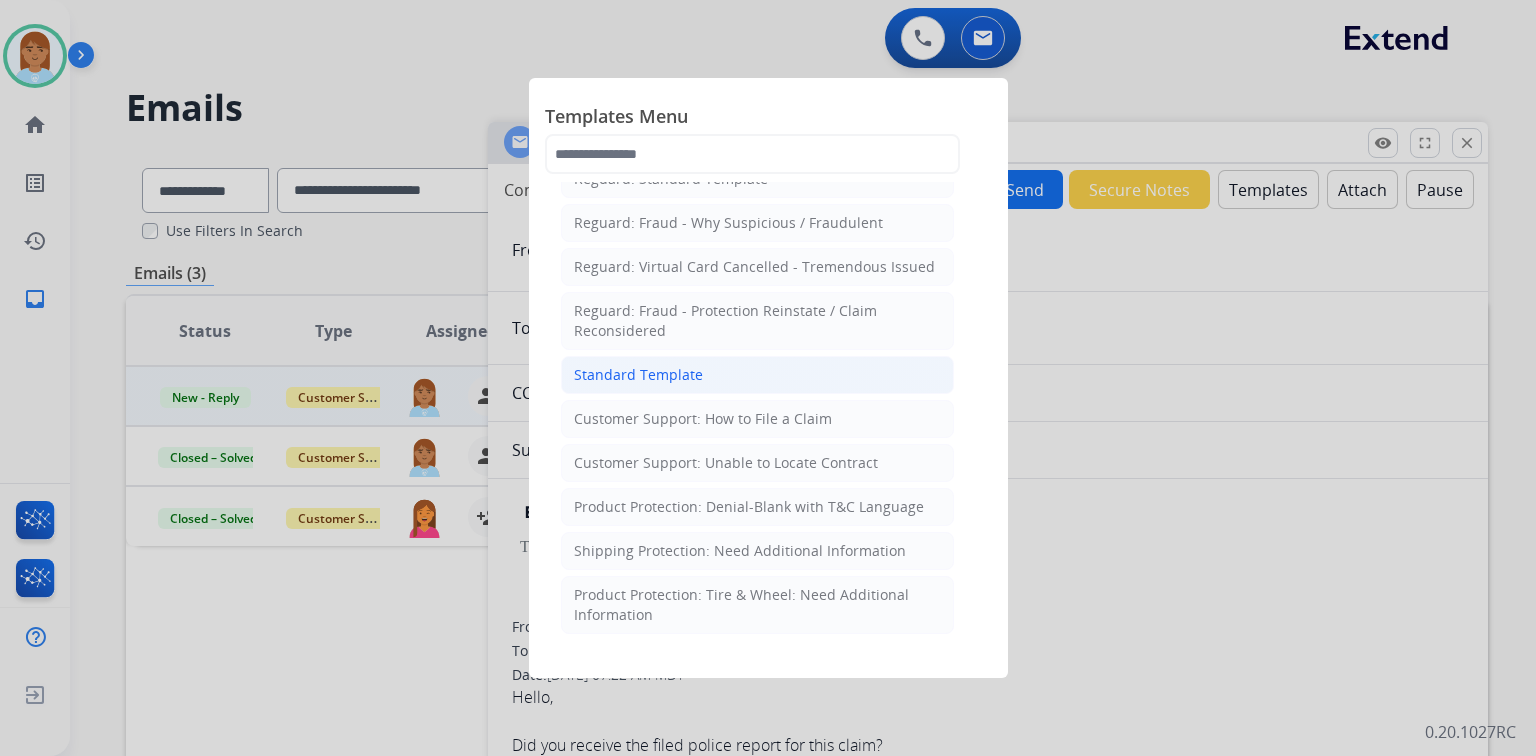click on "Standard Template" 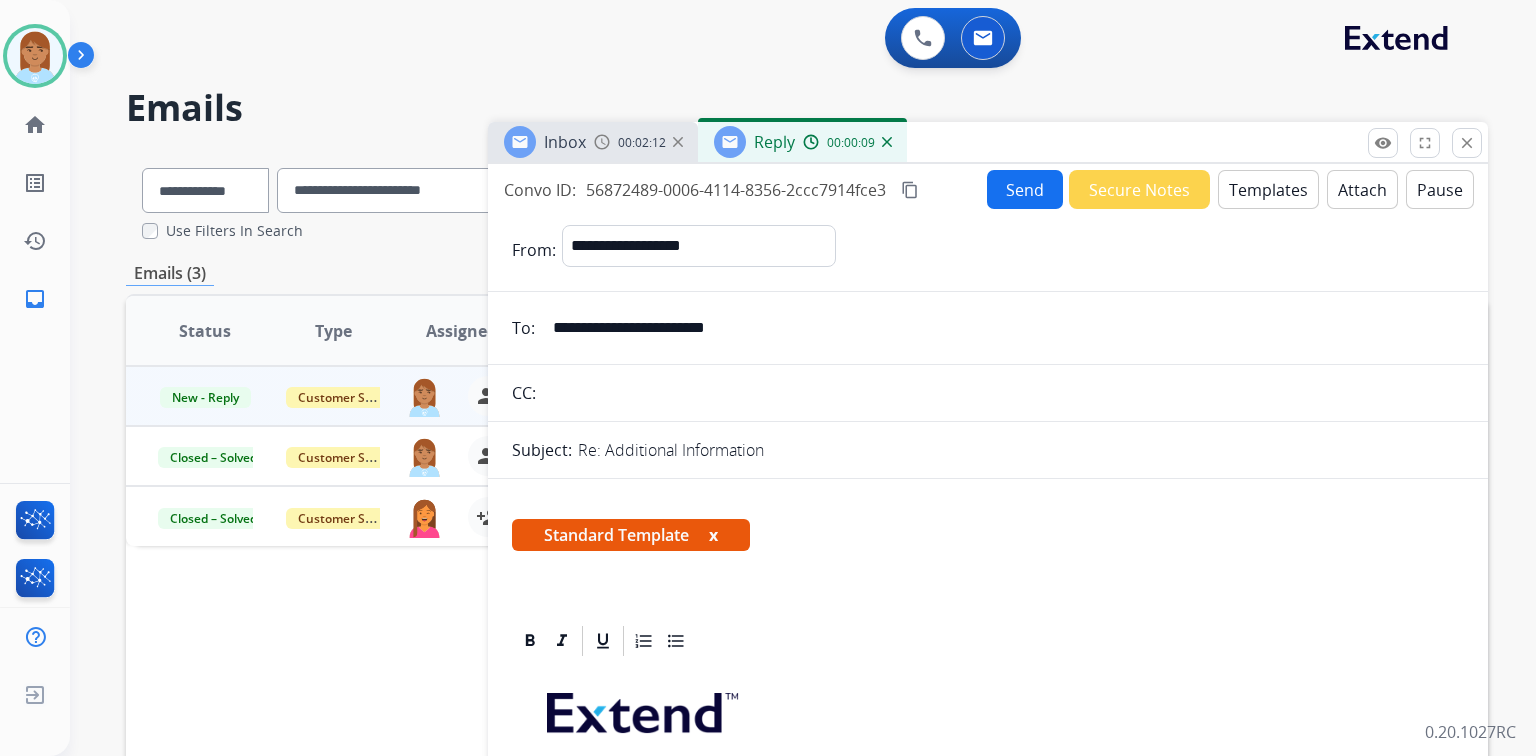 scroll, scrollTop: 480, scrollLeft: 0, axis: vertical 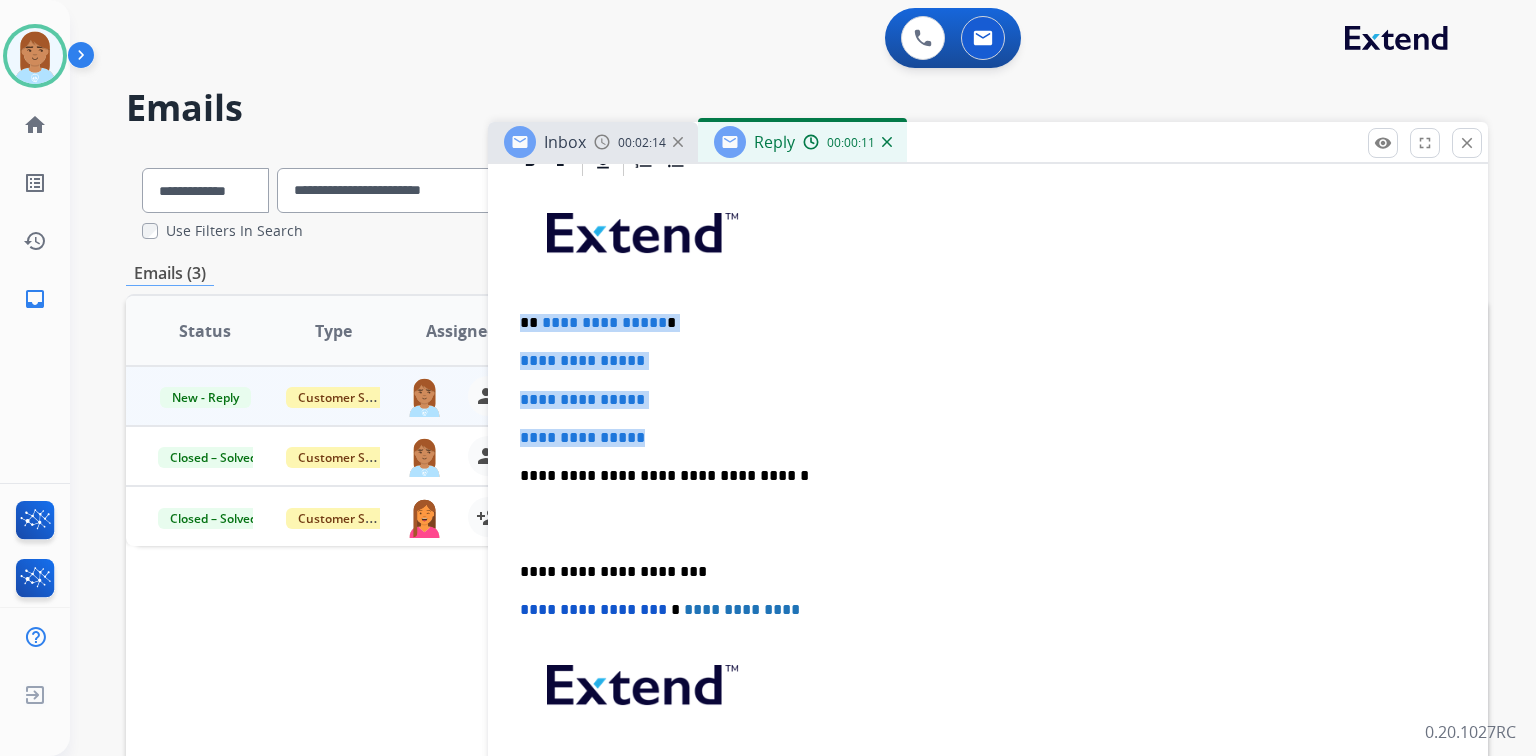 drag, startPoint x: 525, startPoint y: 316, endPoint x: 710, endPoint y: 426, distance: 215.23244 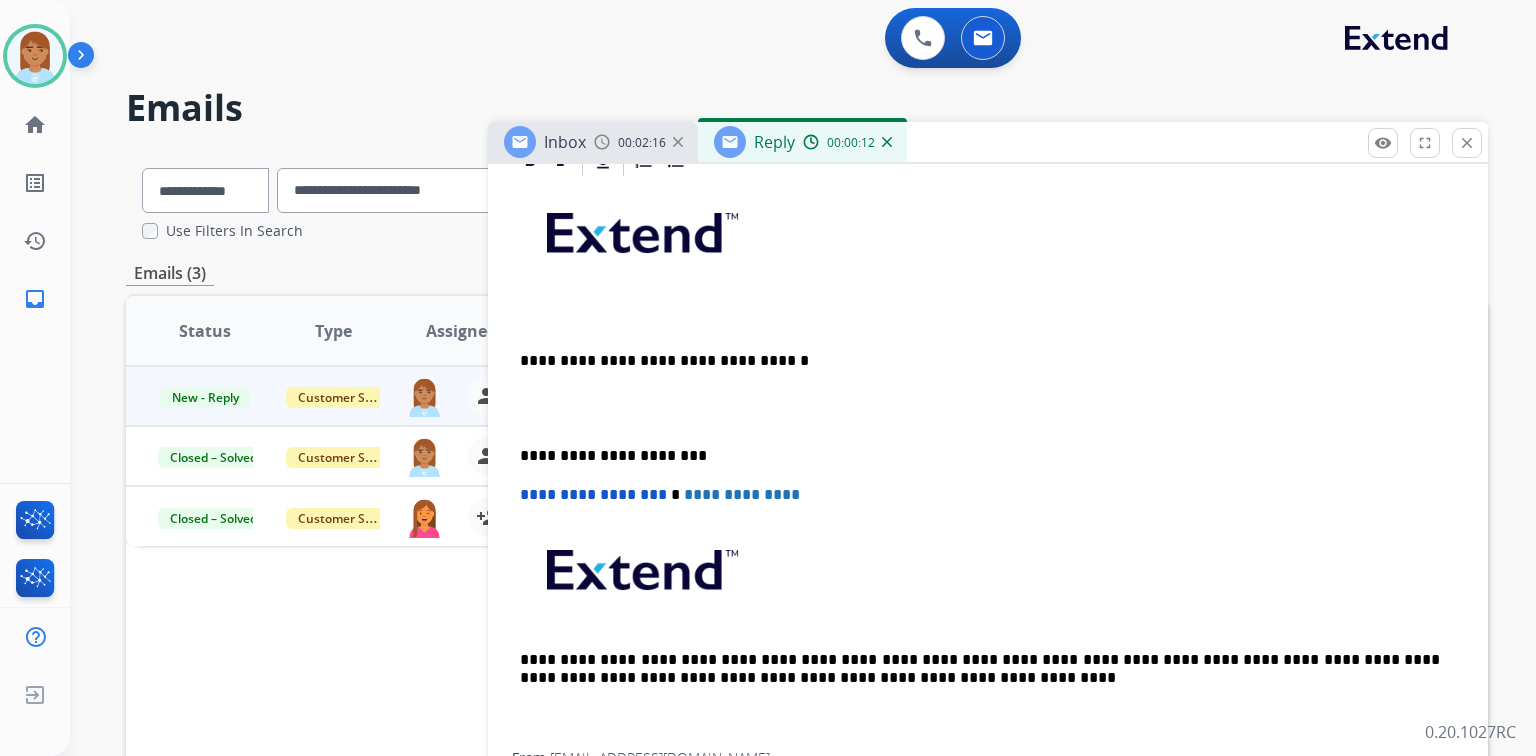 type 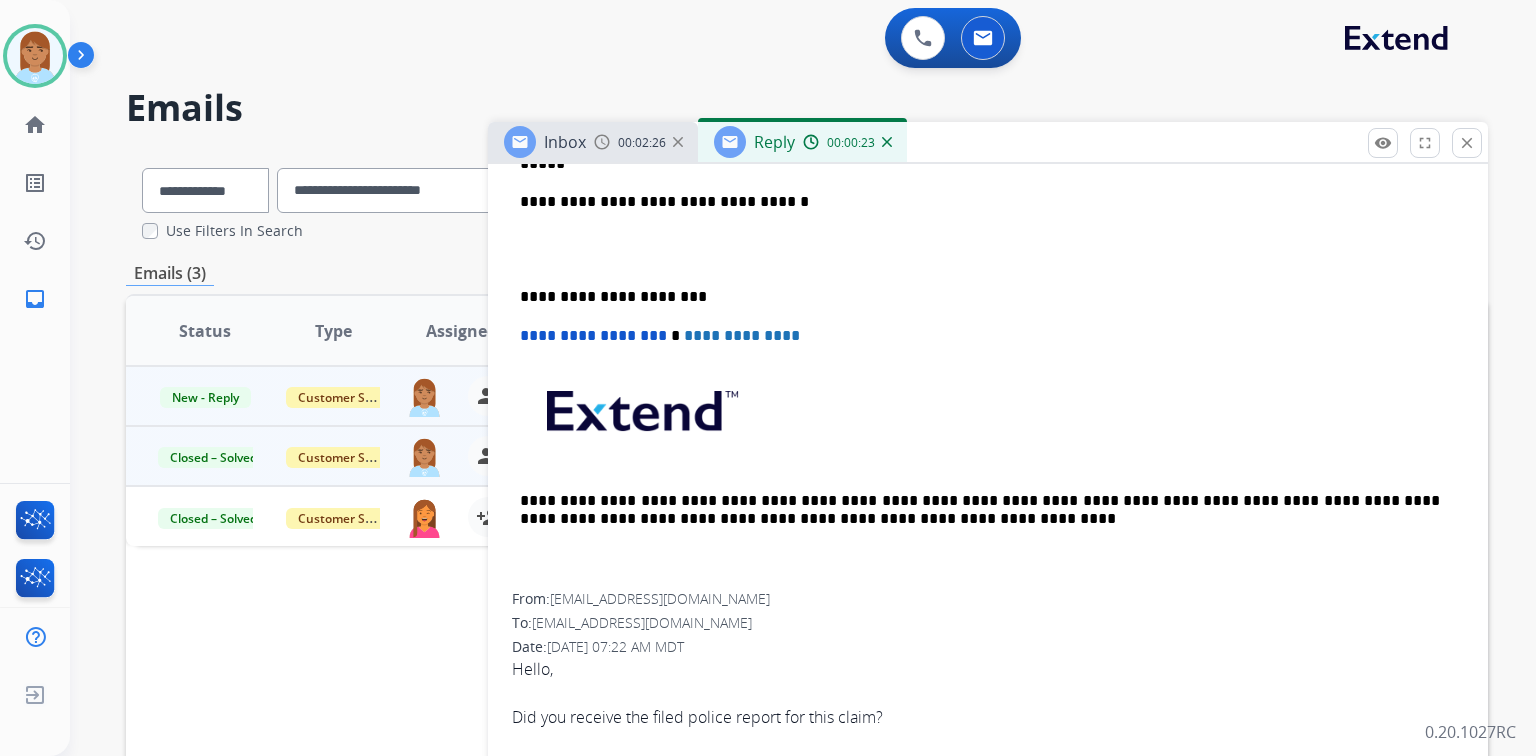 scroll, scrollTop: 640, scrollLeft: 0, axis: vertical 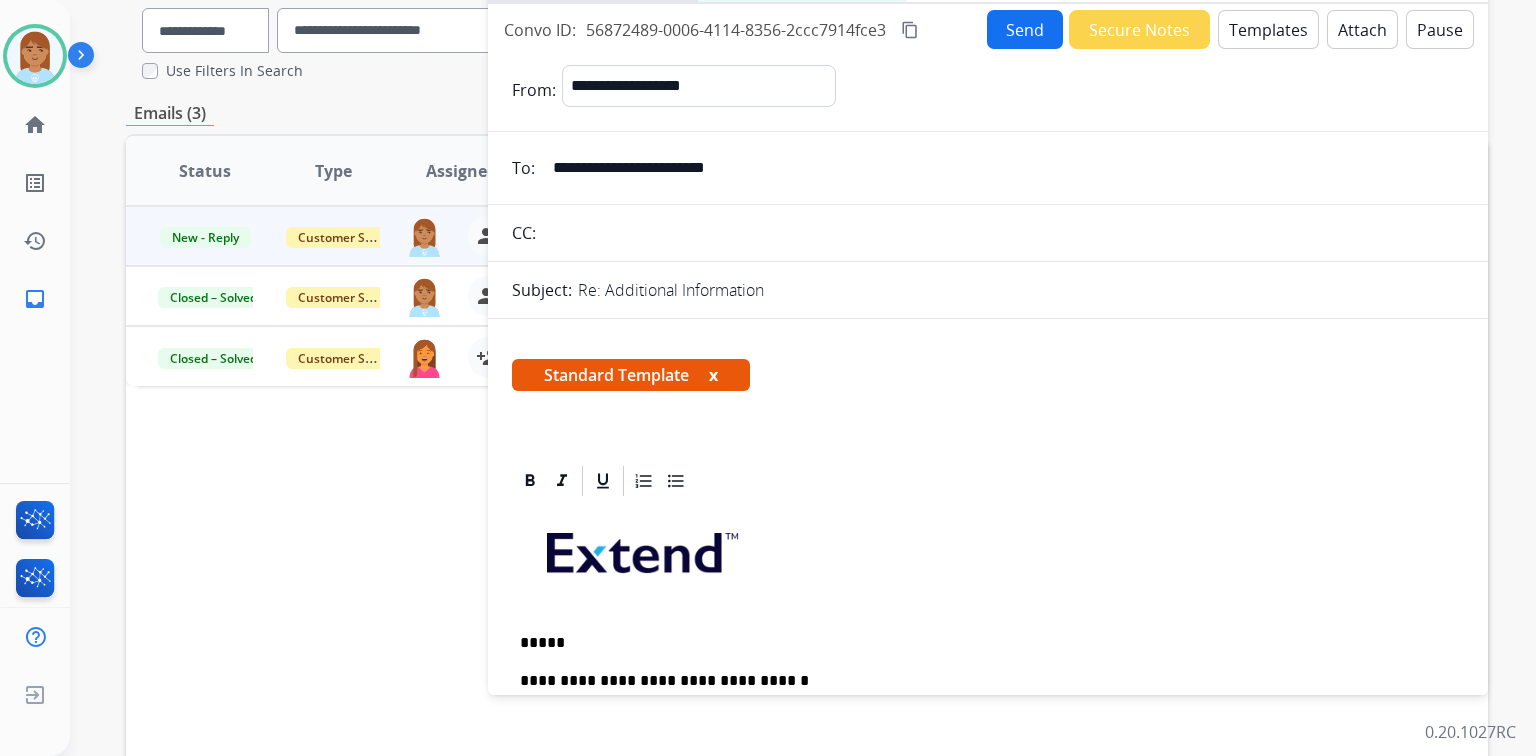 click on "*****" at bounding box center [980, 643] 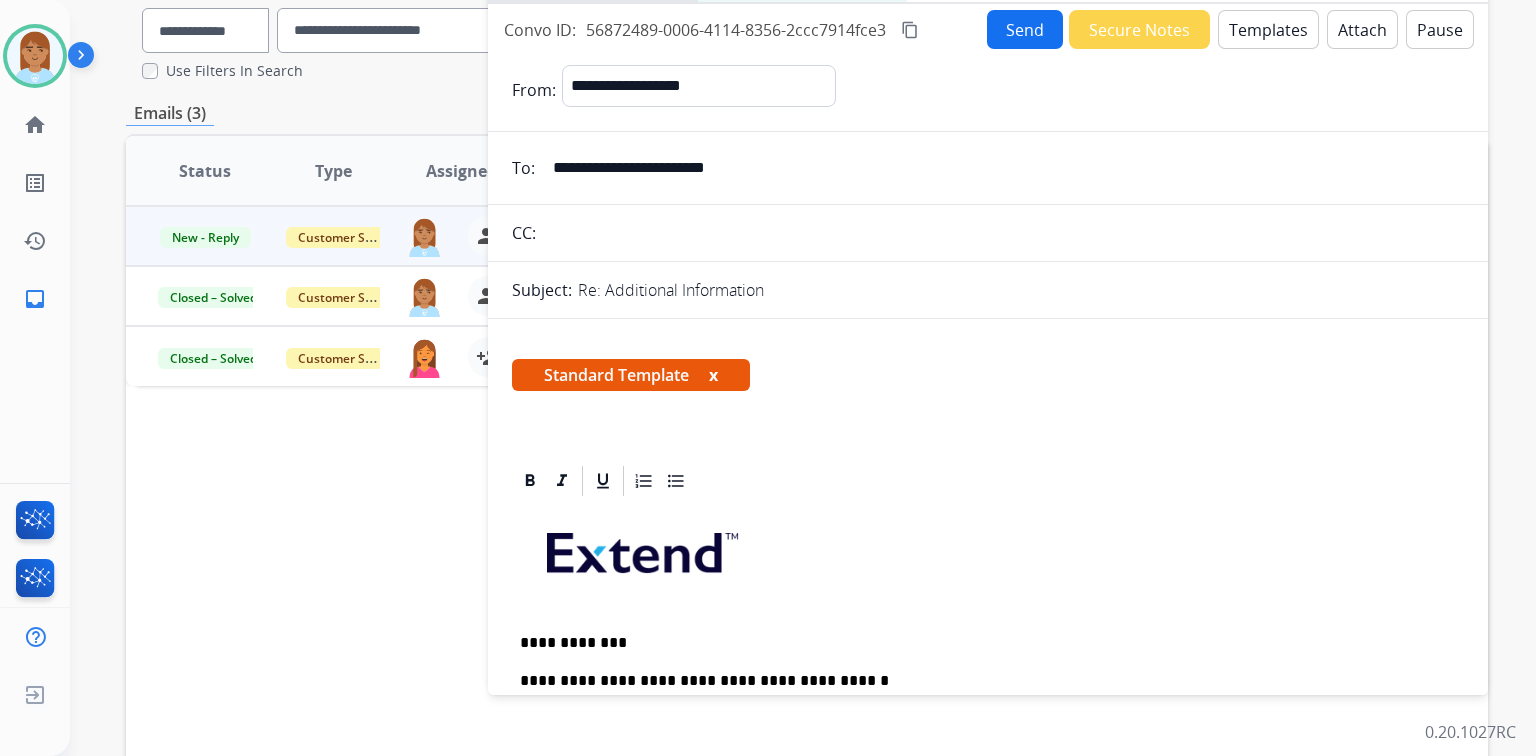 scroll, scrollTop: 320, scrollLeft: 0, axis: vertical 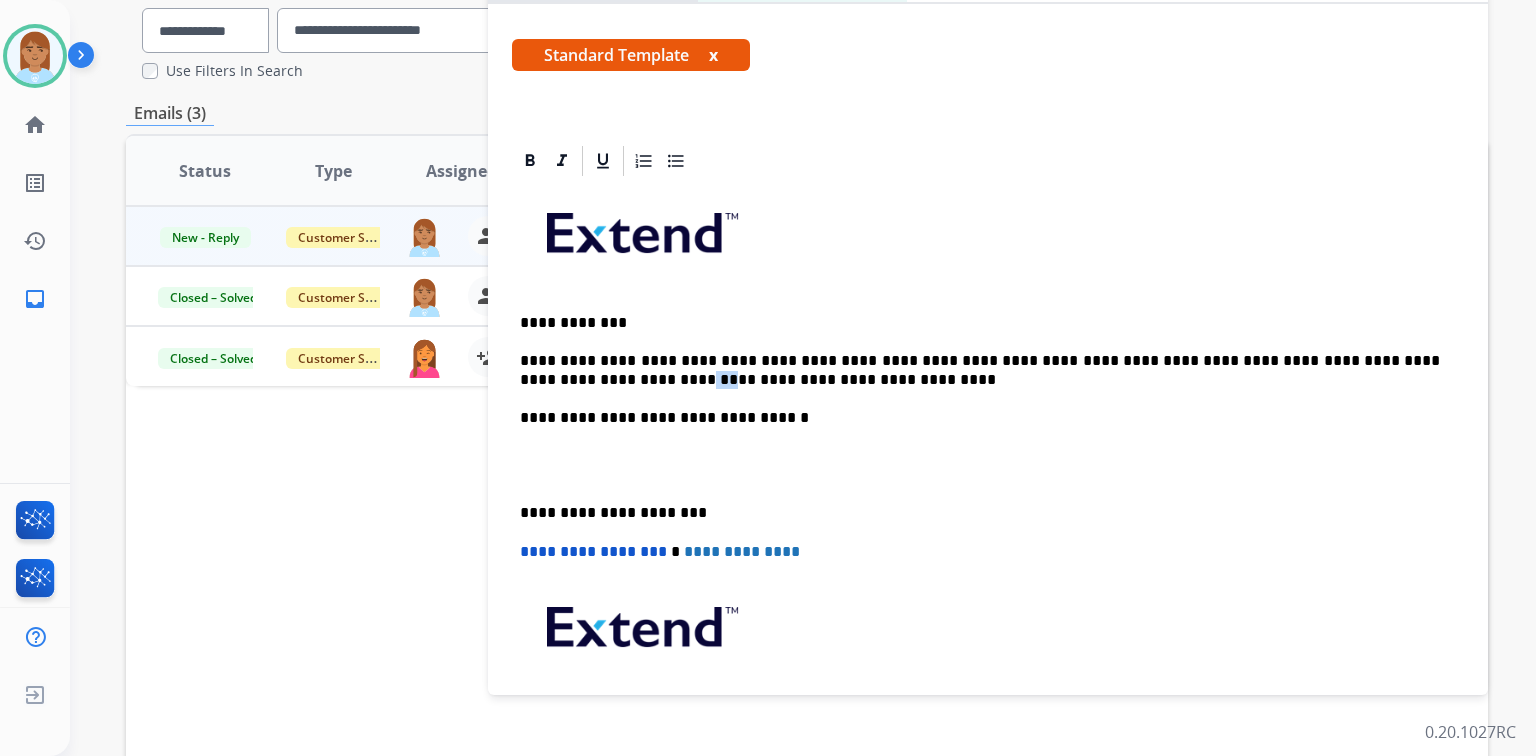 drag, startPoint x: 1432, startPoint y: 359, endPoint x: 1459, endPoint y: 356, distance: 27.166155 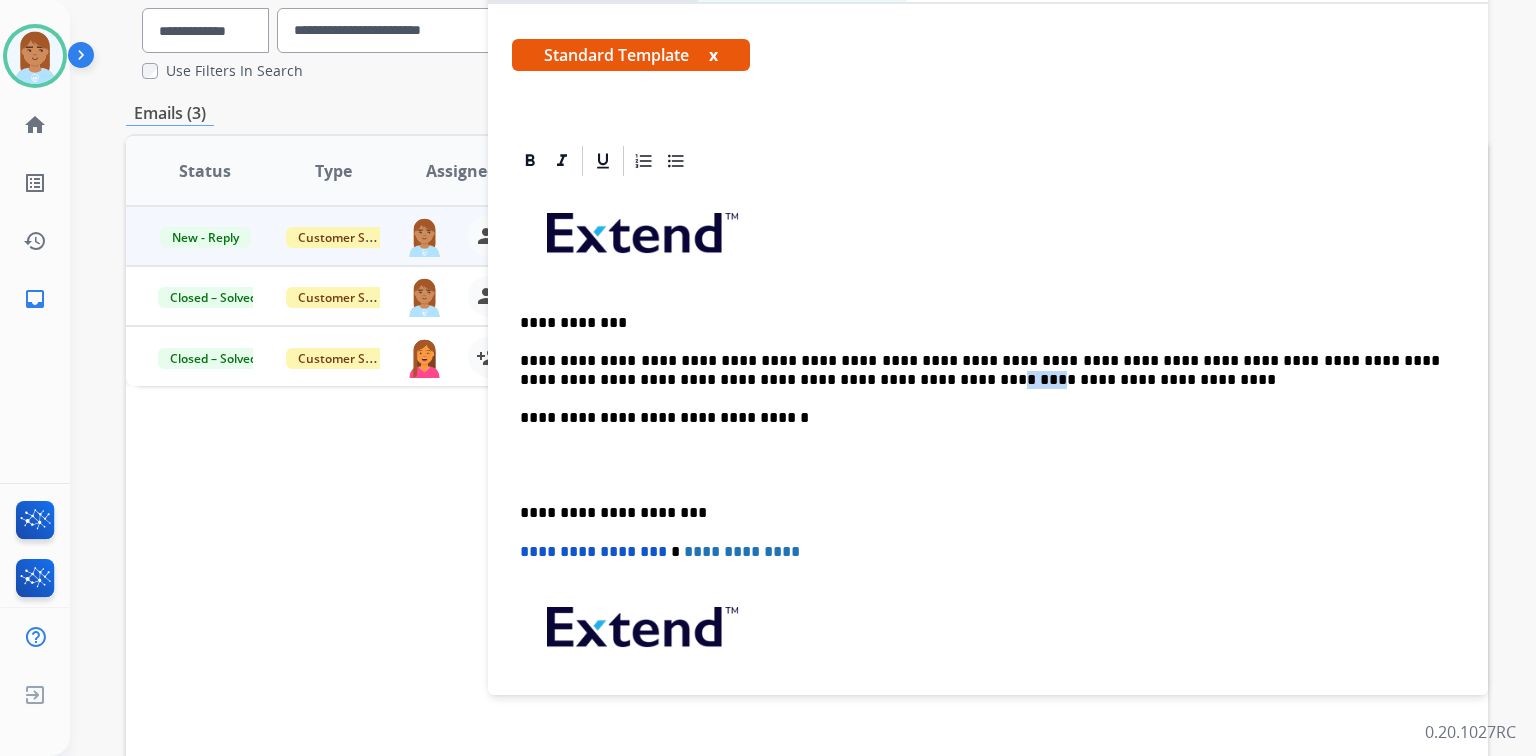 drag, startPoint x: 807, startPoint y: 377, endPoint x: 776, endPoint y: 379, distance: 31.06445 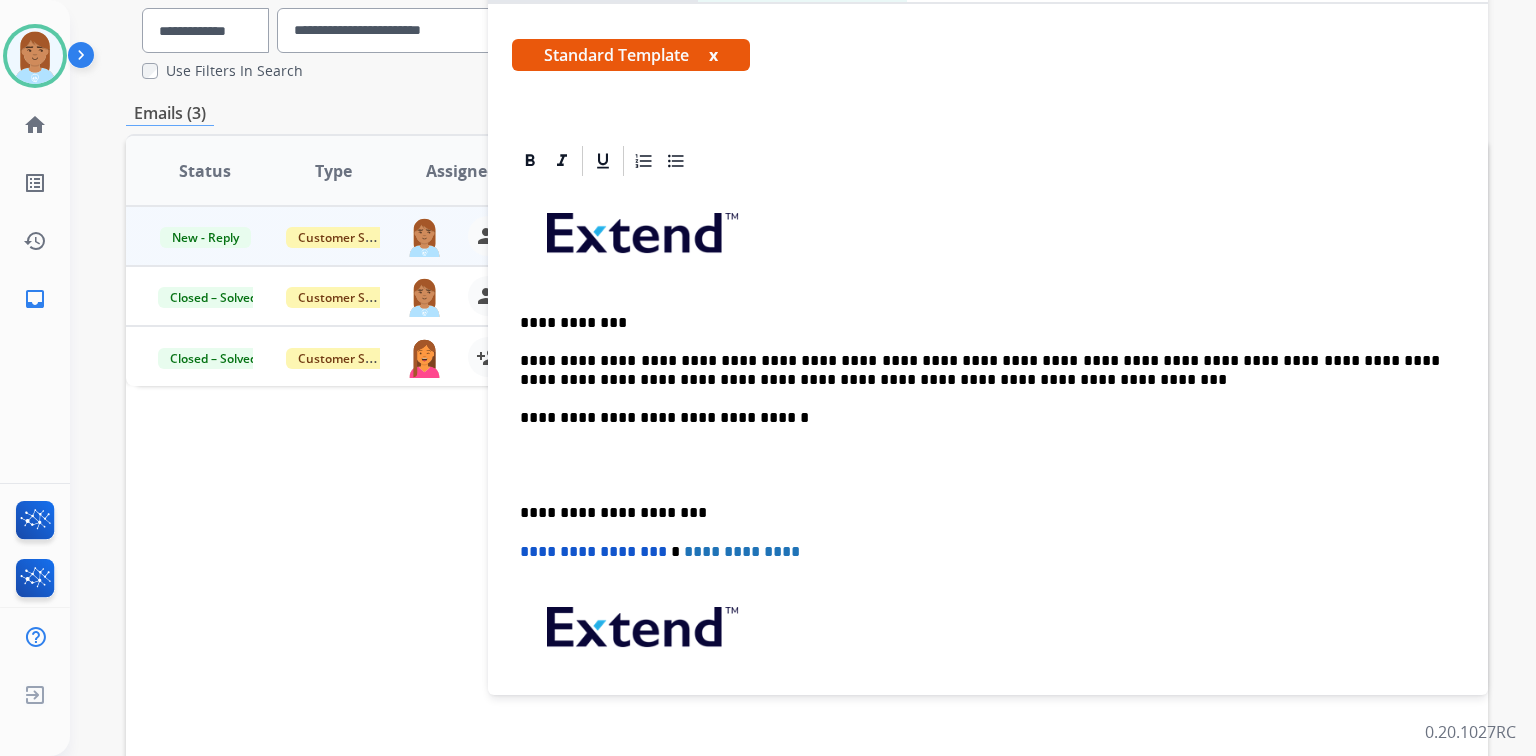 click on "**********" at bounding box center (980, 370) 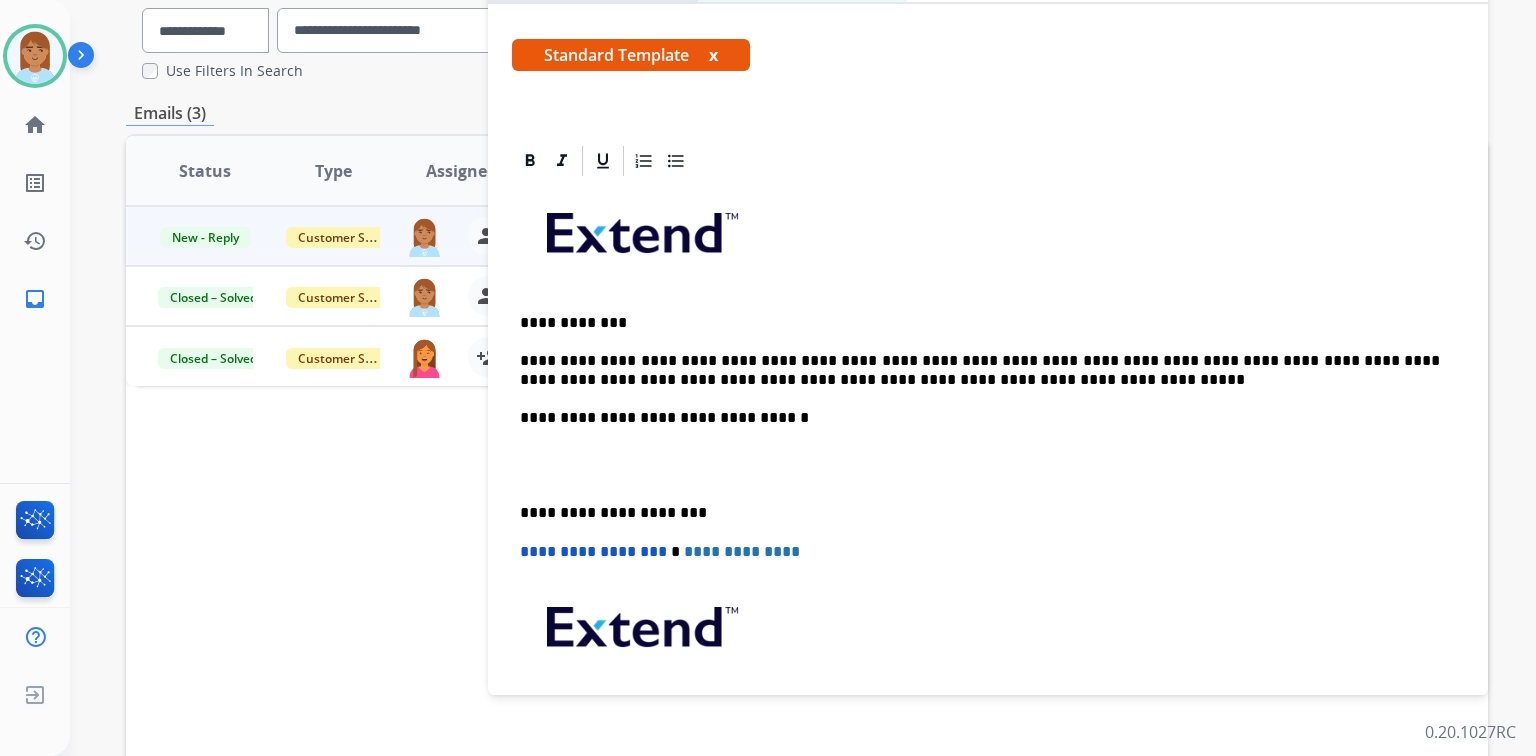 click on "**********" at bounding box center (980, 370) 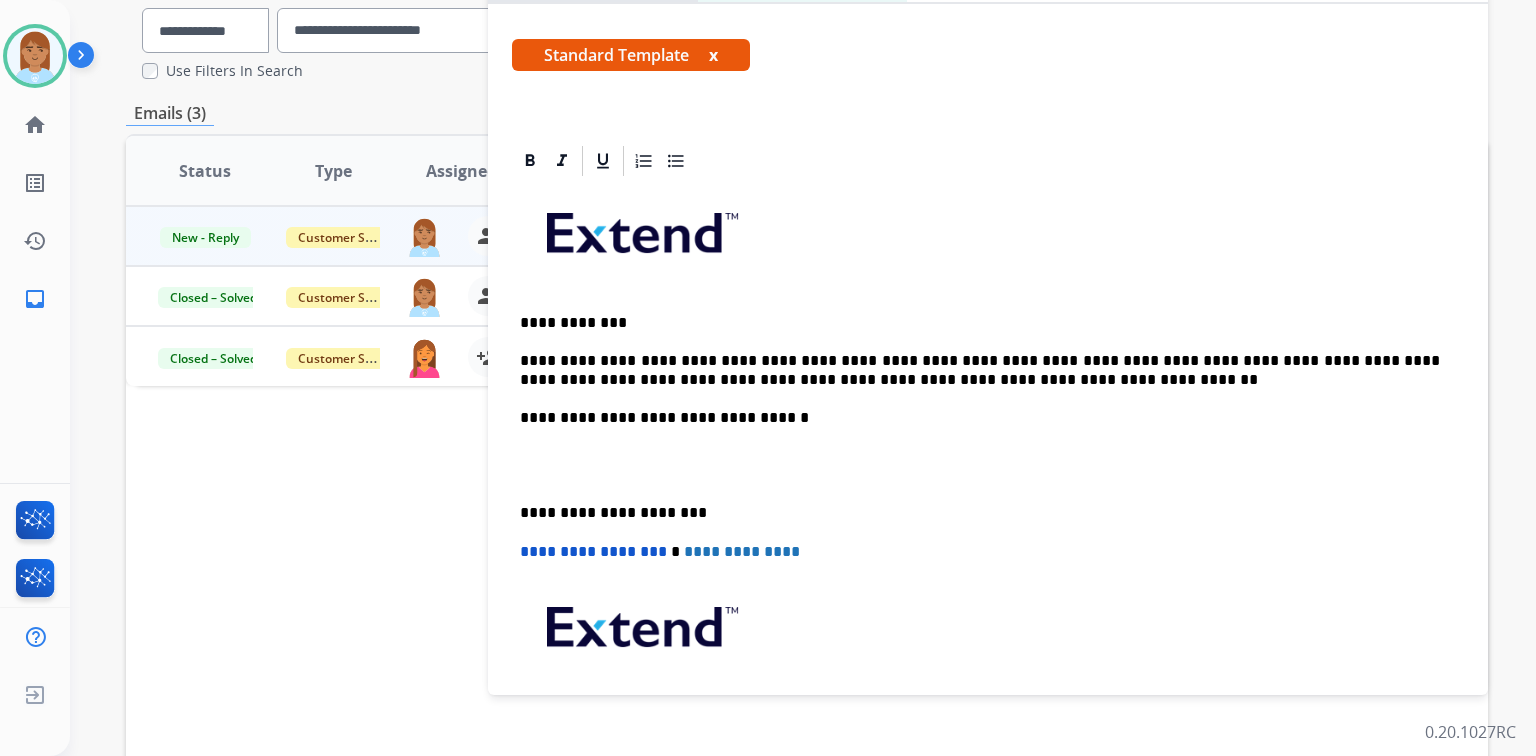 click on "**********" at bounding box center (980, 370) 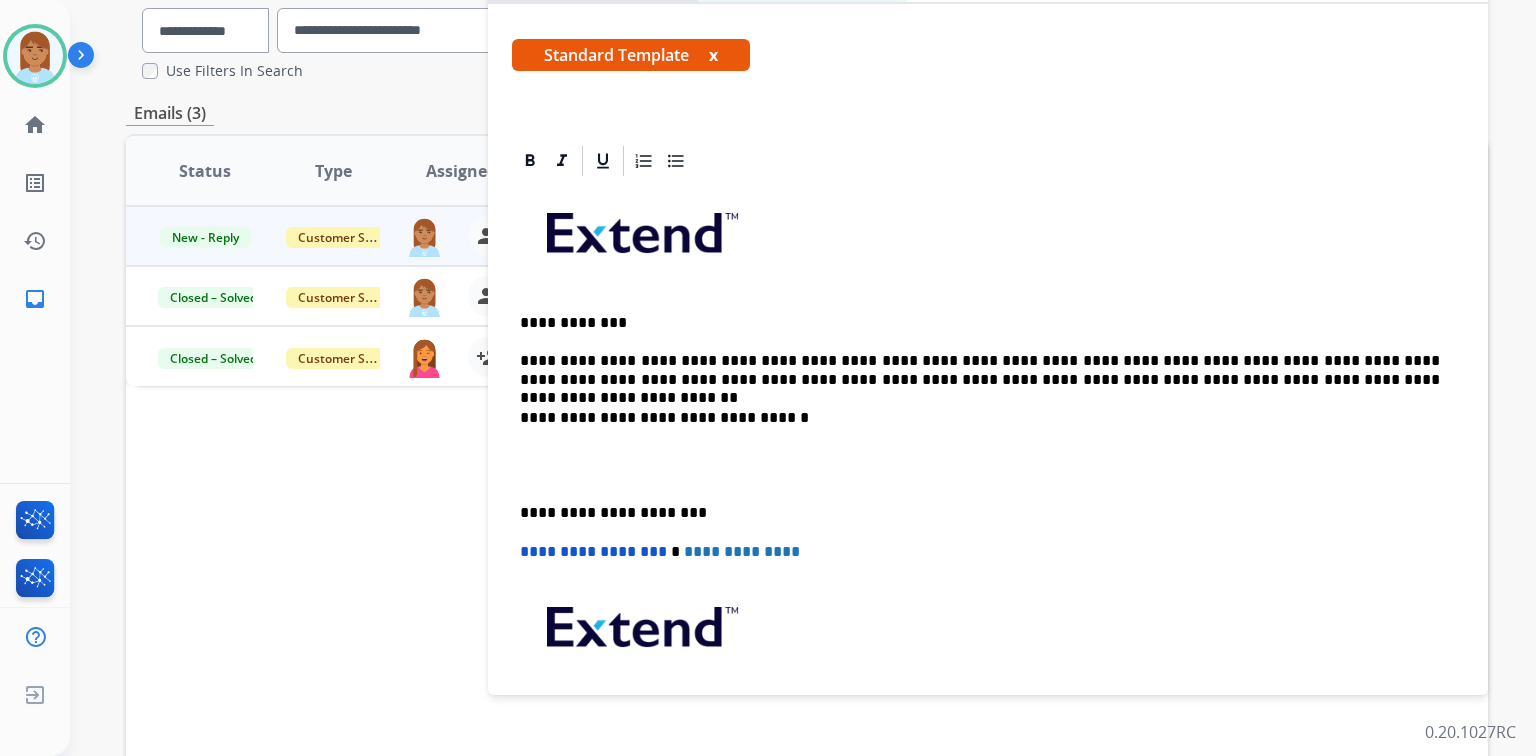click at bounding box center [988, 465] 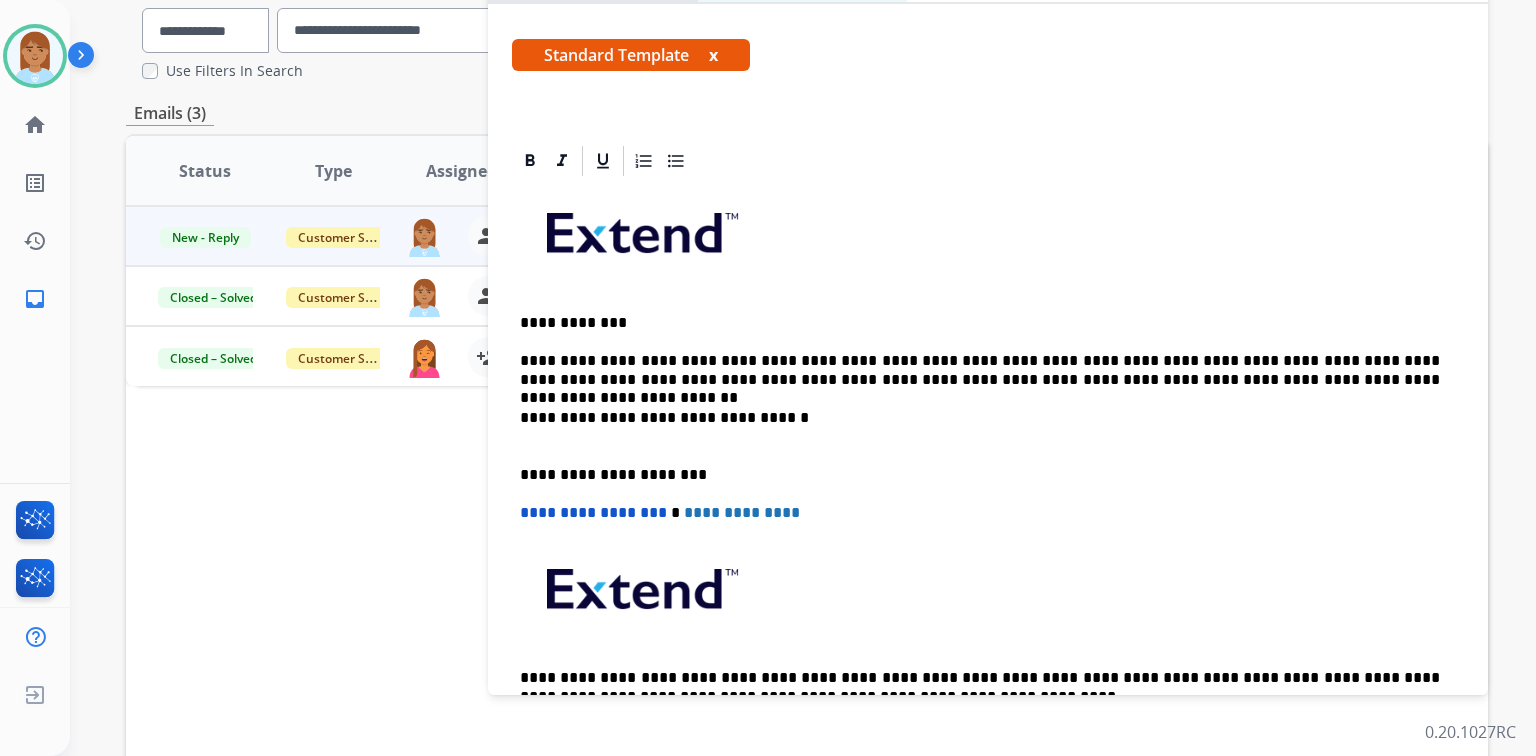 click on "**********" at bounding box center [980, 427] 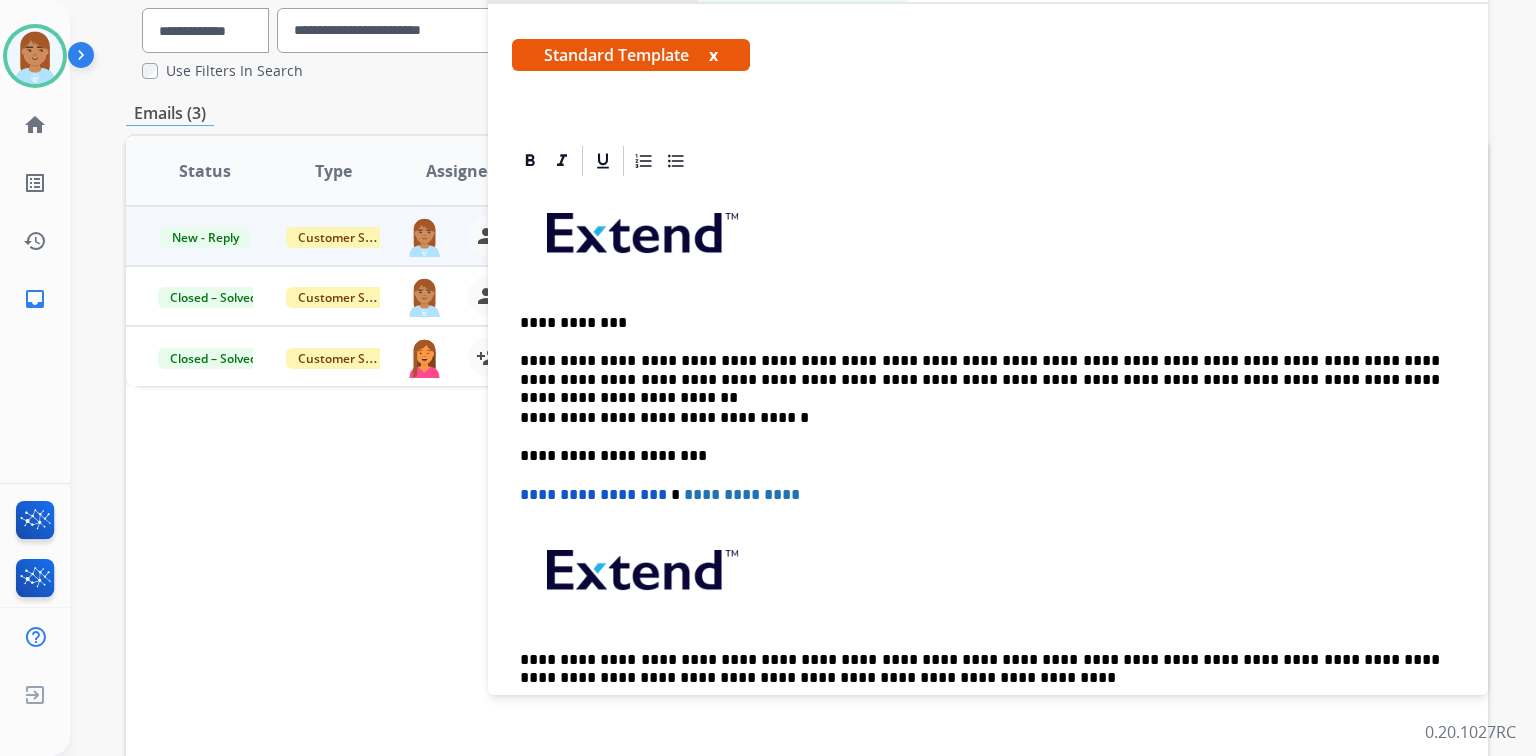 click on "**********" at bounding box center (980, 370) 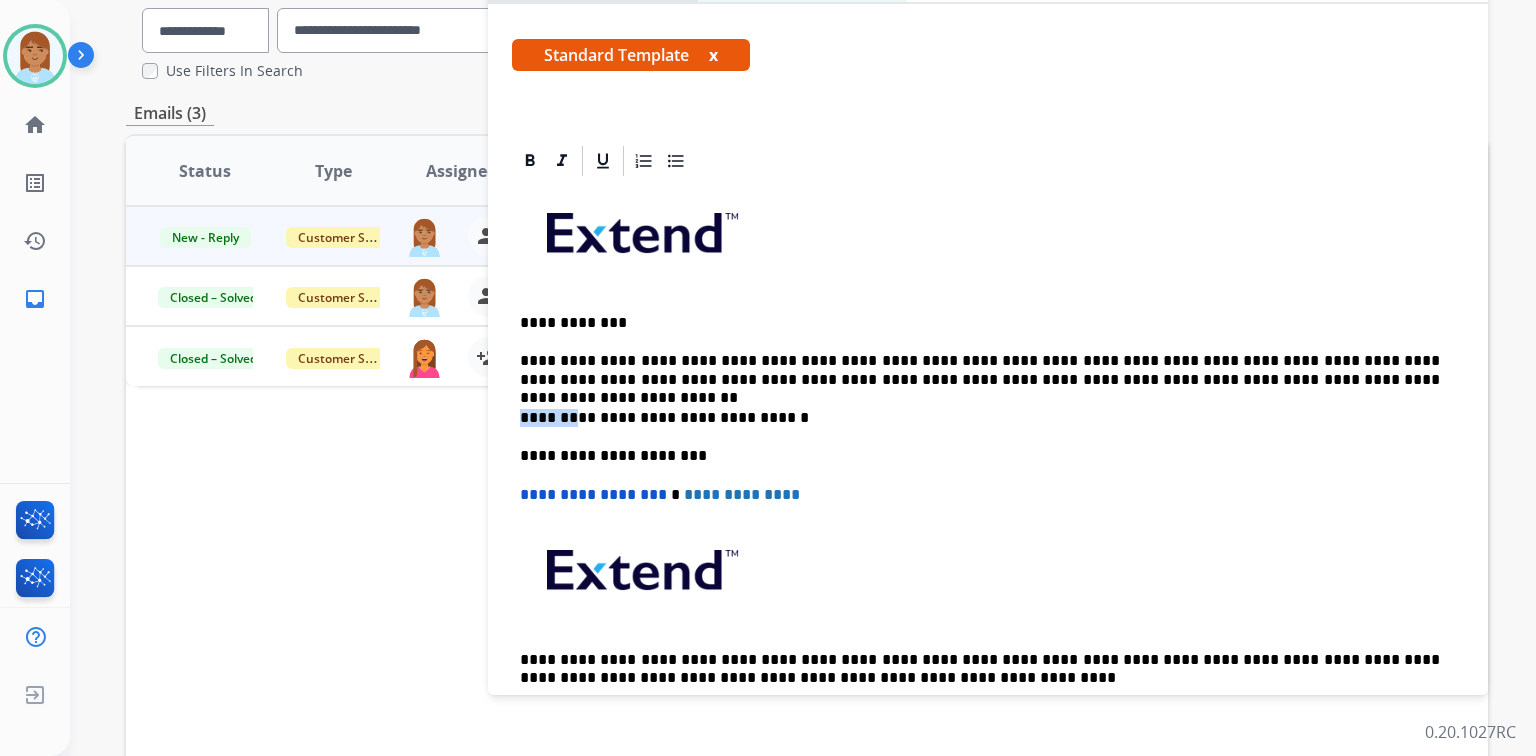 click on "**********" at bounding box center (988, 465) 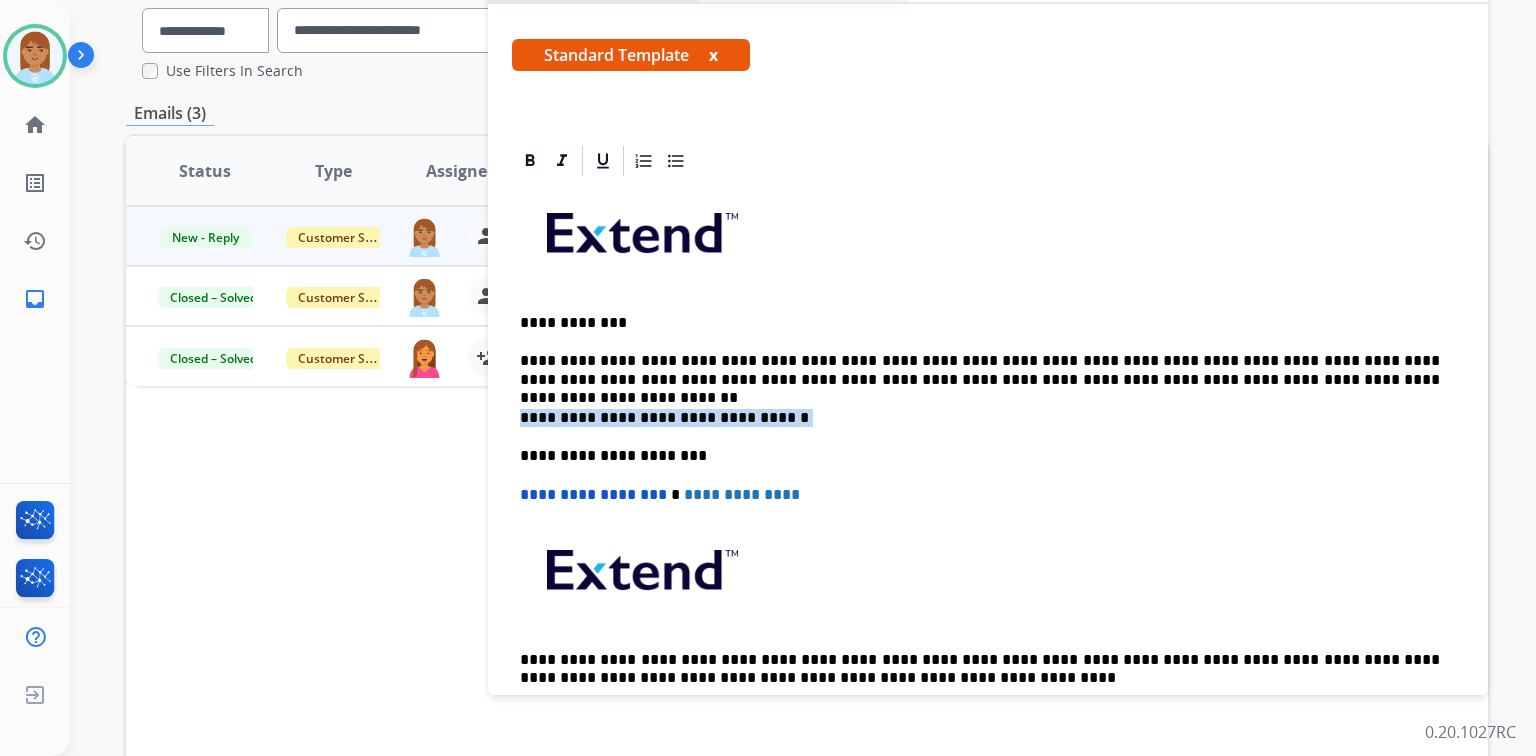 click on "**********" at bounding box center (988, 465) 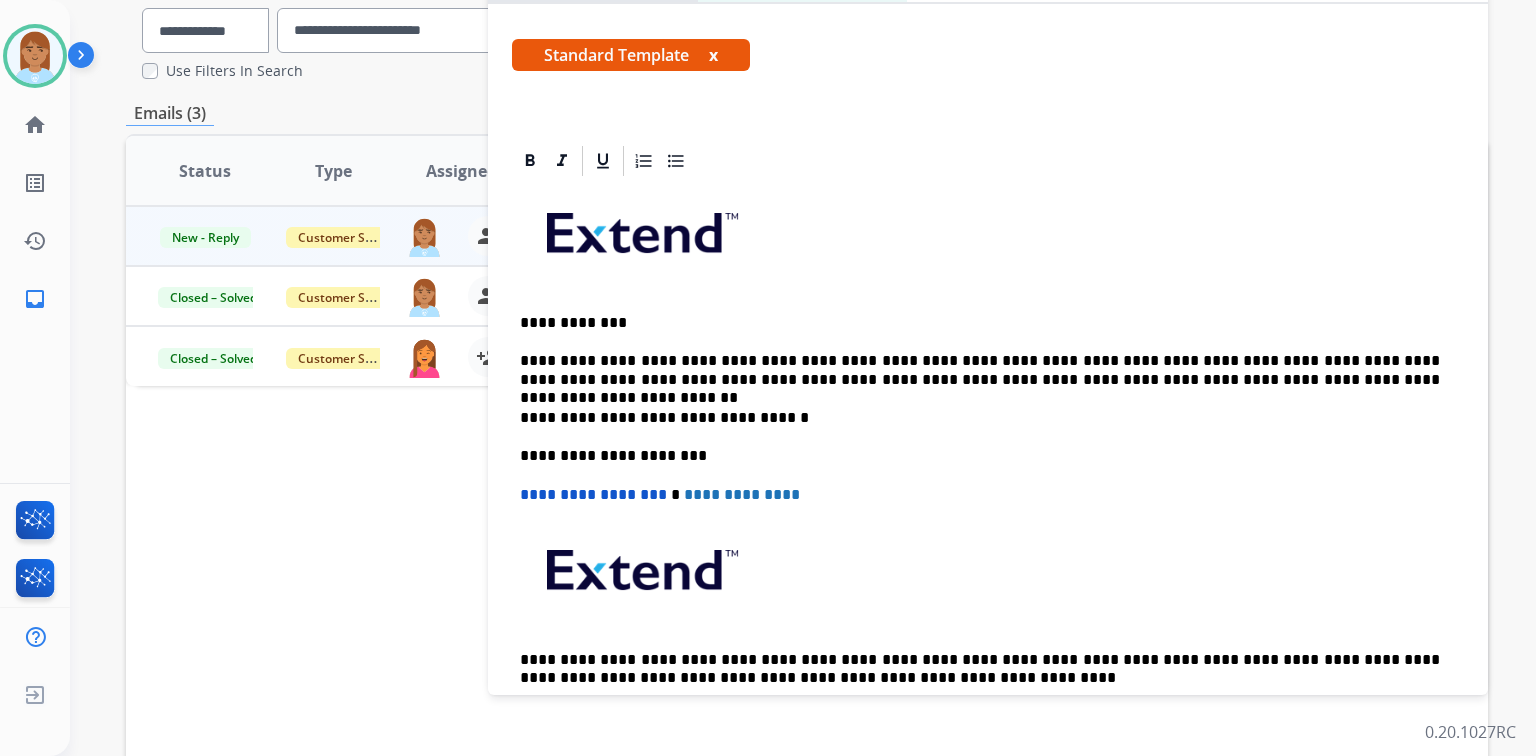 click on "**********" at bounding box center [988, 1811] 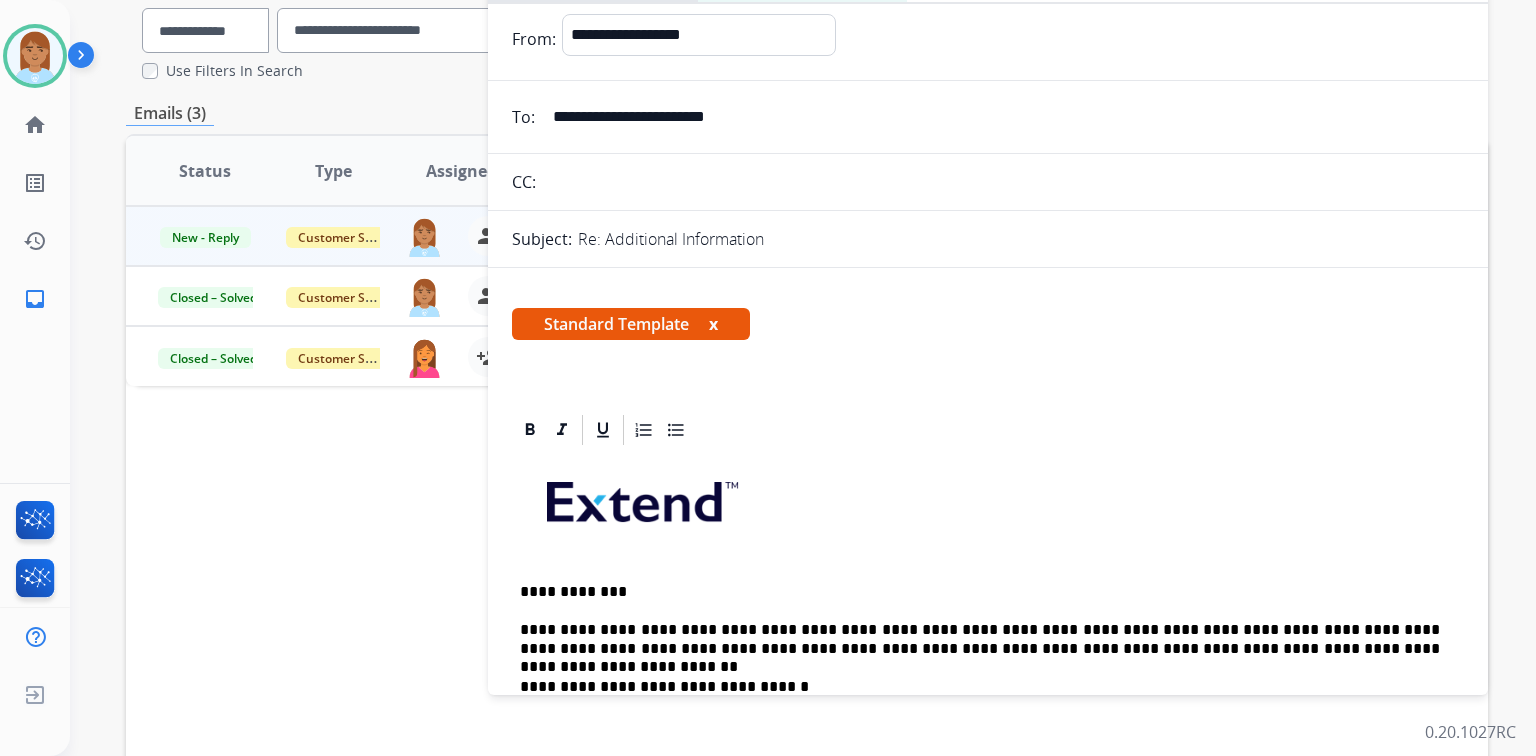 scroll, scrollTop: 0, scrollLeft: 0, axis: both 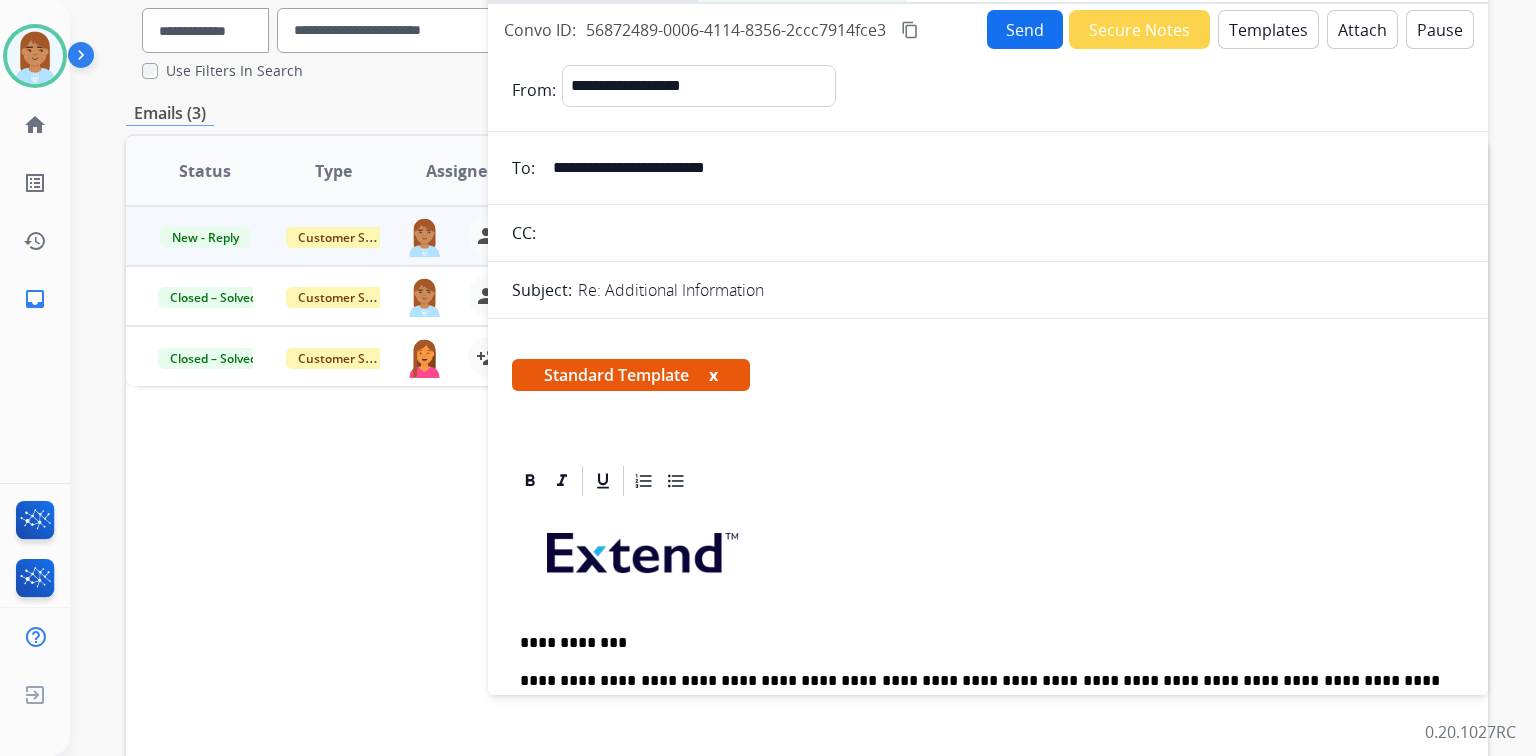 click on "Send" at bounding box center [1025, 29] 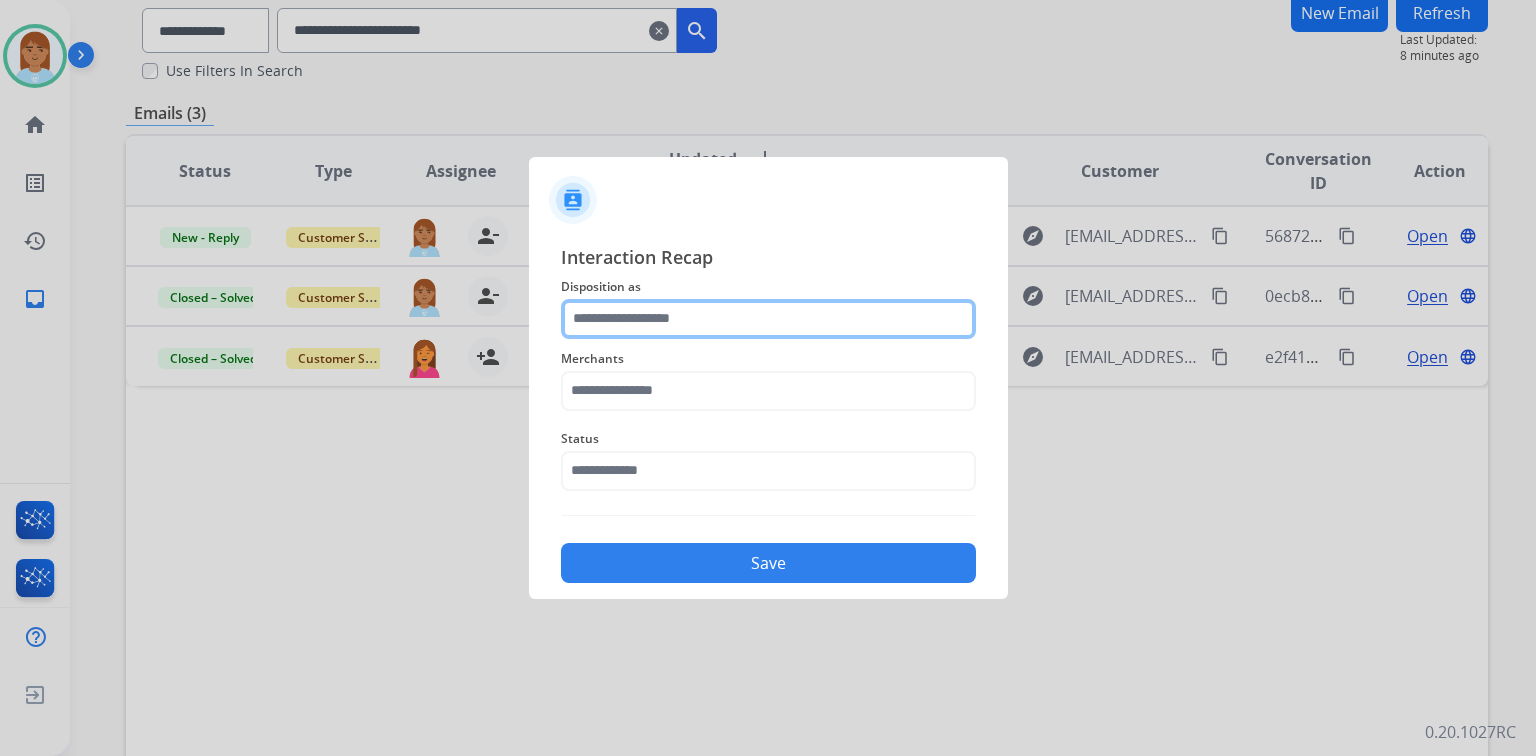 click 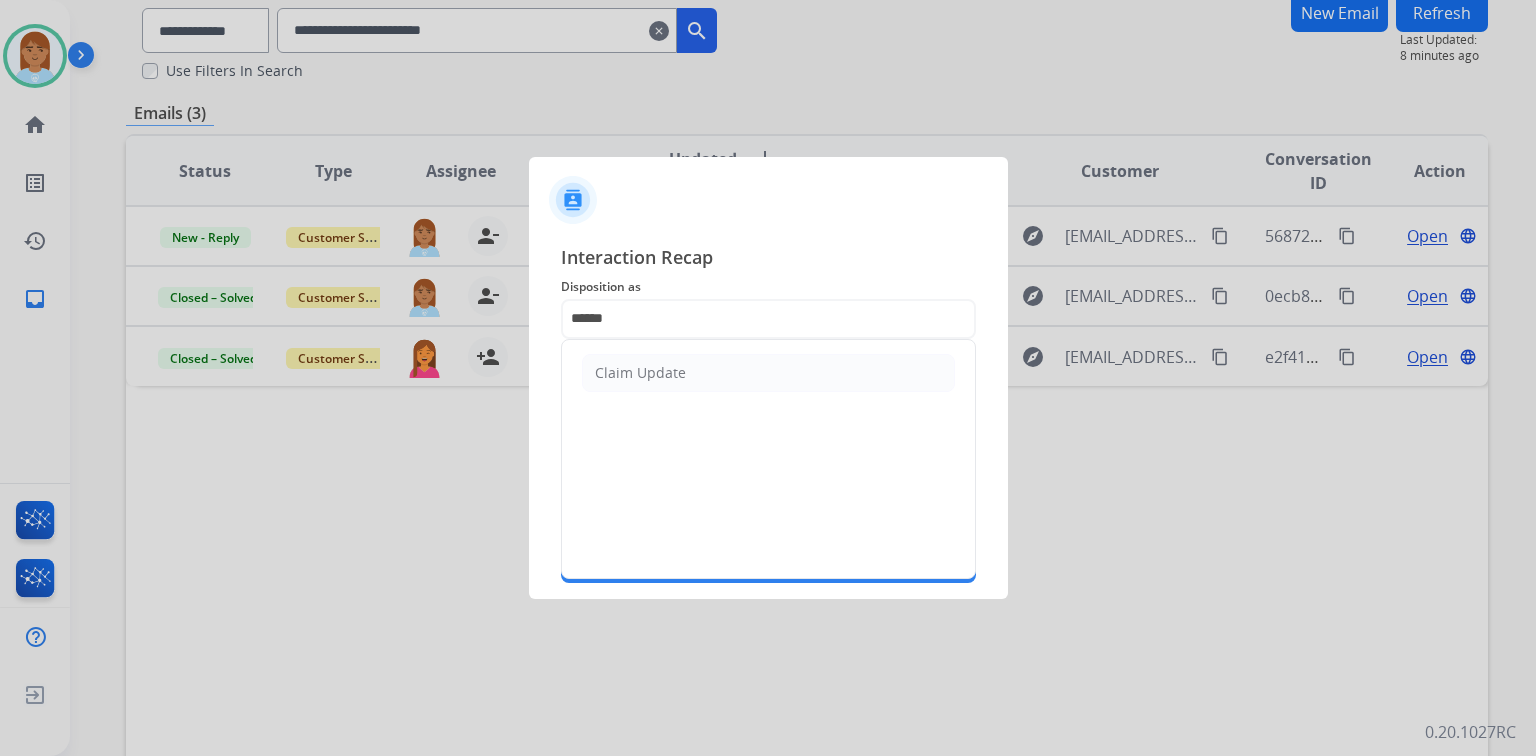 click on "Claim Update" 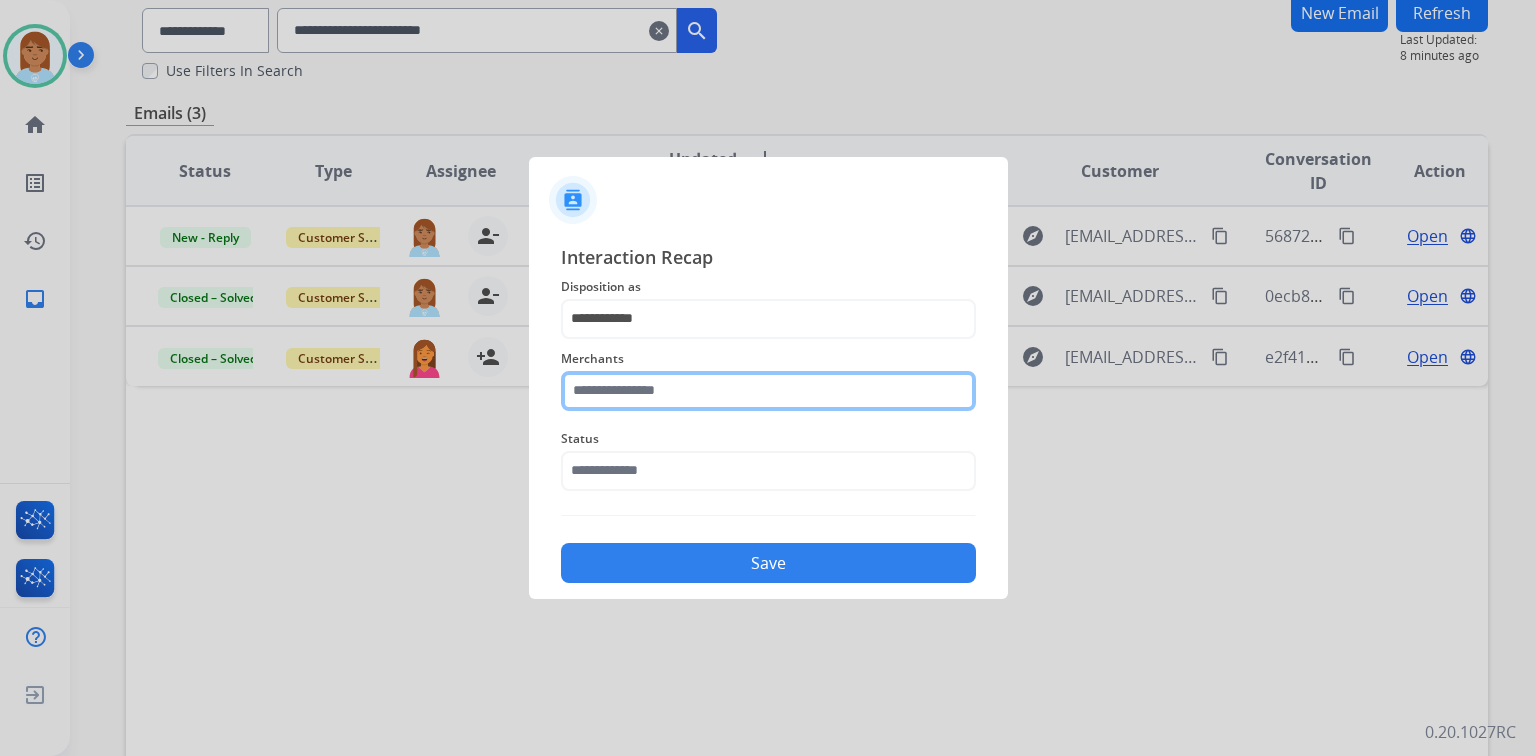 click 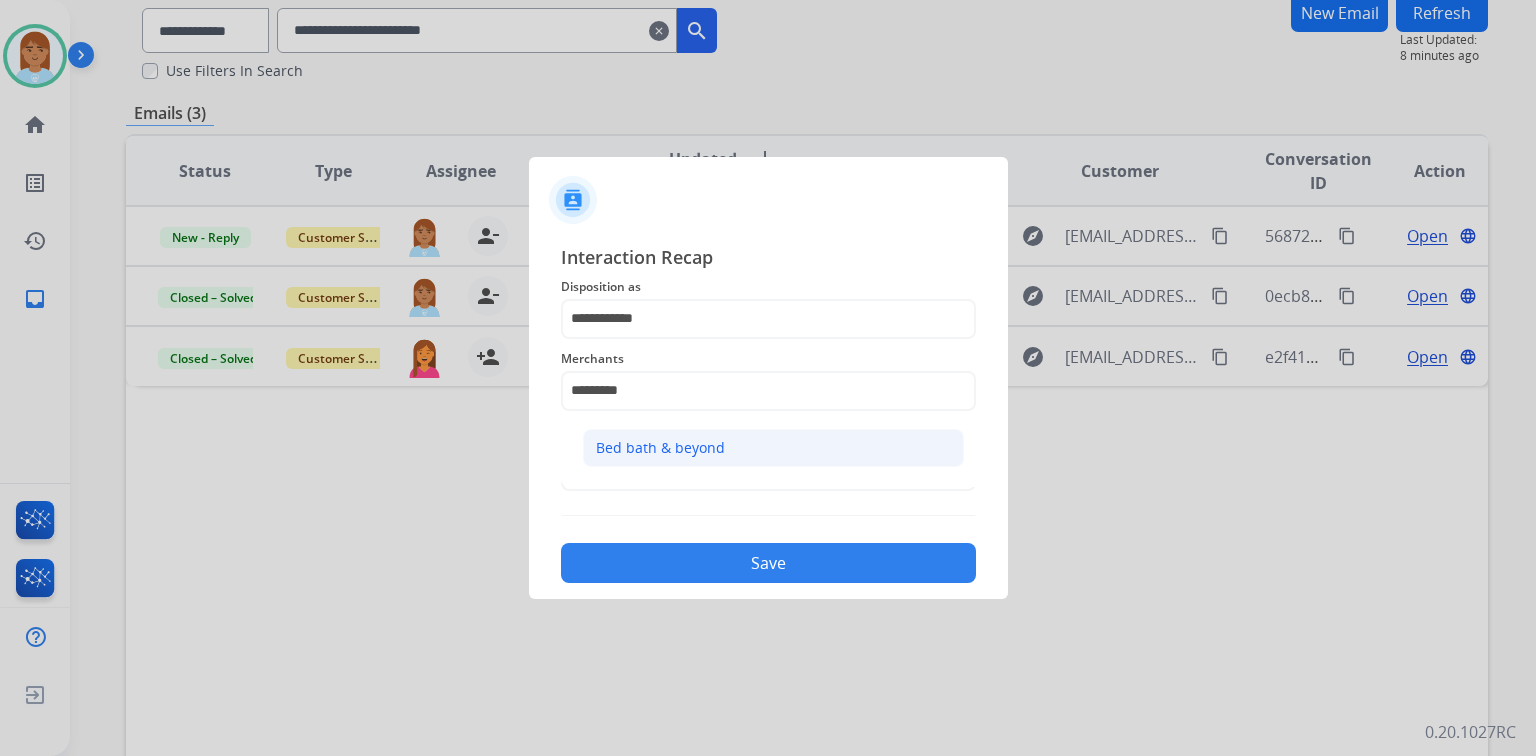 click on "Bed bath & beyond" 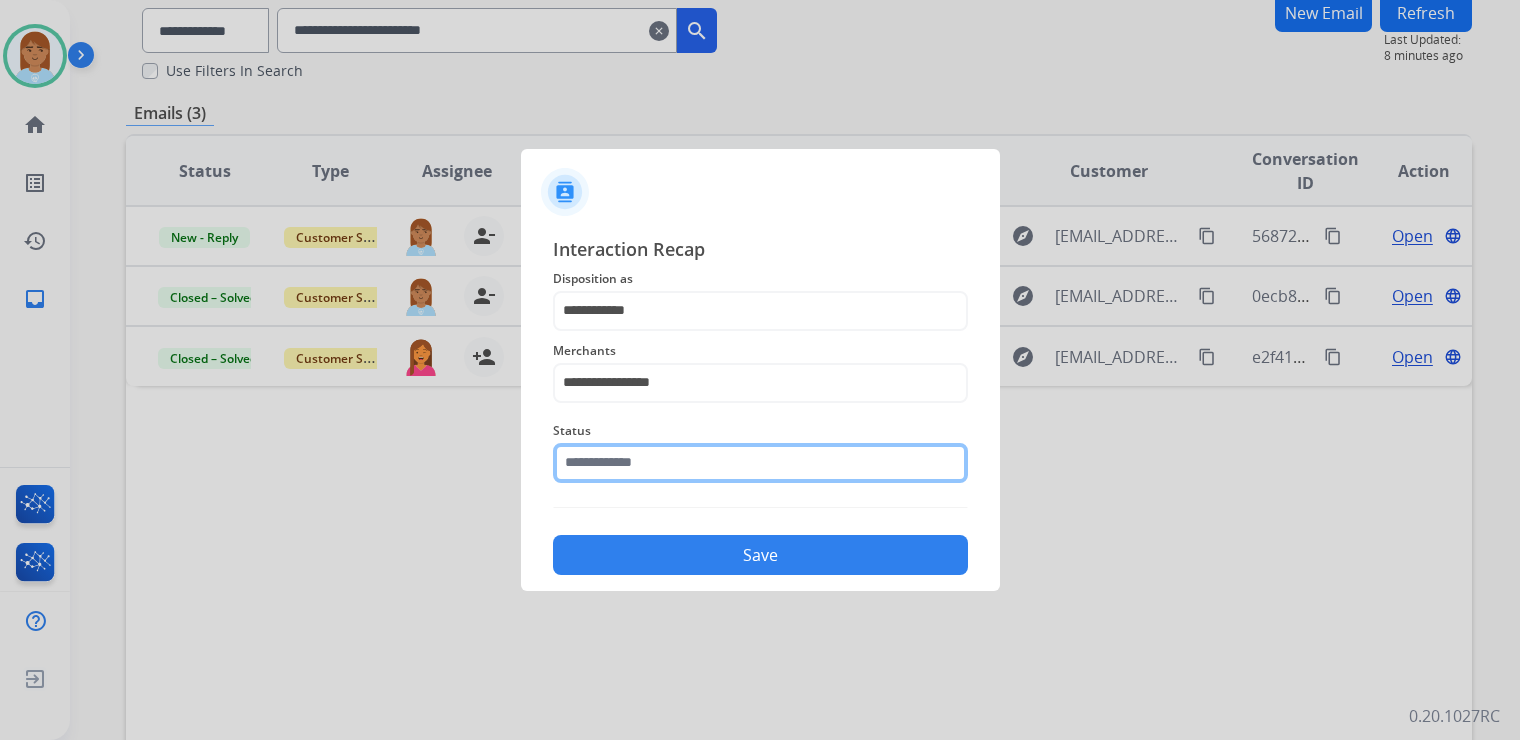 click on "Status" 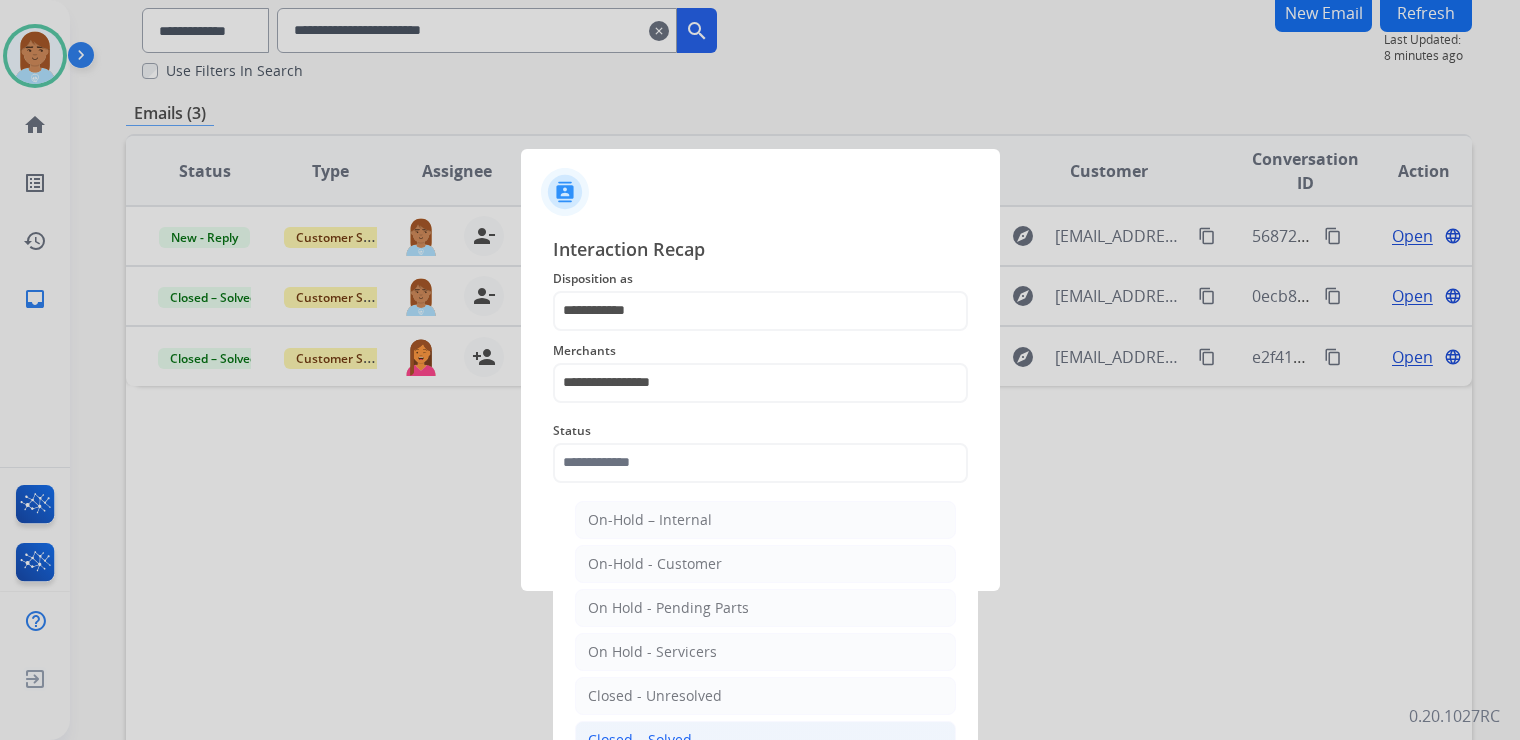 click on "Closed – Solved" 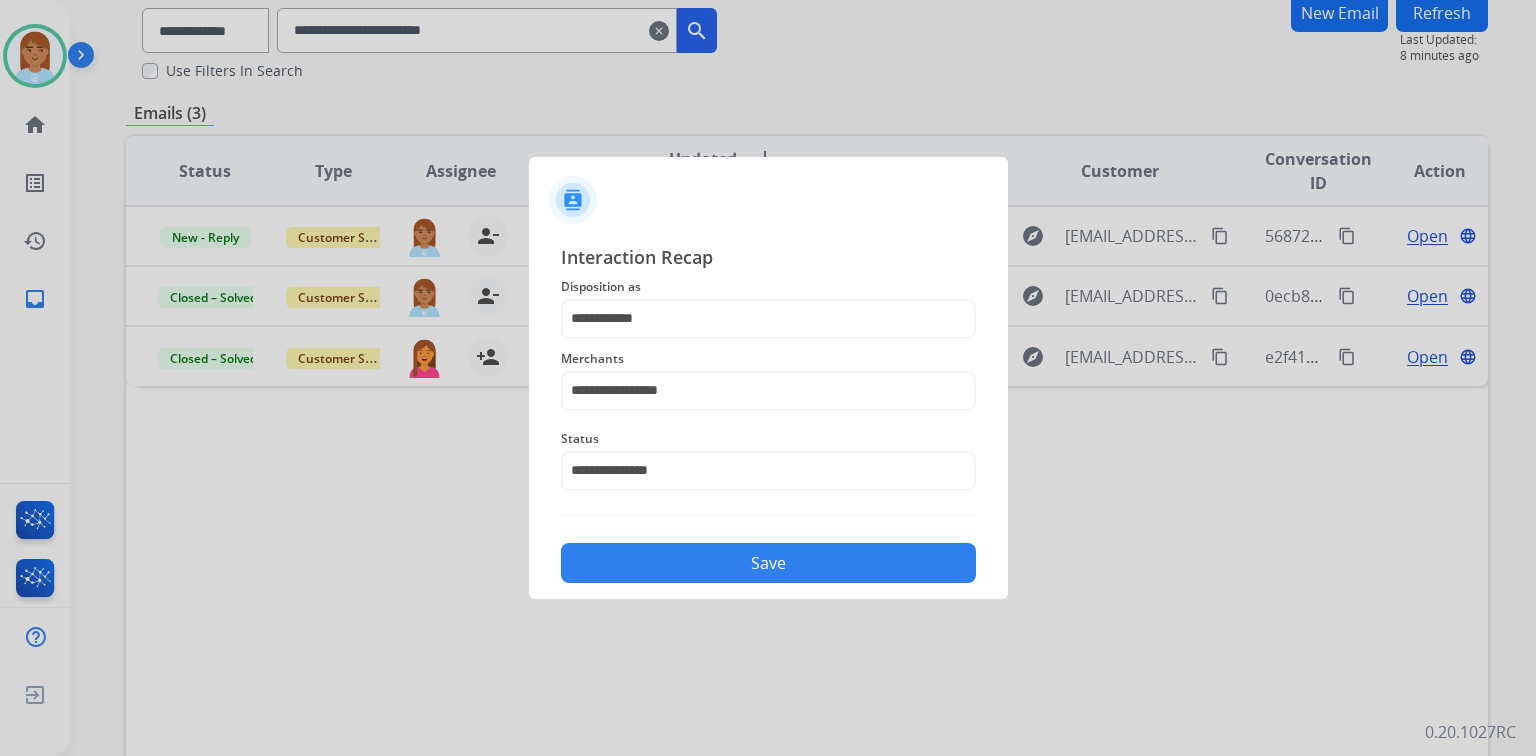 click on "Save" 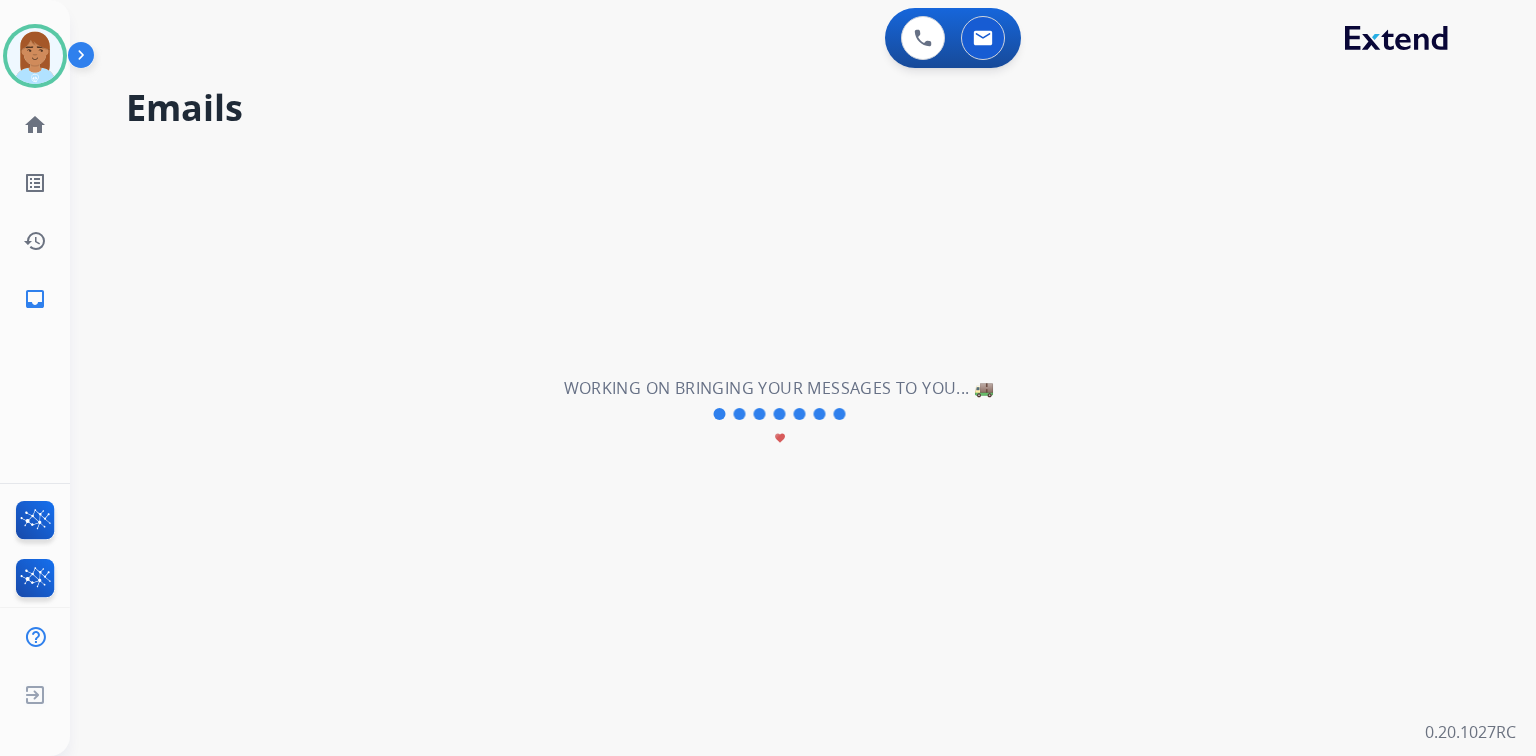 scroll, scrollTop: 0, scrollLeft: 0, axis: both 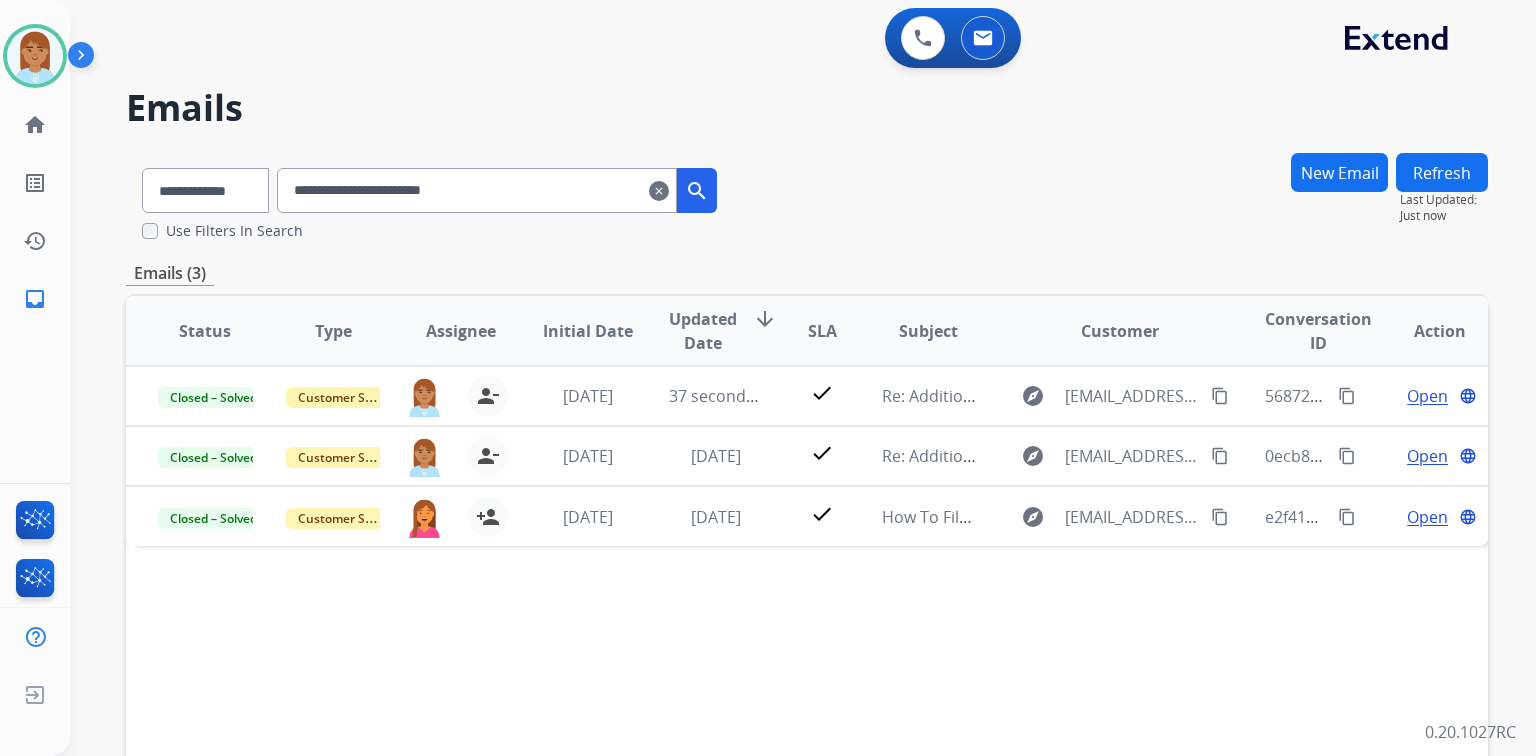 click on "clear" at bounding box center [659, 191] 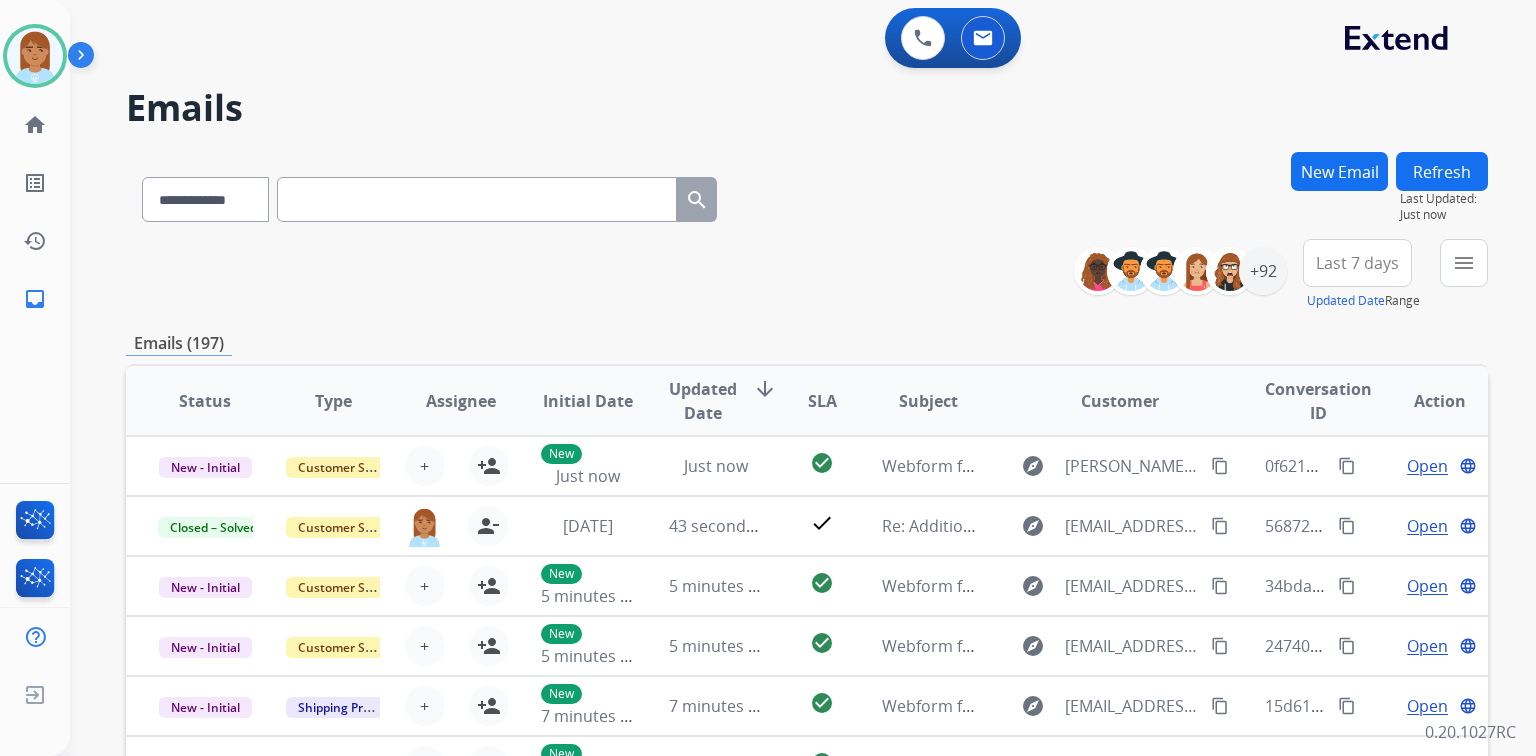 click at bounding box center [477, 199] 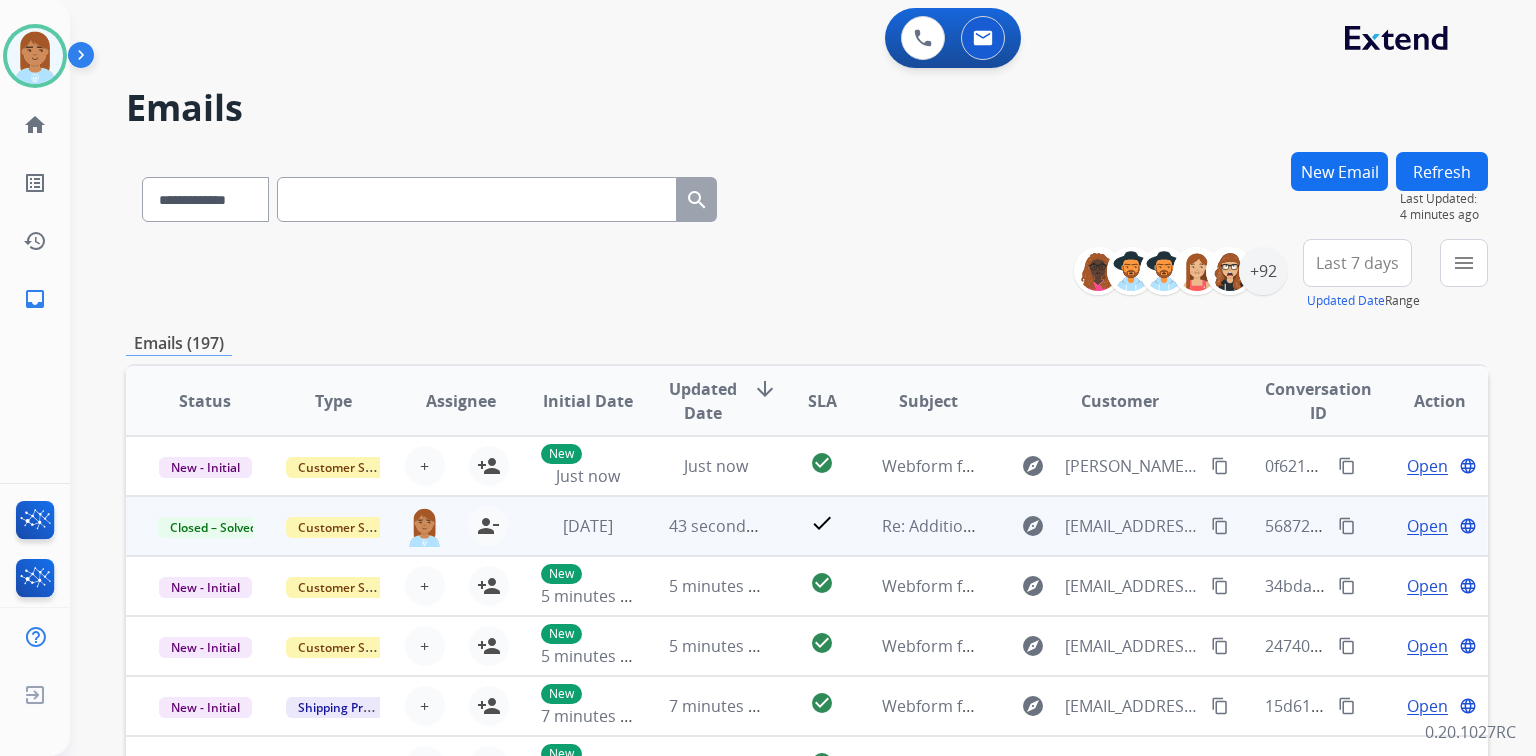 click on "content_copy" at bounding box center (1347, 526) 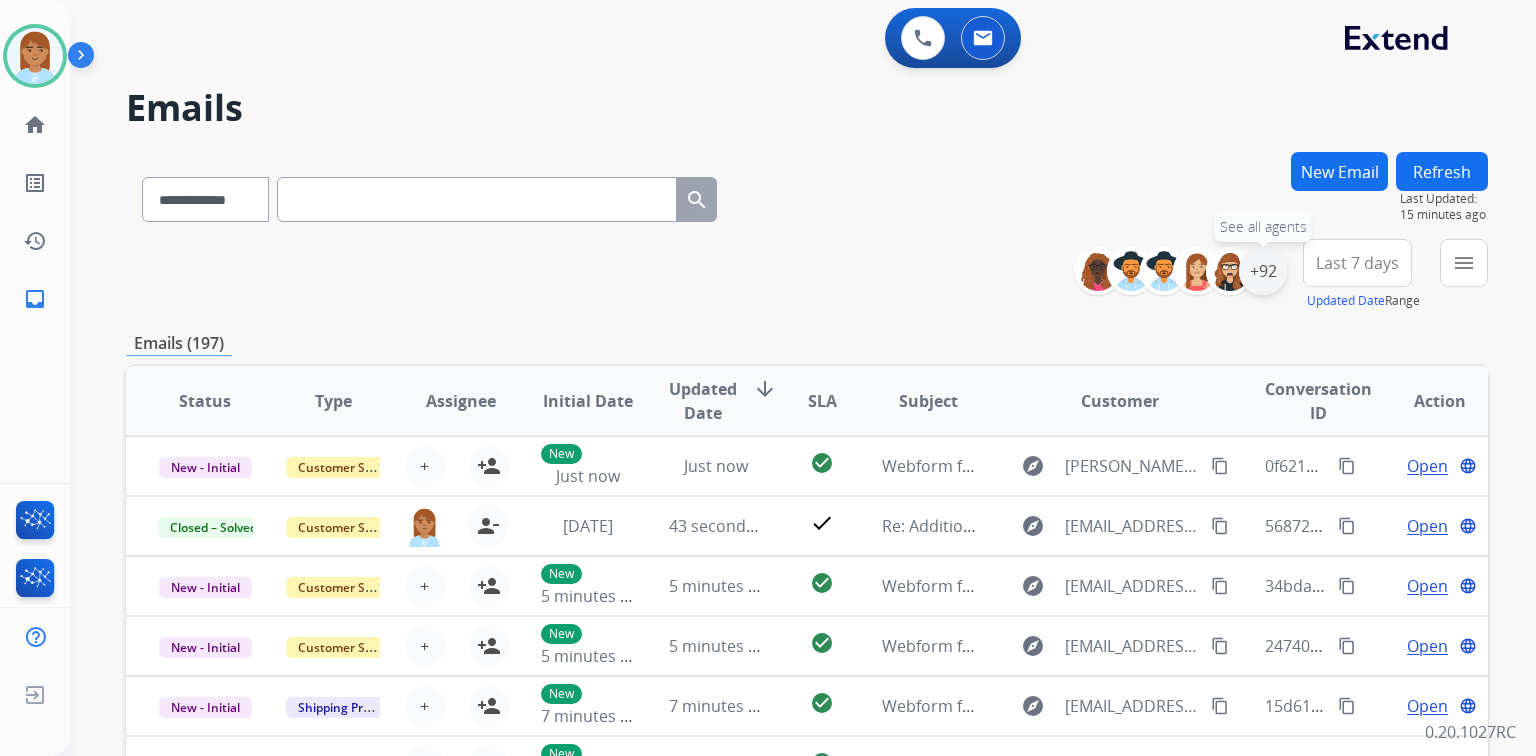 click on "+92" at bounding box center (1263, 271) 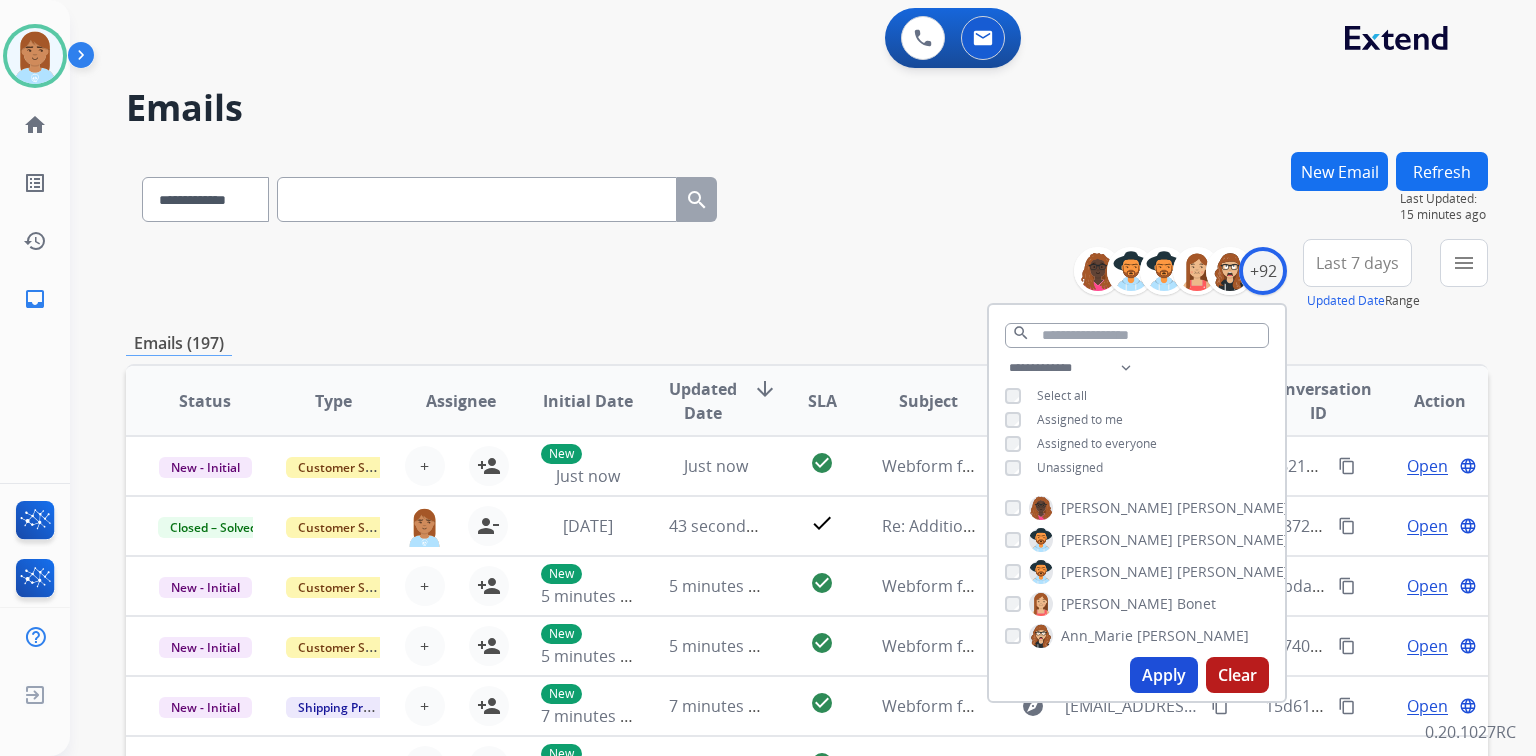 click on "Unassigned" at bounding box center [1070, 467] 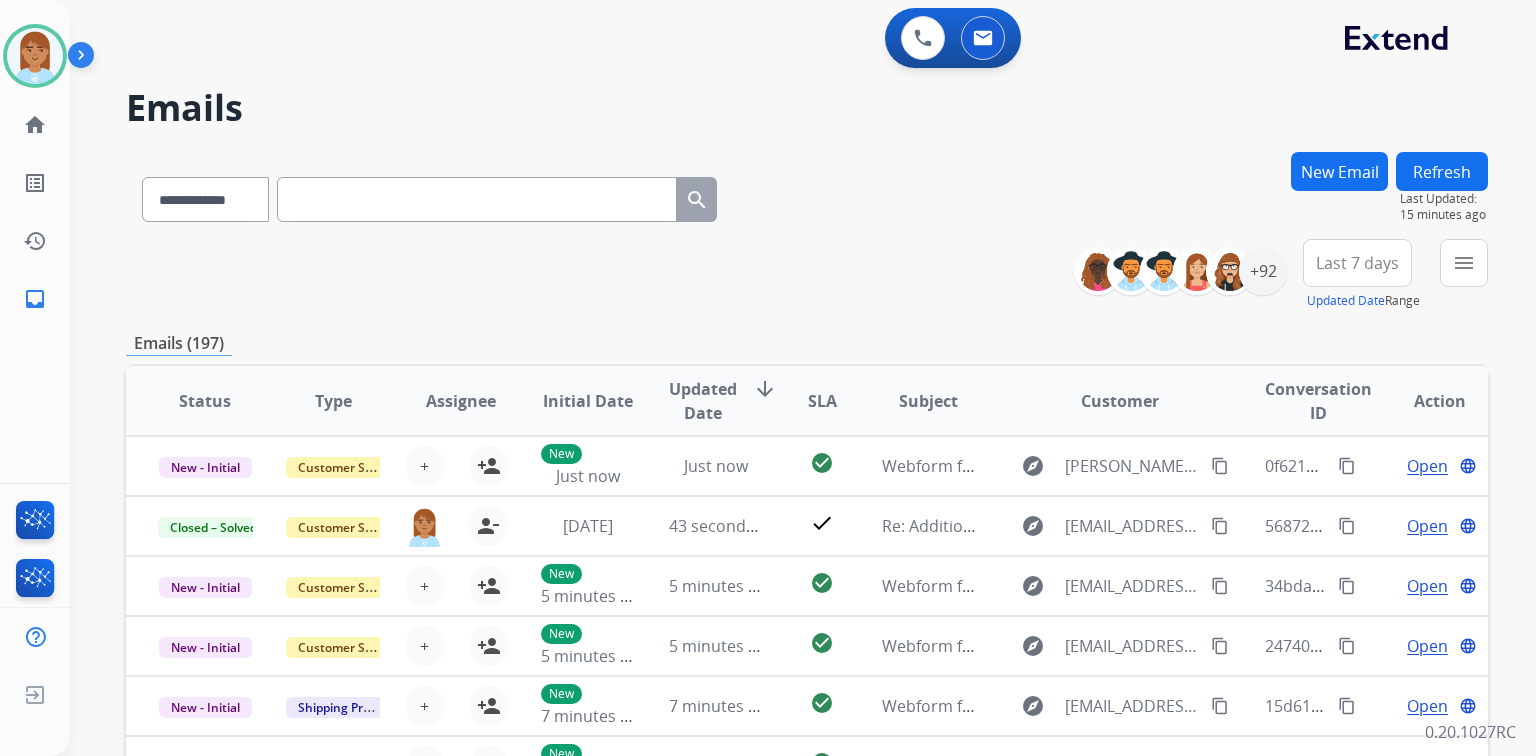 paste on "**********" 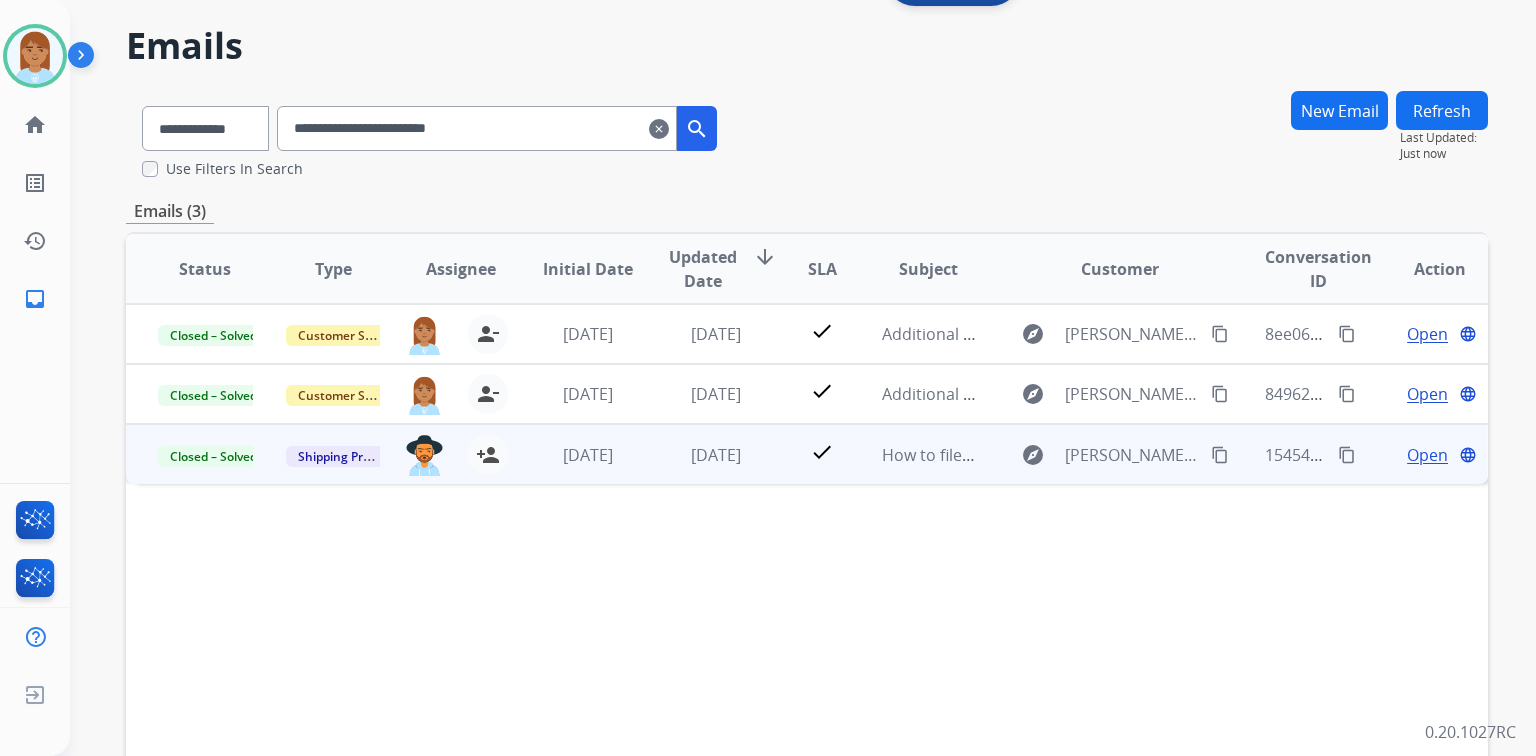 scroll, scrollTop: 0, scrollLeft: 0, axis: both 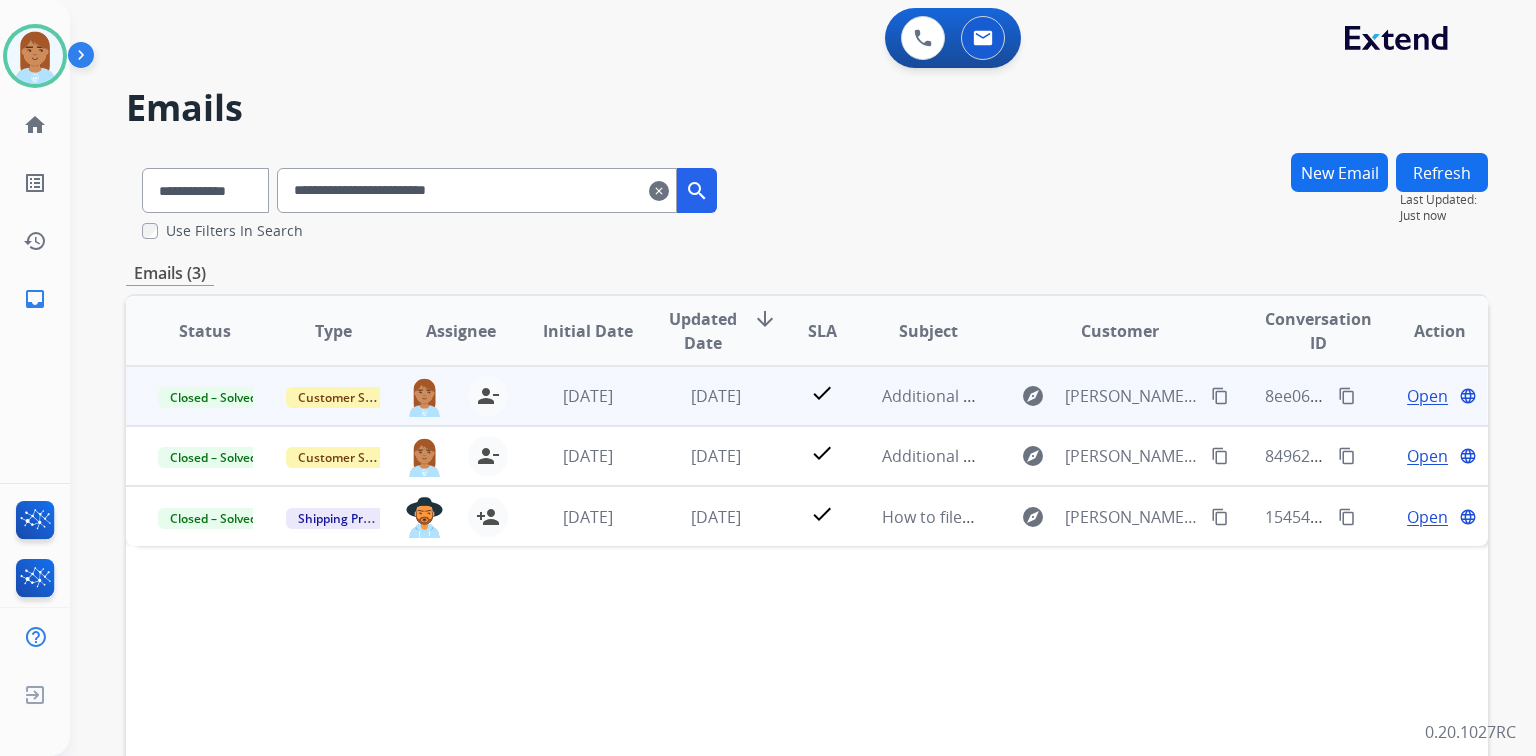 click on "Open" at bounding box center (1427, 396) 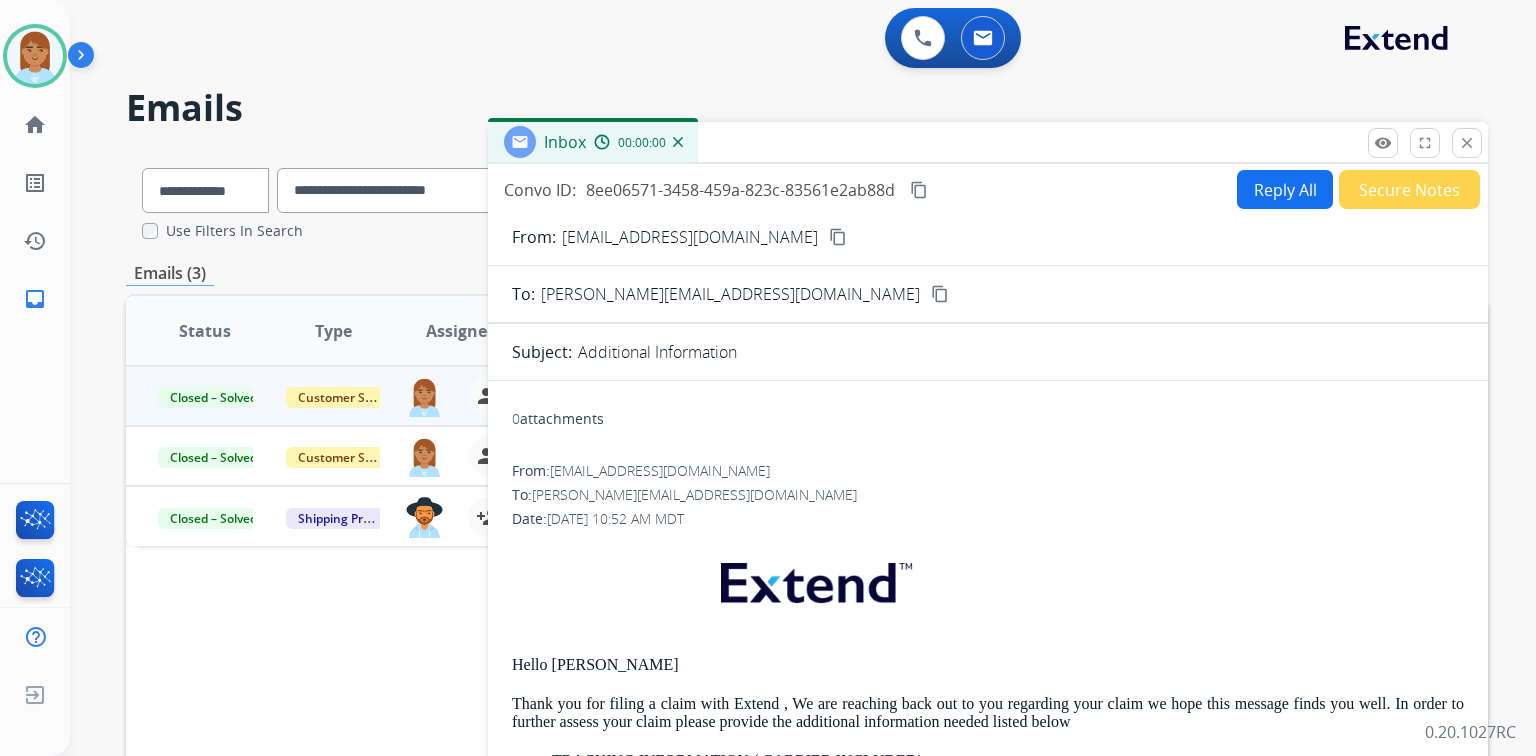 scroll, scrollTop: 306, scrollLeft: 0, axis: vertical 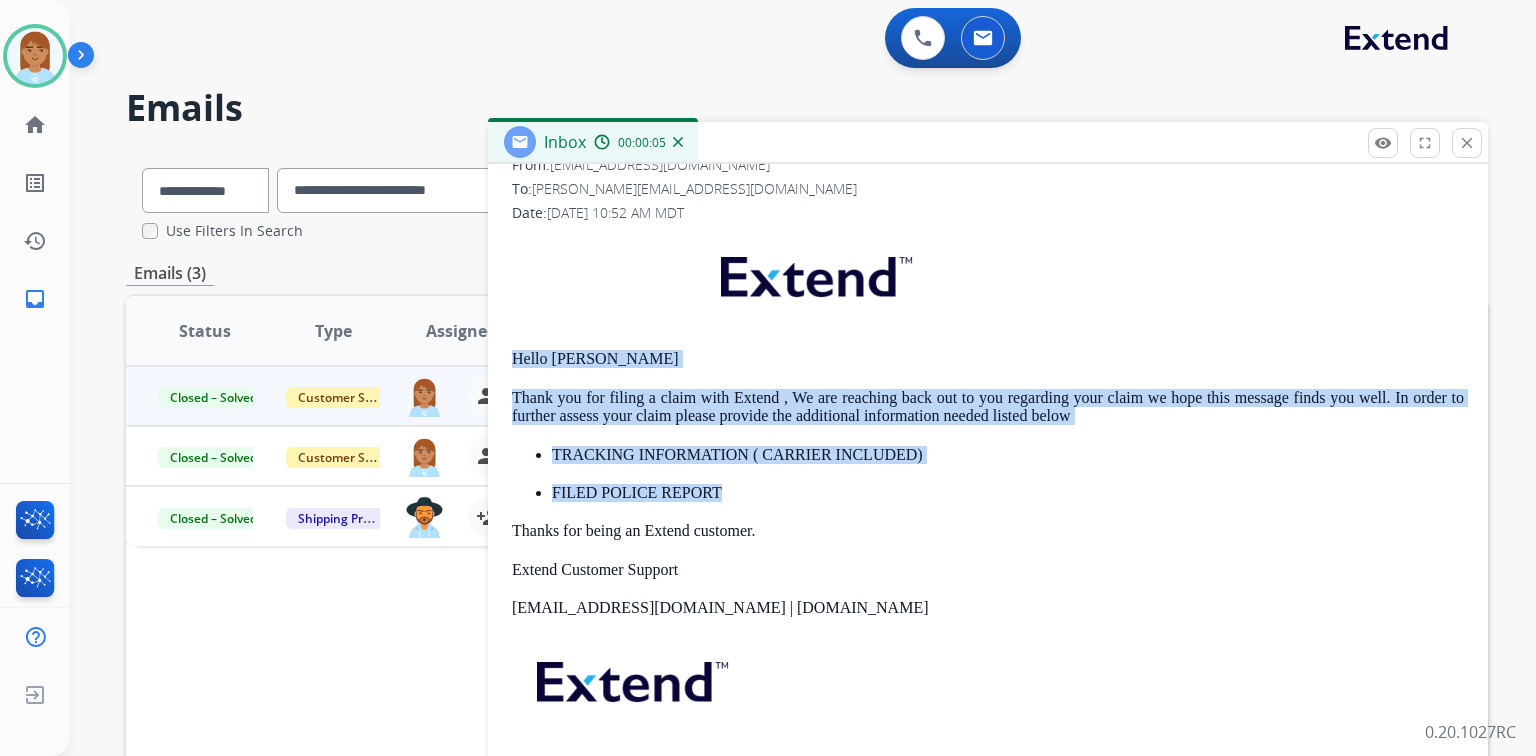 drag, startPoint x: 514, startPoint y: 357, endPoint x: 799, endPoint y: 490, distance: 314.50595 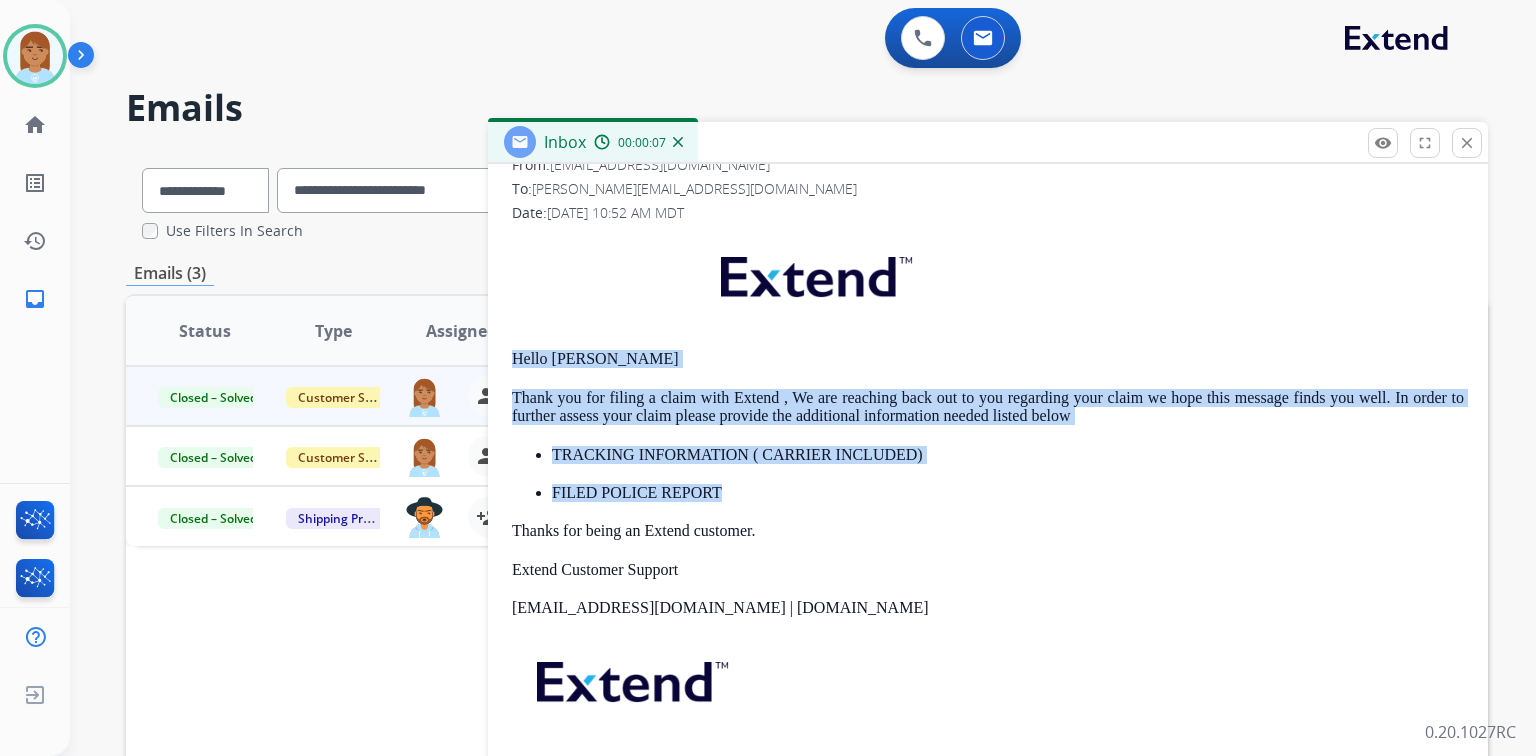 copy on "Hello [PERSON_NAME] Thank you for filing a claim with Extend ,  We are reaching back out to you regarding your claim we hope this message finds you well. In order to further assess your claim please provide the additional information needed listed below TRACKING INFORMATION ( CARRIER INCLUDED) FILED POLICE REPORT" 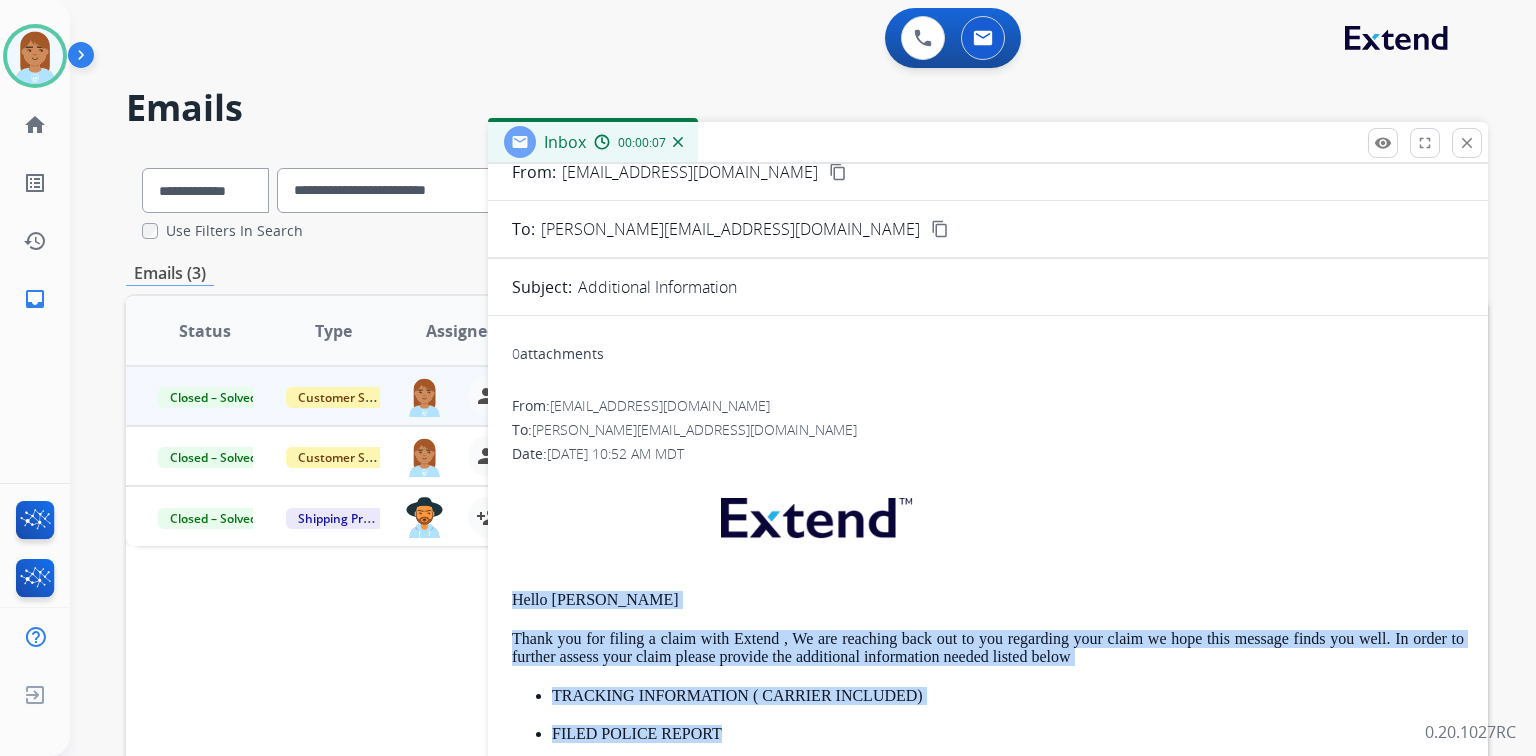 scroll, scrollTop: 0, scrollLeft: 0, axis: both 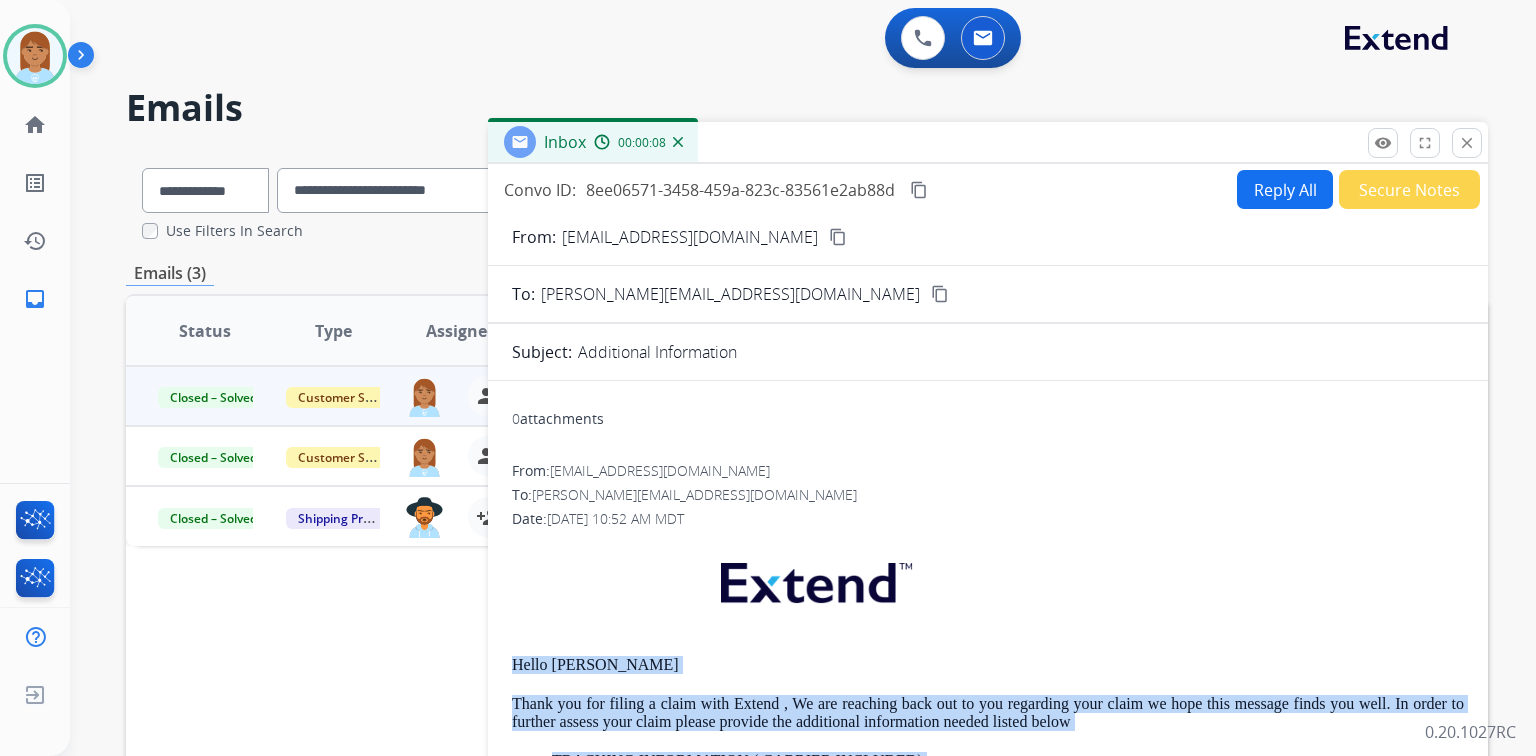 click on "Reply All" at bounding box center [1285, 189] 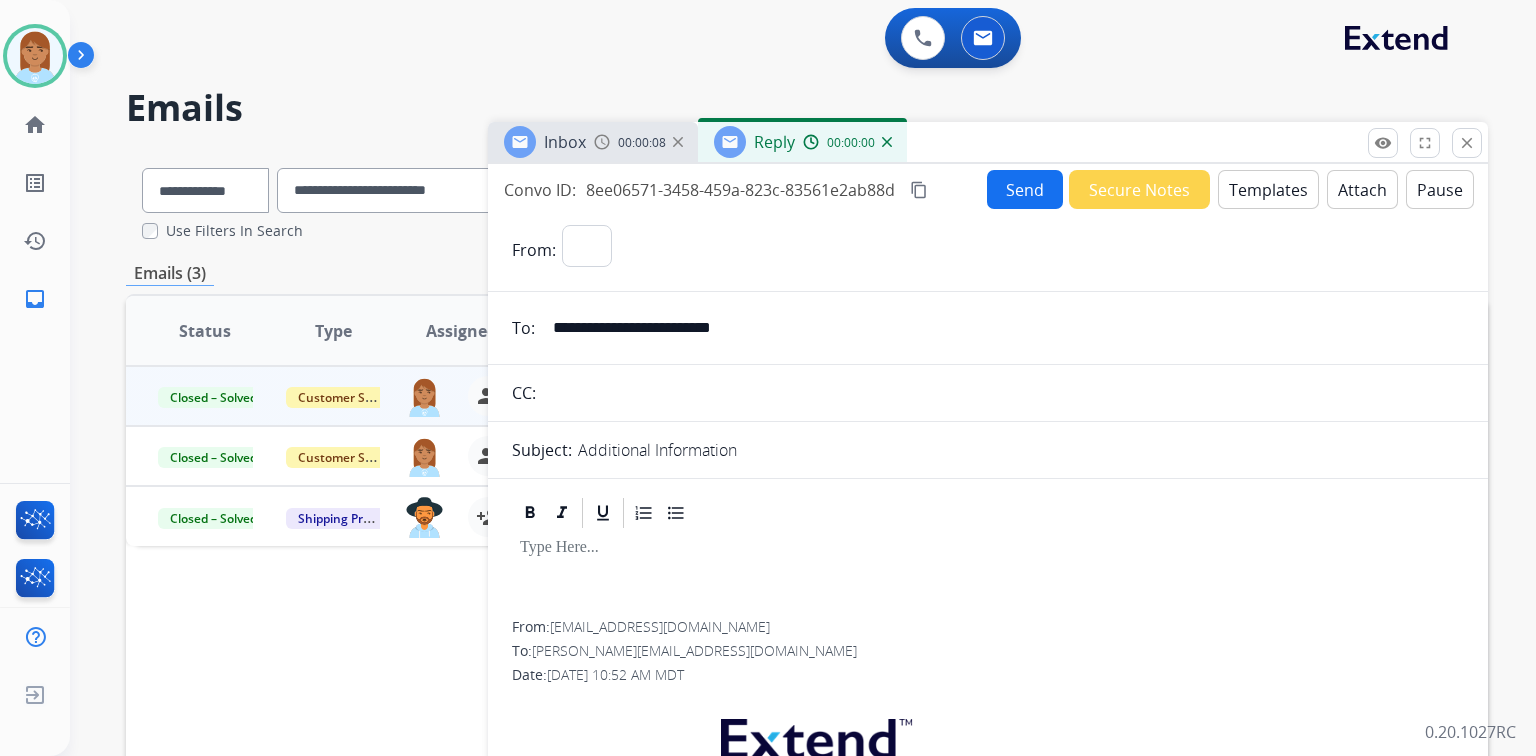 select on "**********" 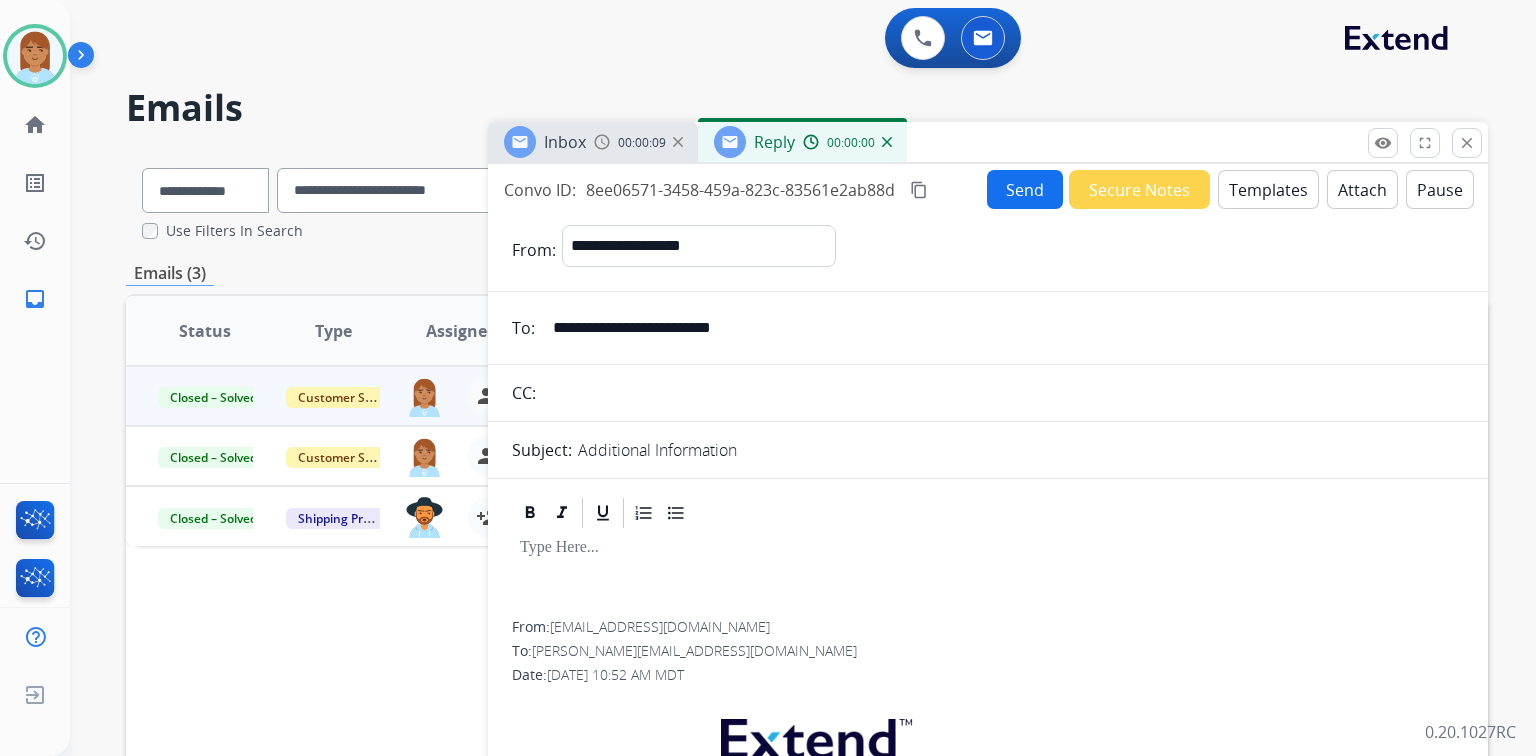 click on "Templates" at bounding box center (1268, 189) 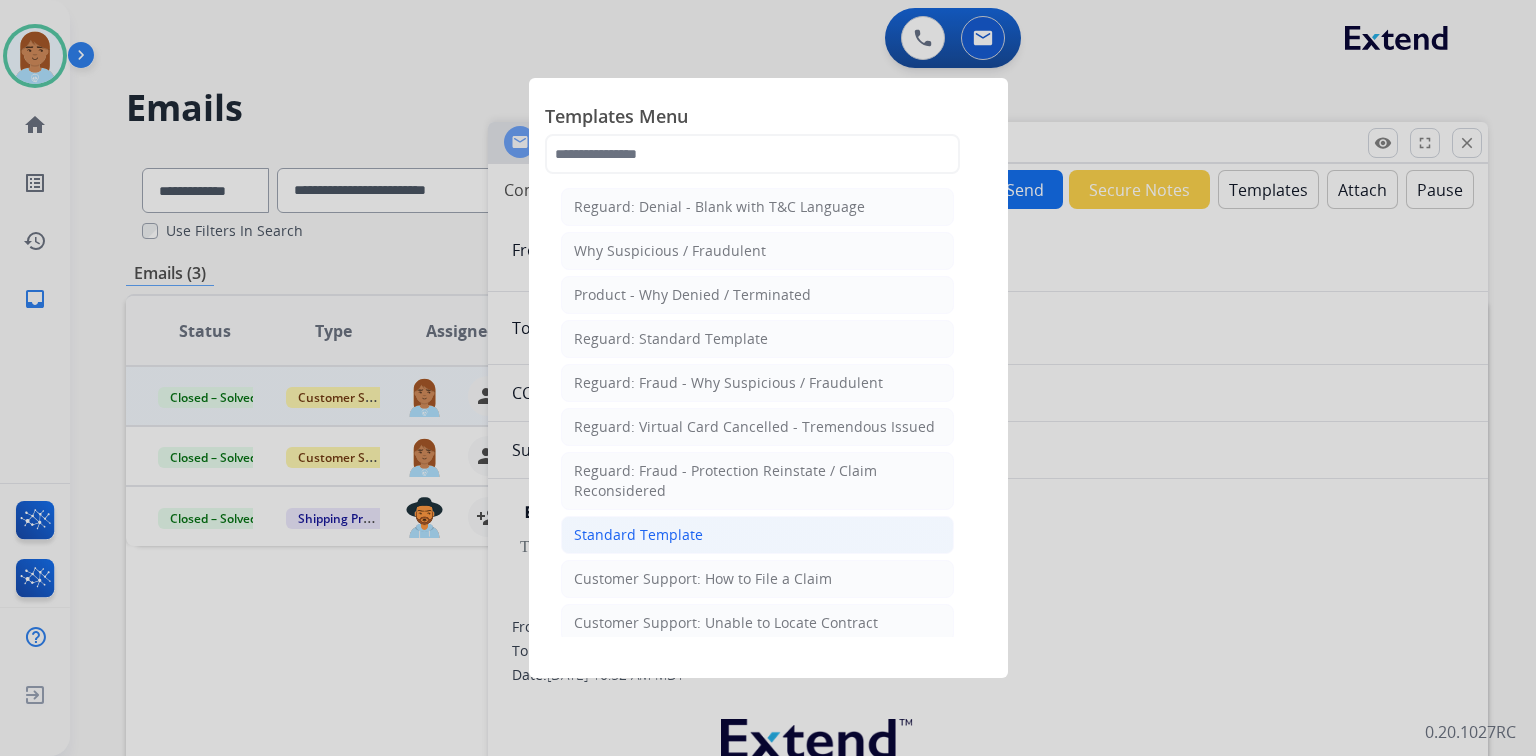 click on "Standard Template" 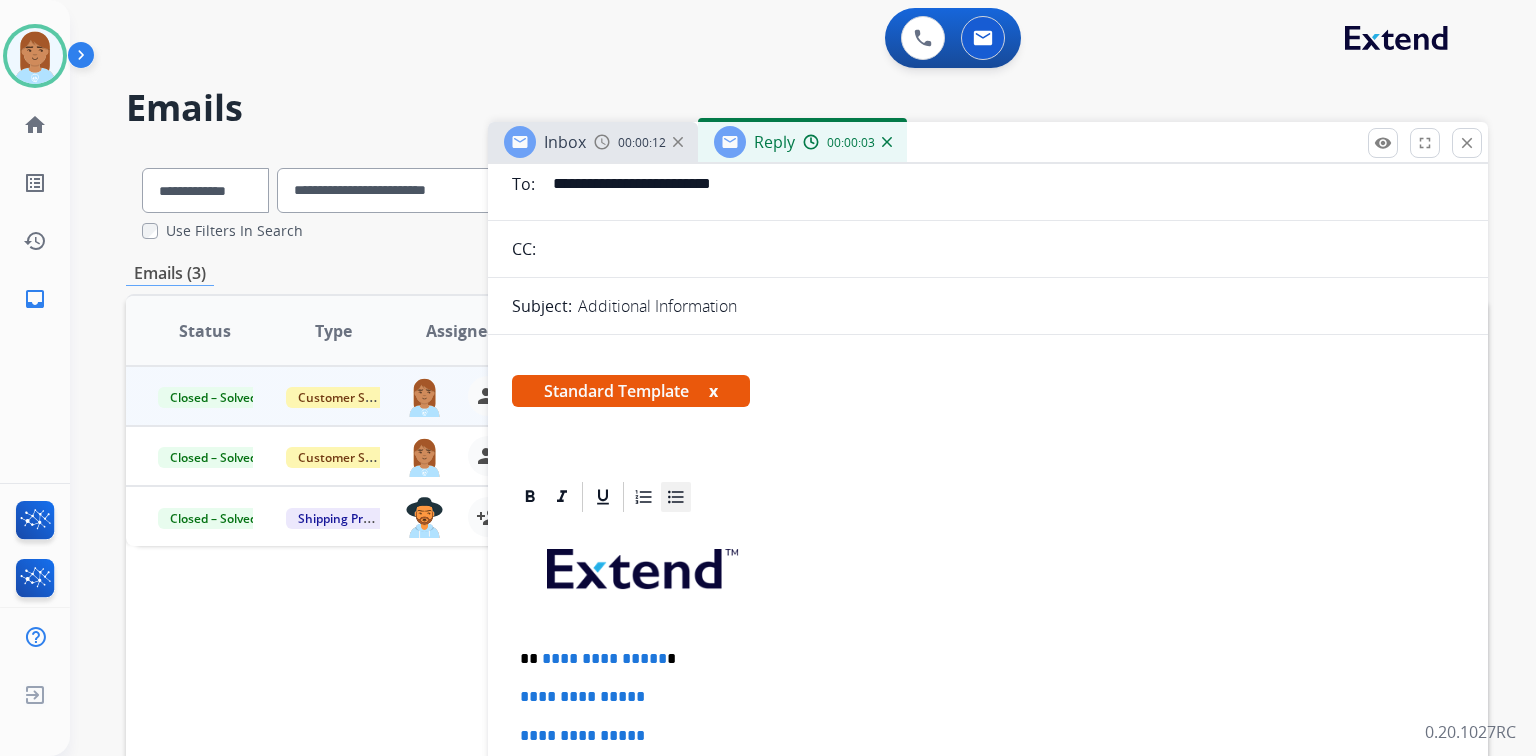 scroll, scrollTop: 400, scrollLeft: 0, axis: vertical 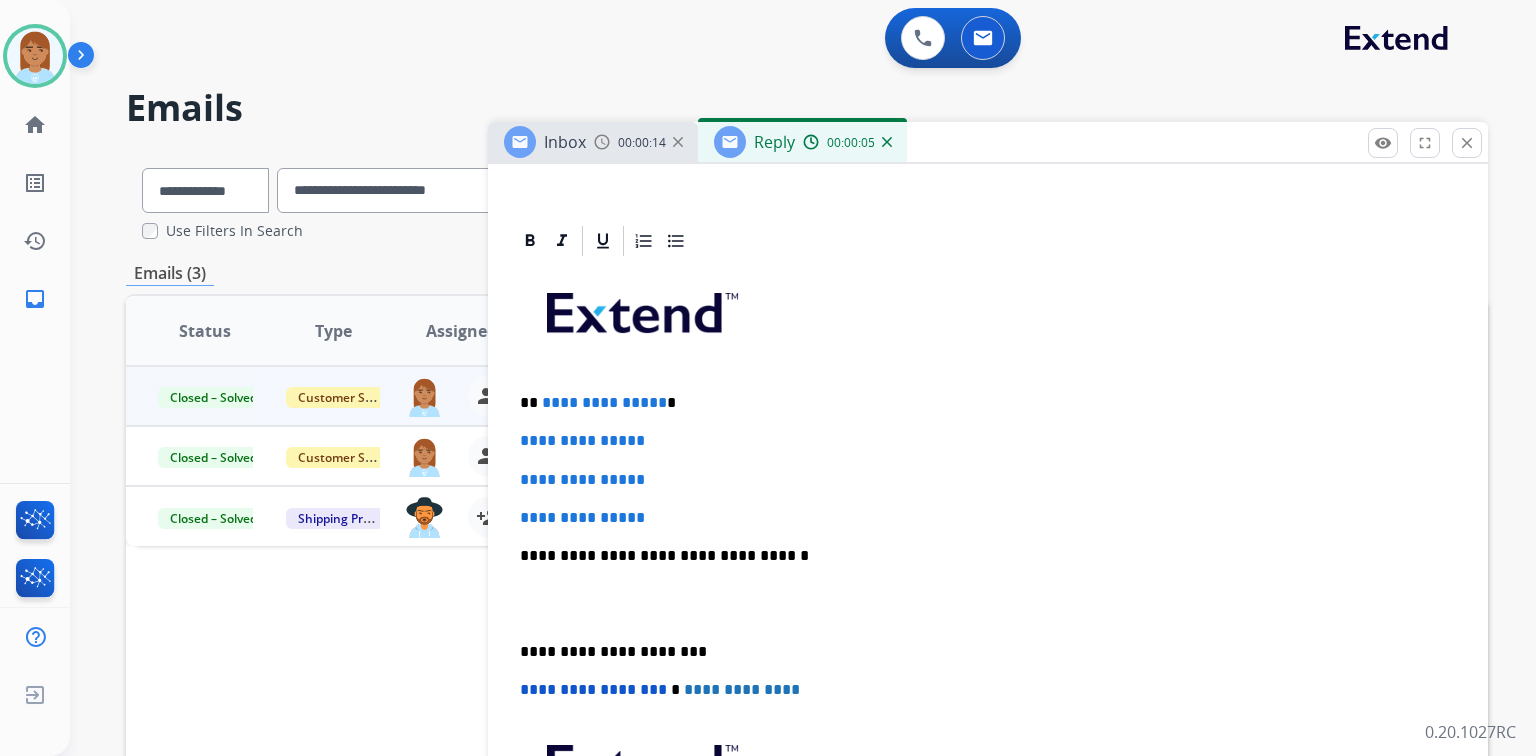 click on "**********" at bounding box center (980, 403) 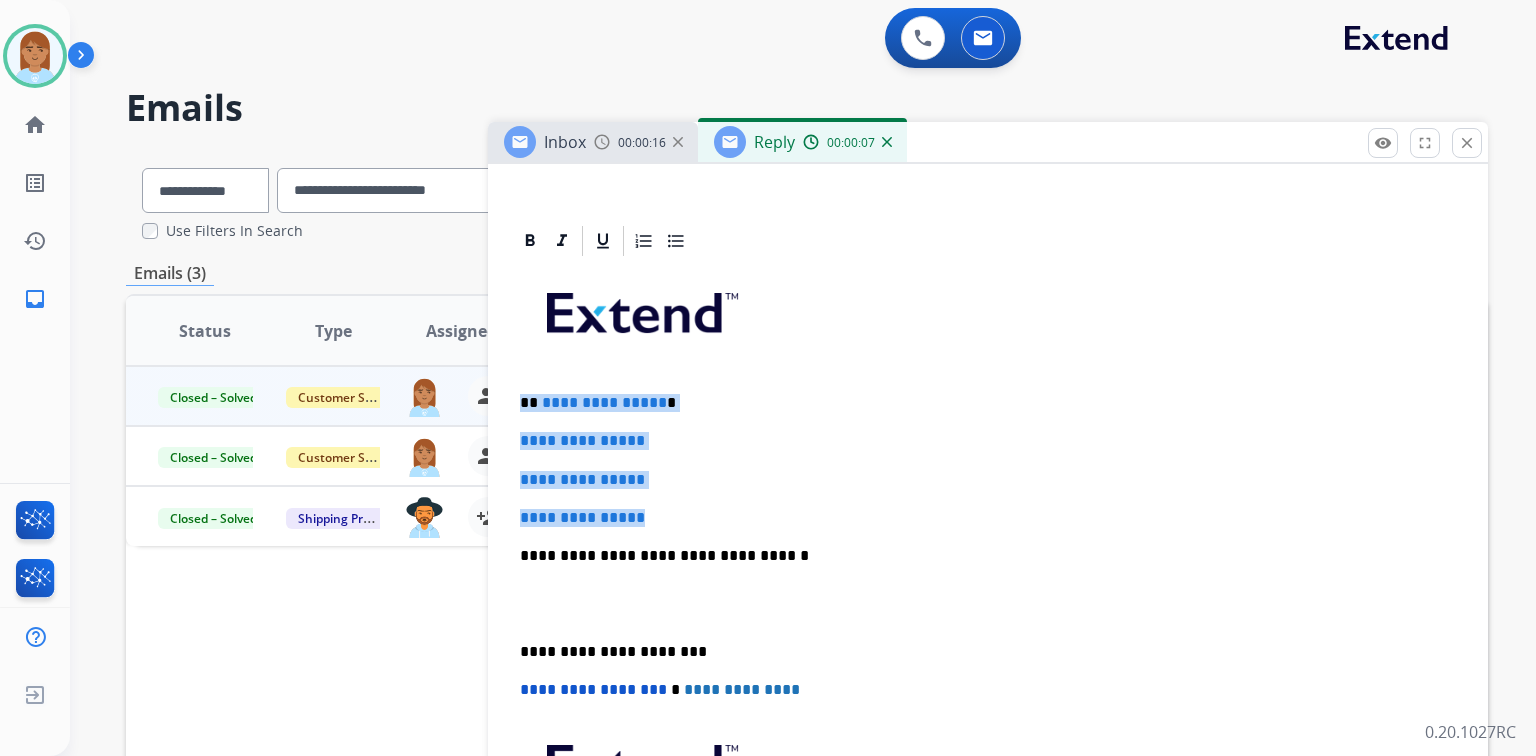 drag, startPoint x: 523, startPoint y: 396, endPoint x: 661, endPoint y: 505, distance: 175.85506 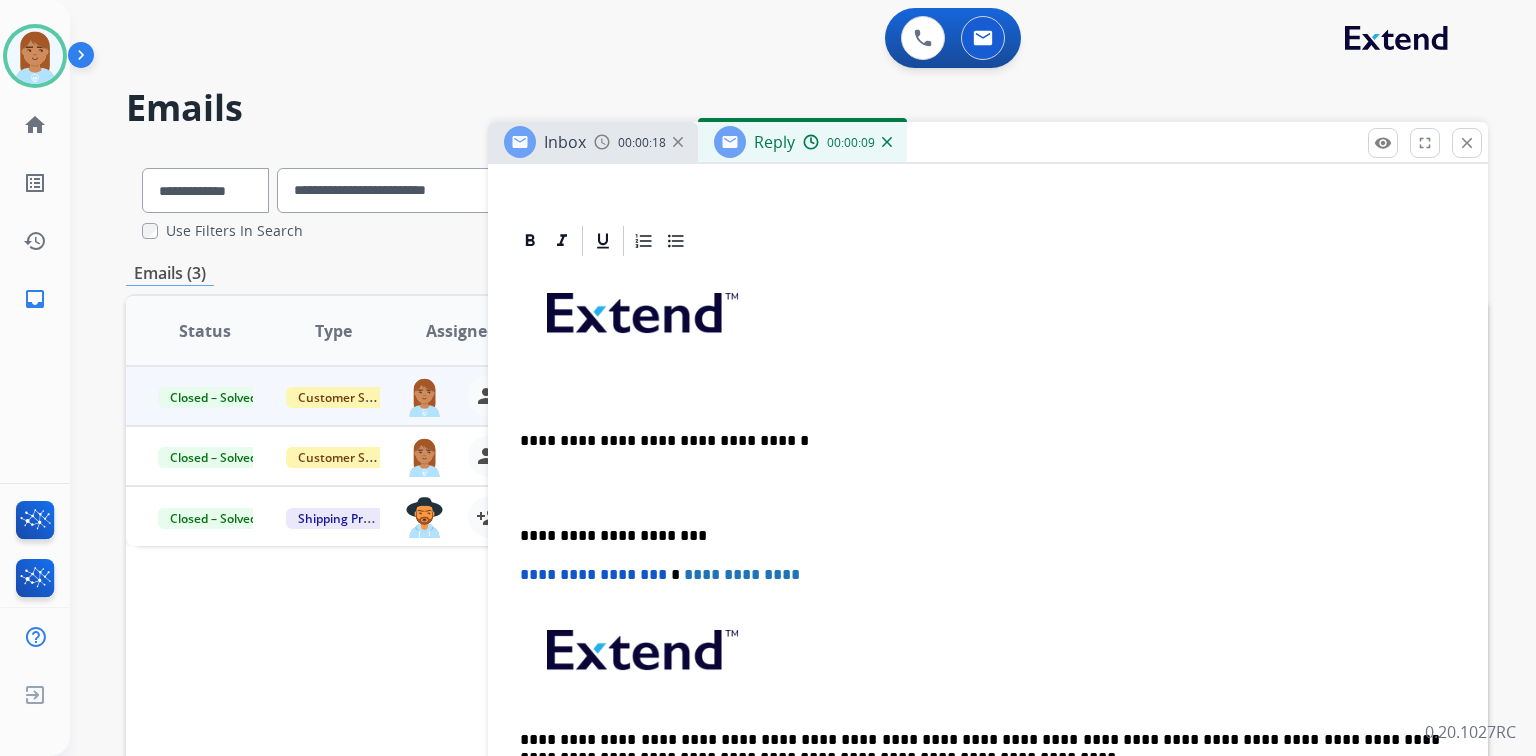 paste 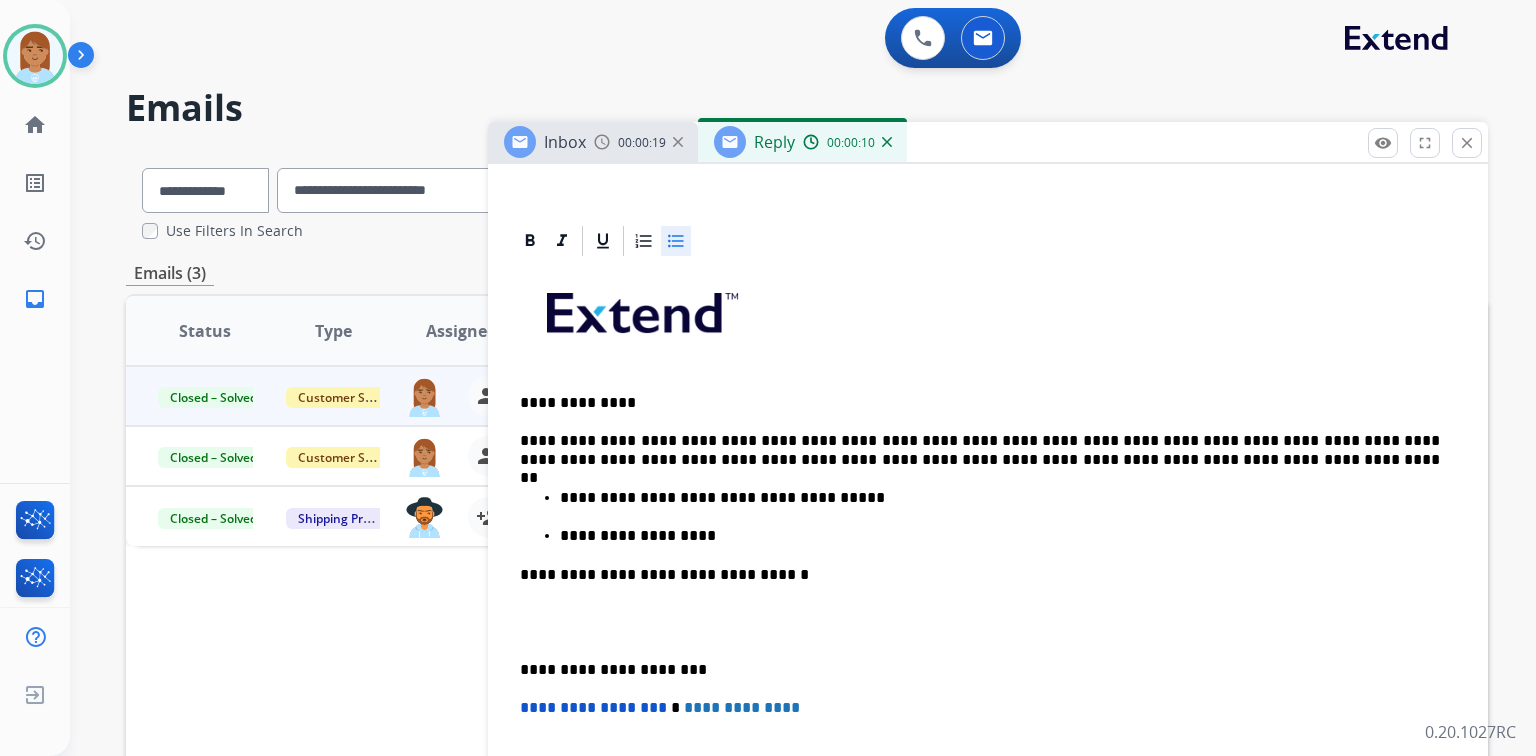 type 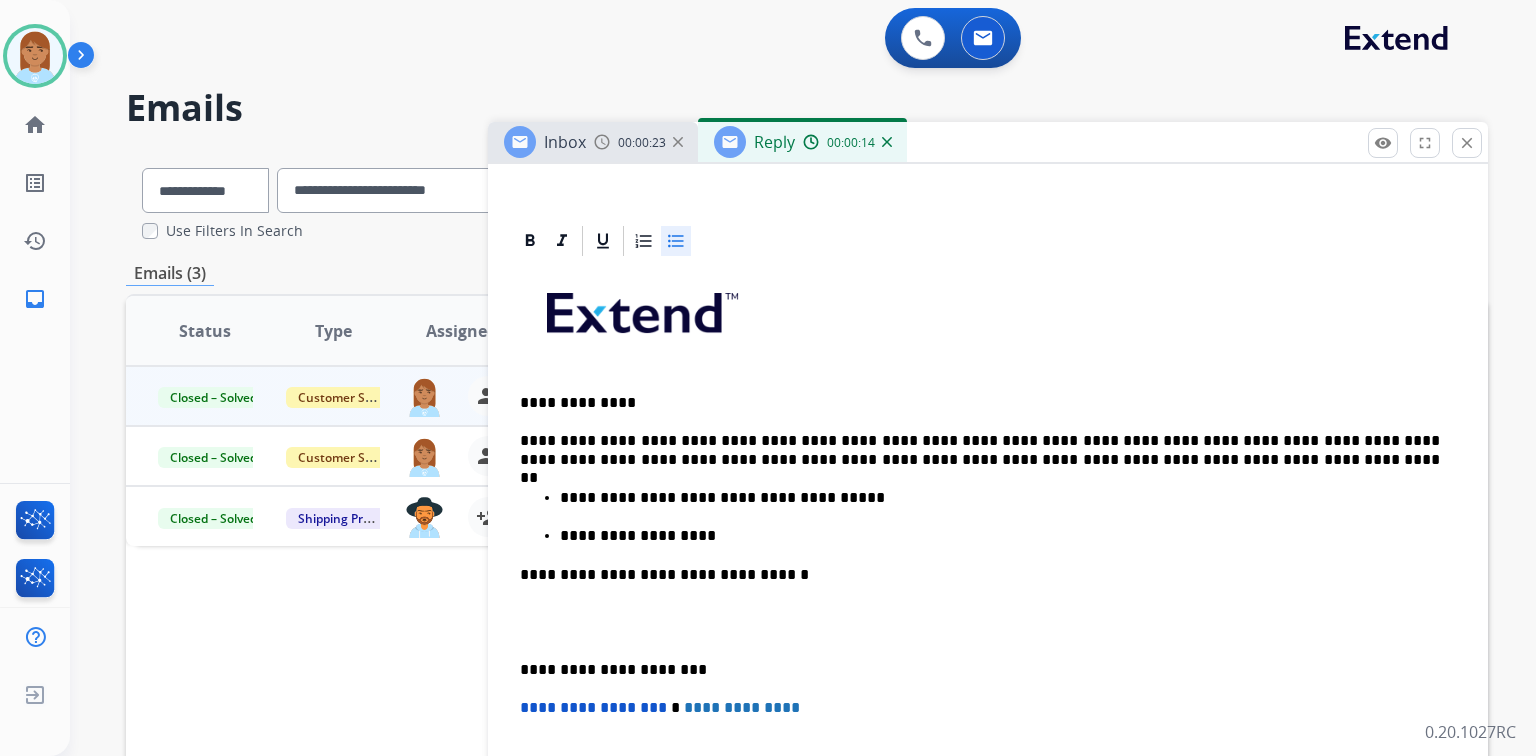 click on "**********" at bounding box center (988, 612) 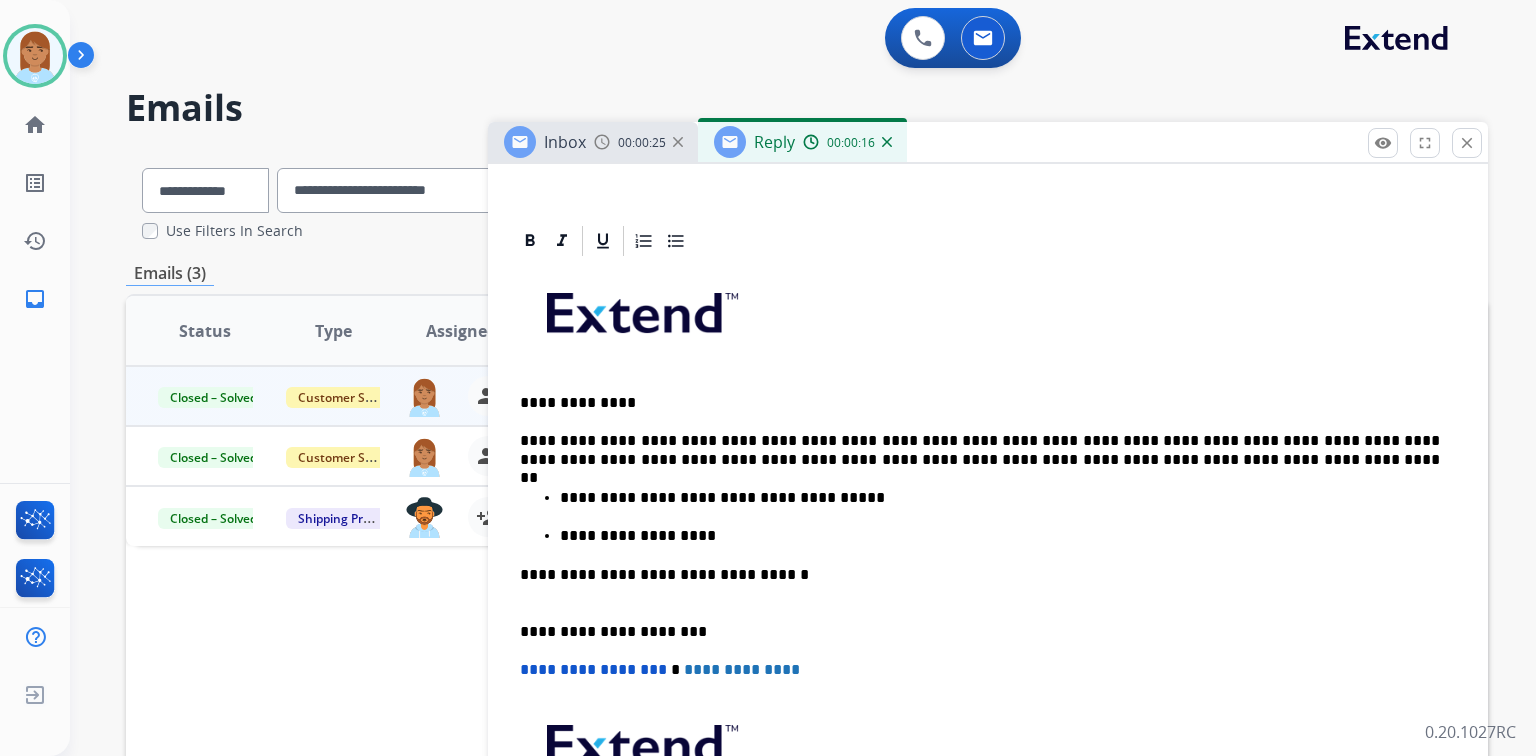 click on "**********" at bounding box center [980, 584] 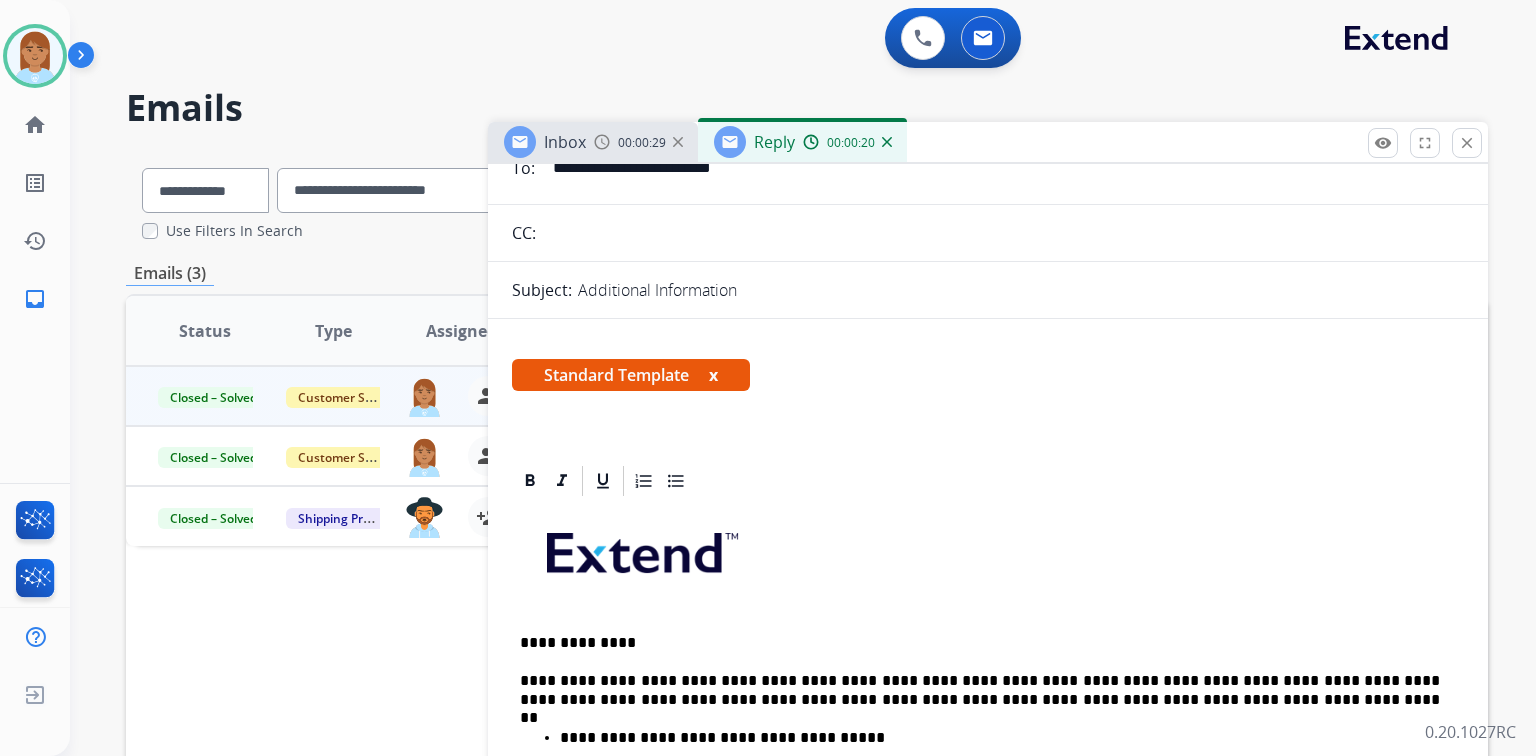 scroll, scrollTop: 0, scrollLeft: 0, axis: both 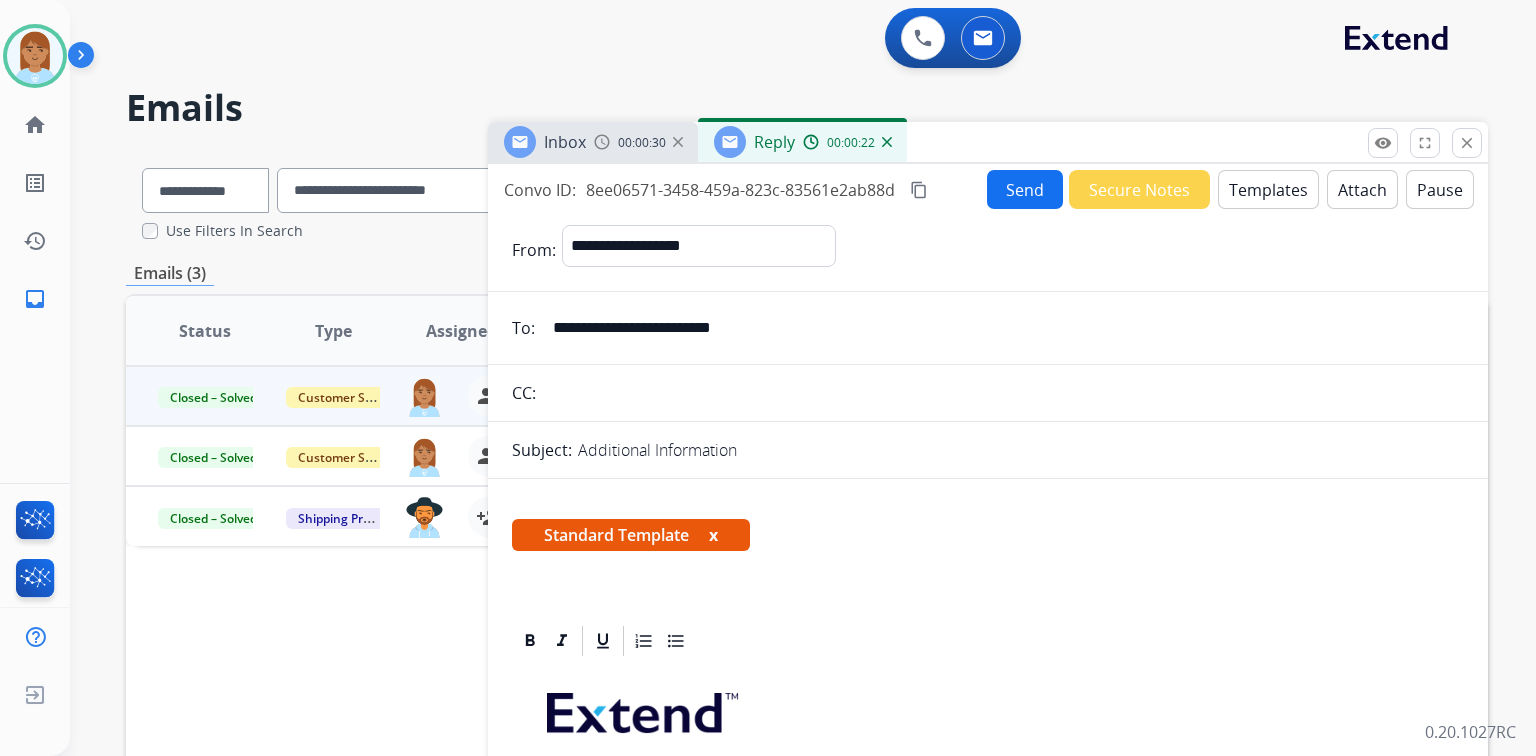 click on "Send" at bounding box center [1025, 189] 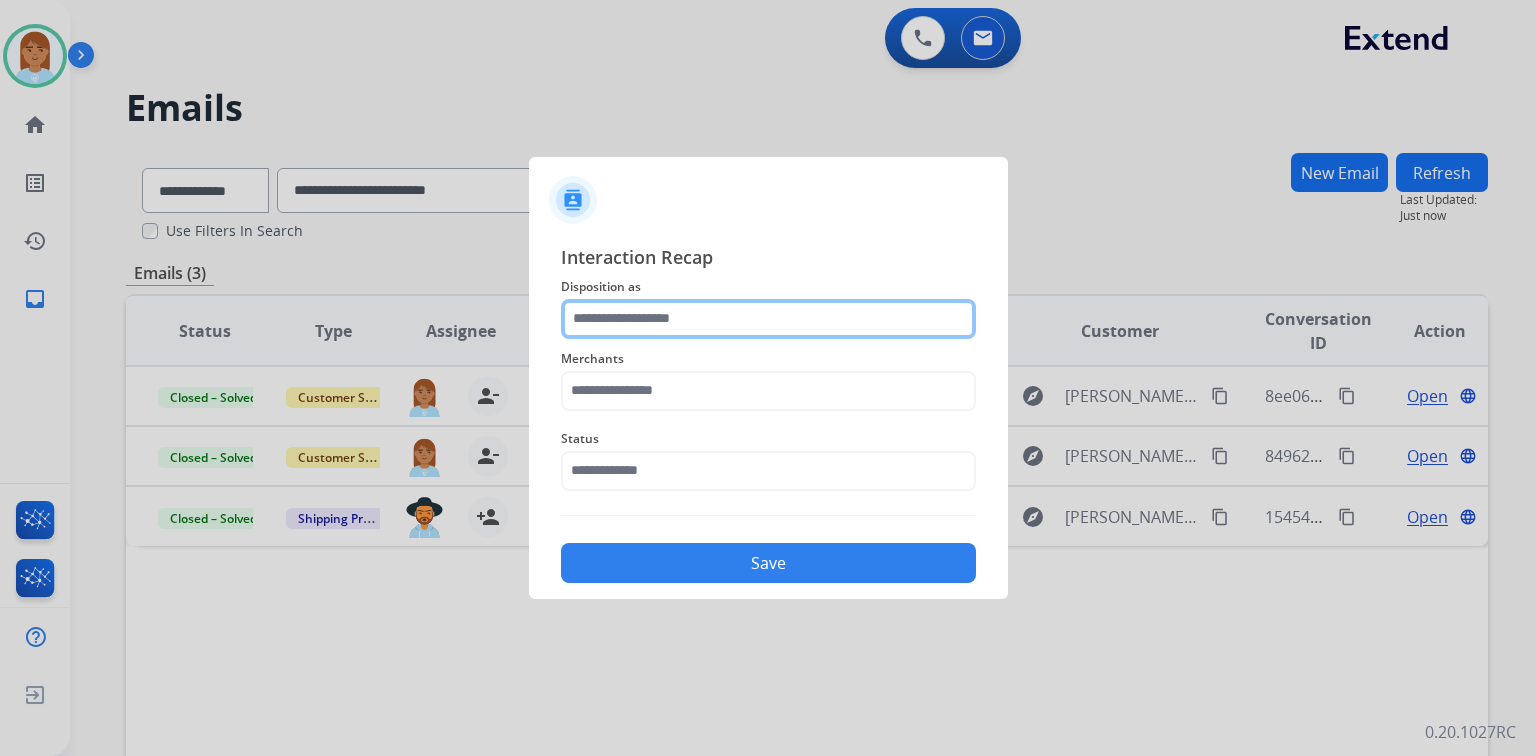 click 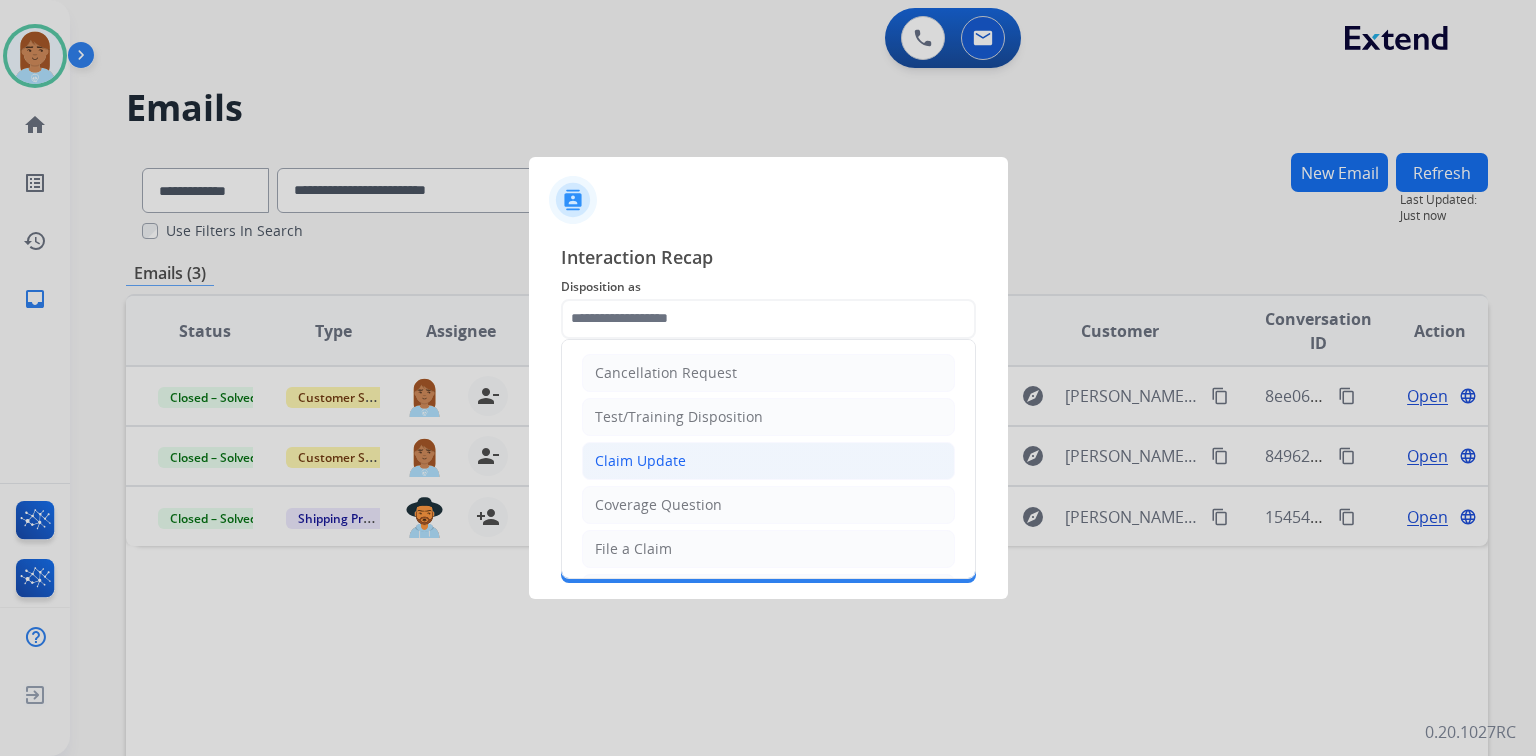 click on "Claim Update" 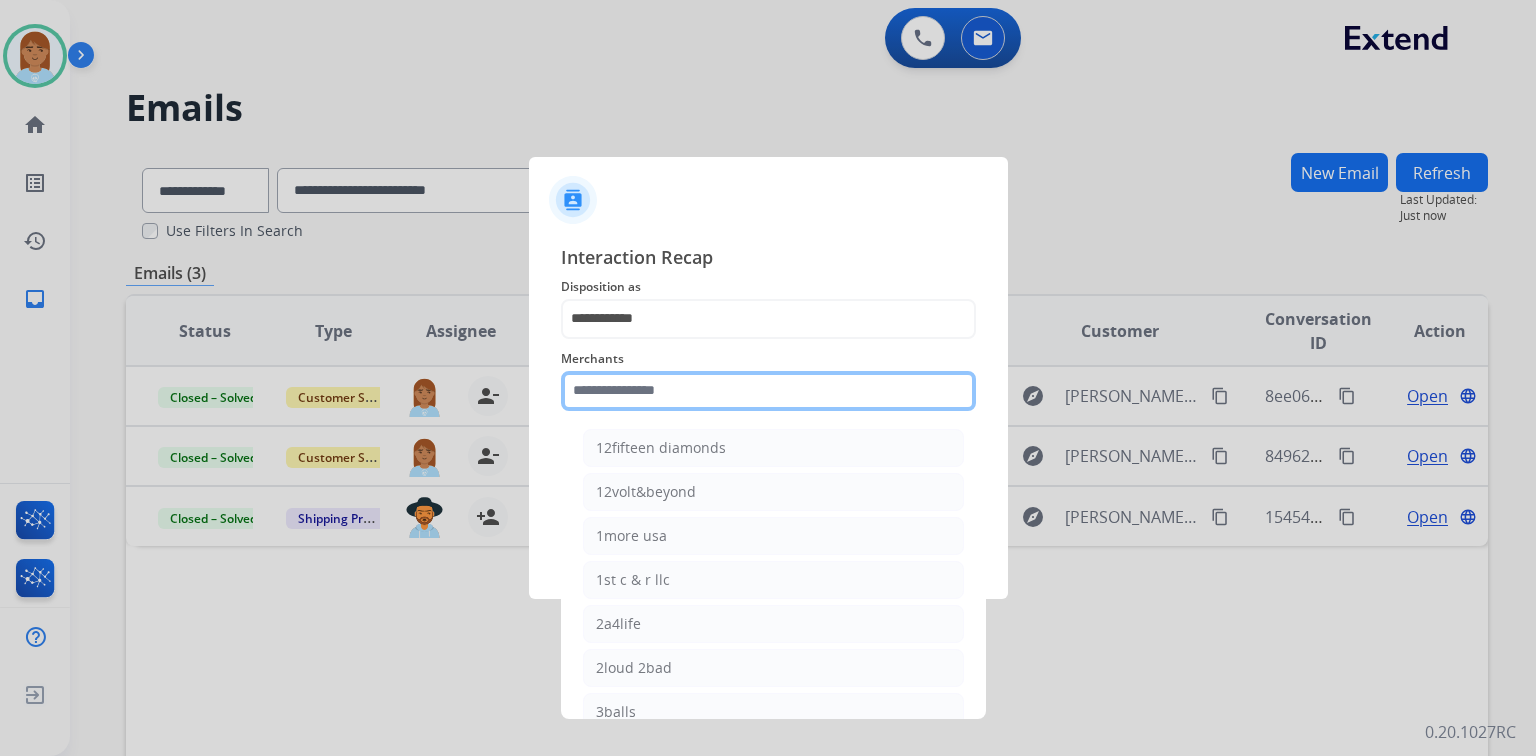 click 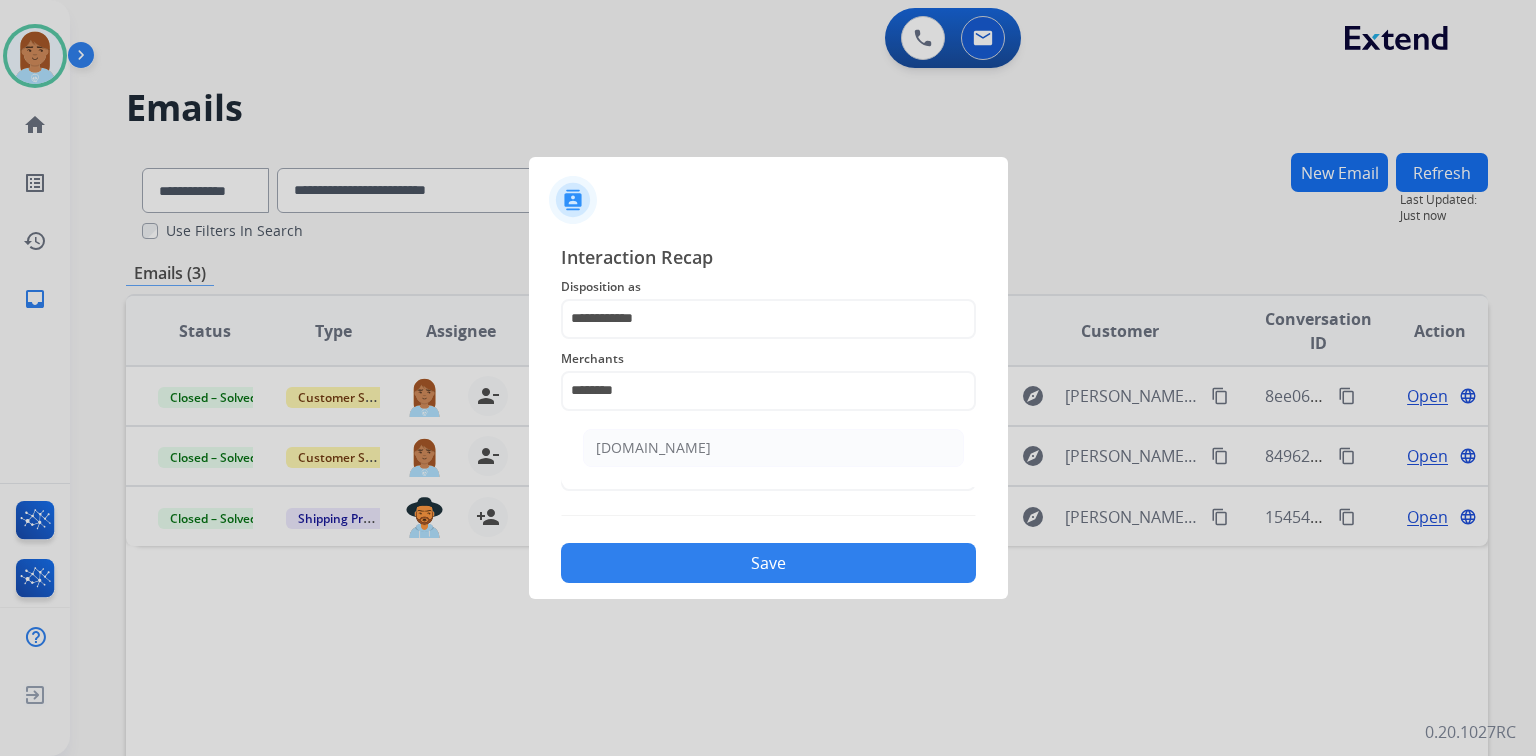 click on "[DOMAIN_NAME]" 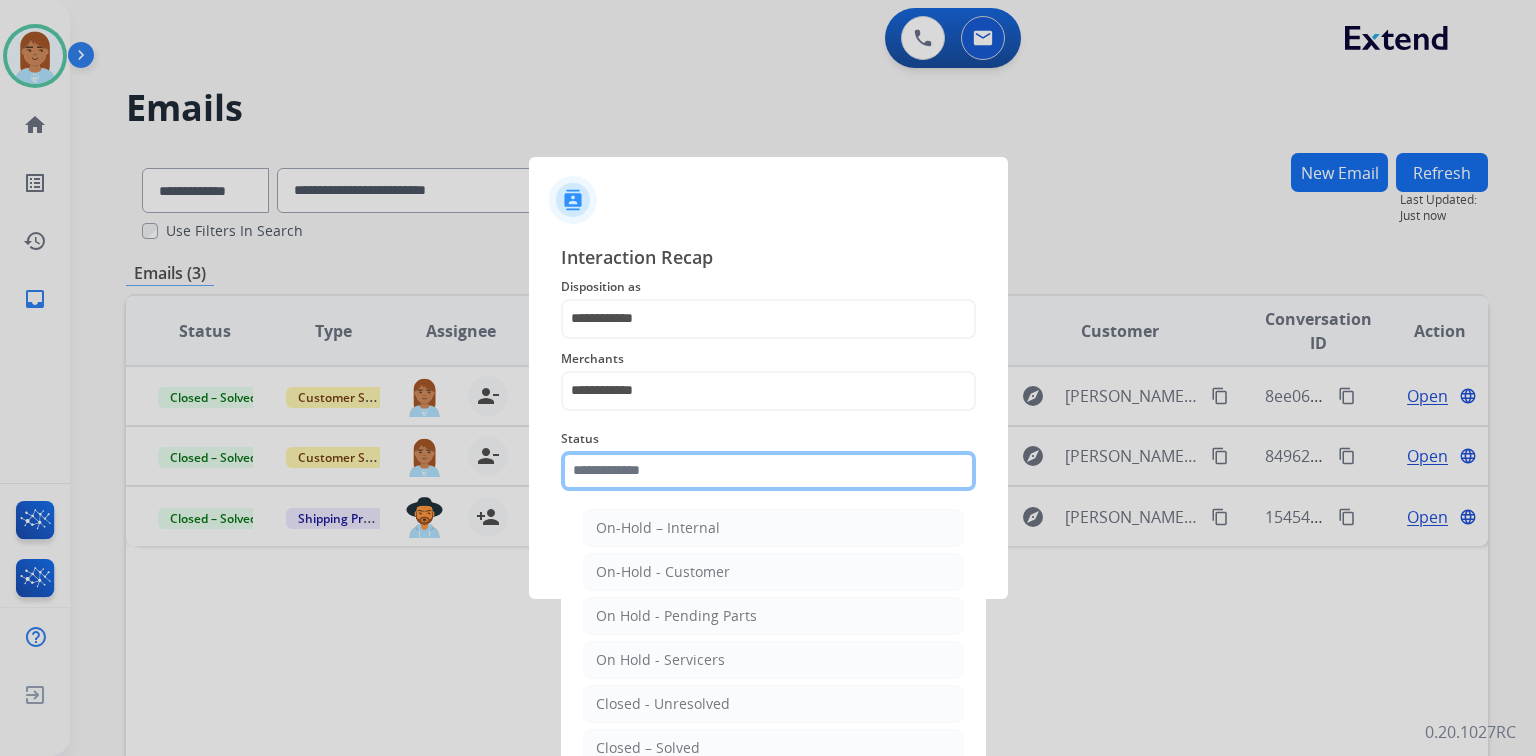 click 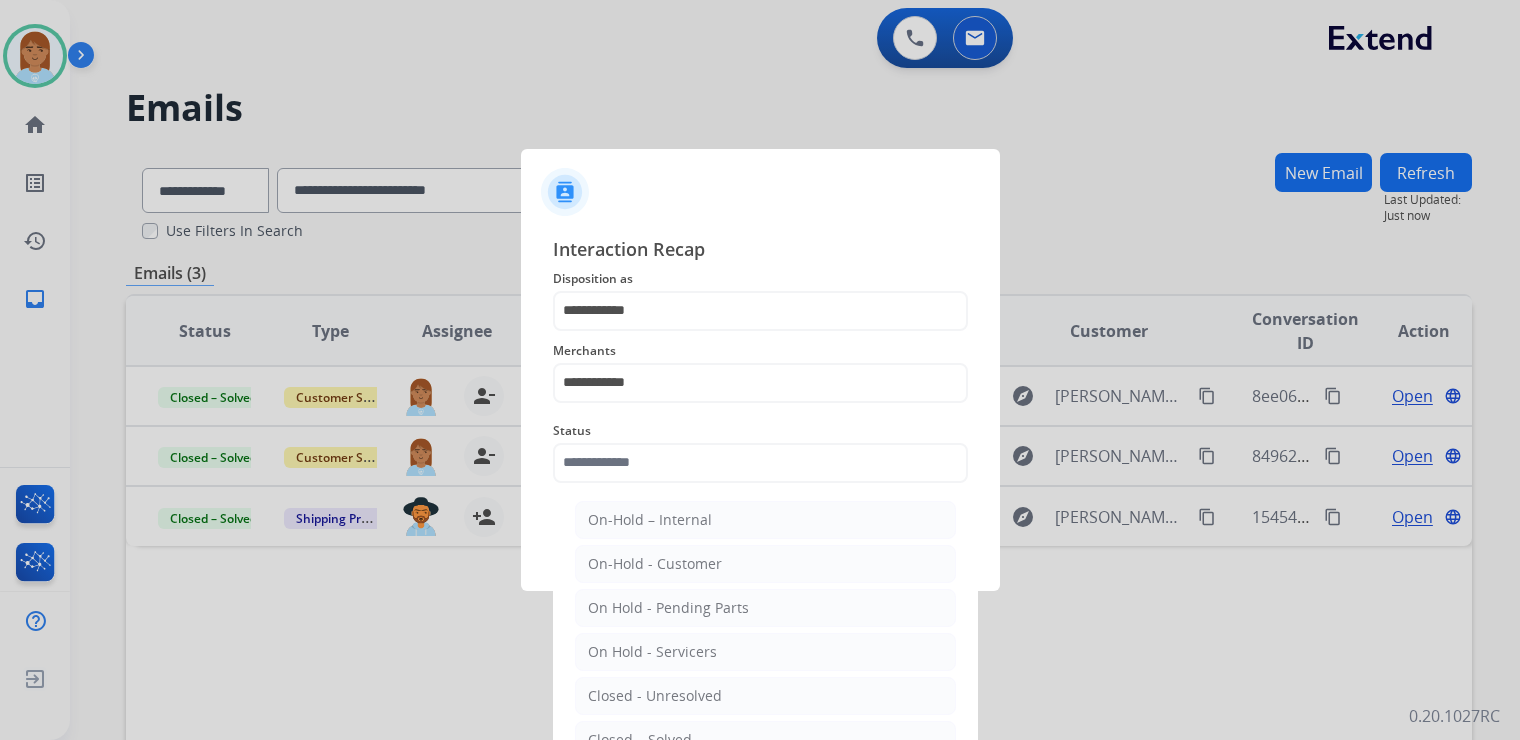 click on "Closed – Solved" 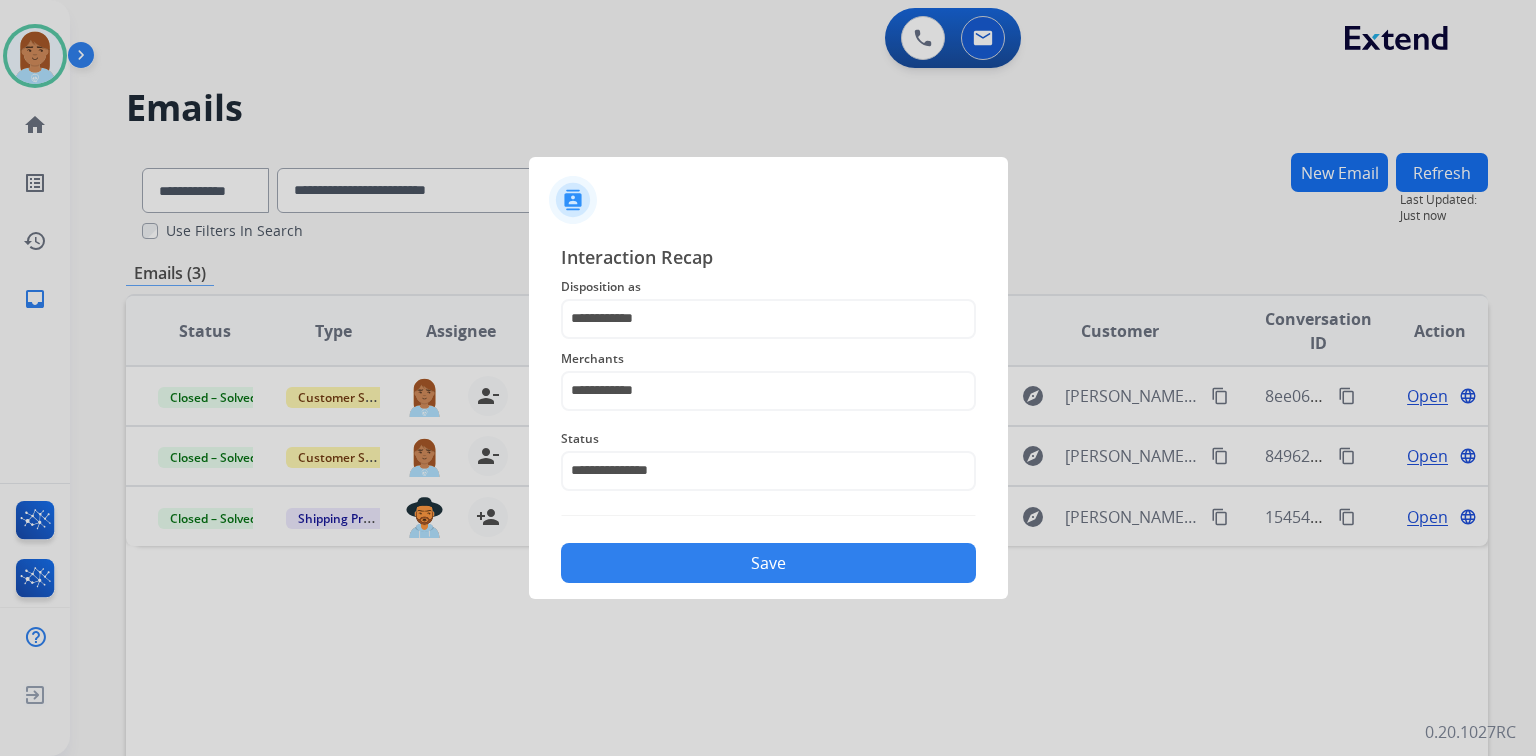 click on "Save" 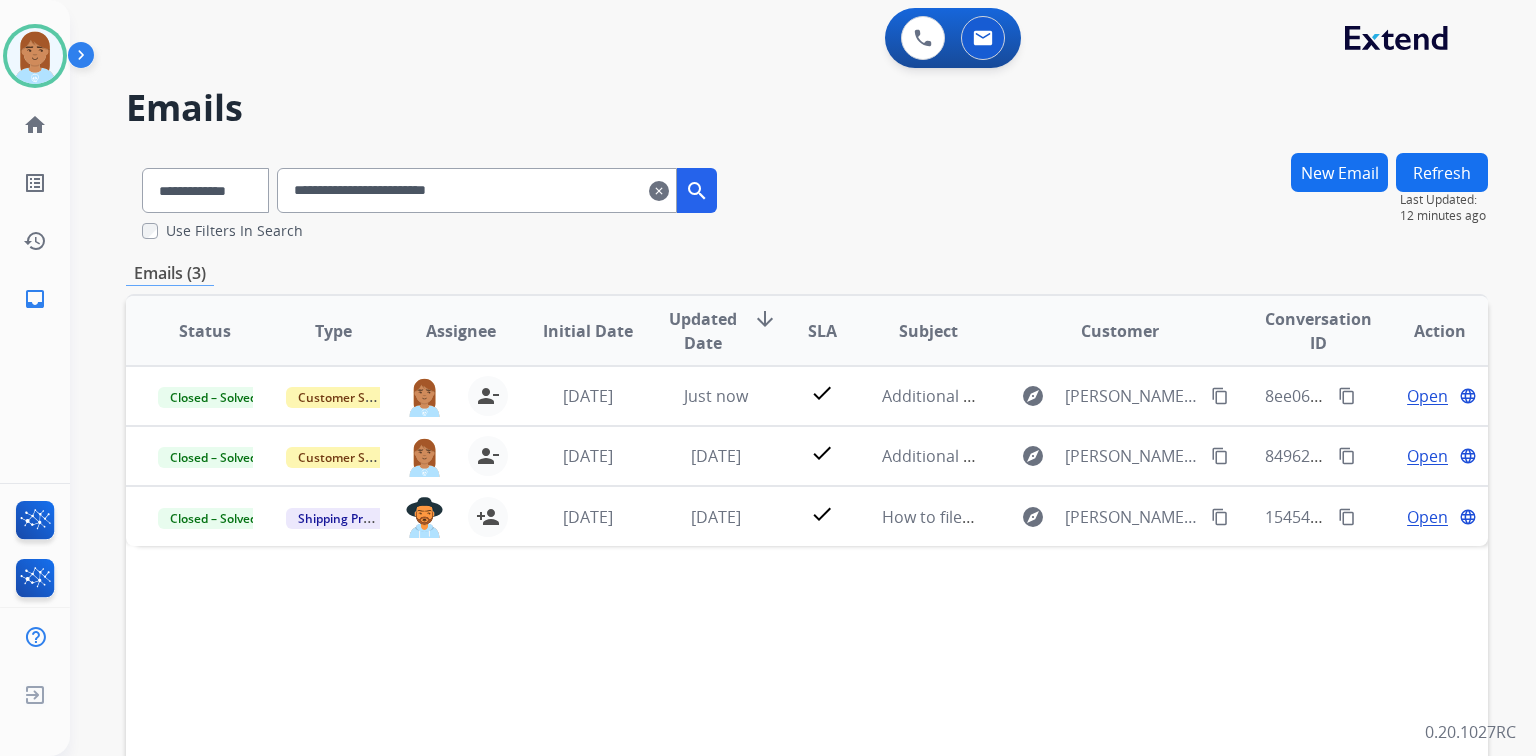 click on "clear" at bounding box center (659, 191) 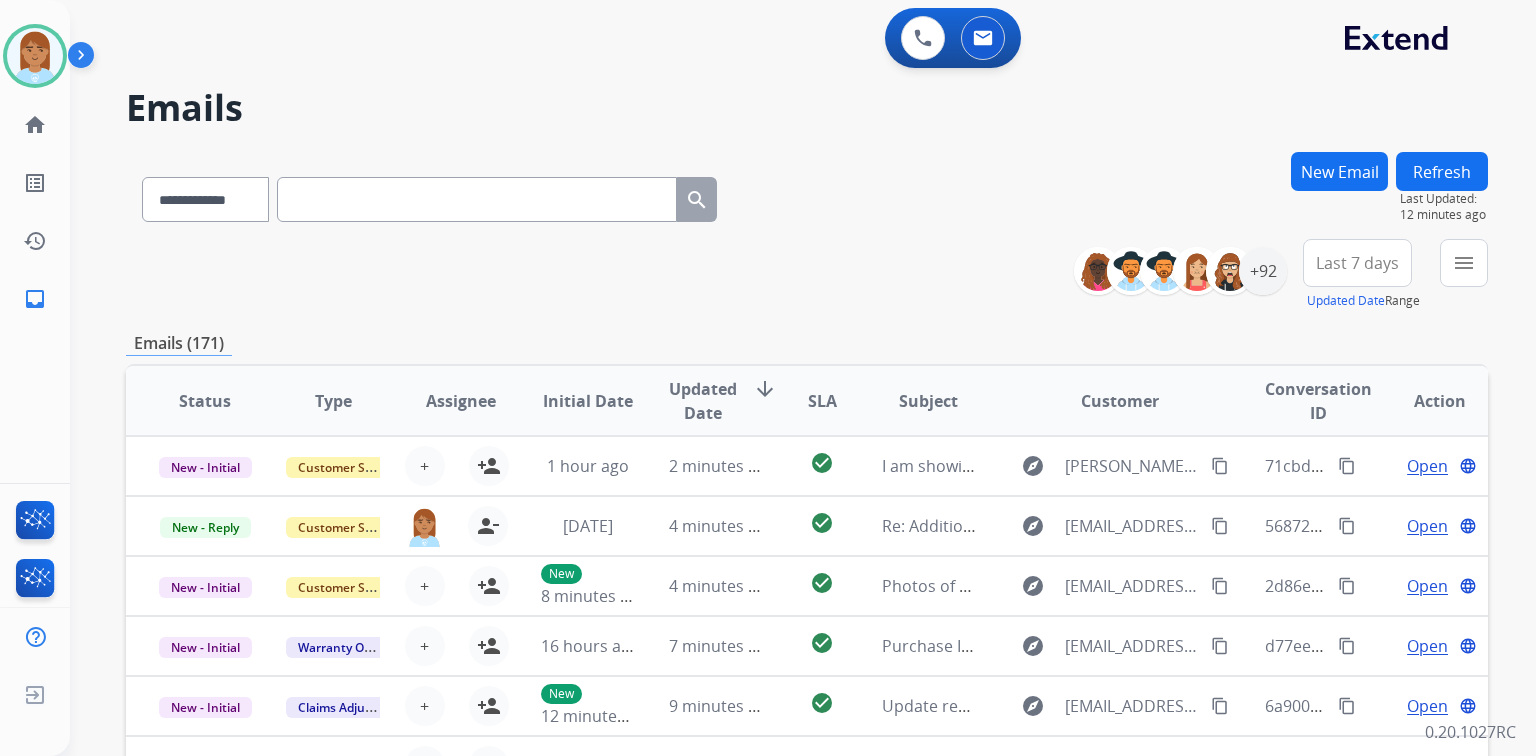 click at bounding box center [477, 199] 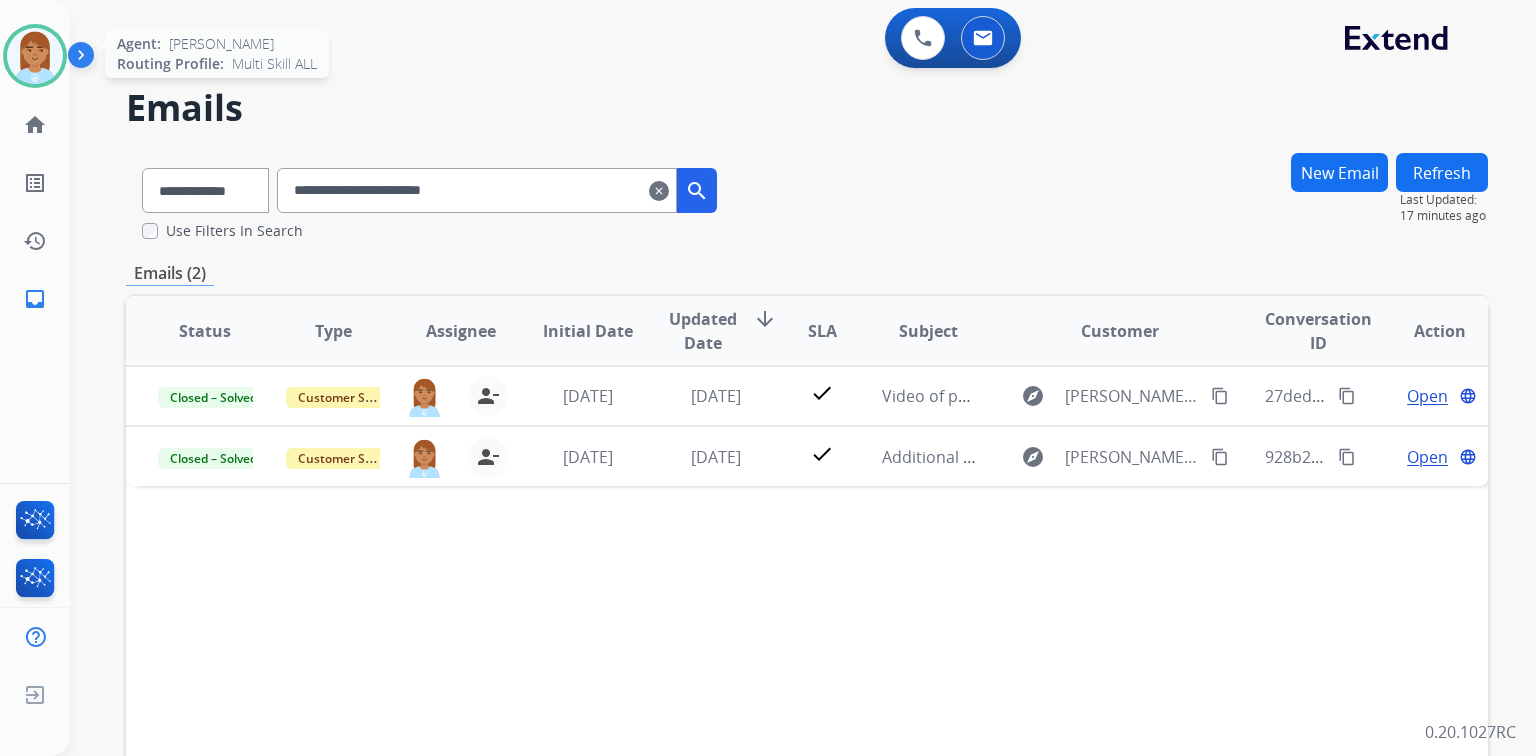 click at bounding box center (35, 56) 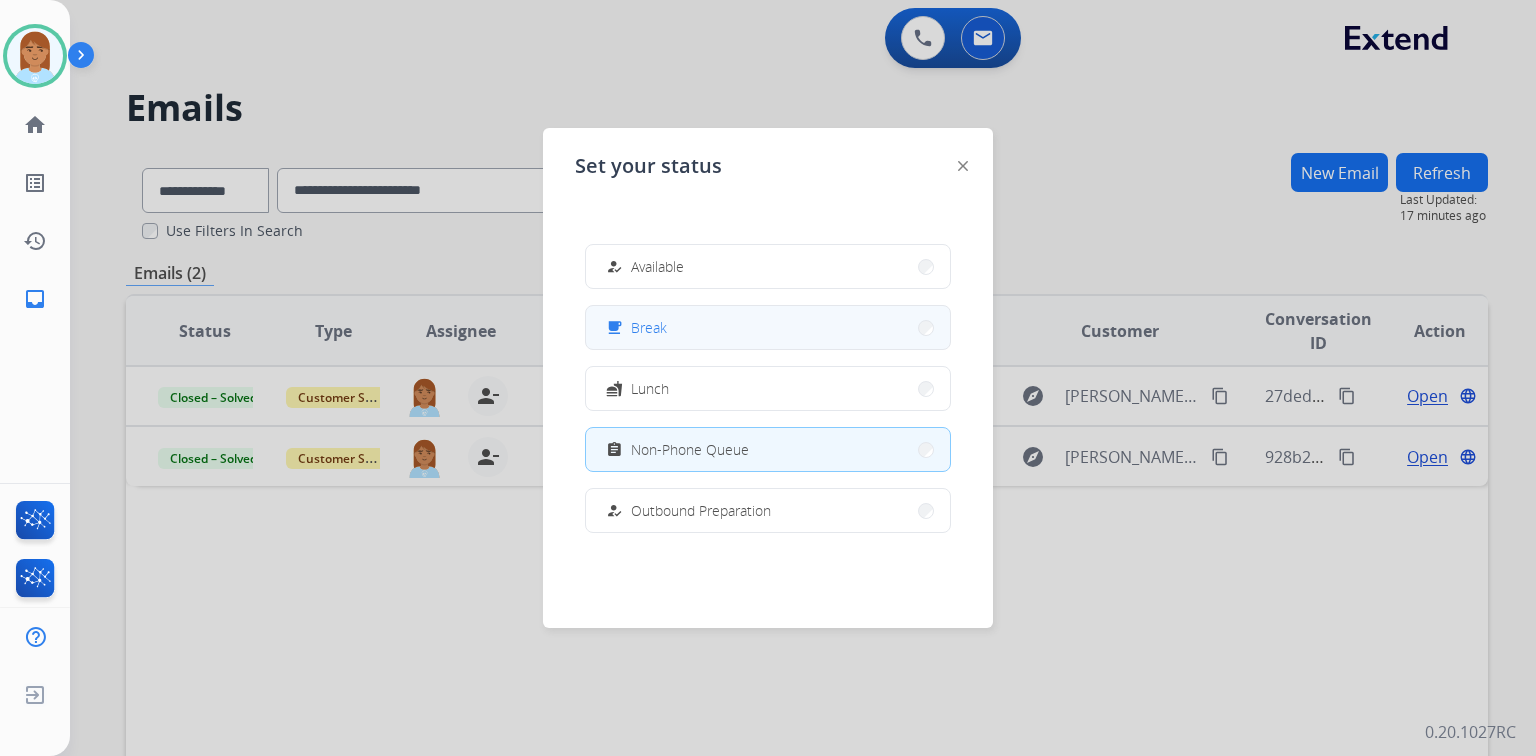click on "free_breakfast Break" at bounding box center (768, 327) 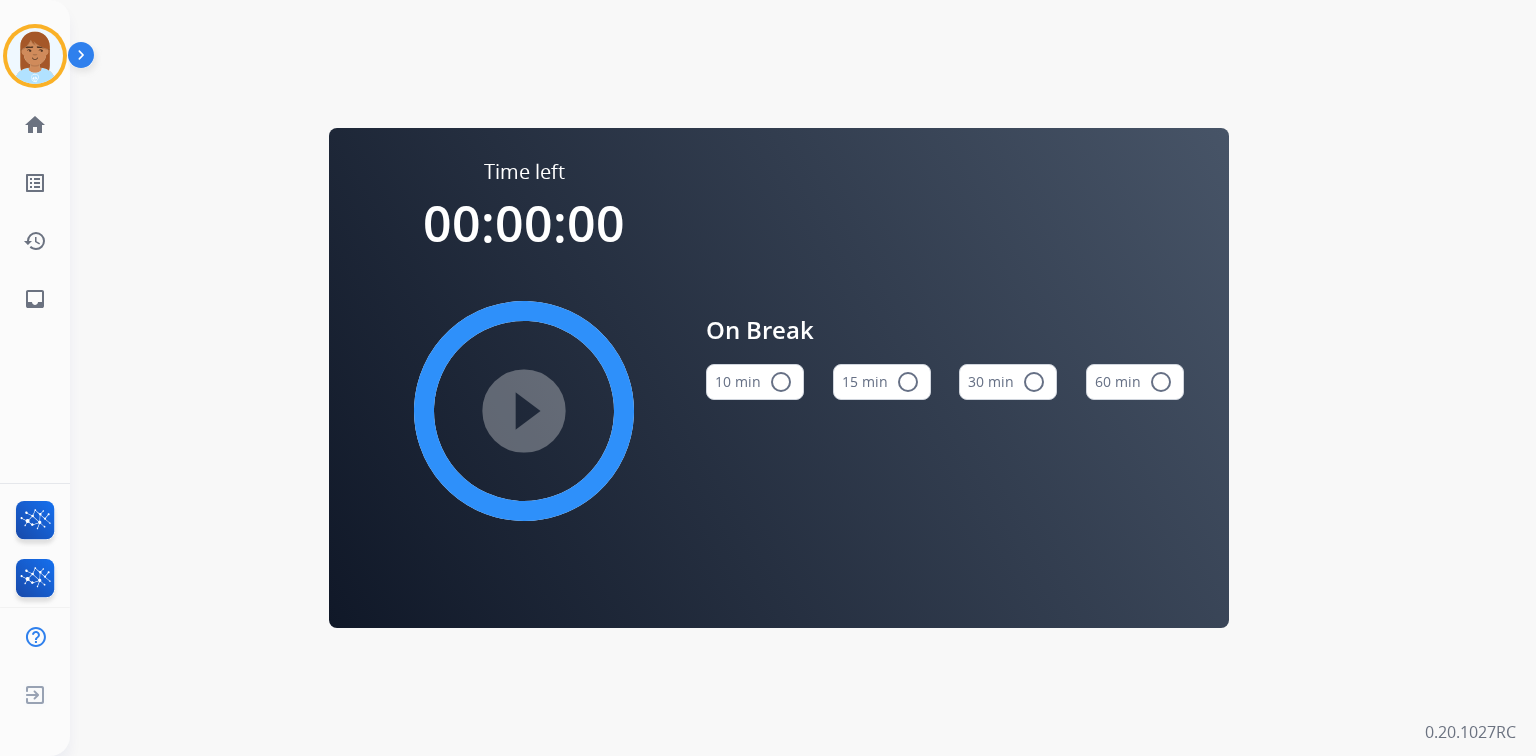 click on "15 min  radio_button_unchecked" at bounding box center (882, 382) 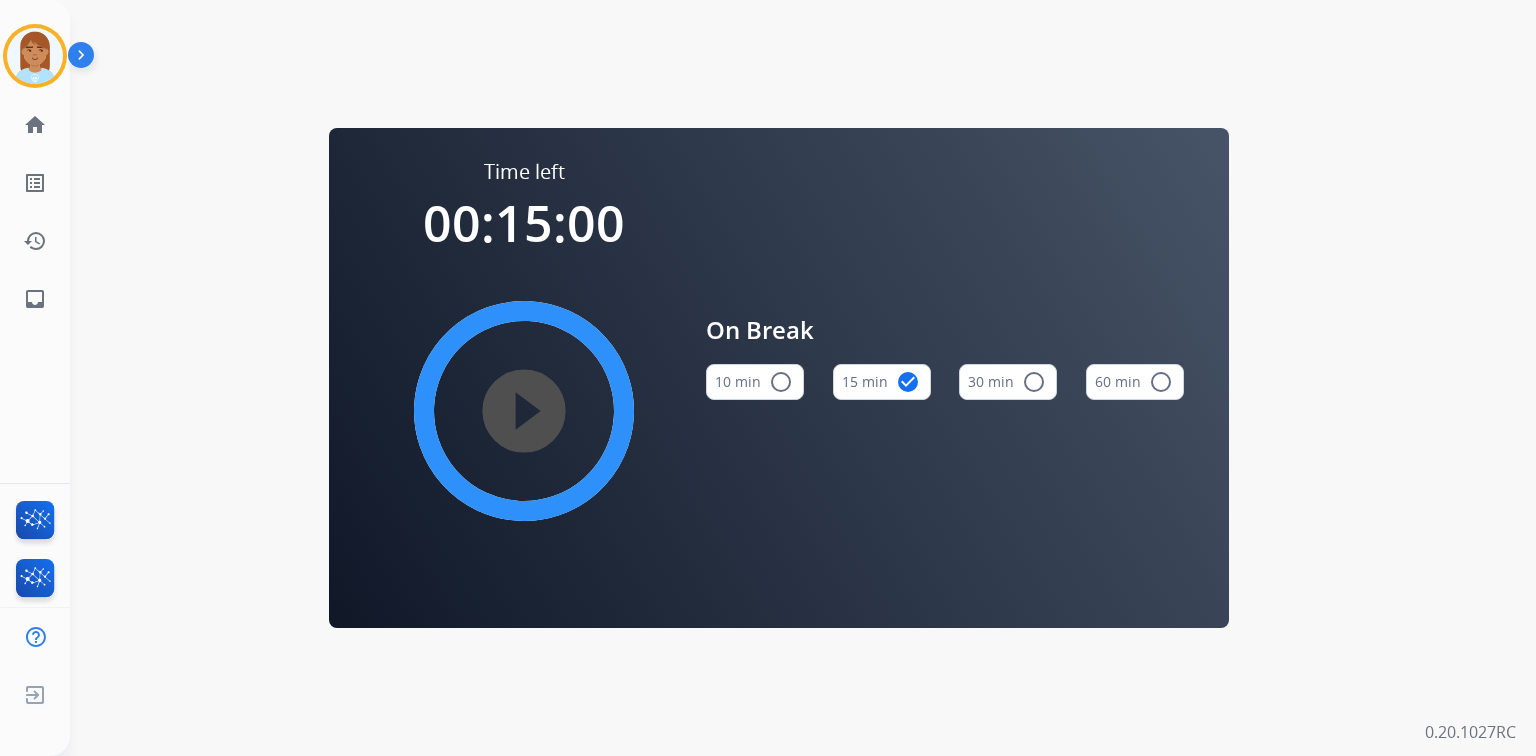 type 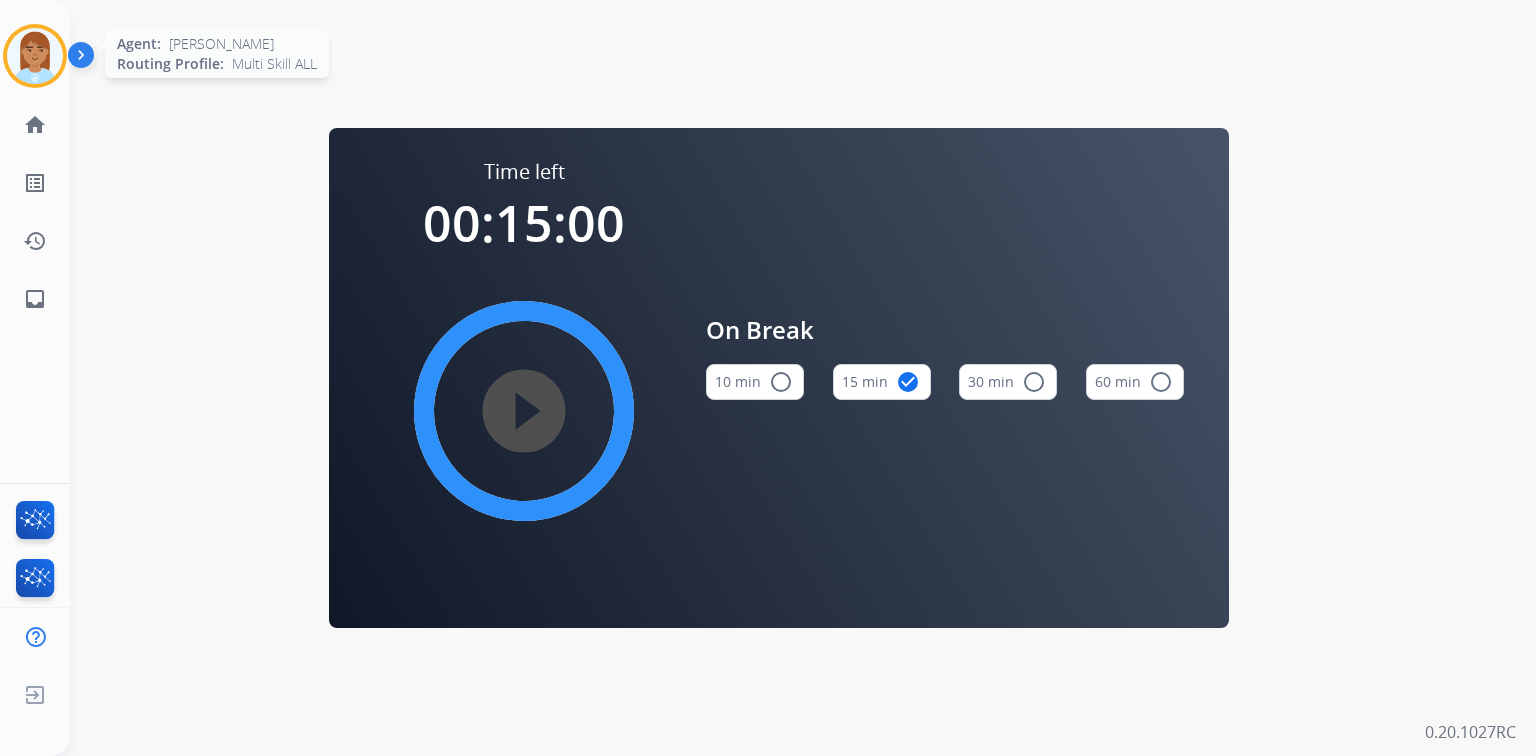 click at bounding box center (35, 56) 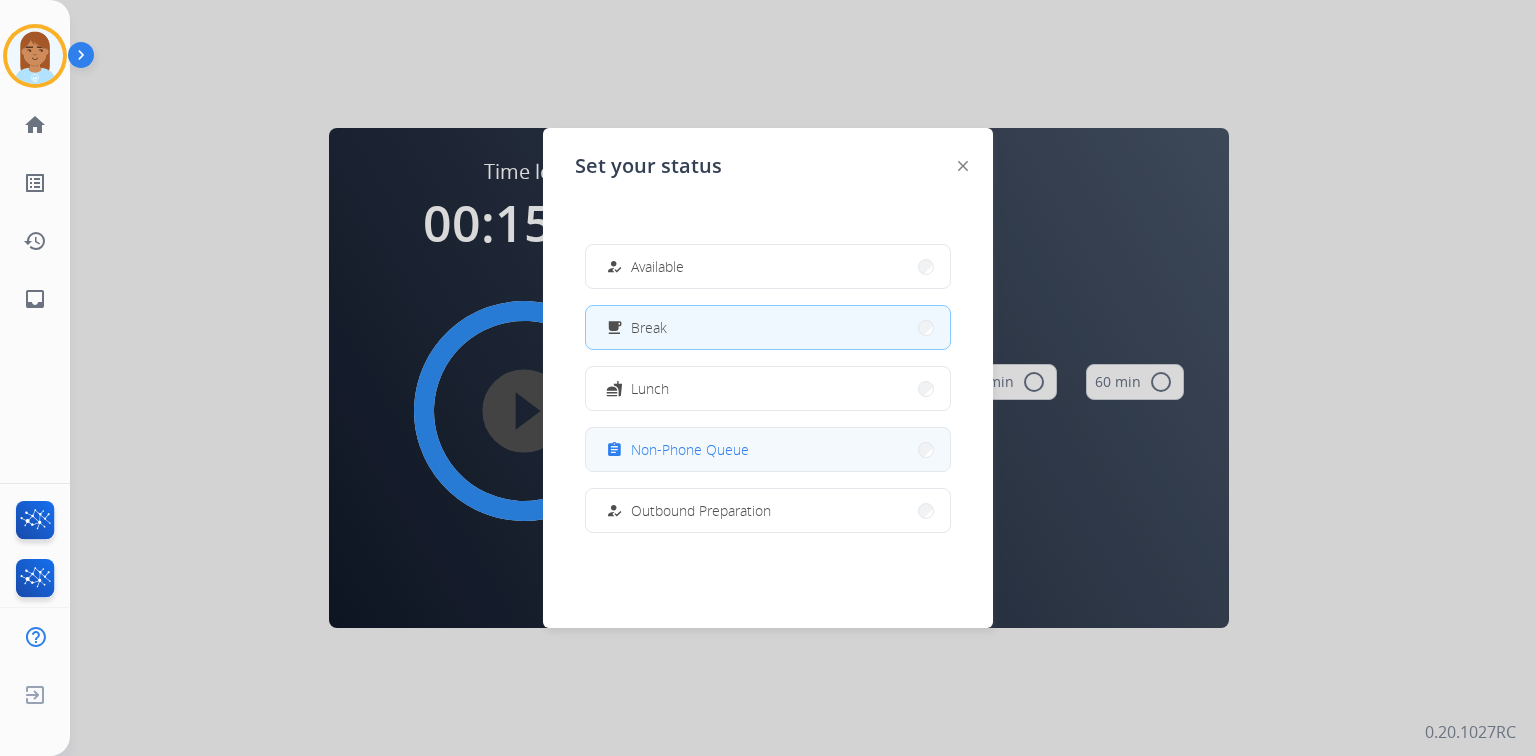 click on "Non-Phone Queue" at bounding box center (690, 449) 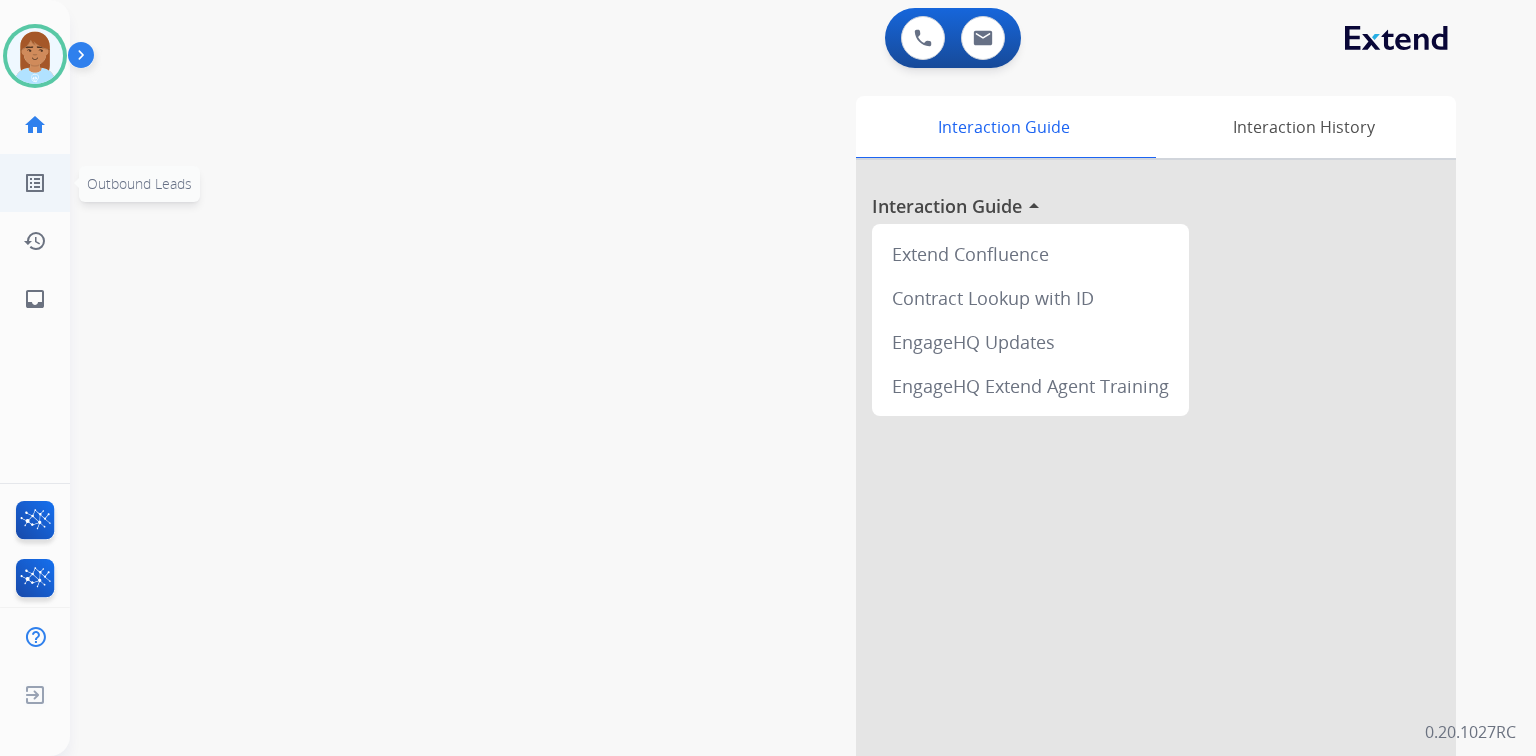 drag, startPoint x: 0, startPoint y: 220, endPoint x: 41, endPoint y: 194, distance: 48.548943 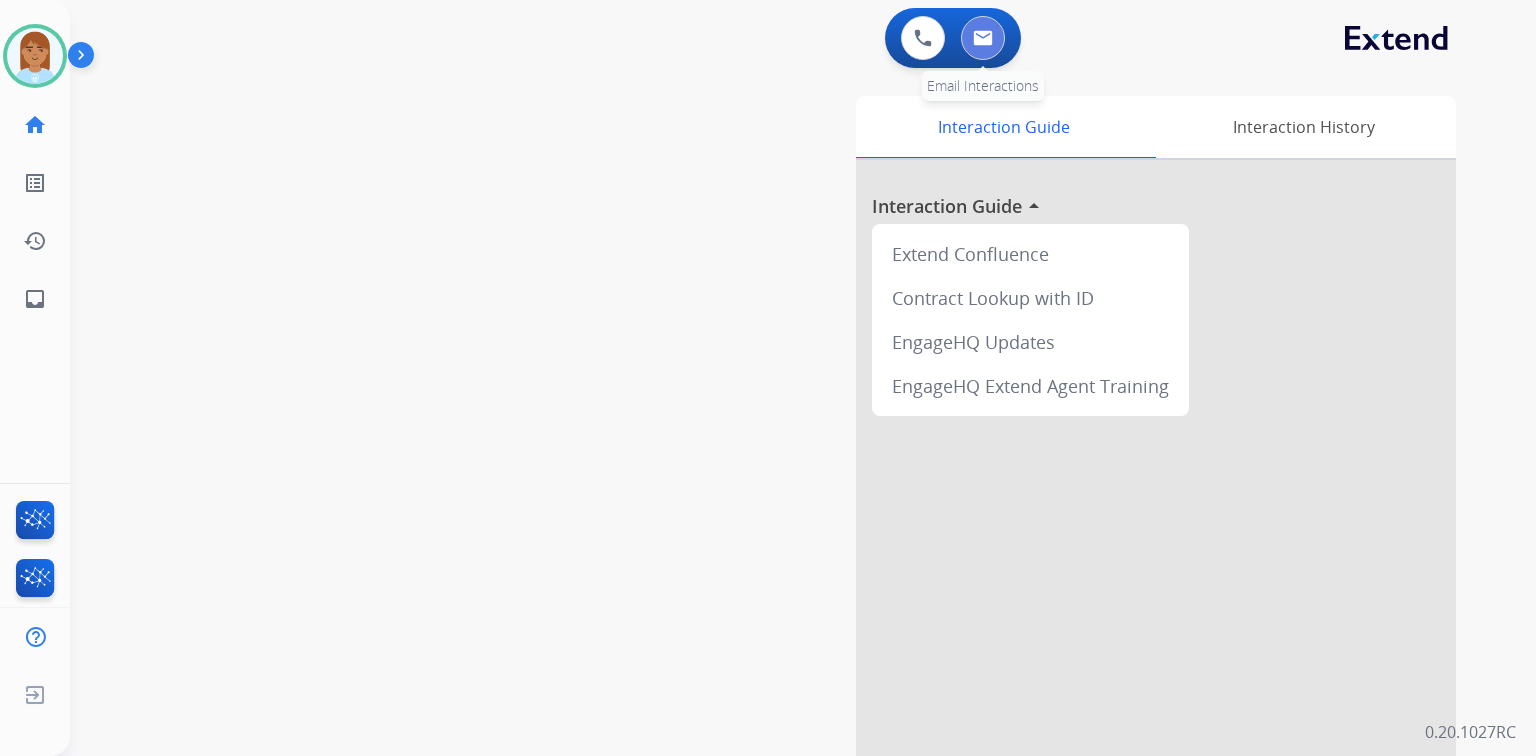click at bounding box center [983, 38] 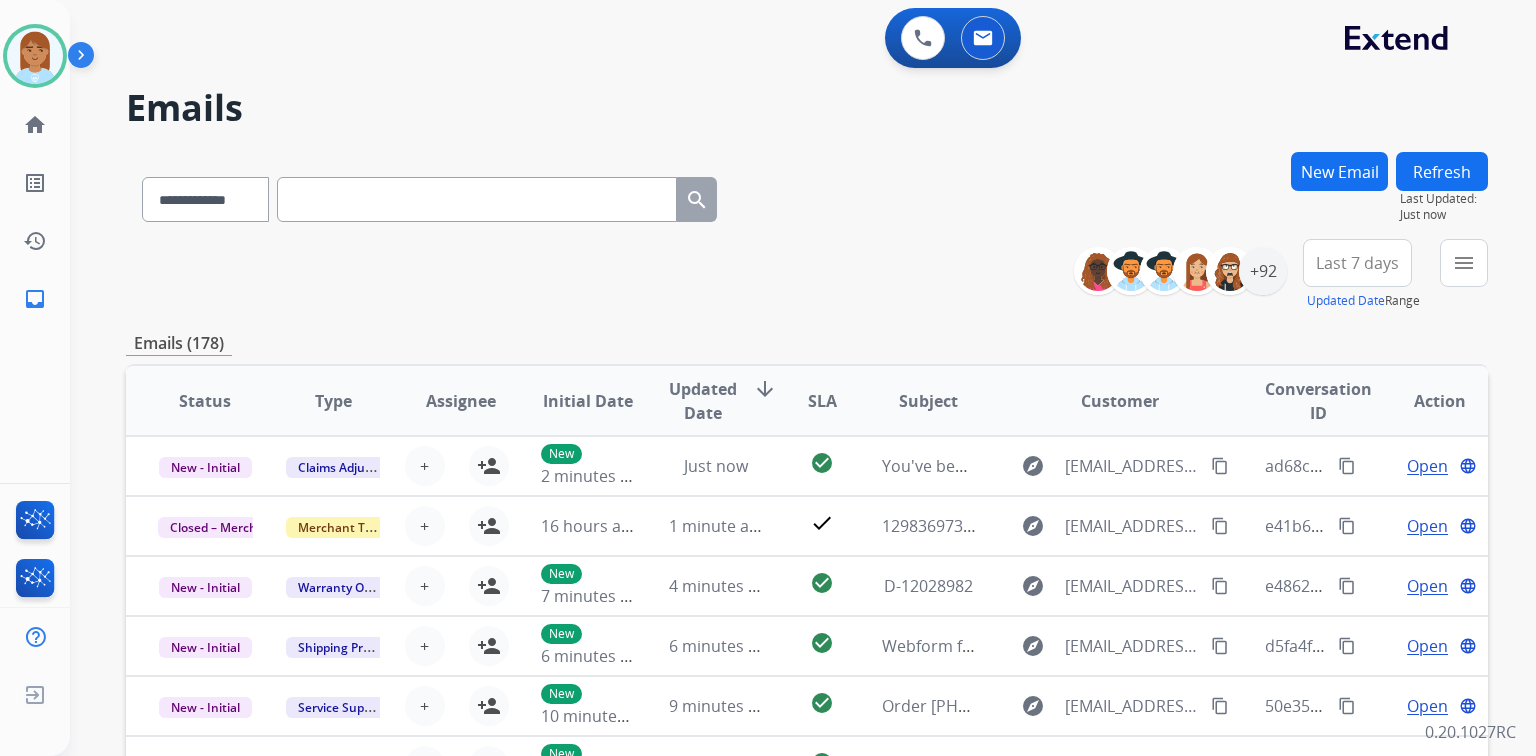 click at bounding box center [477, 199] 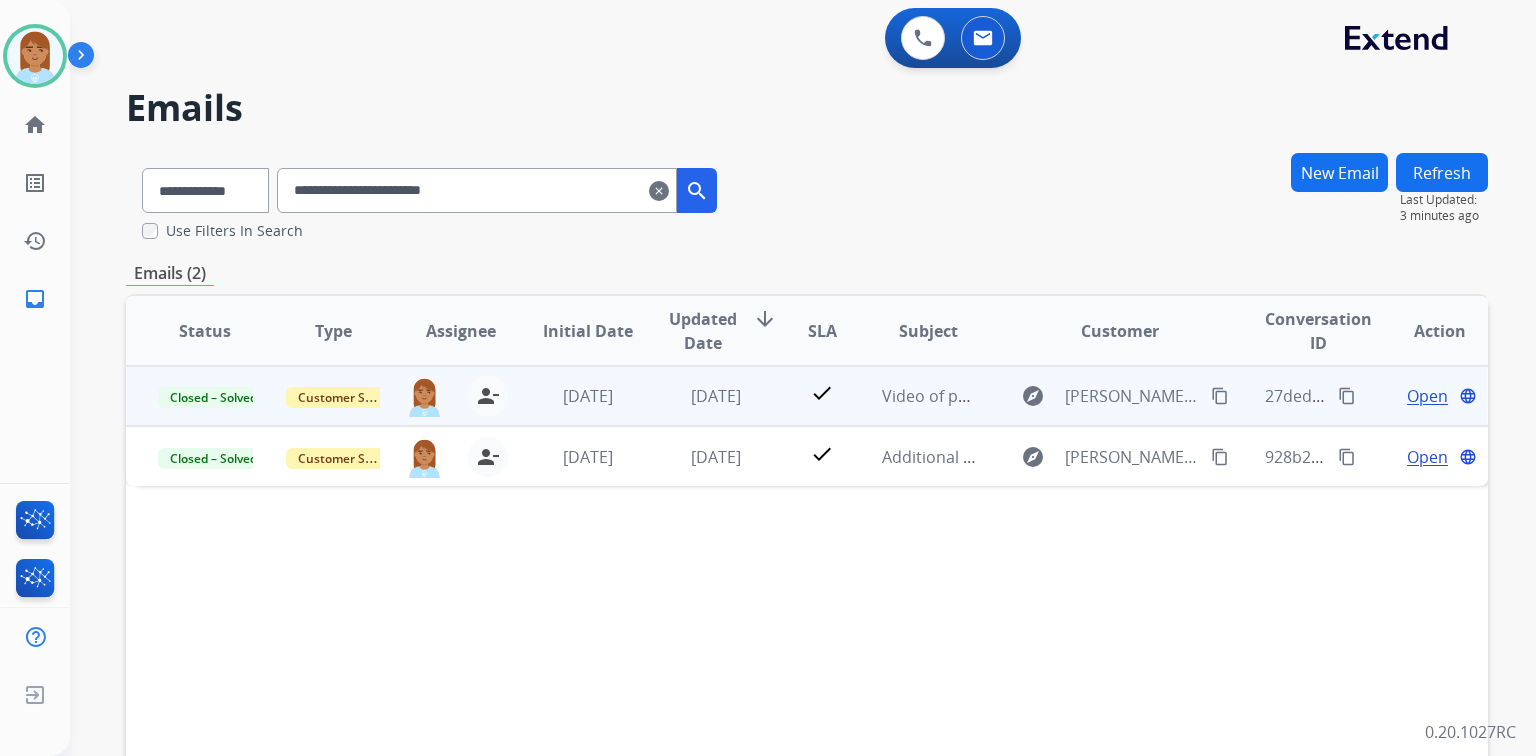 click on "Open" at bounding box center (1427, 396) 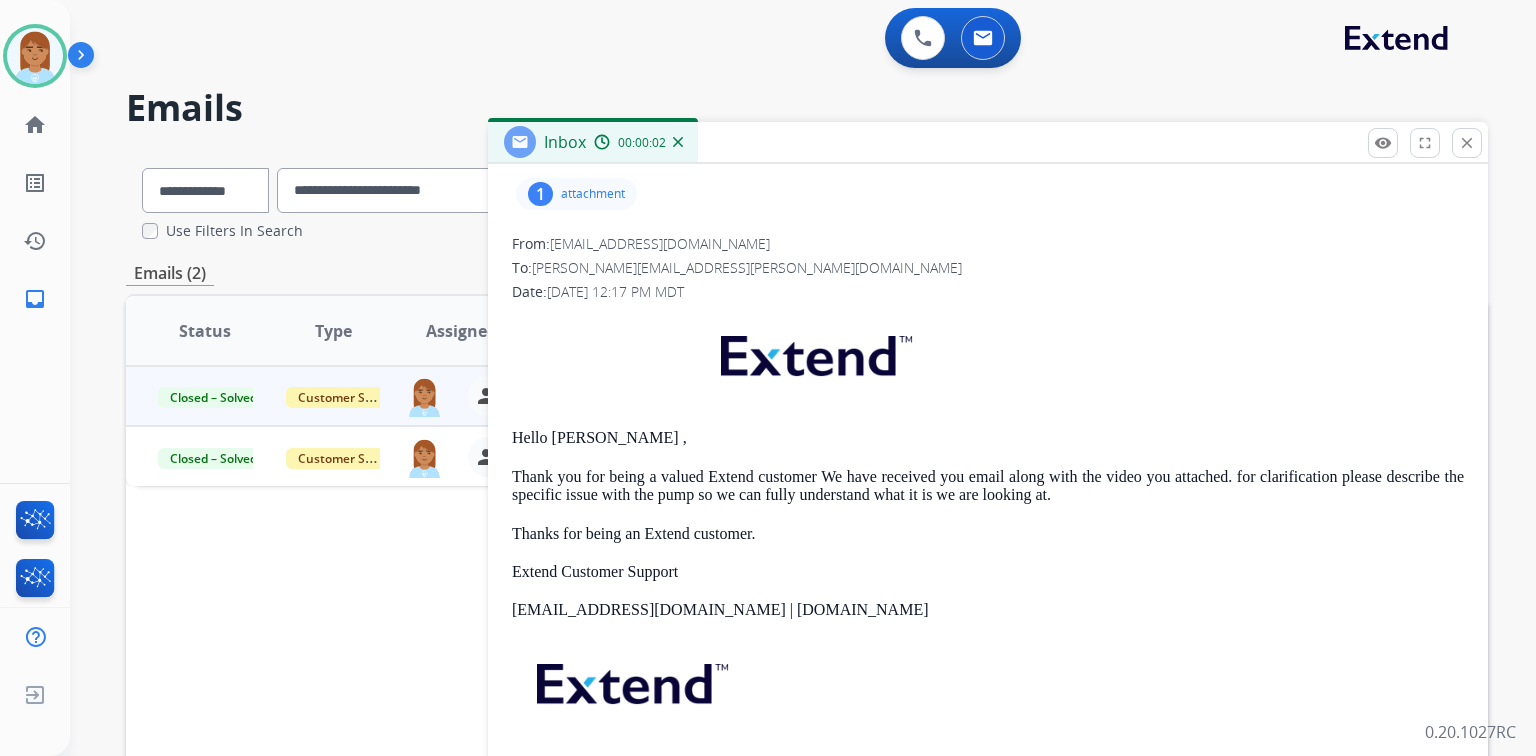 scroll, scrollTop: 80, scrollLeft: 0, axis: vertical 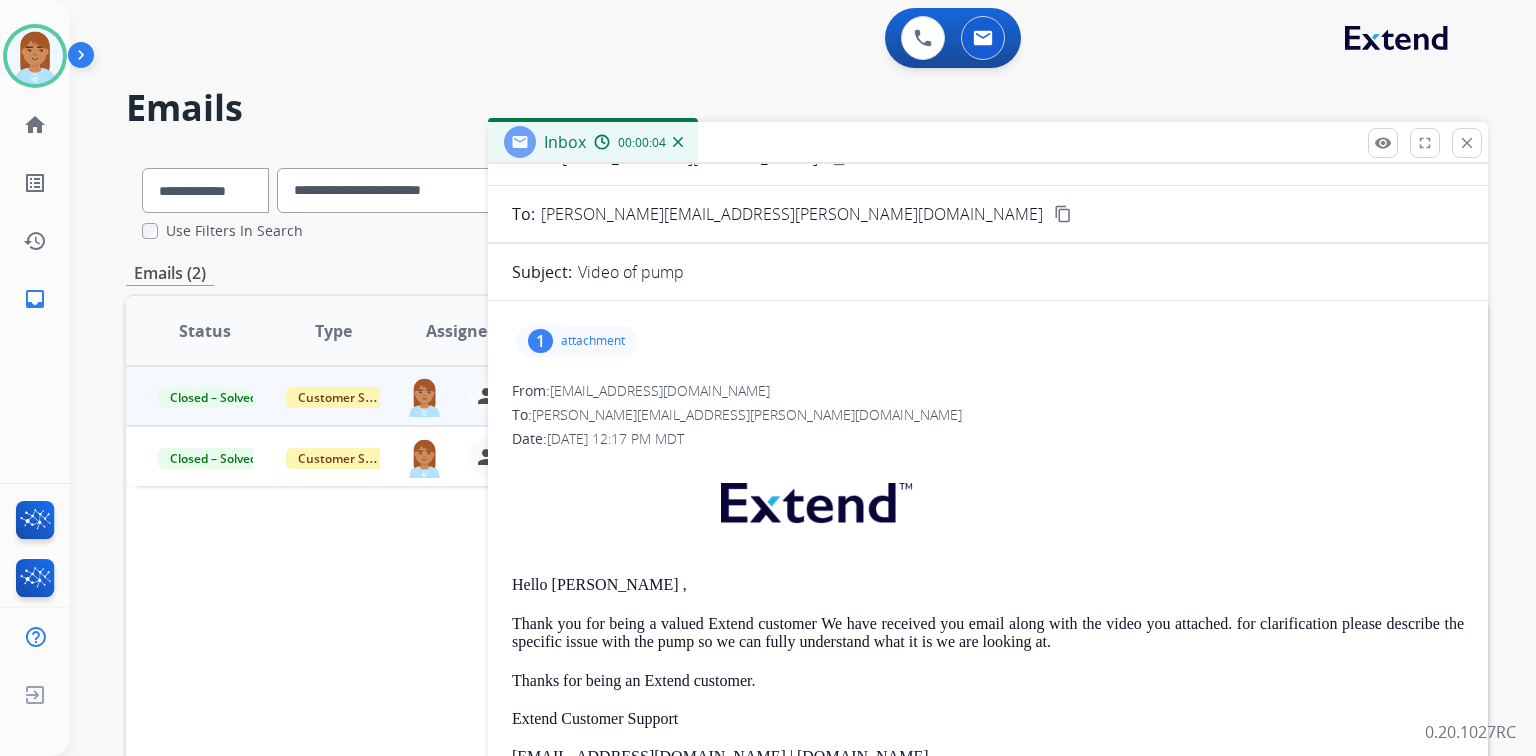 click on "1" at bounding box center [540, 341] 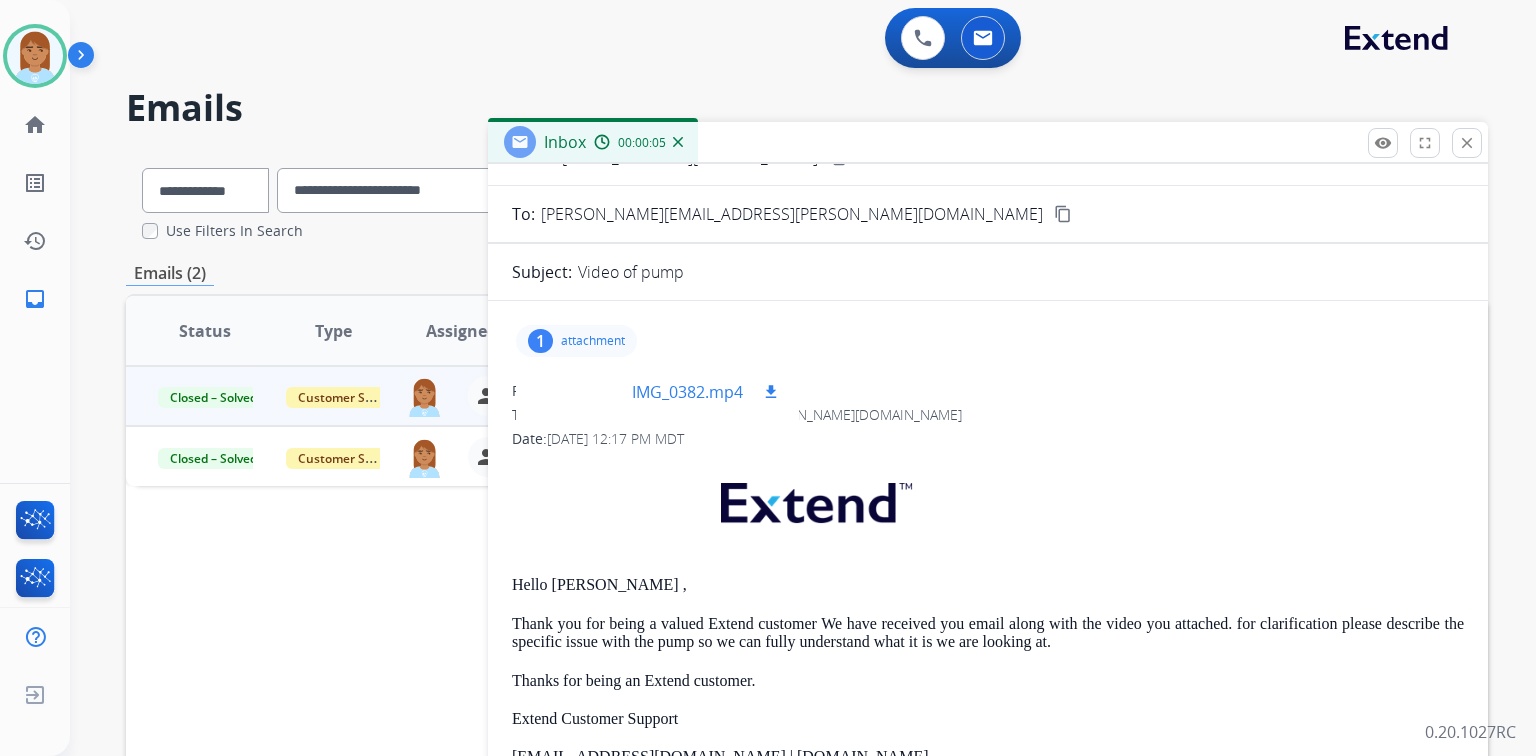 click at bounding box center (582, 392) 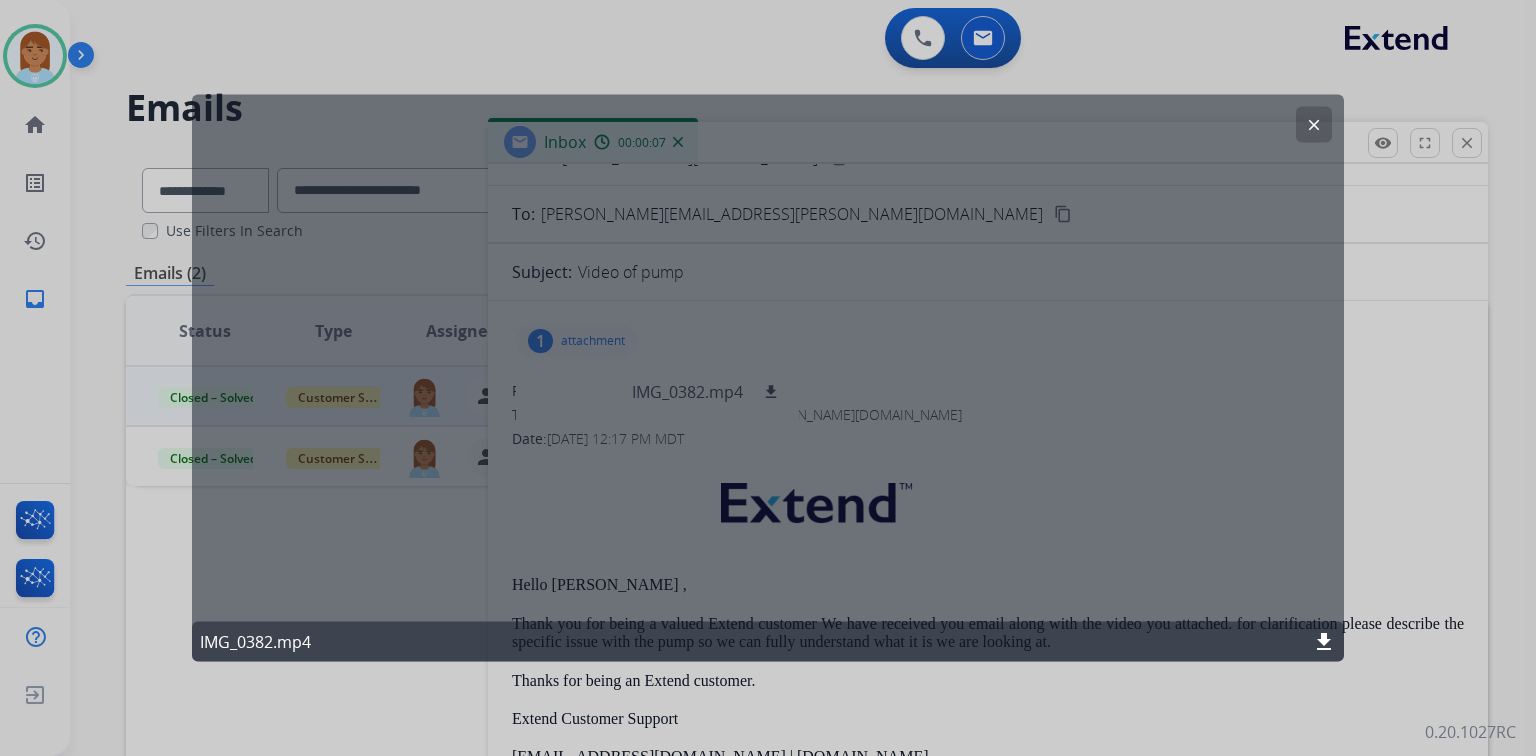 click on "clear" 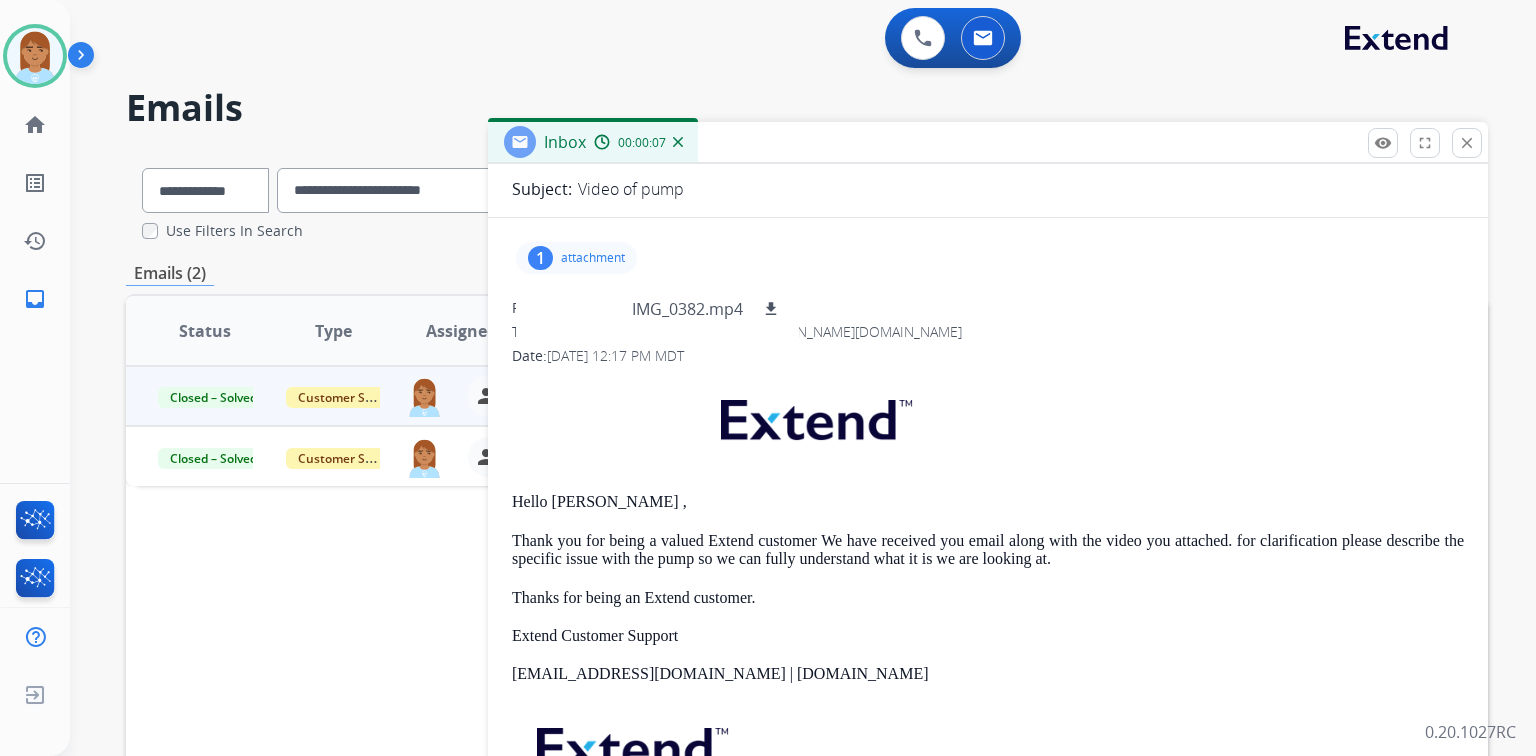 scroll, scrollTop: 240, scrollLeft: 0, axis: vertical 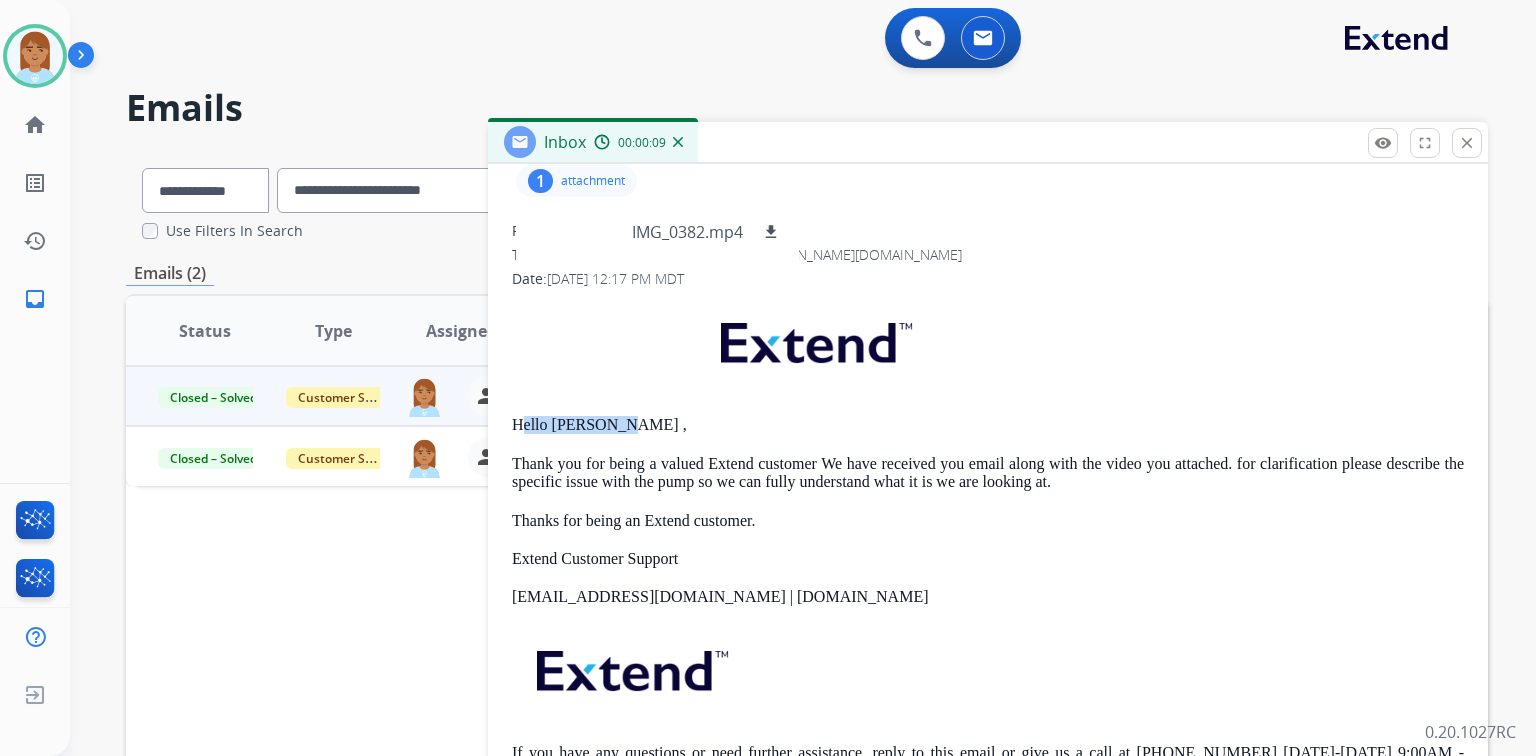 drag, startPoint x: 519, startPoint y: 428, endPoint x: 650, endPoint y: 435, distance: 131.18689 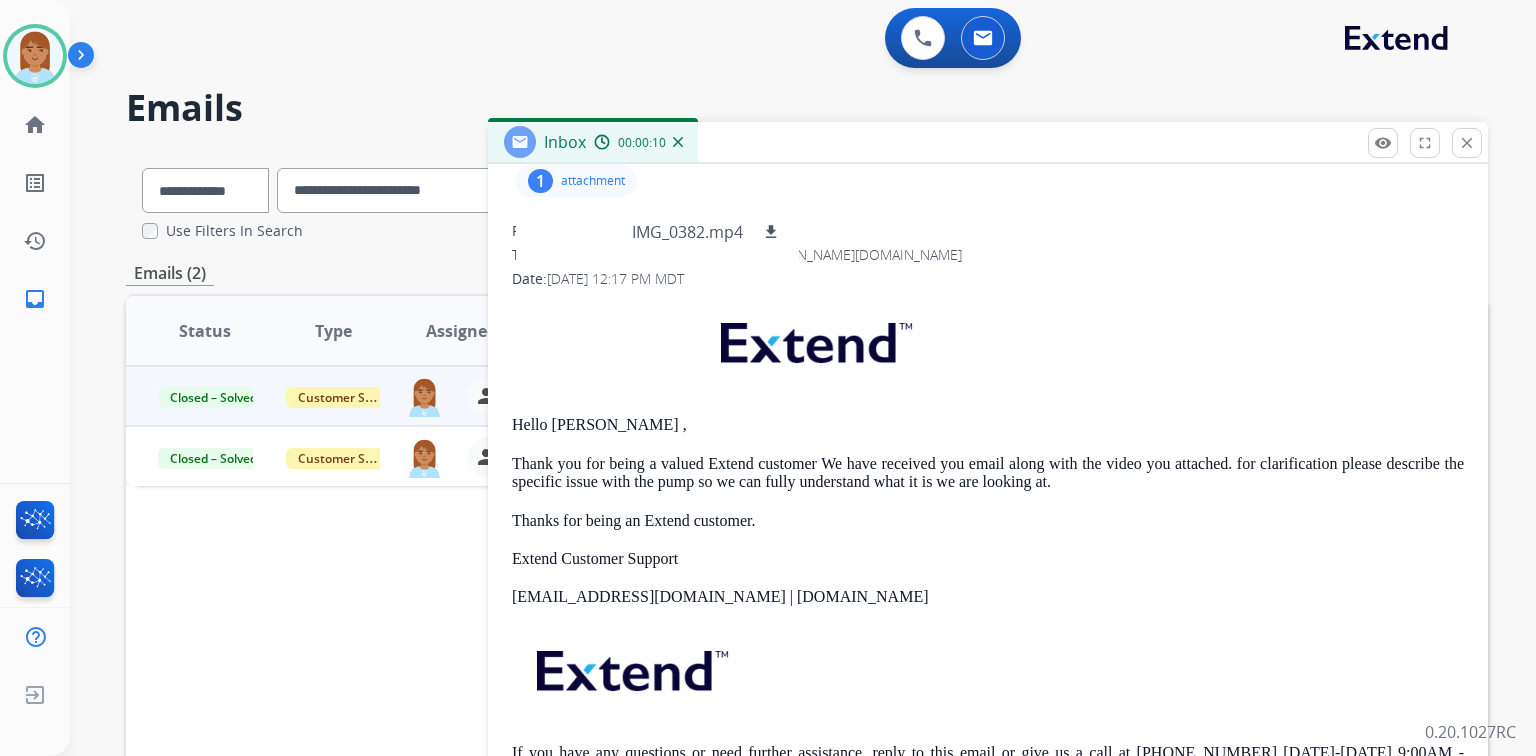 click at bounding box center (988, 347) 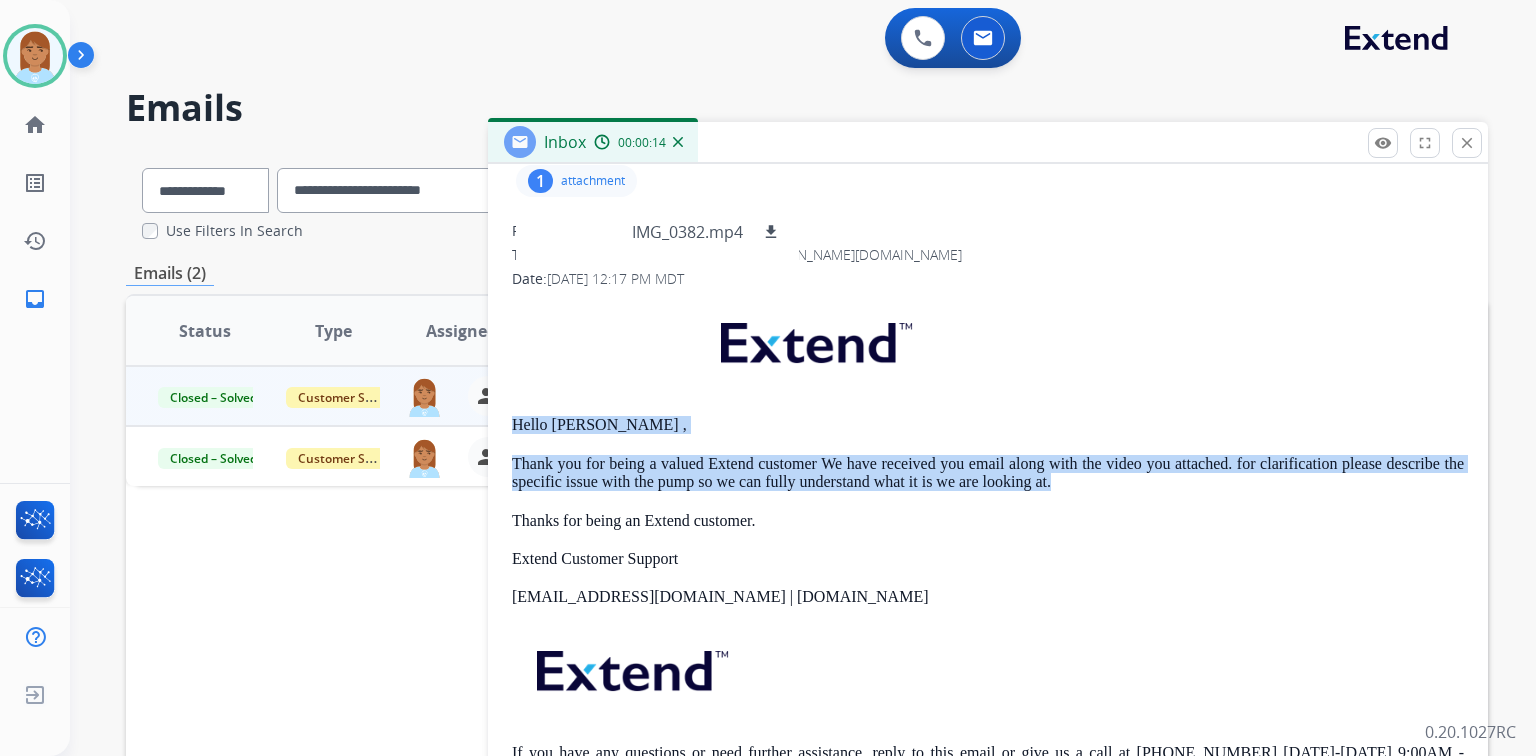drag, startPoint x: 504, startPoint y: 426, endPoint x: 1098, endPoint y: 483, distance: 596.7286 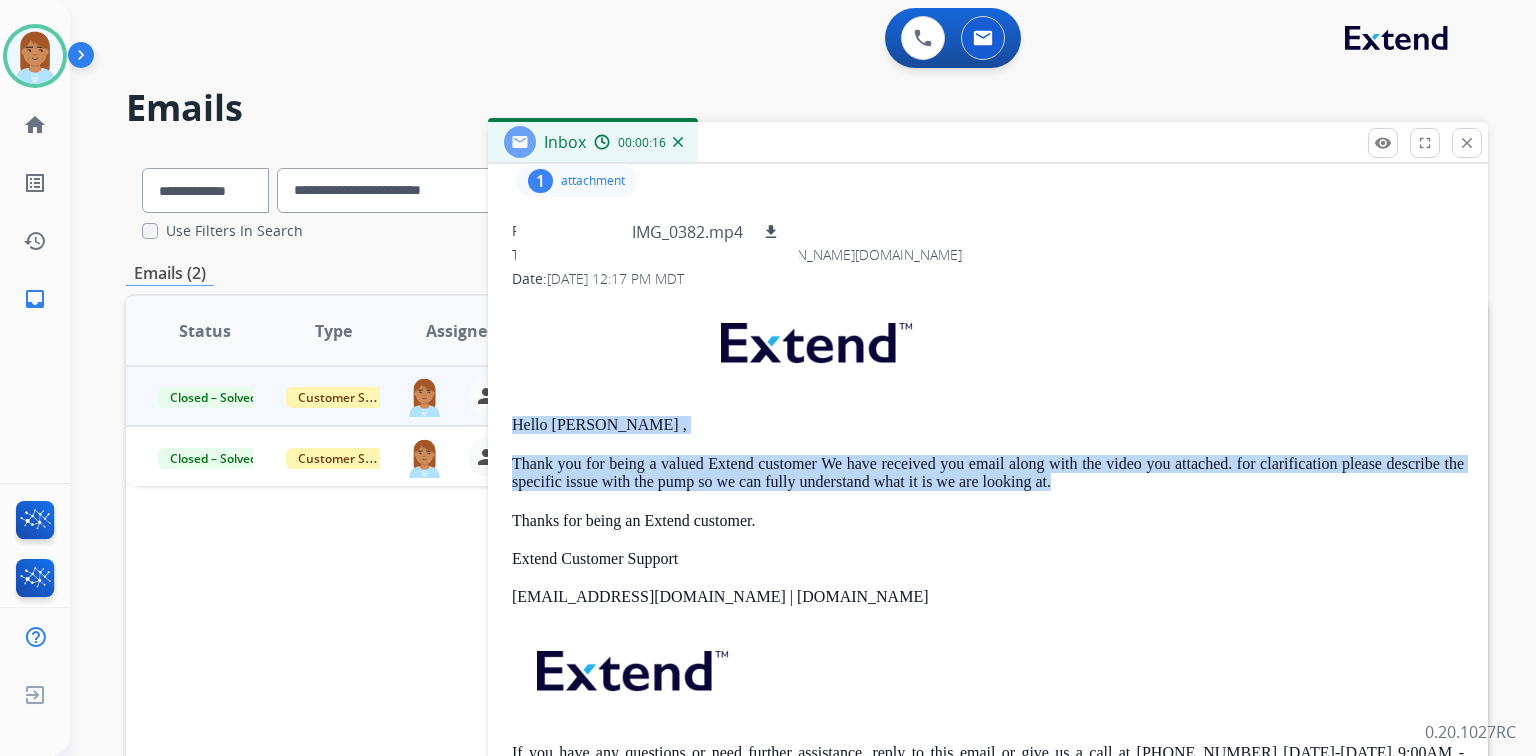 copy on "Hello [PERSON_NAME] ,  Thank you for being a valued Extend customer We have received you email along with the video you attached. for clarification please describe the specific issue with the pump so we can fully understand what it is we are looking at." 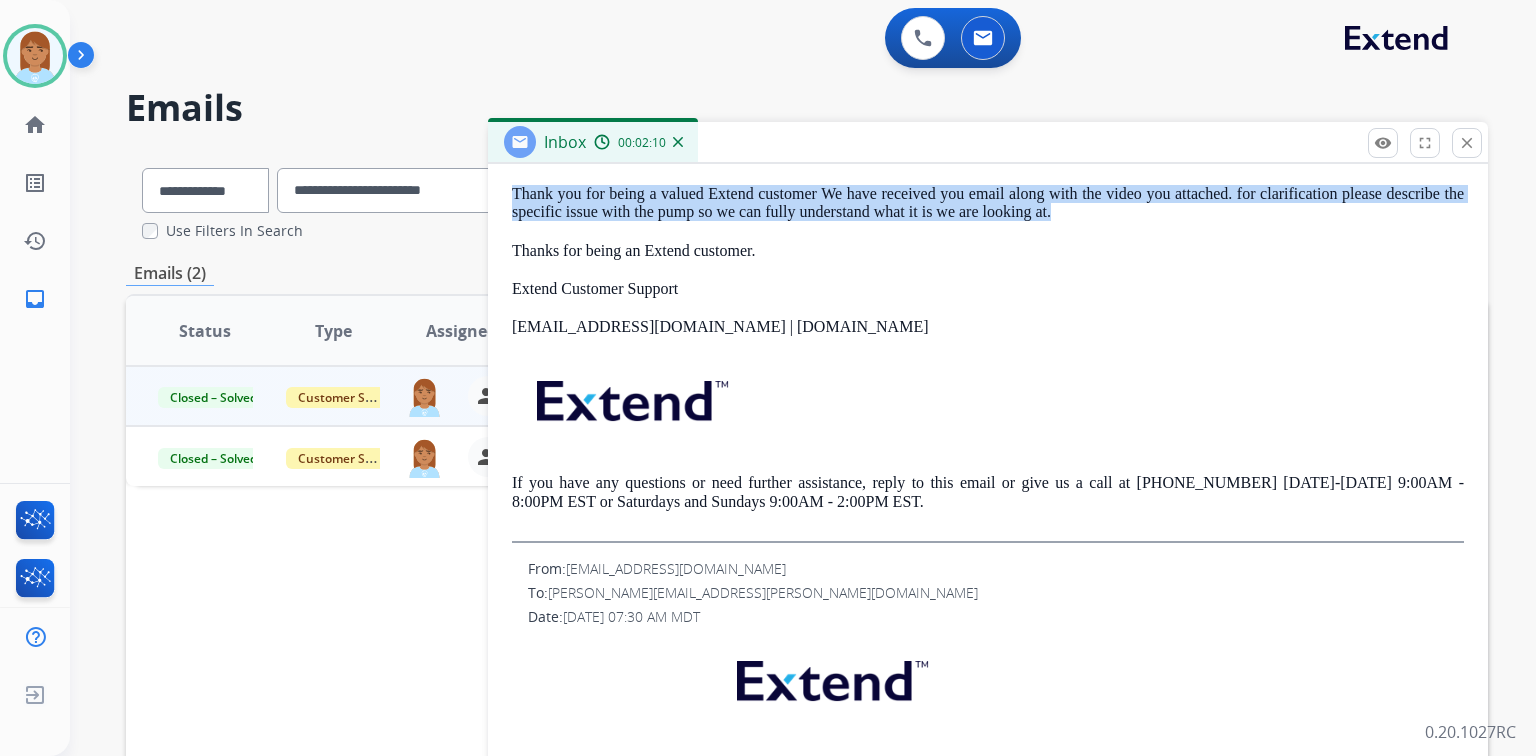 scroll, scrollTop: 251, scrollLeft: 0, axis: vertical 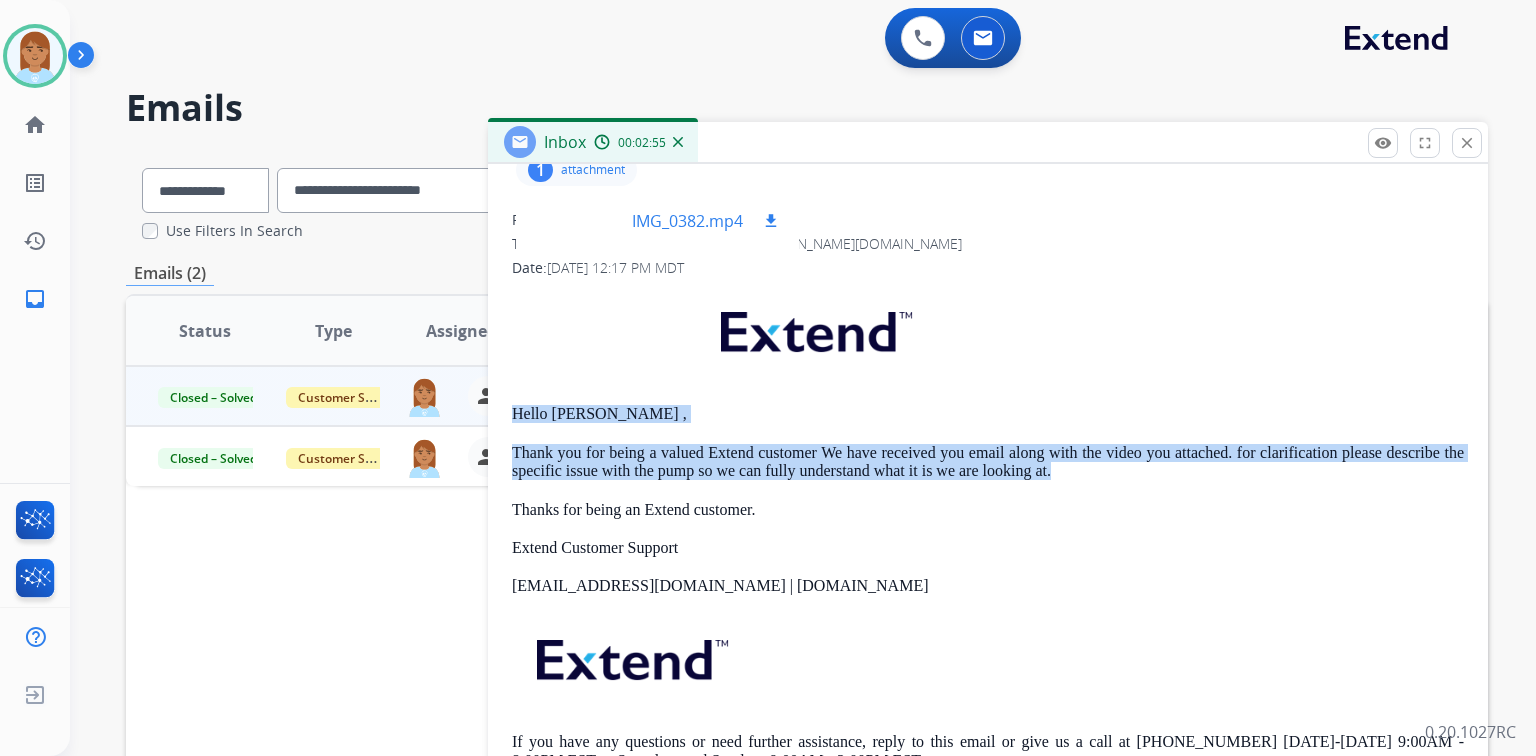 click at bounding box center [582, 221] 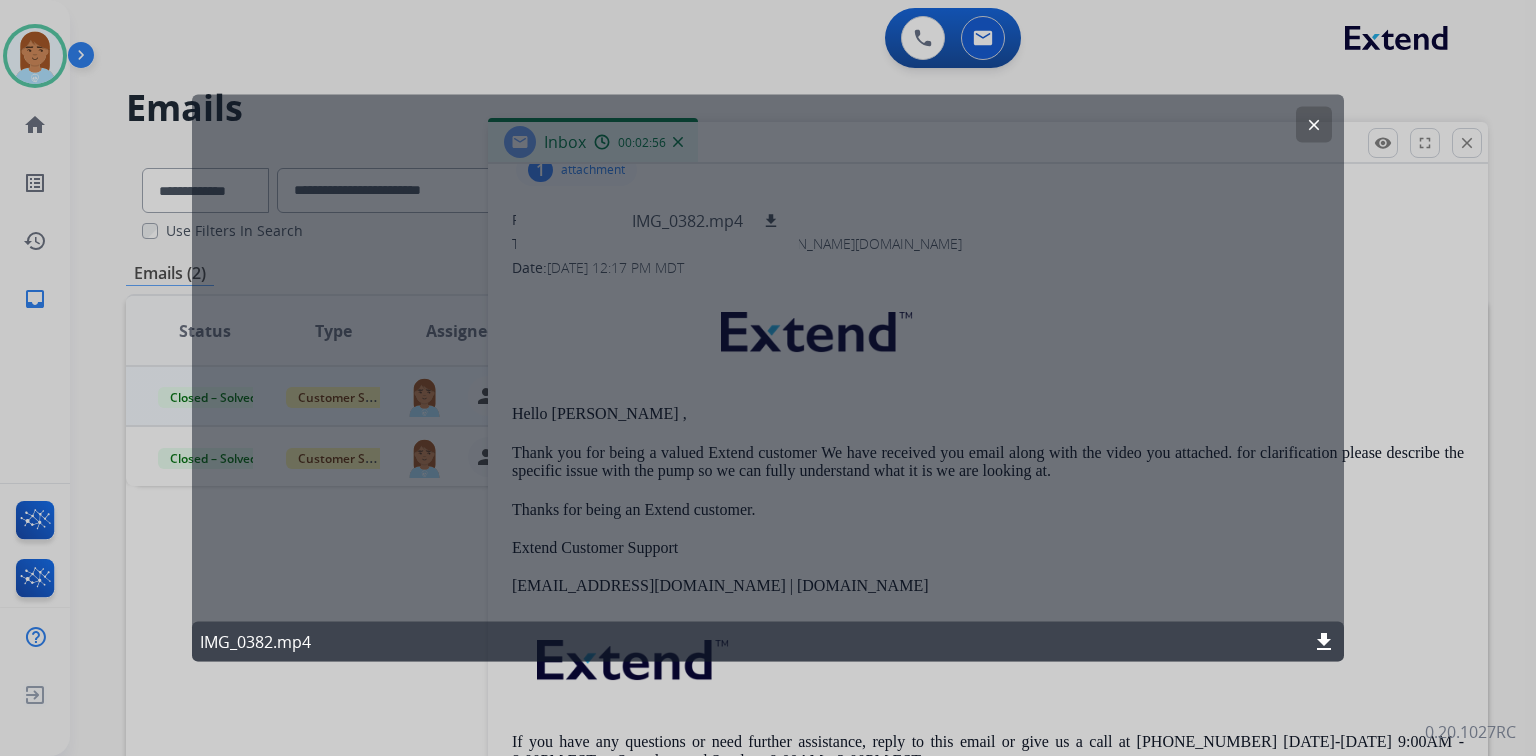 click on "download" 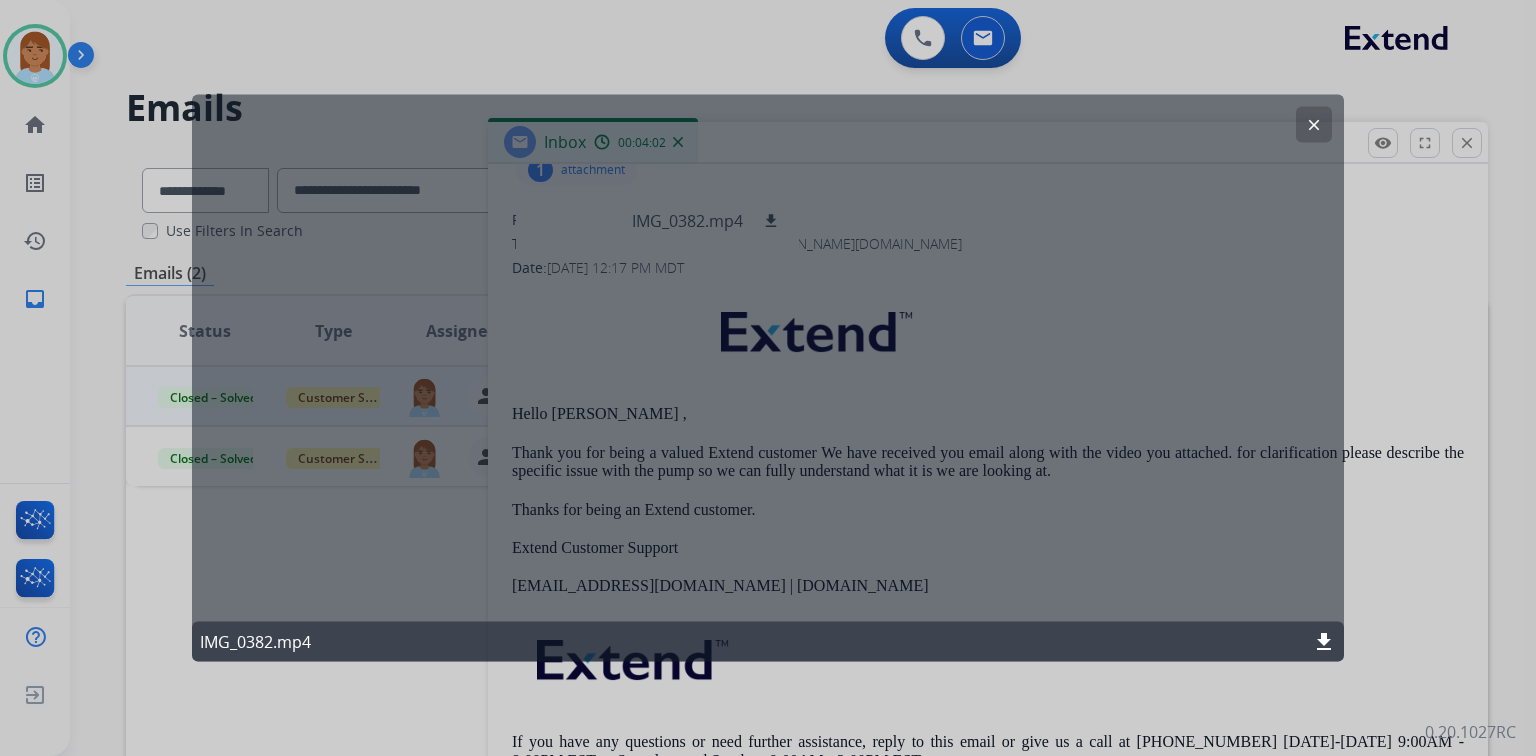 click on "clear" 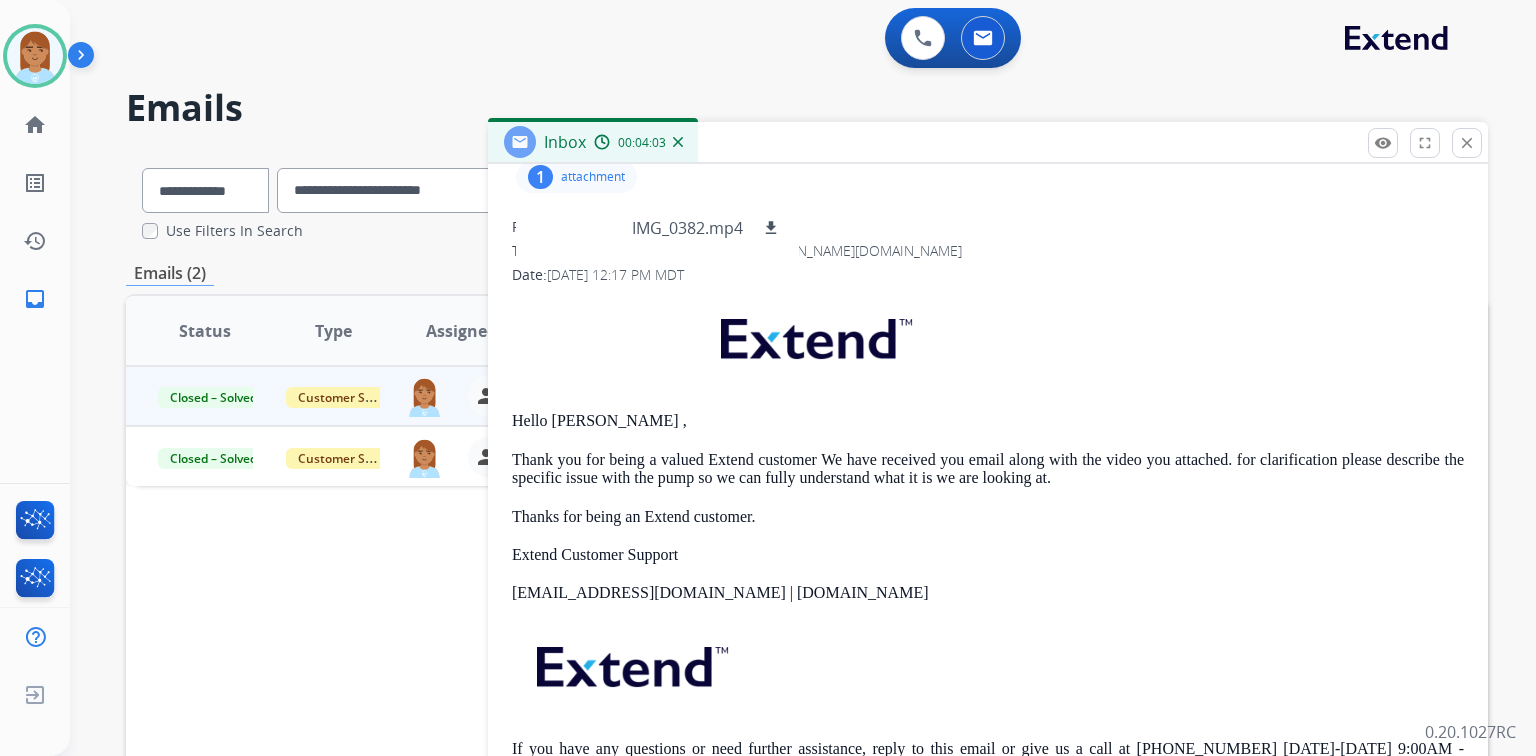 scroll, scrollTop: 91, scrollLeft: 0, axis: vertical 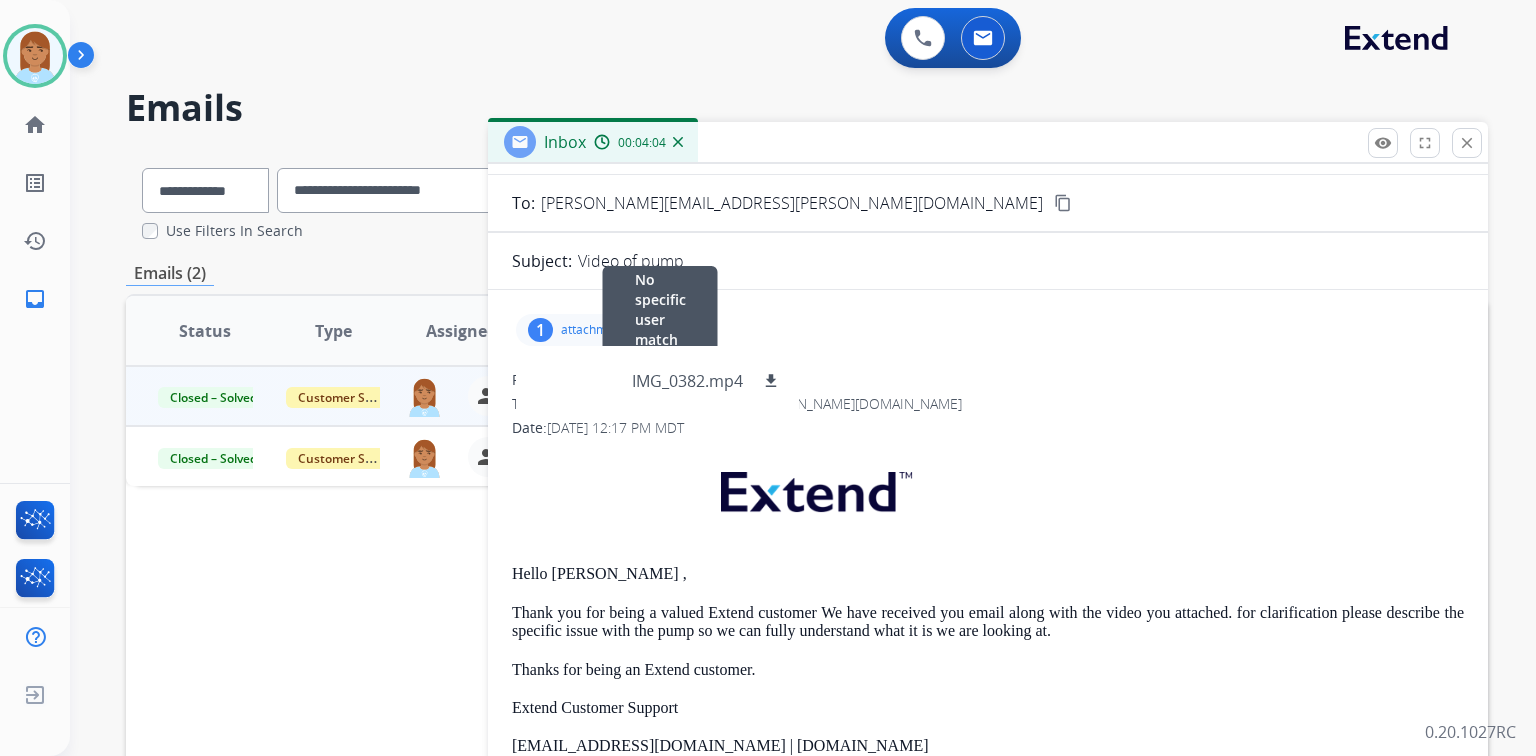 click on "From:  [EMAIL_ADDRESS][DOMAIN_NAME]  No specific user match" at bounding box center [988, 380] 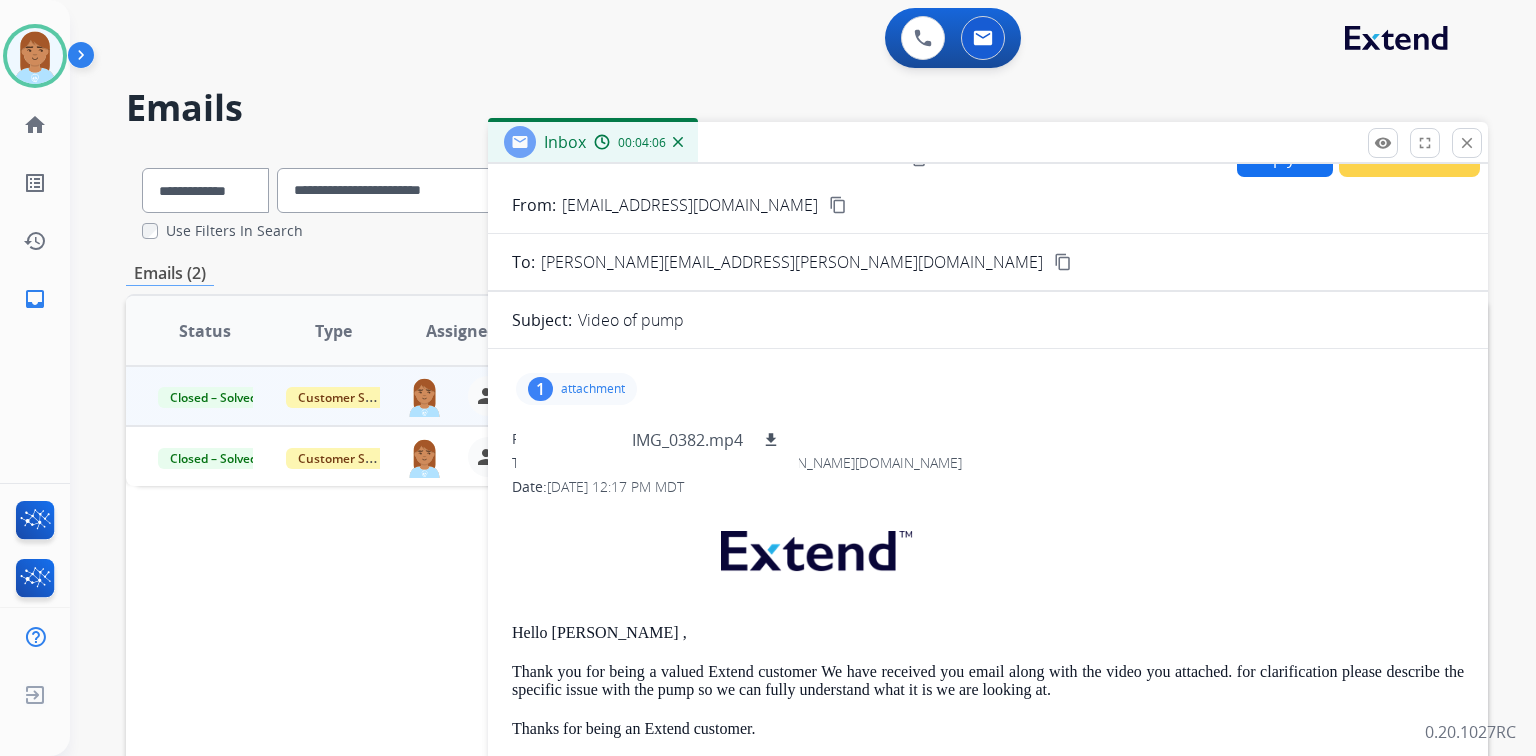 scroll, scrollTop: 0, scrollLeft: 0, axis: both 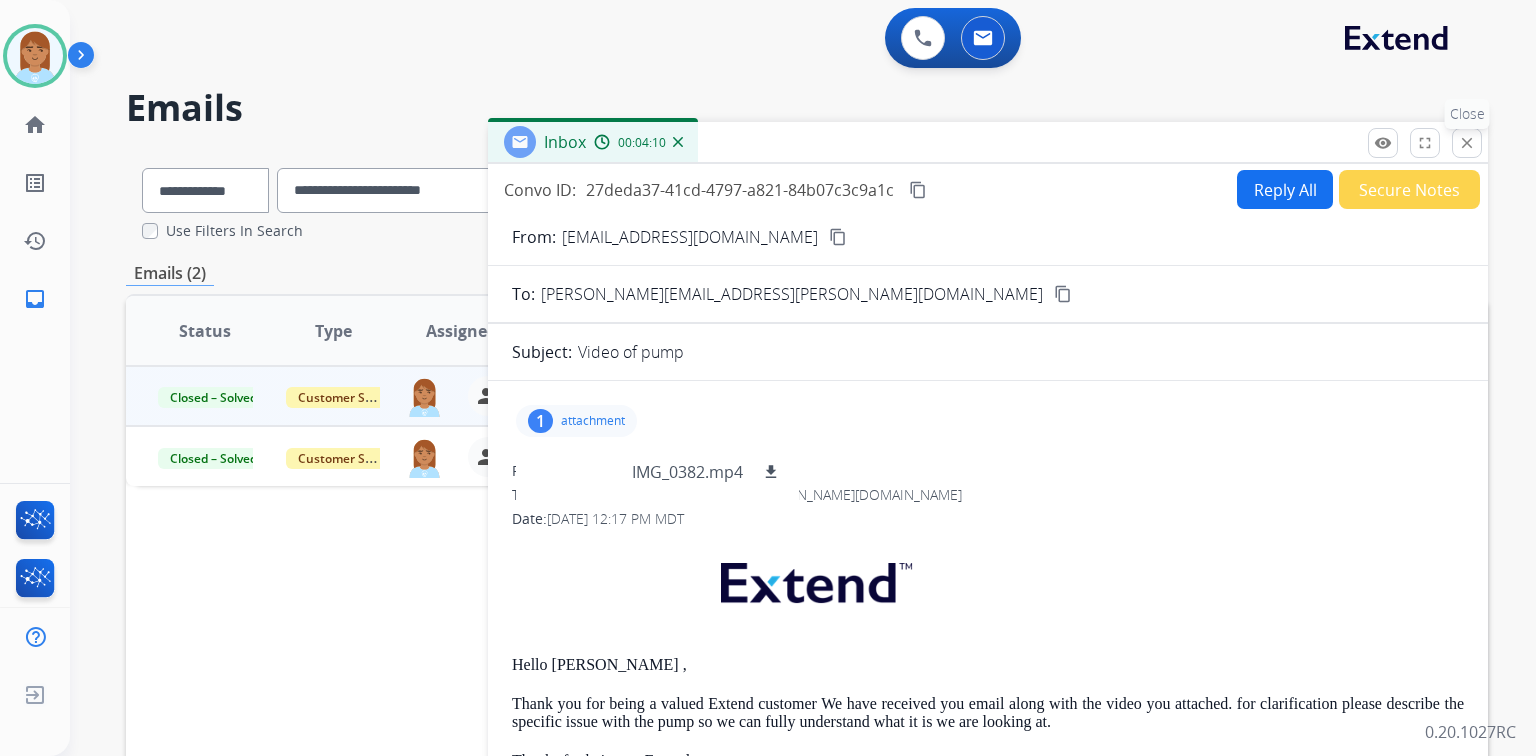 click on "close" at bounding box center [1467, 143] 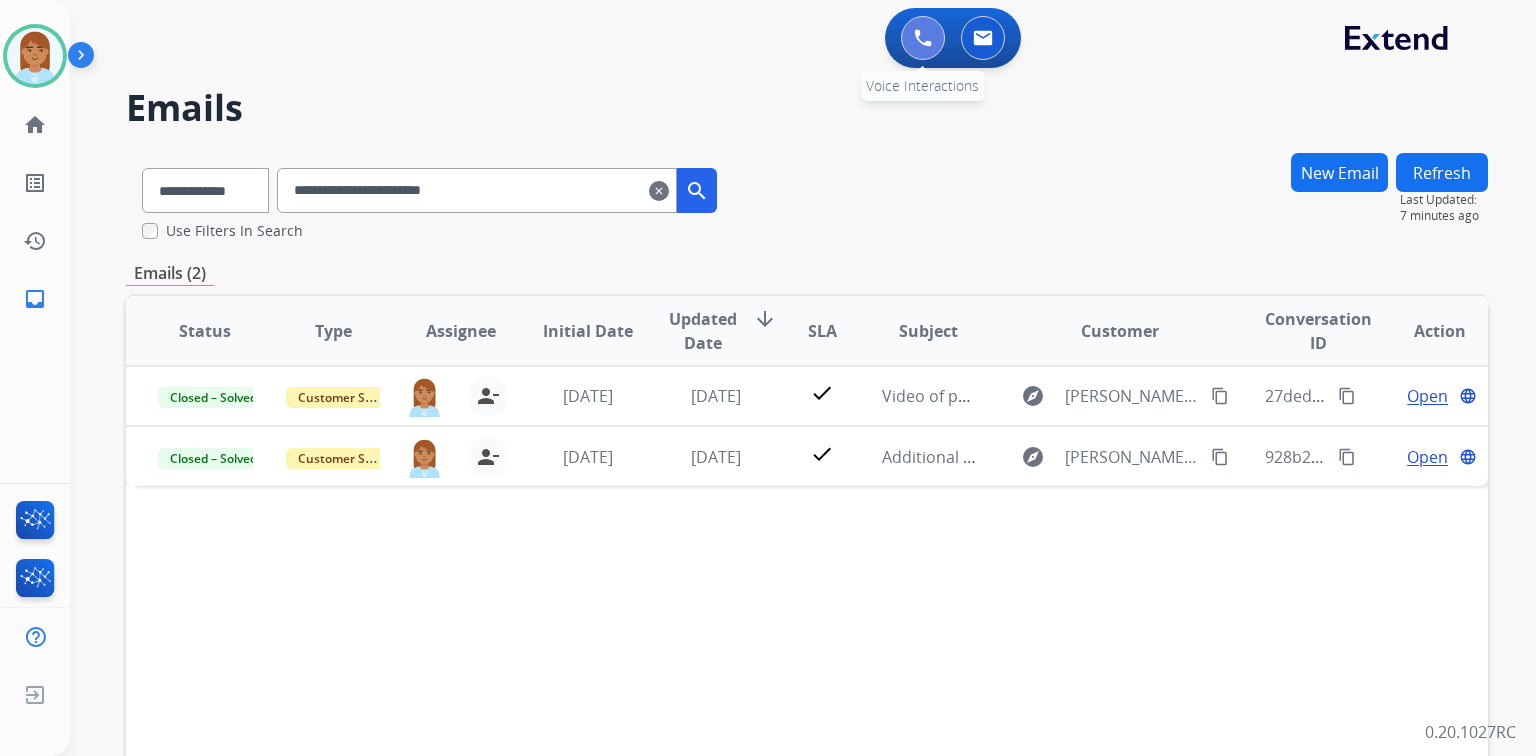 click at bounding box center [923, 38] 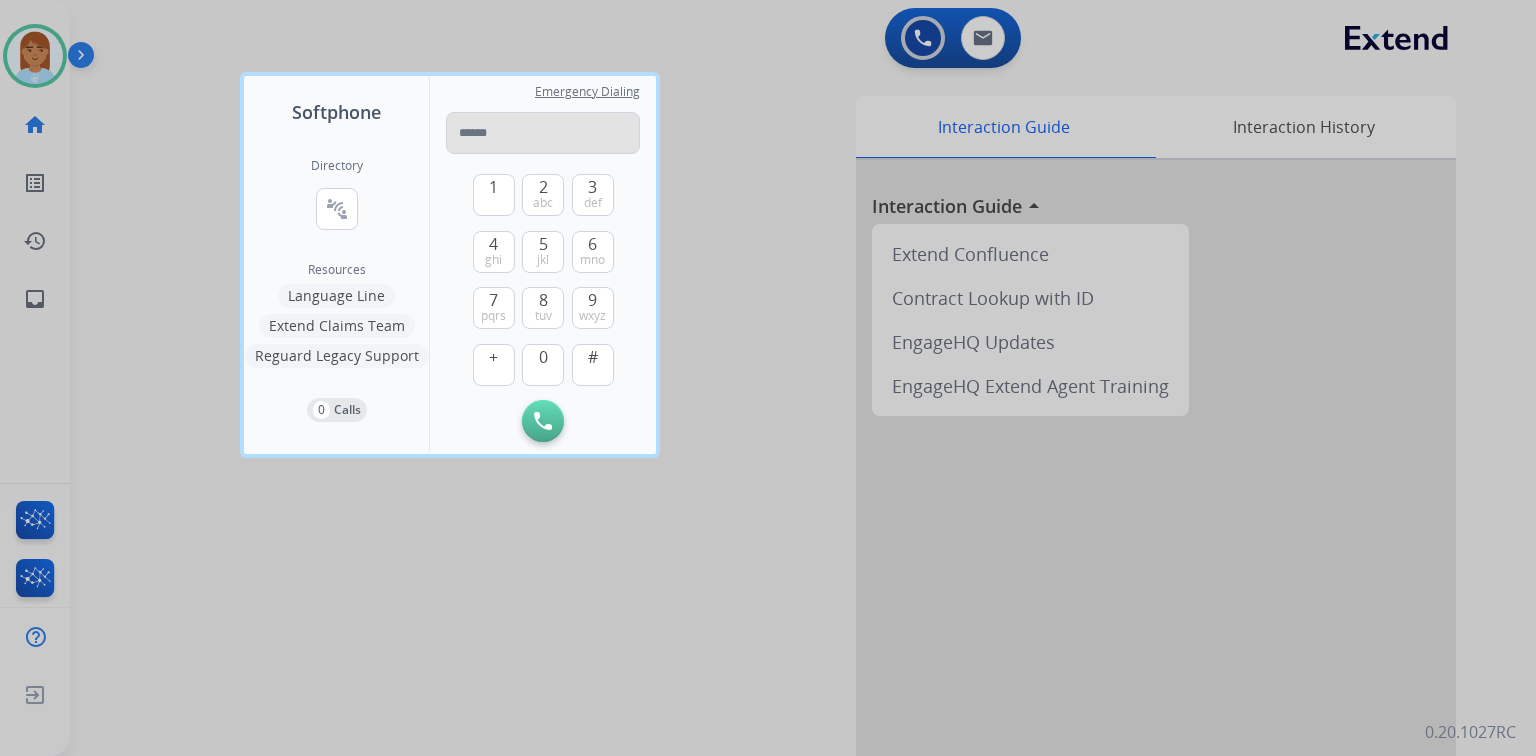 click at bounding box center (543, 133) 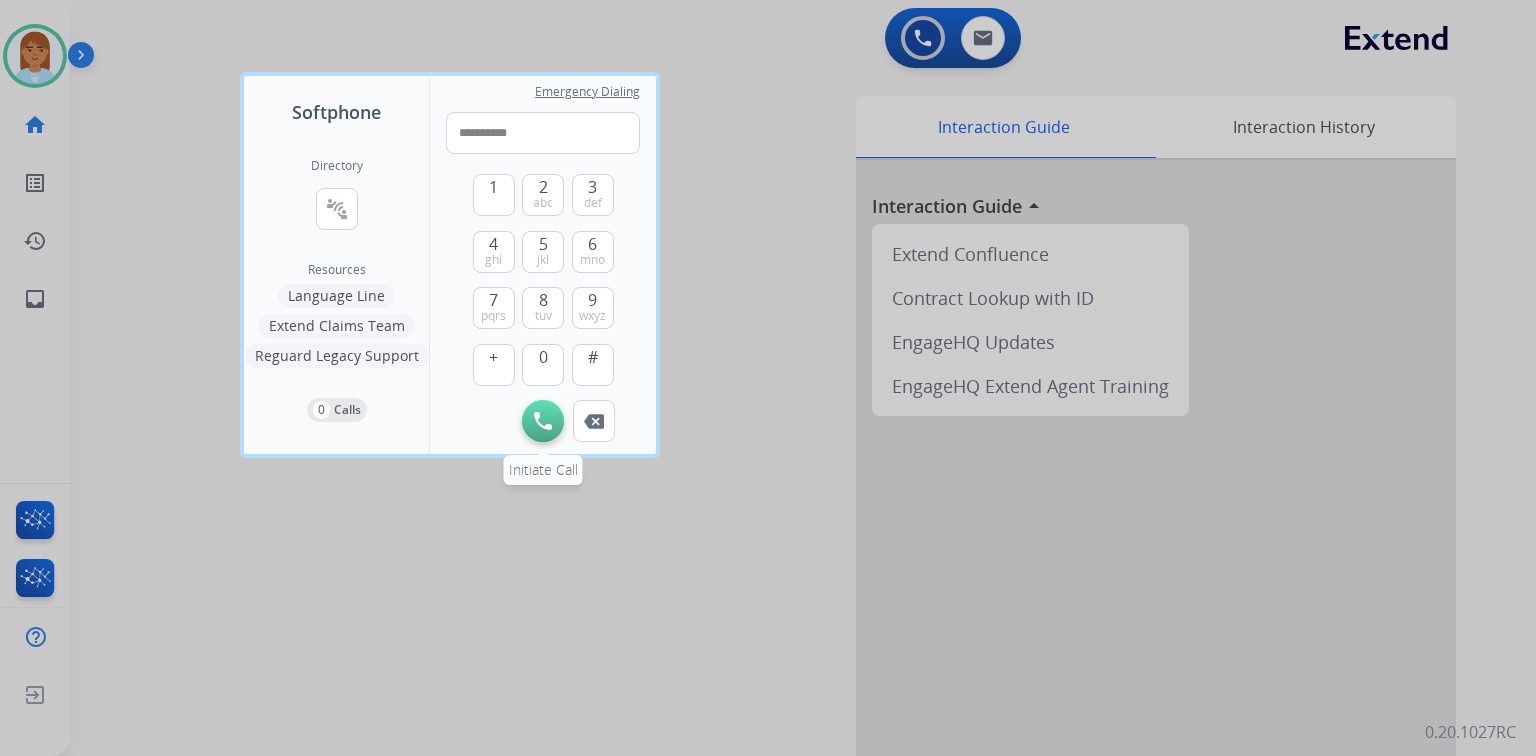 type on "**********" 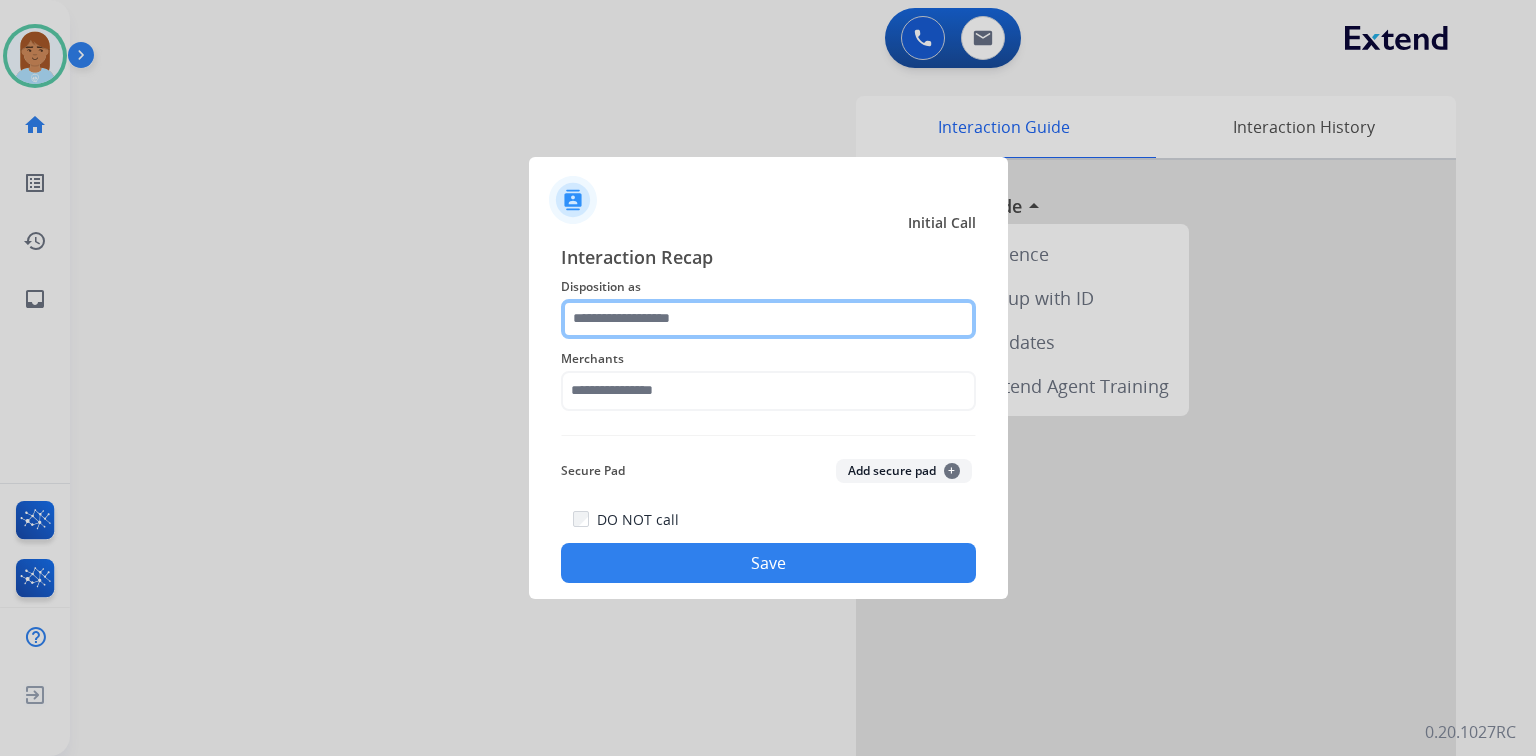 drag, startPoint x: 626, startPoint y: 305, endPoint x: 618, endPoint y: 336, distance: 32.01562 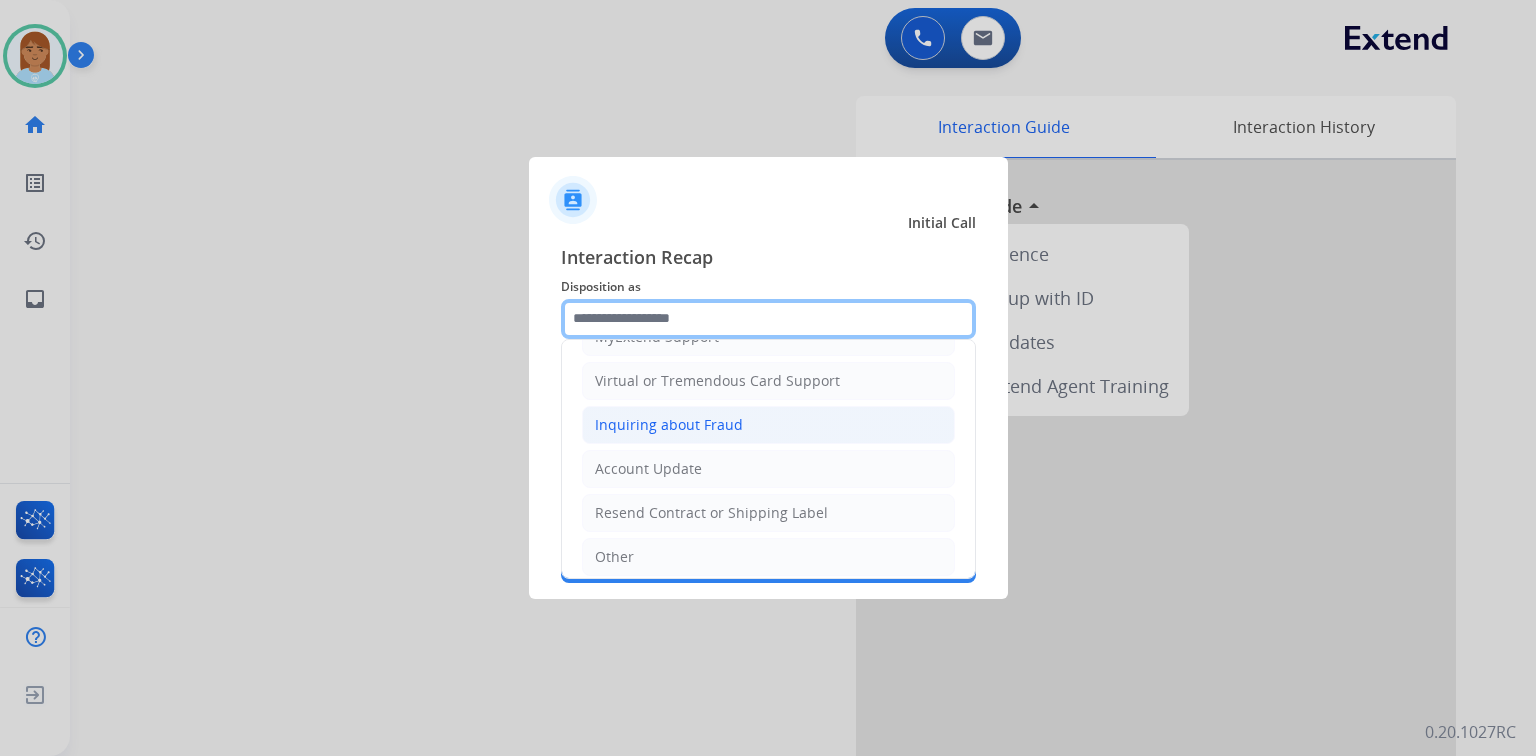 scroll, scrollTop: 394, scrollLeft: 0, axis: vertical 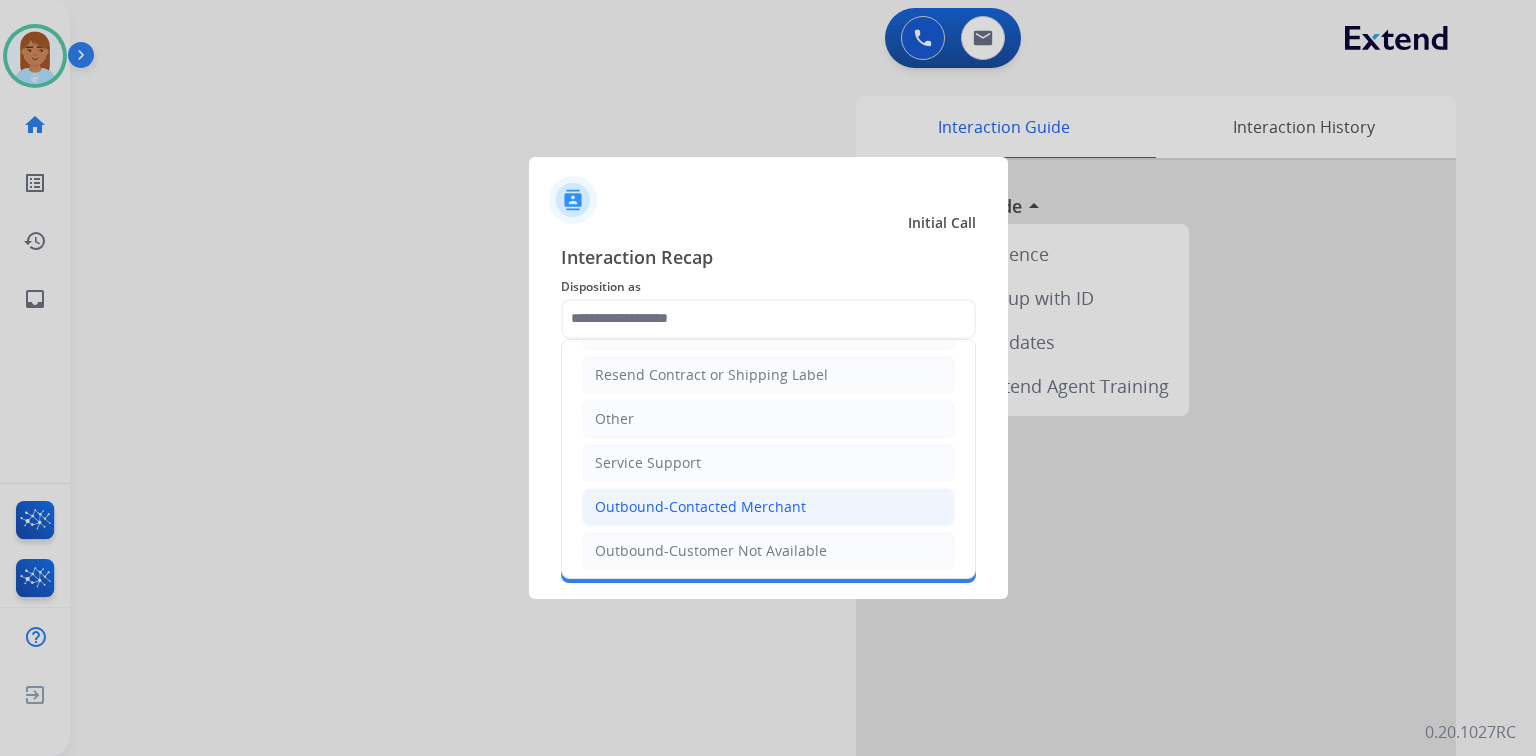 click on "Outbound-Contacted Merchant" 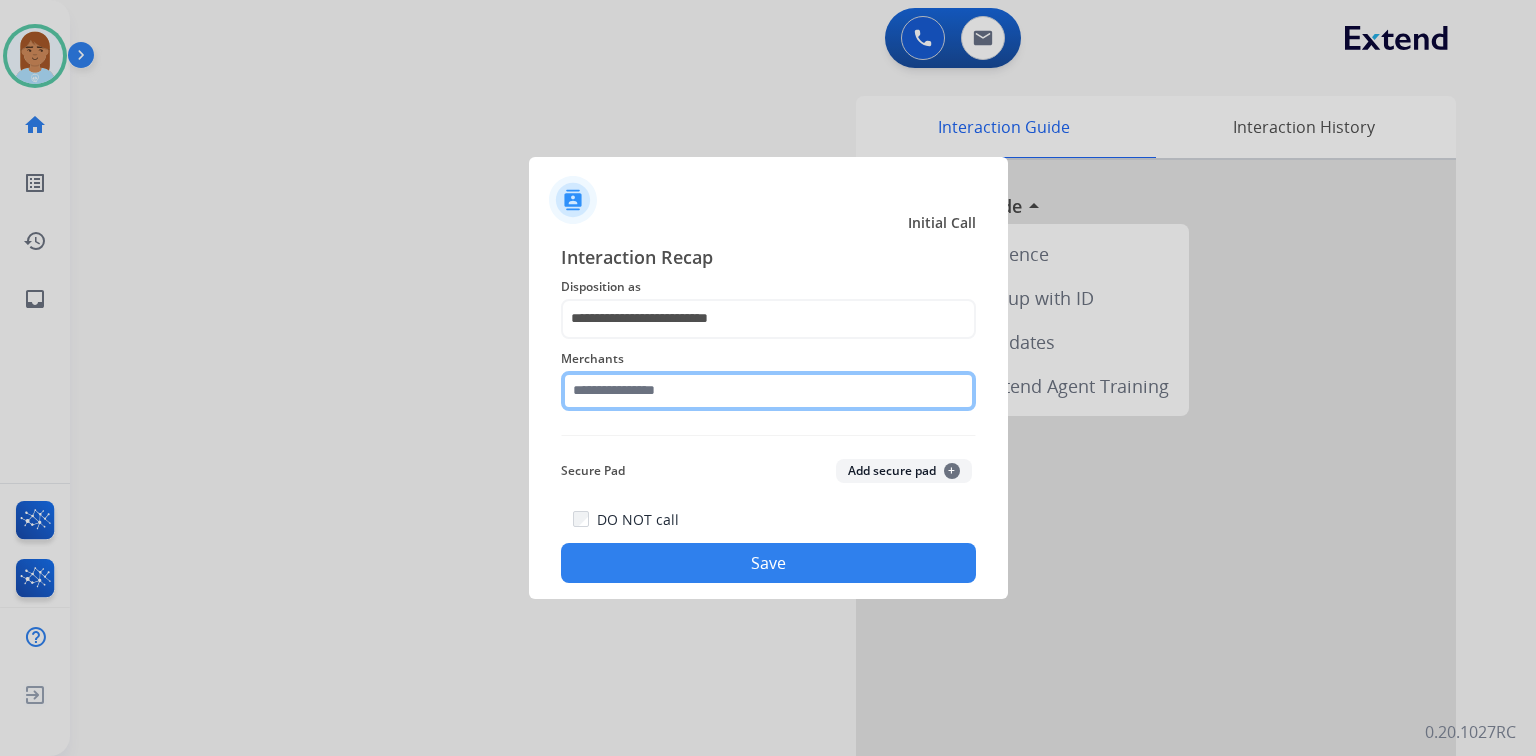 click 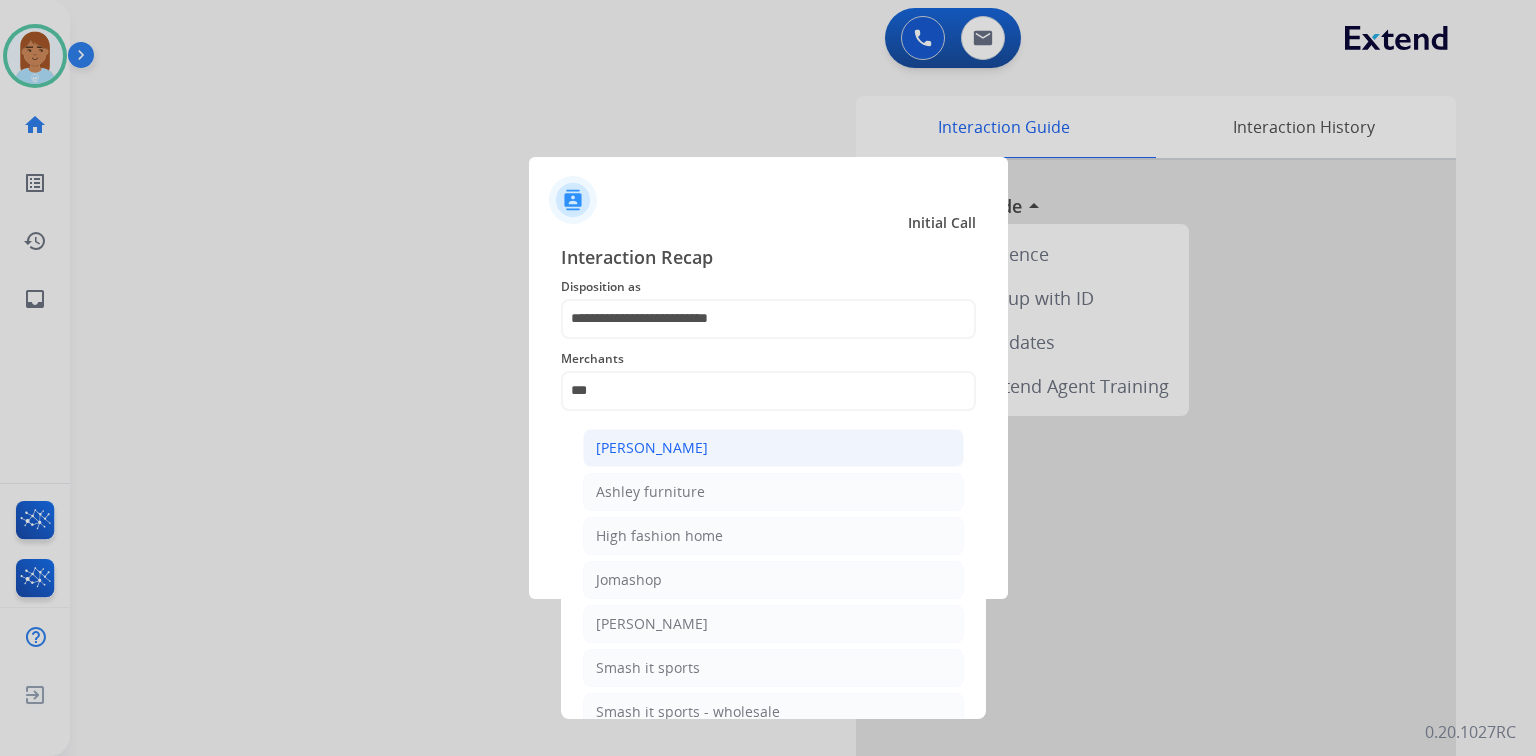 click on "[PERSON_NAME]" 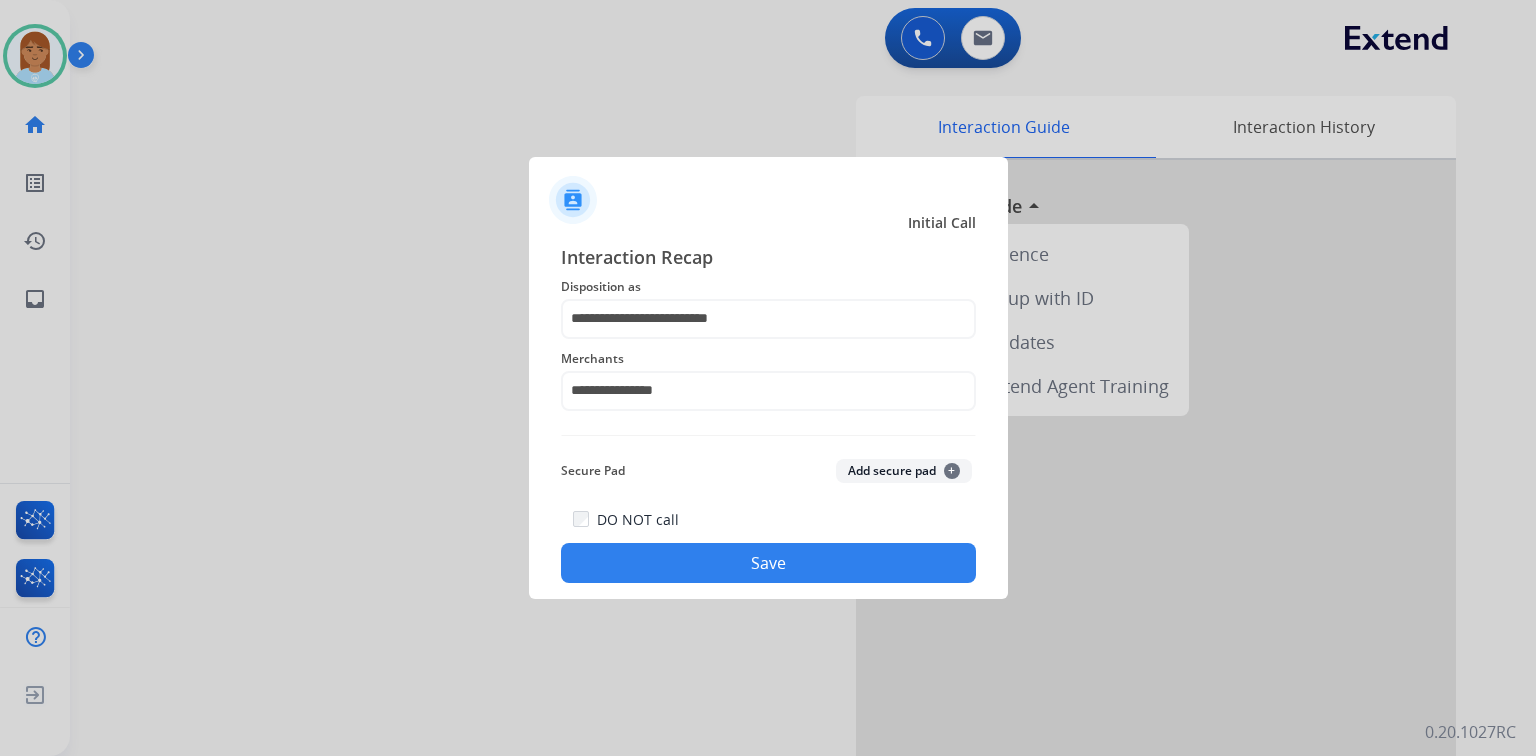 click on "Save" 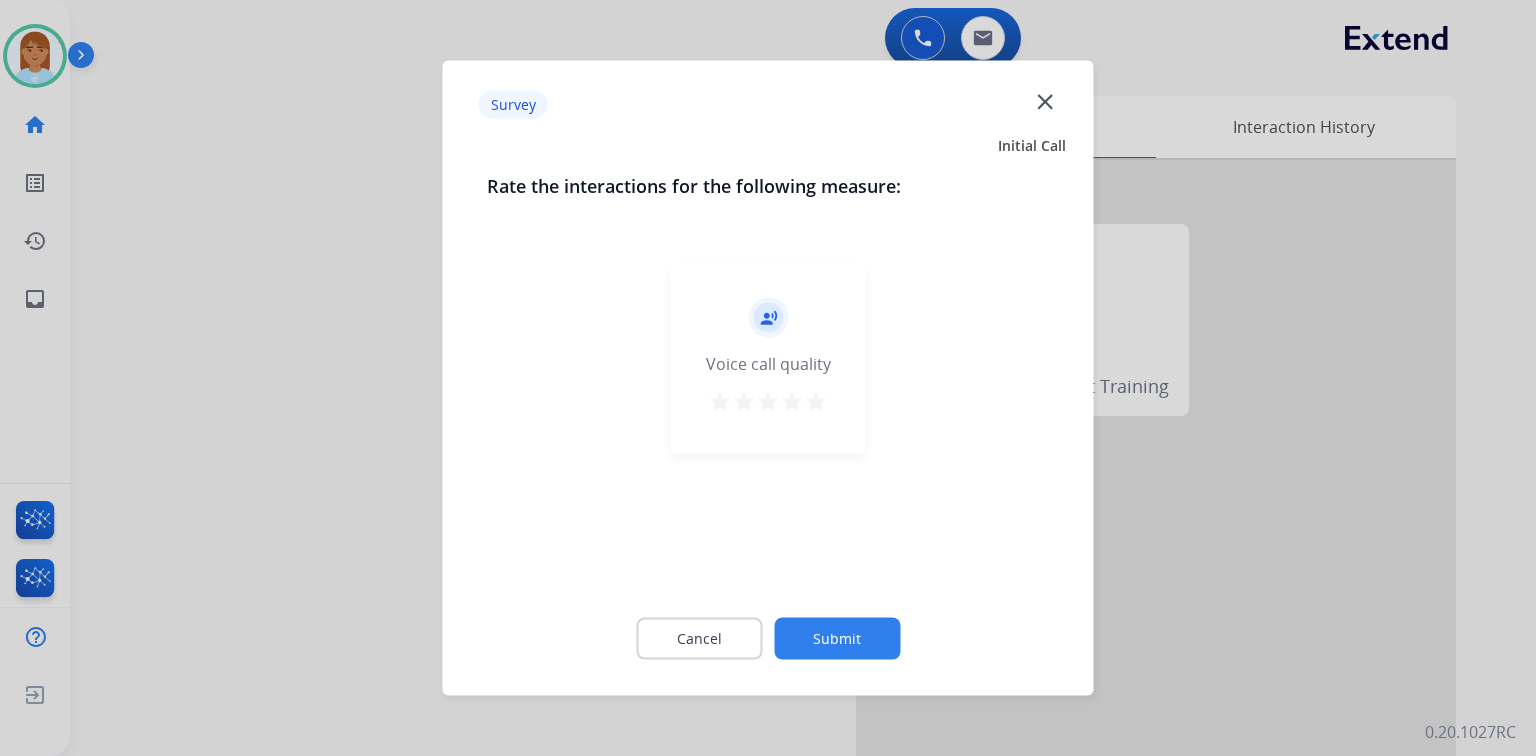 click on "record_voice_over   Voice call quality   star   star   star   star   star" 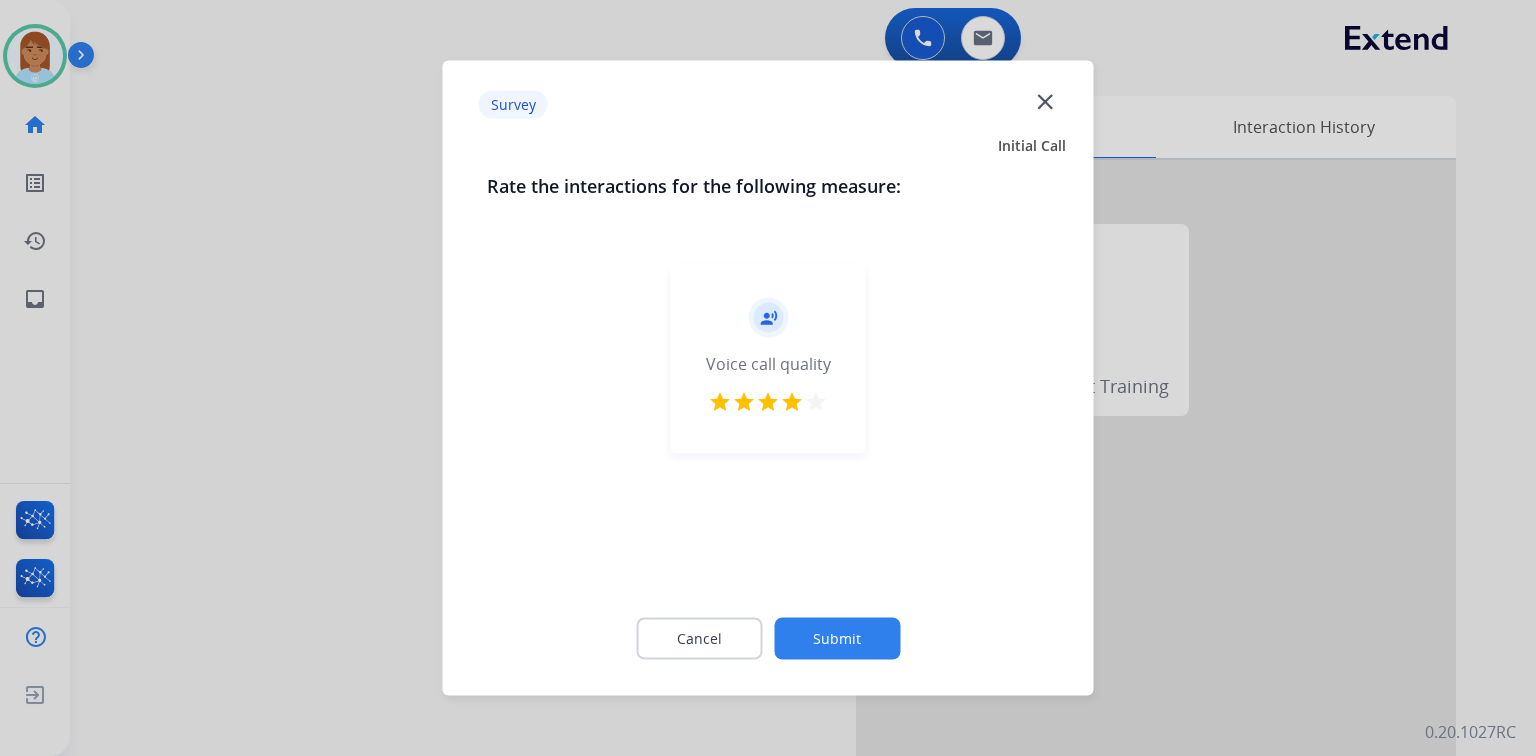 click on "star" at bounding box center (816, 402) 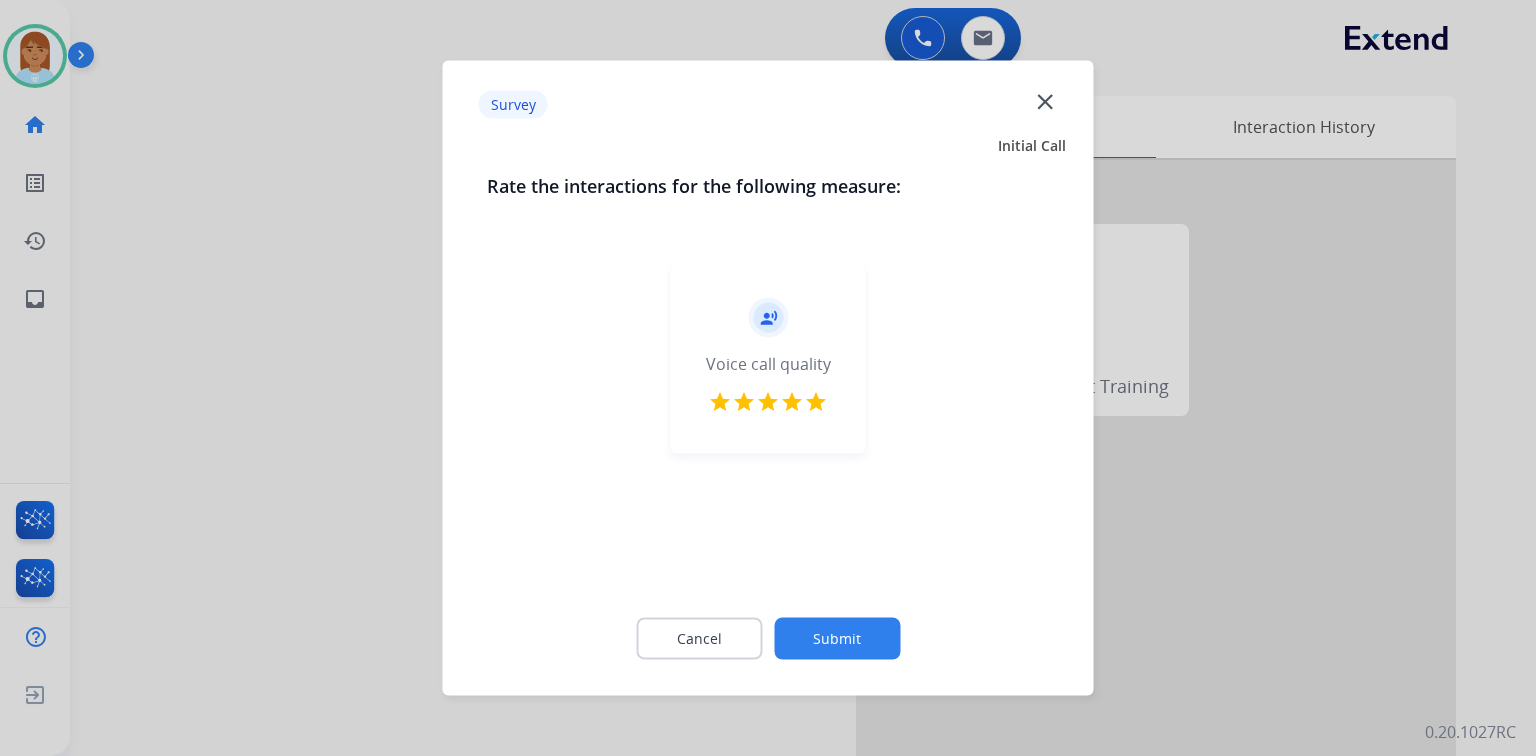 click on "Submit" 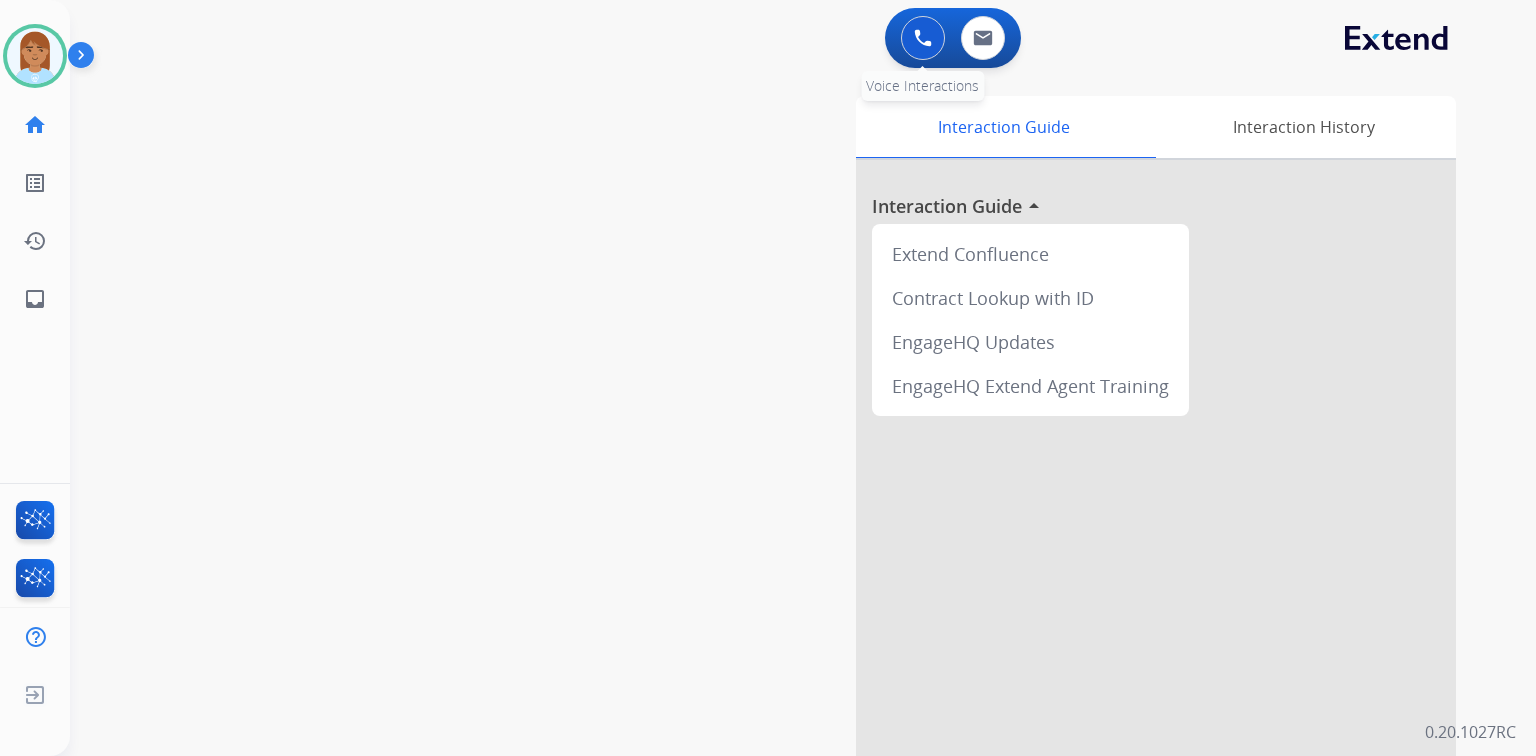 click at bounding box center [923, 38] 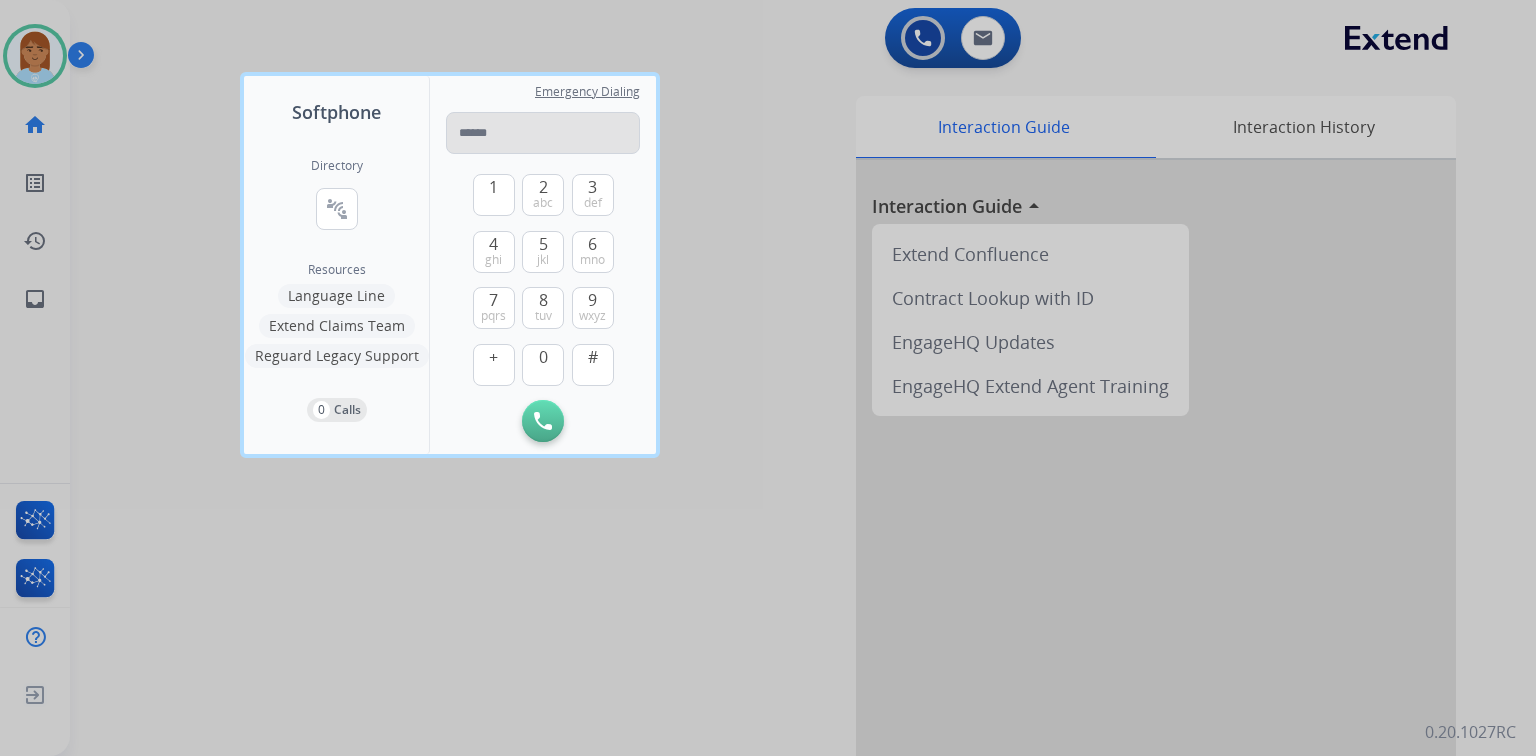 click at bounding box center (543, 133) 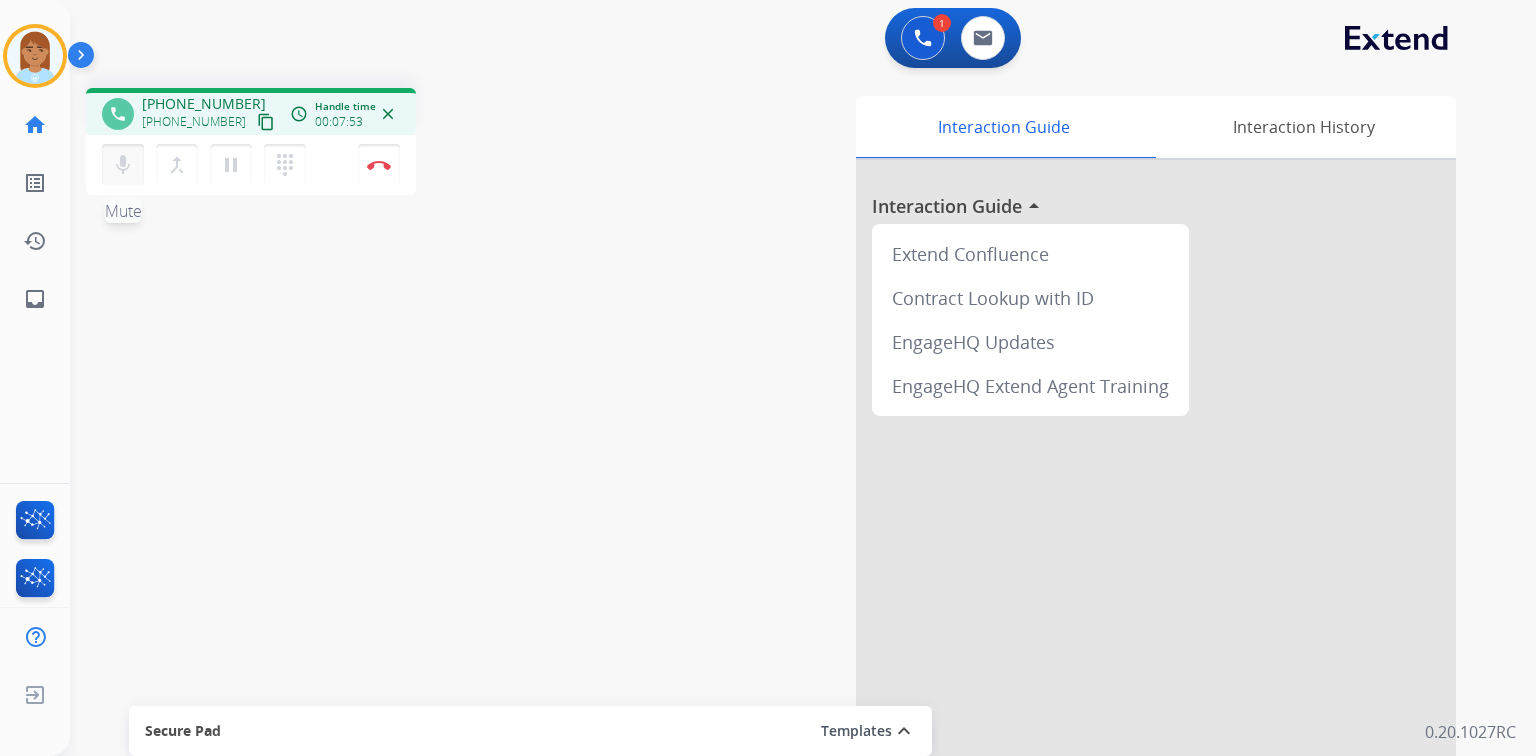 click on "mic" at bounding box center [123, 165] 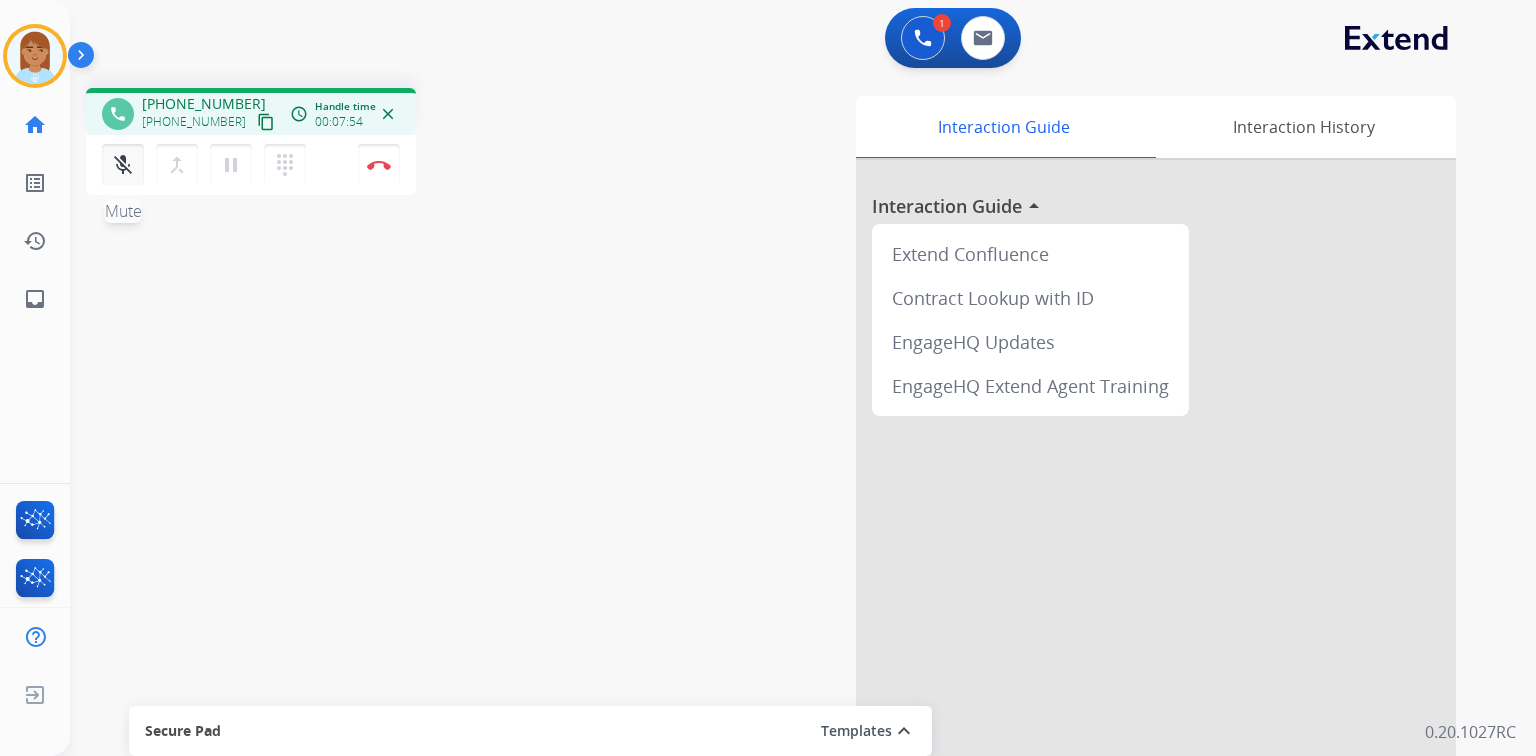 click on "mic_off Mute" at bounding box center [123, 165] 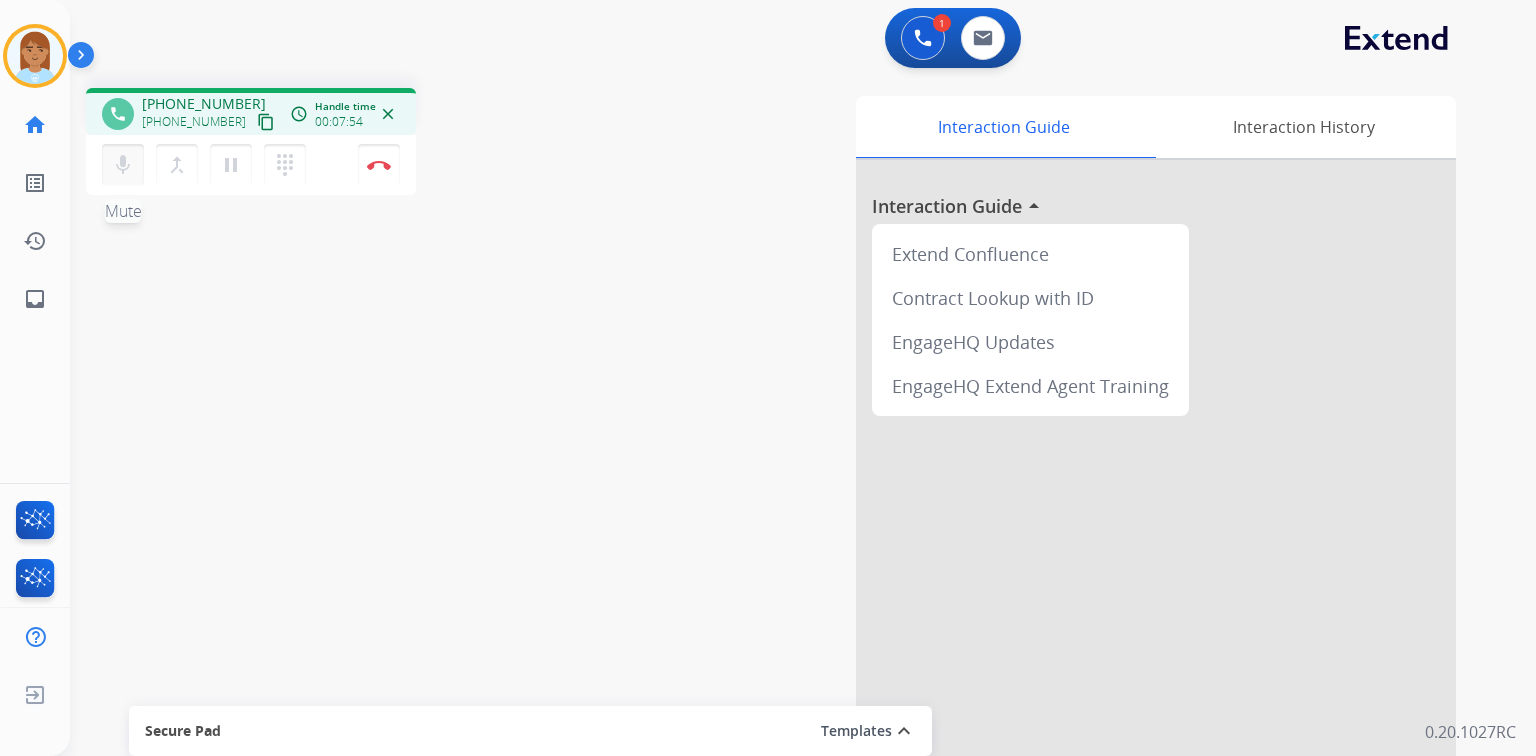click on "mic" at bounding box center [123, 165] 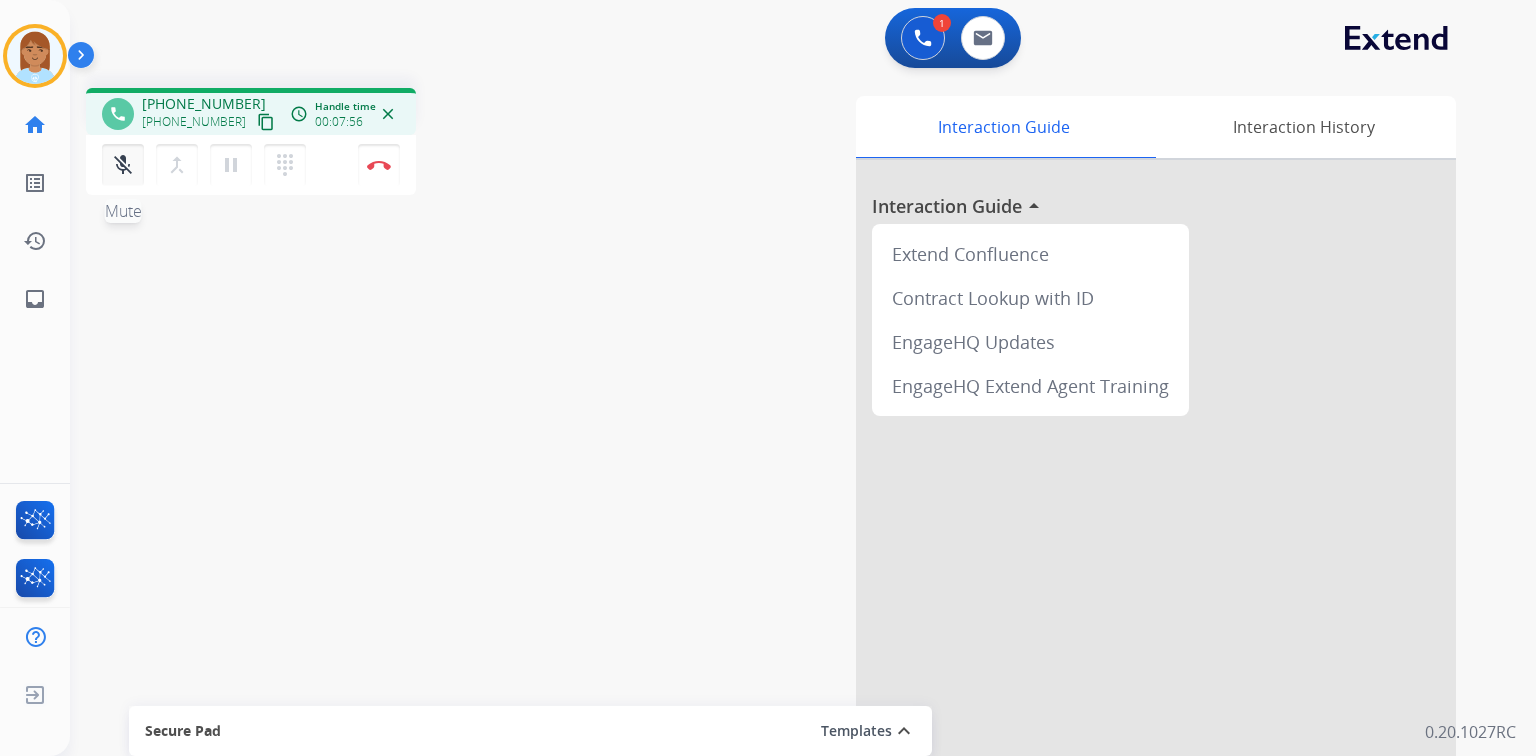 click on "mic_off" at bounding box center [123, 165] 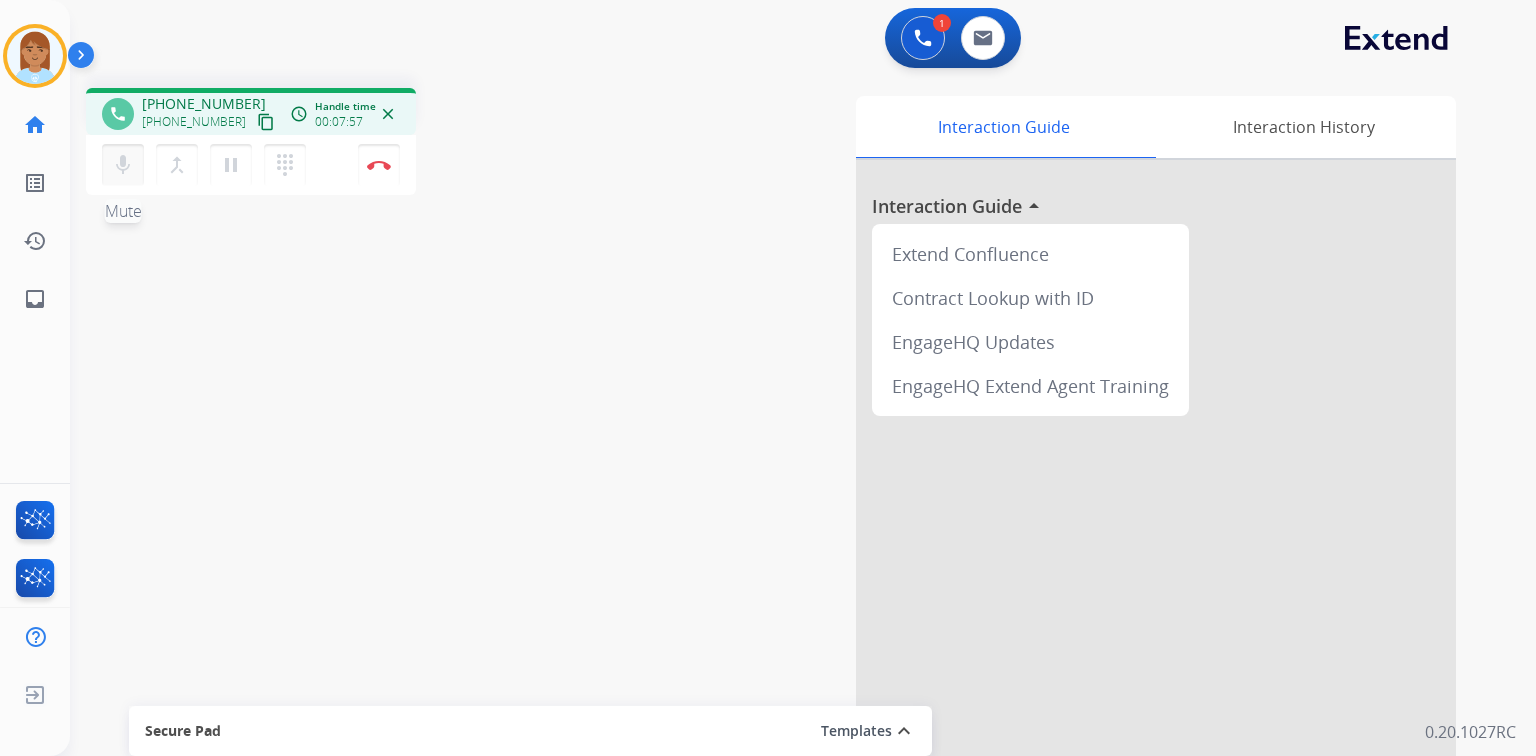 click on "mic" at bounding box center [123, 165] 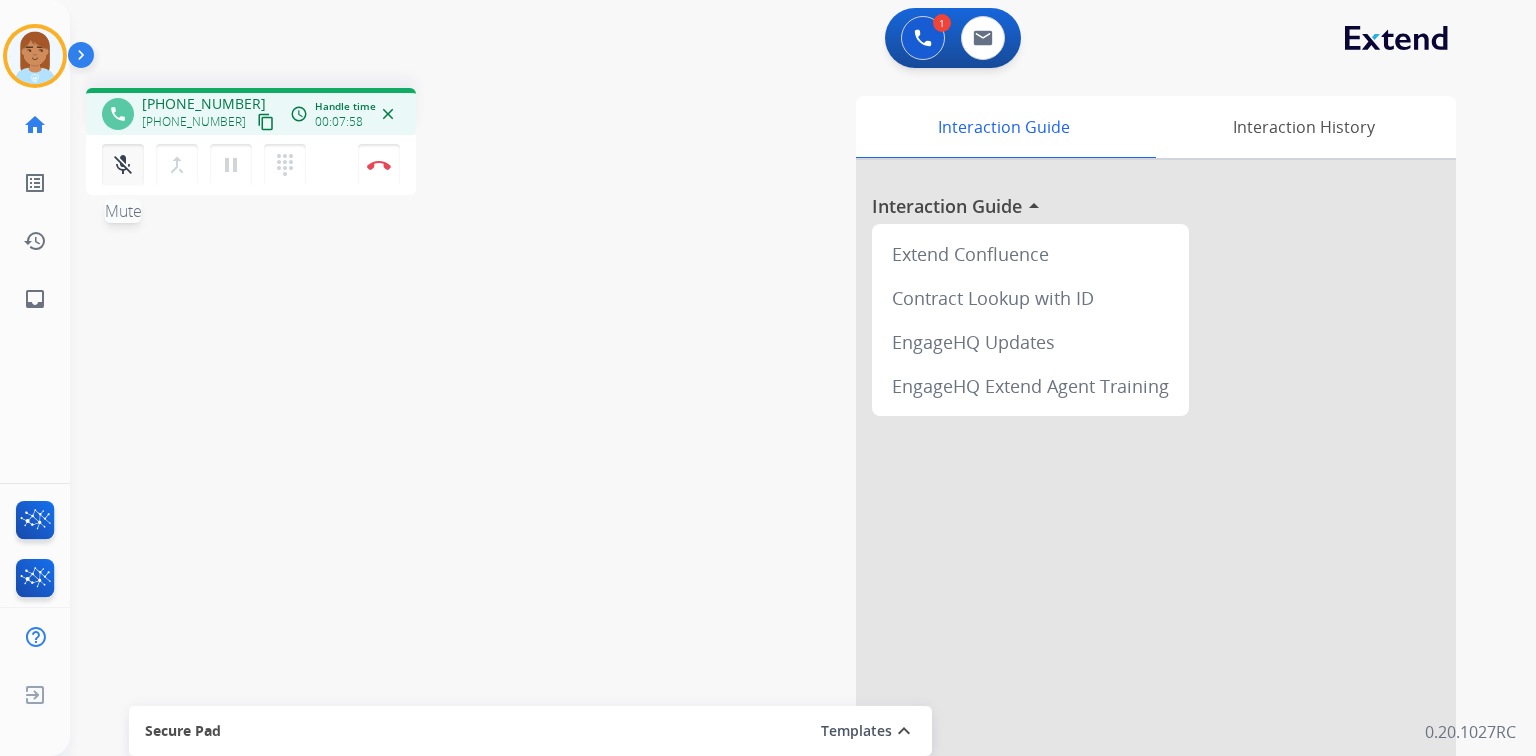 click on "mic_off" at bounding box center [123, 165] 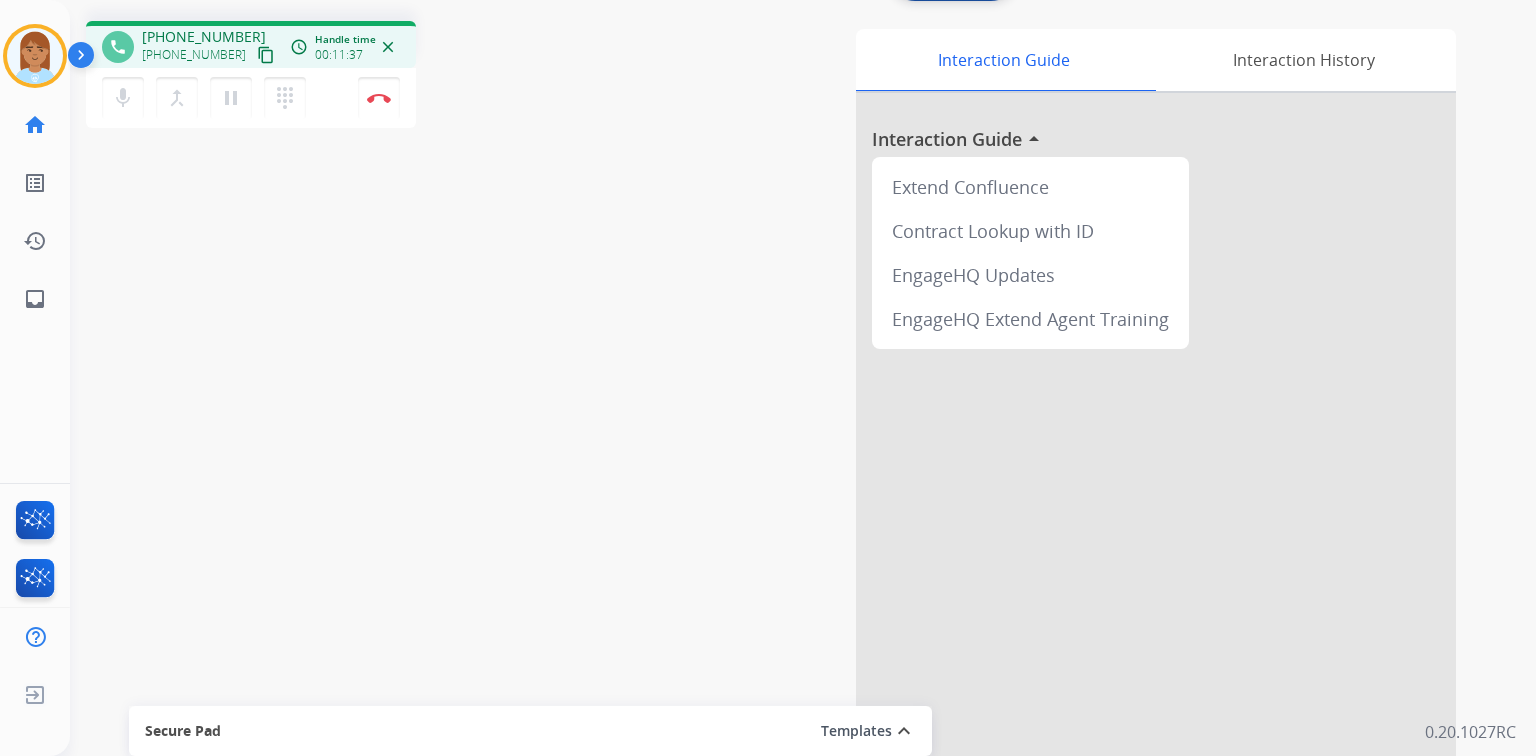 scroll, scrollTop: 0, scrollLeft: 0, axis: both 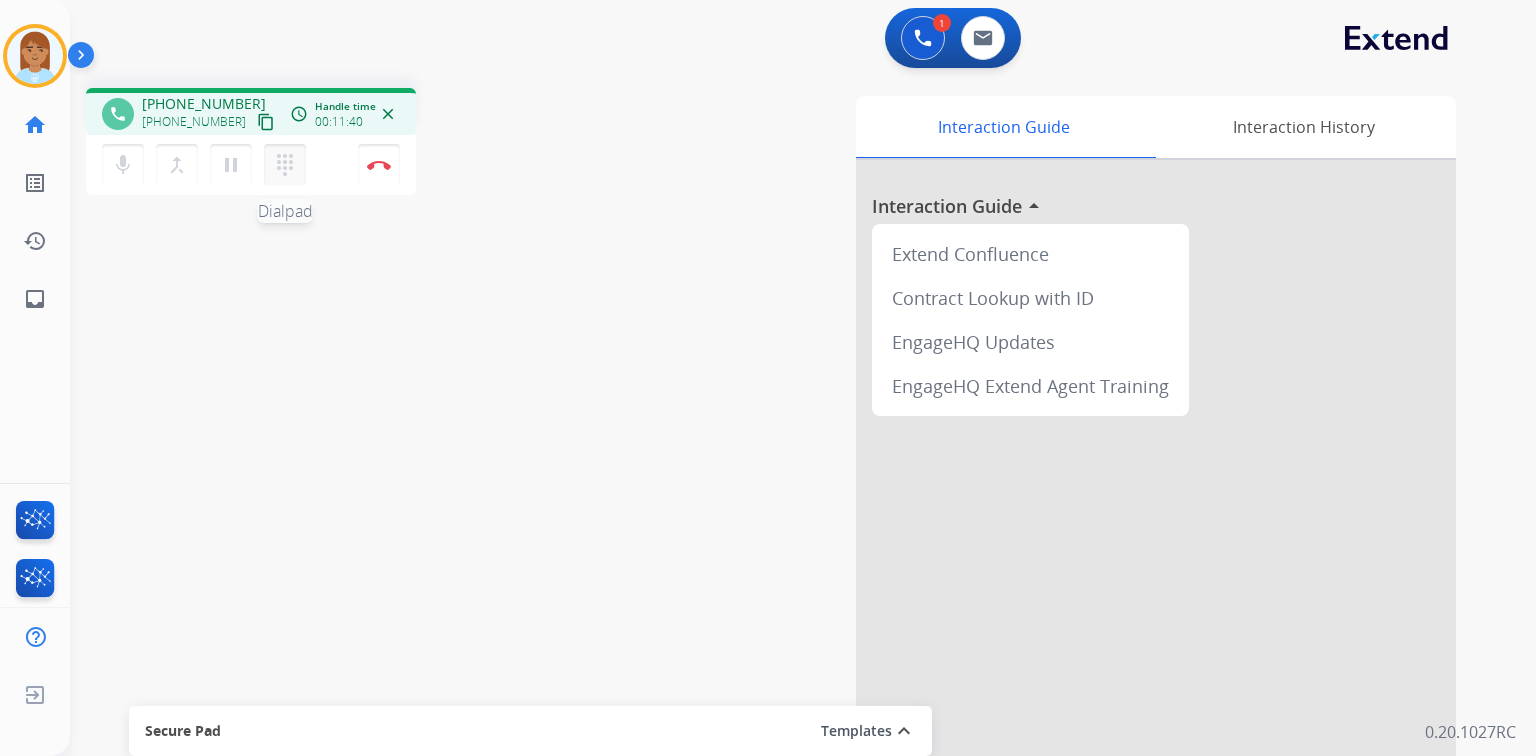 click on "dialpad Dialpad" at bounding box center (285, 165) 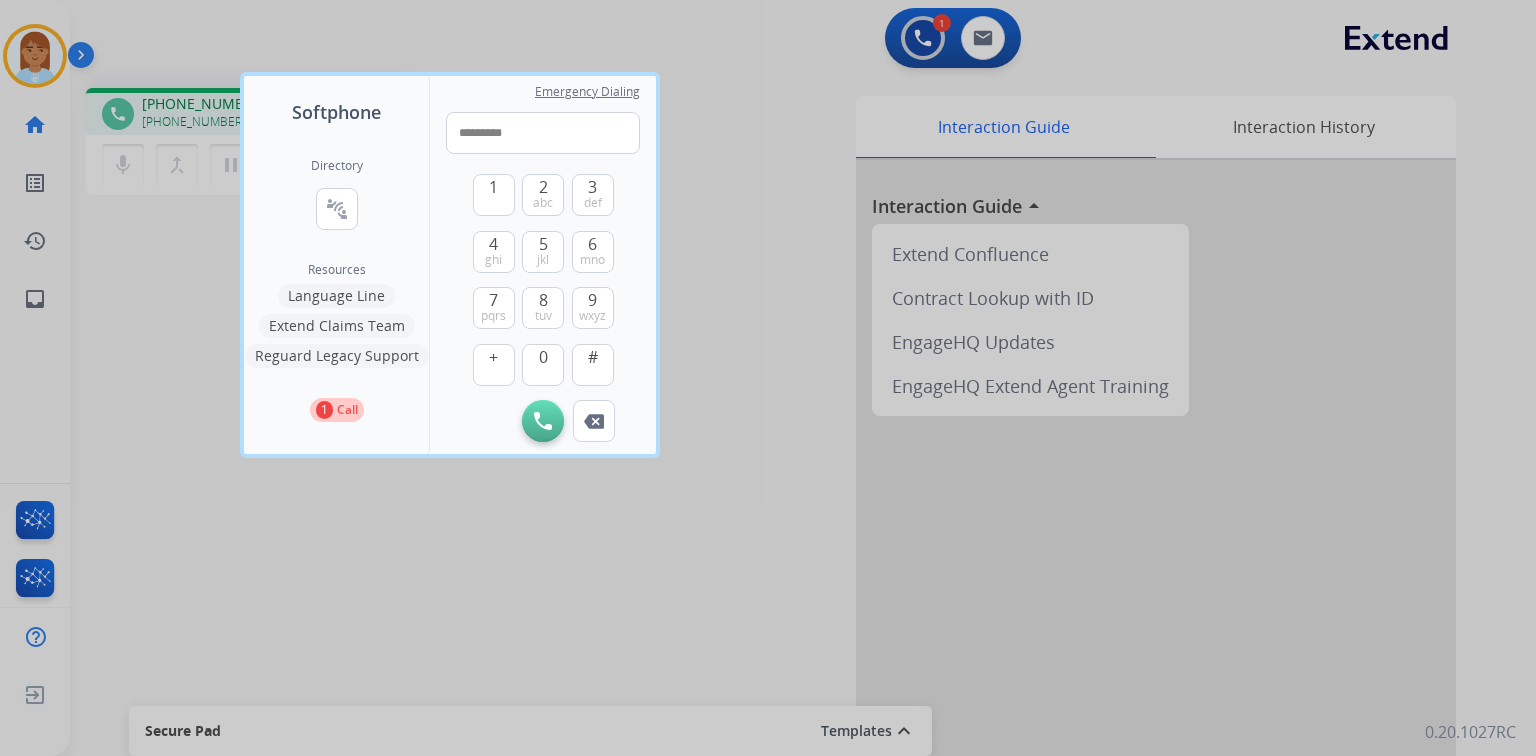type on "**********" 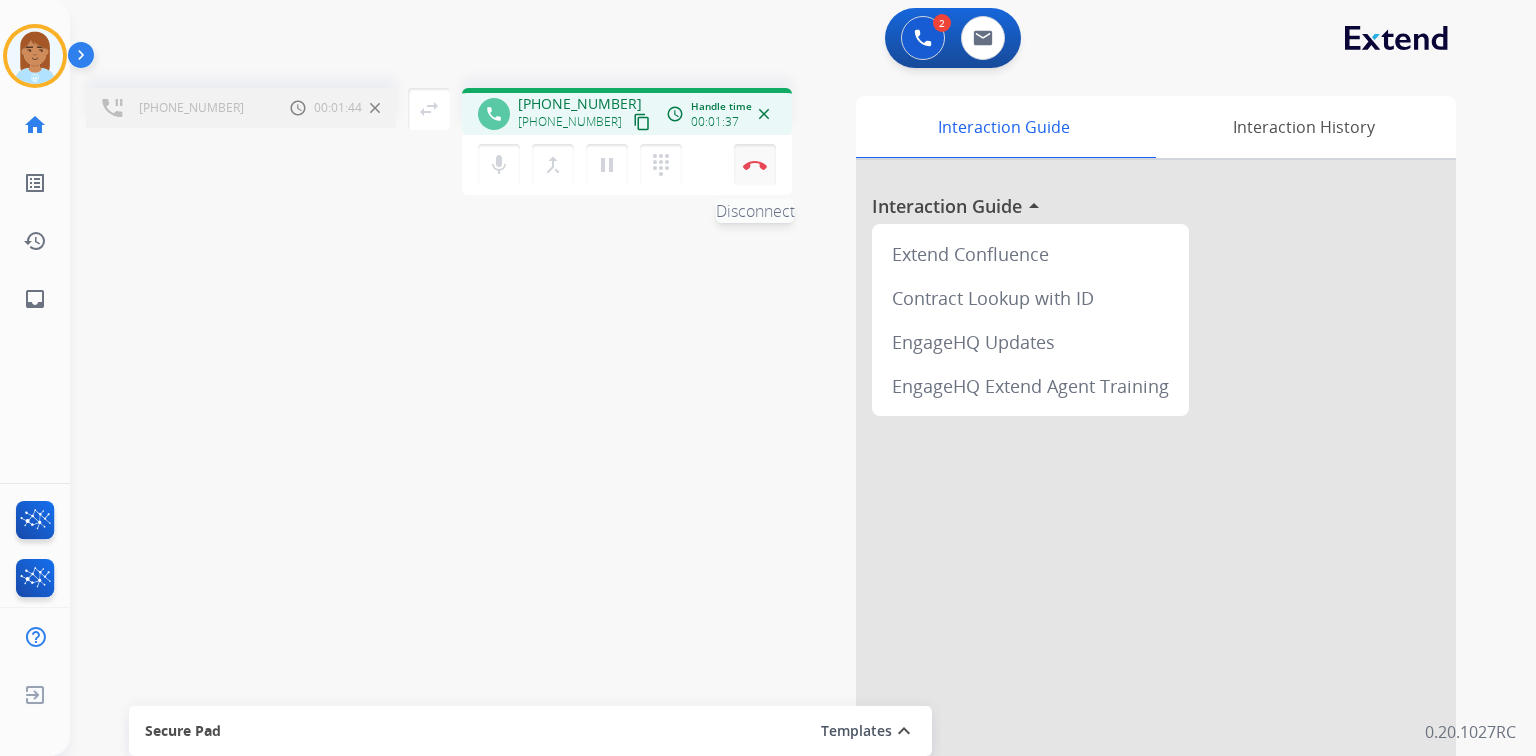 click on "Disconnect" at bounding box center (755, 165) 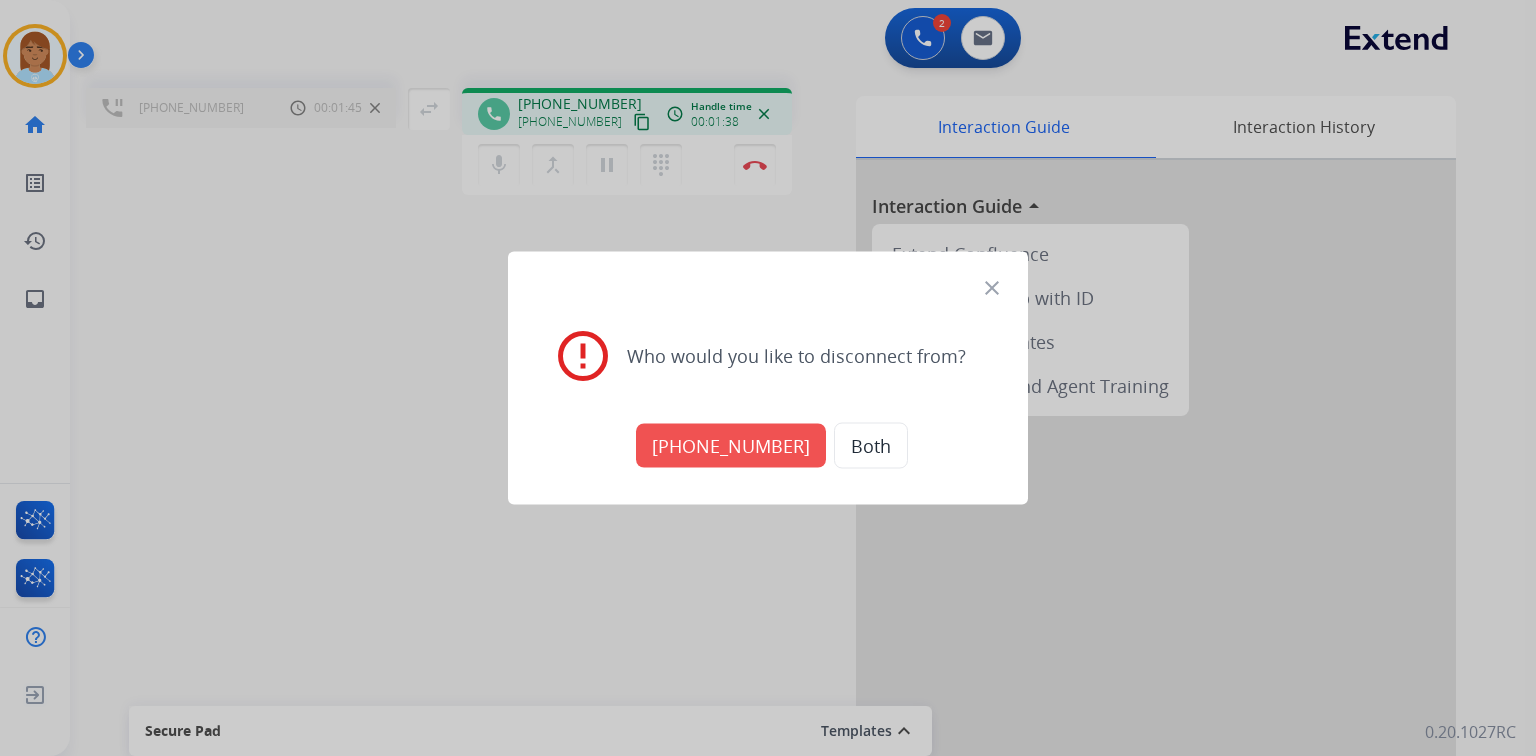 click on "[PHONE_NUMBER]" at bounding box center [731, 446] 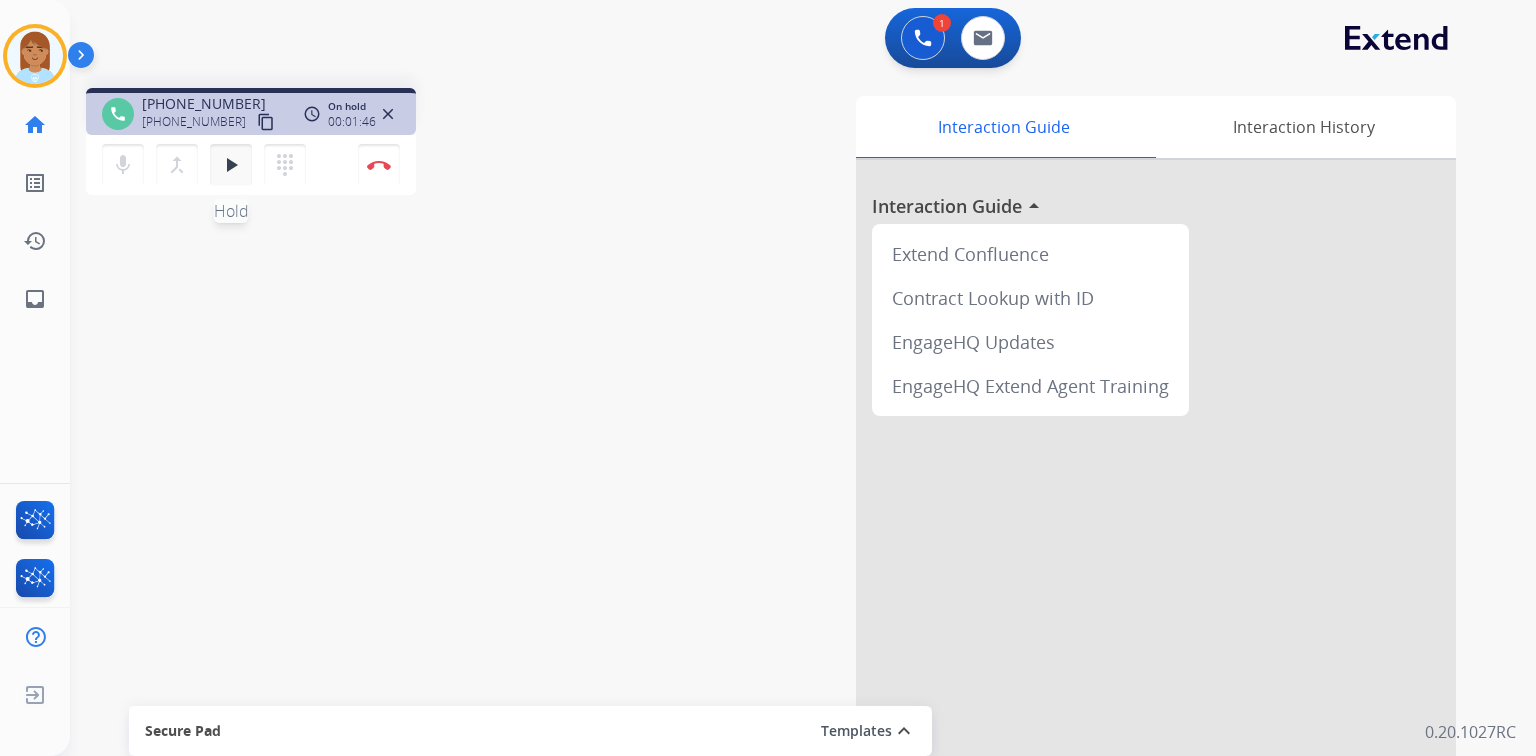 click on "play_arrow" at bounding box center (231, 165) 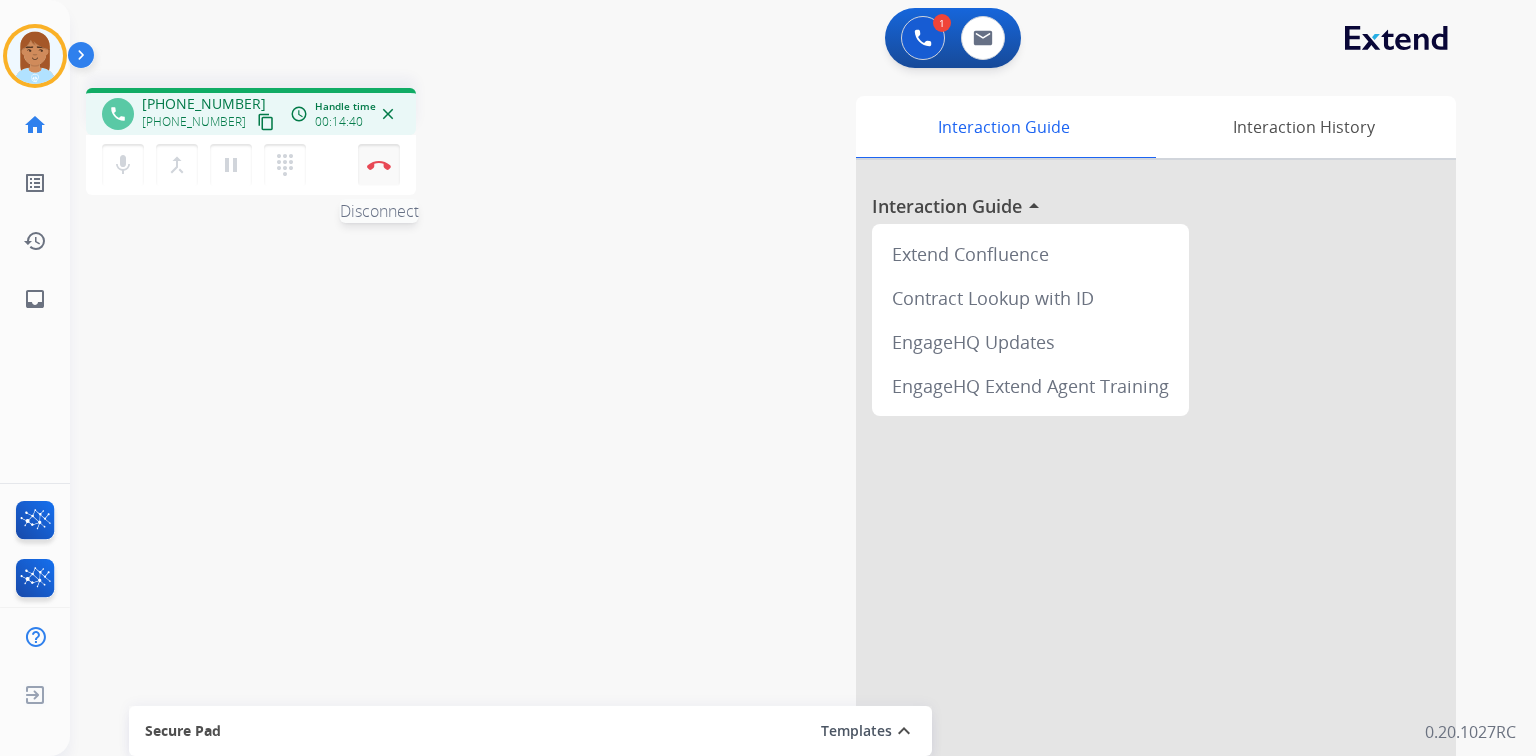 click at bounding box center [379, 165] 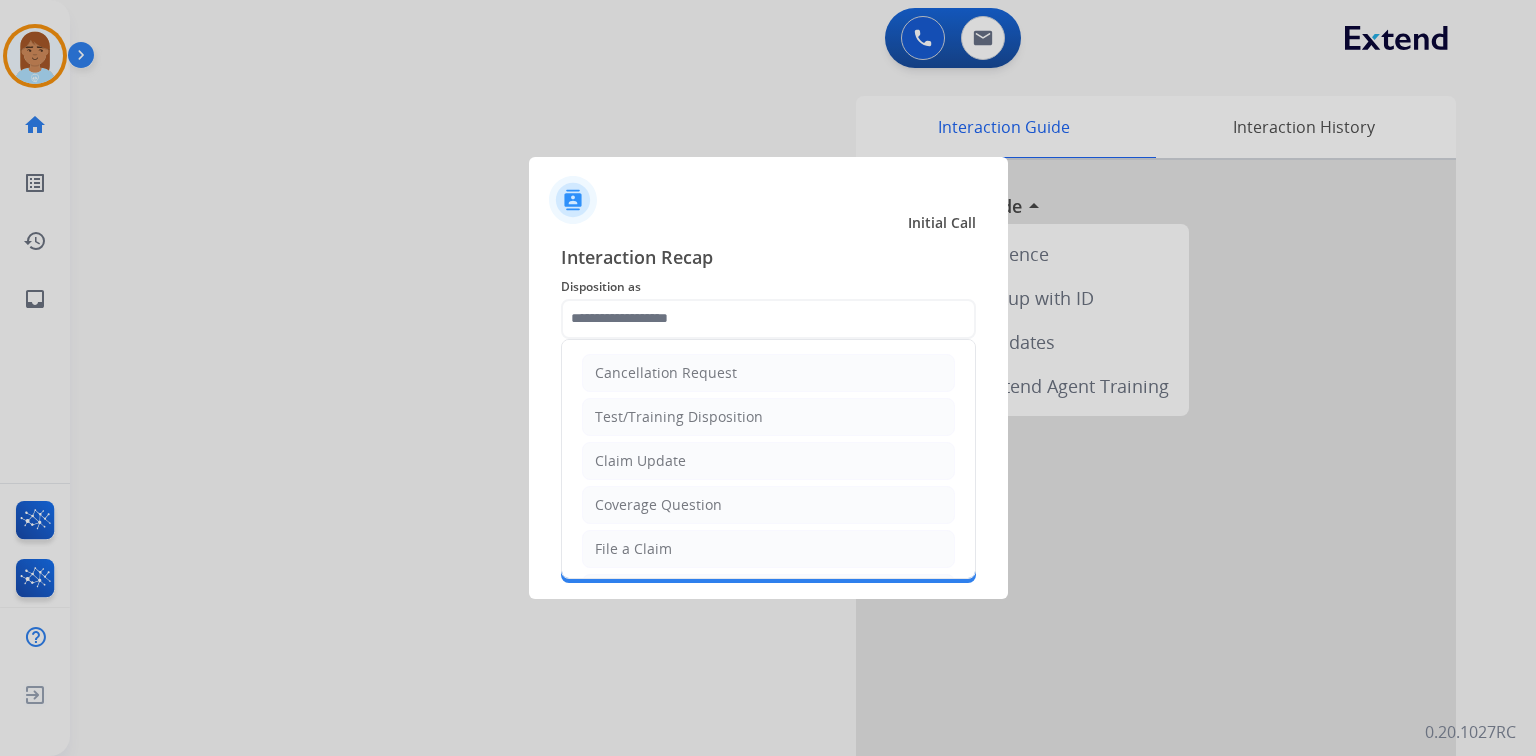 click 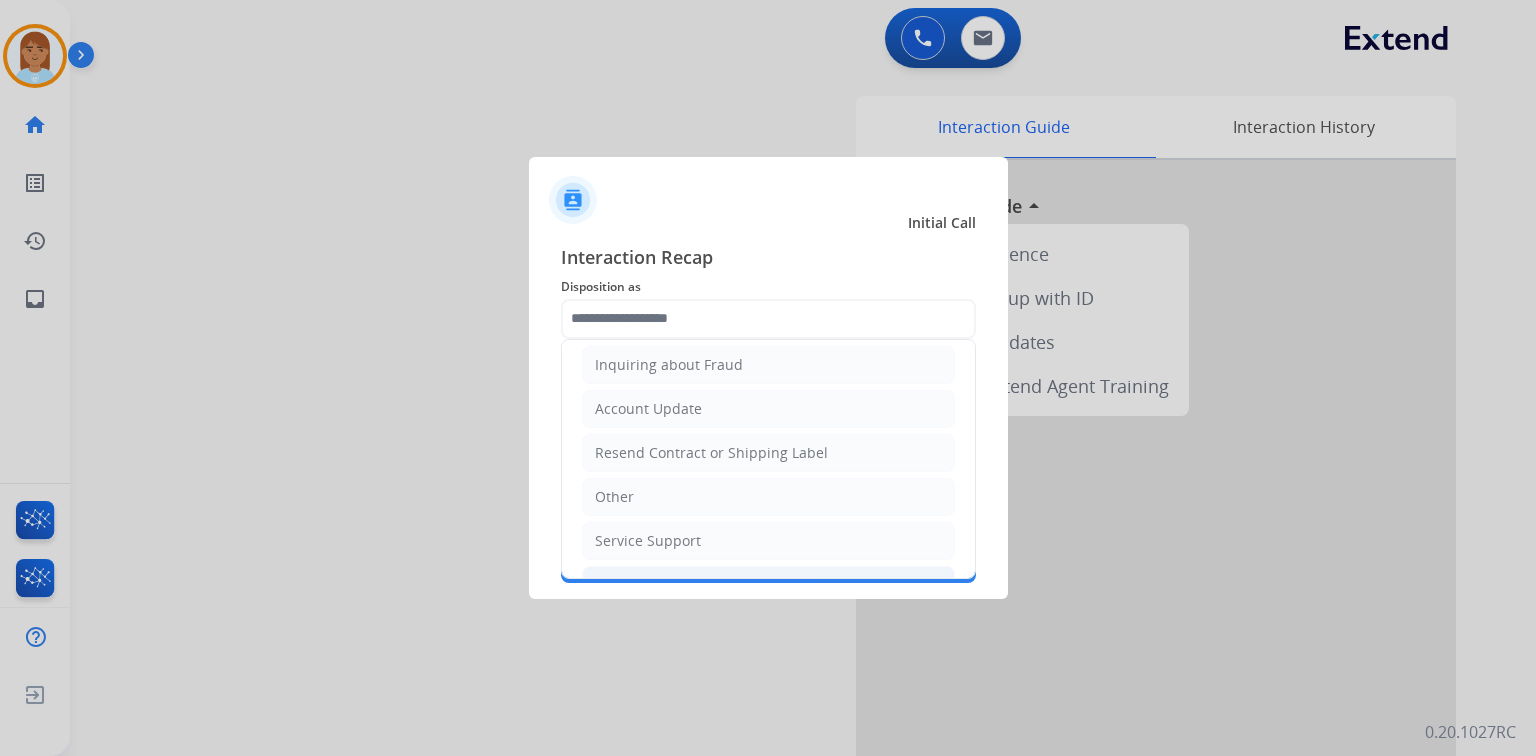 scroll, scrollTop: 394, scrollLeft: 0, axis: vertical 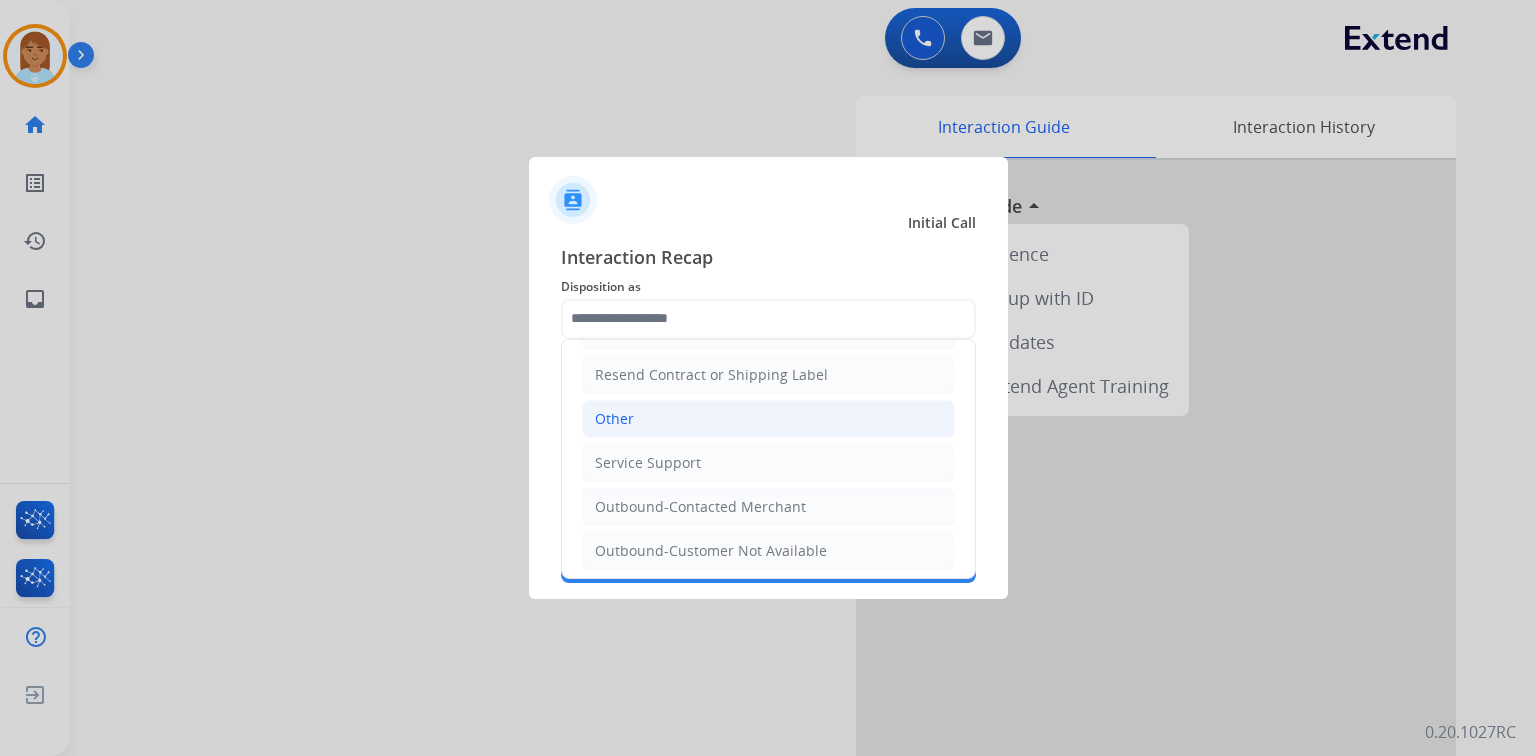 click on "Other" 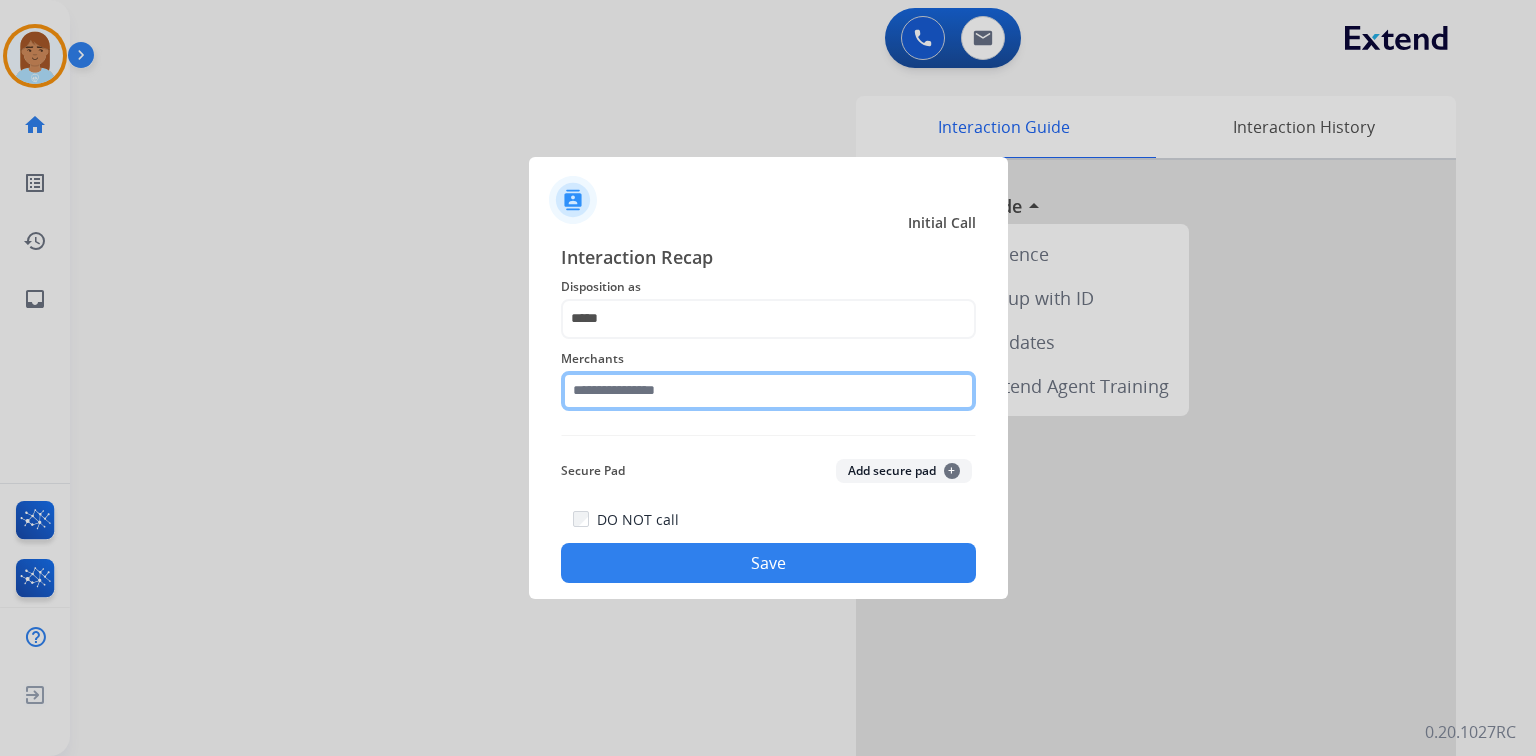 click 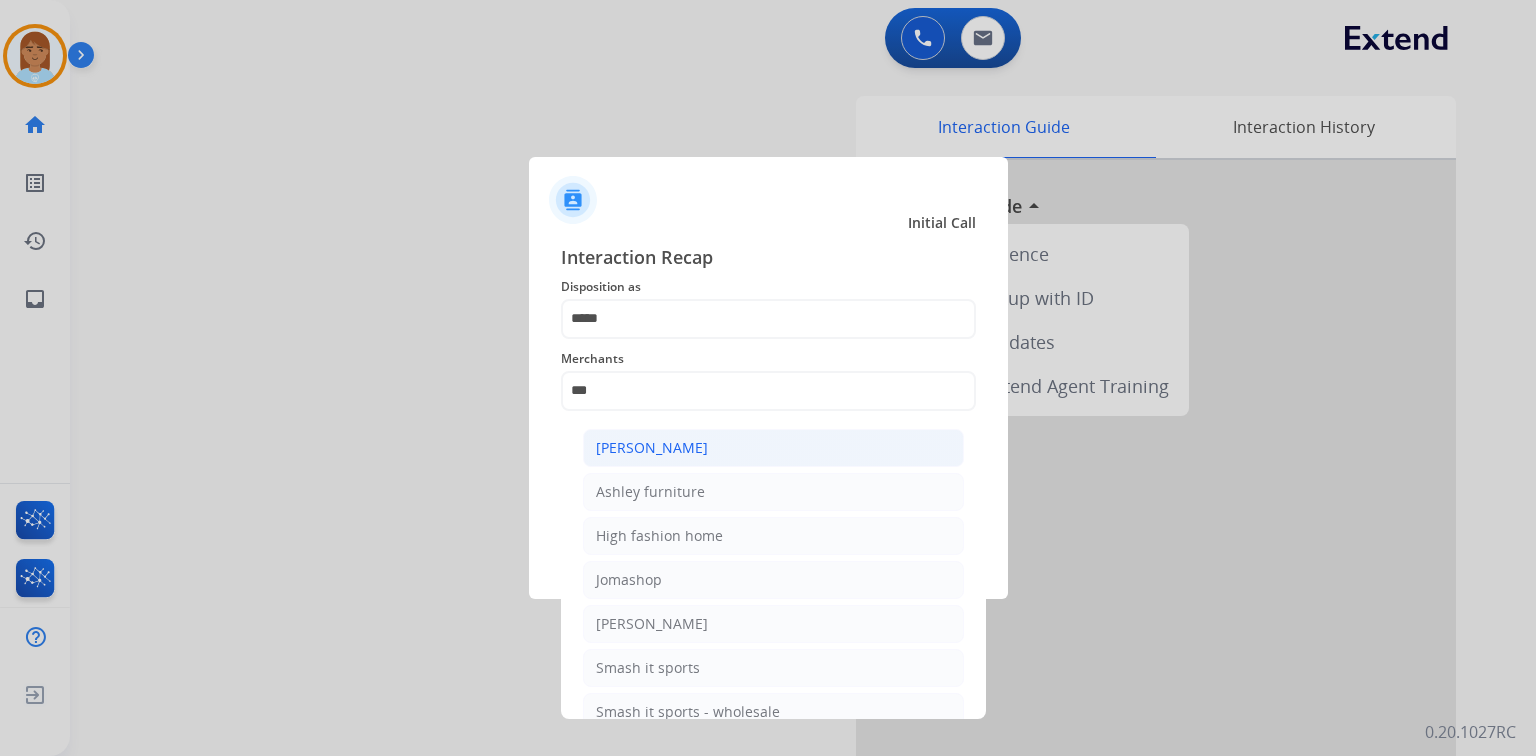 click on "[PERSON_NAME]" 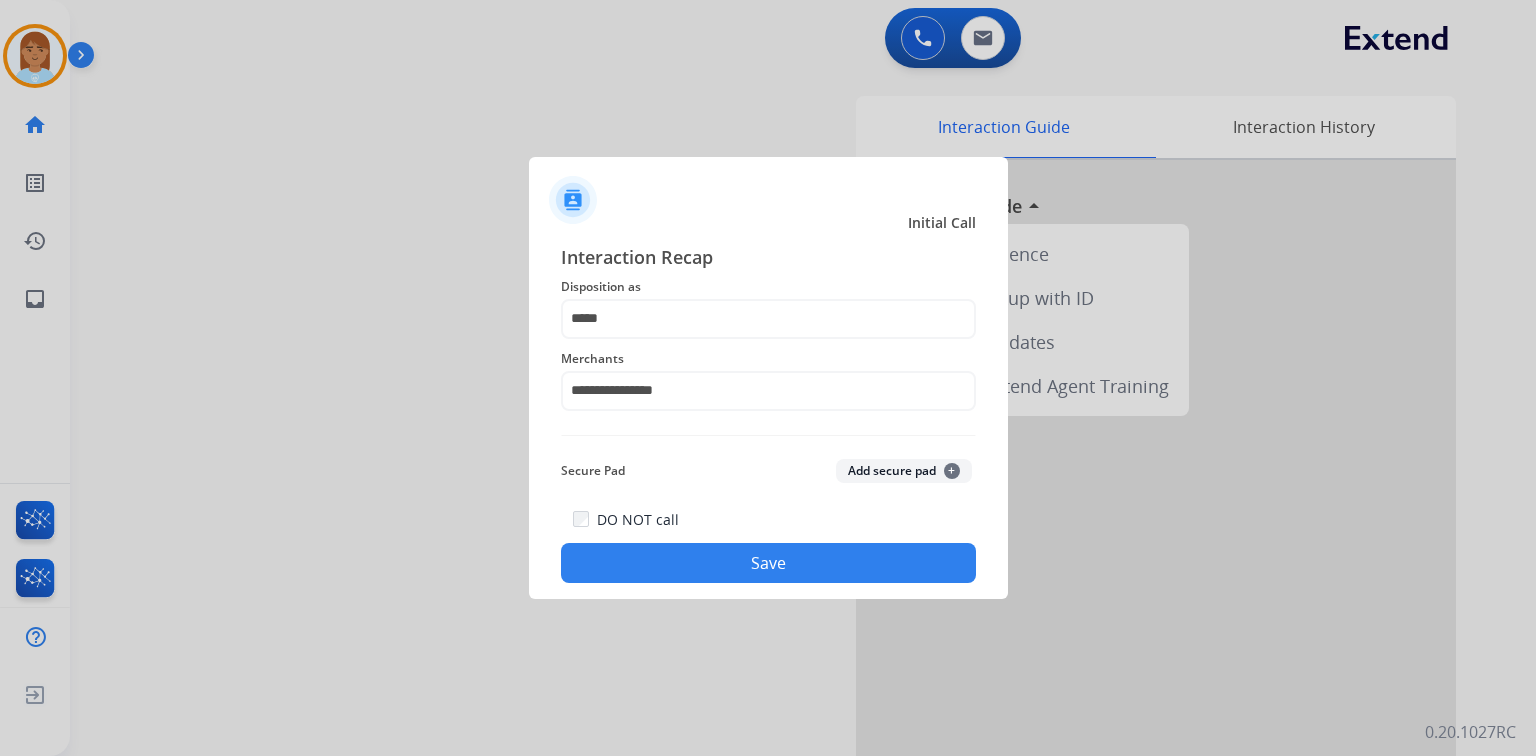 click on "Save" 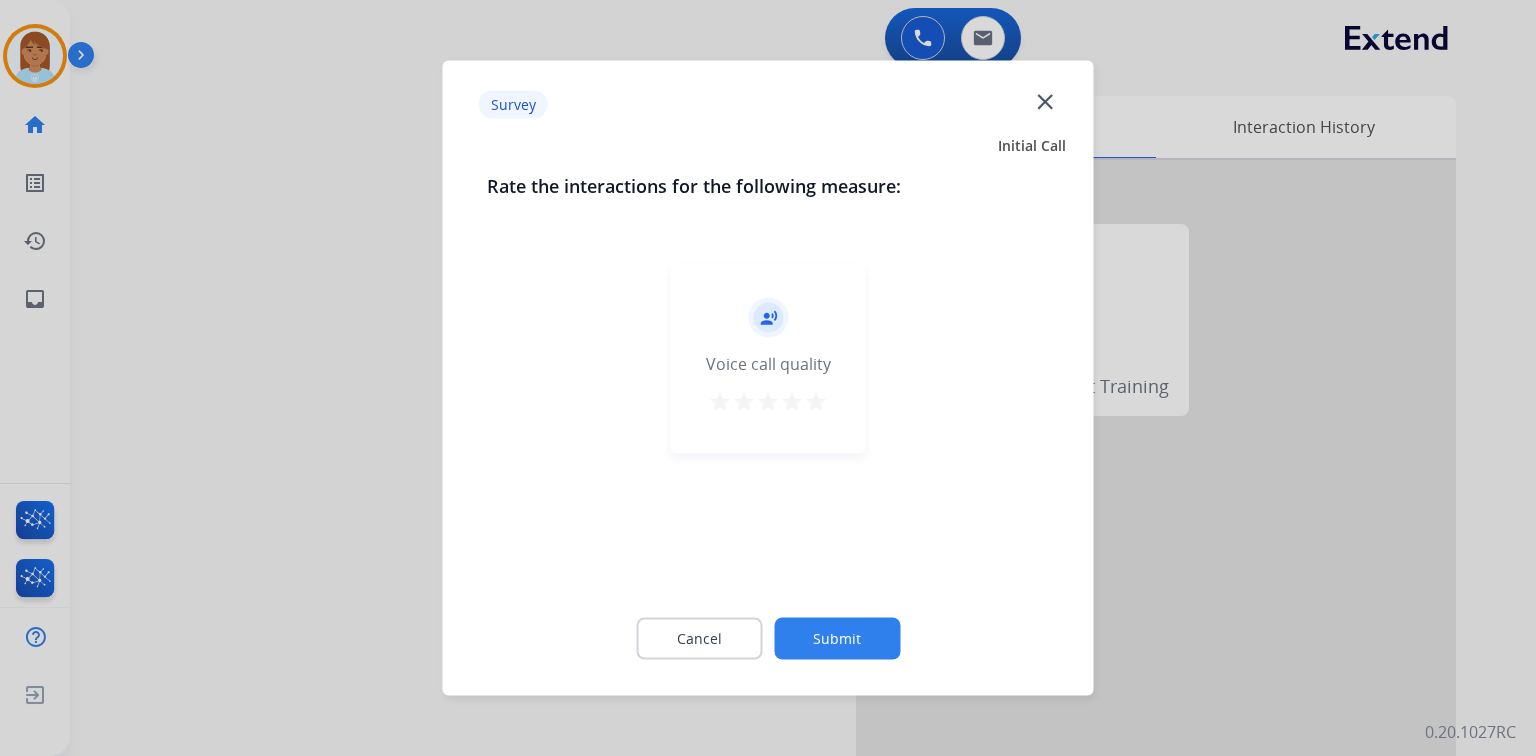 click on "star" at bounding box center [792, 402] 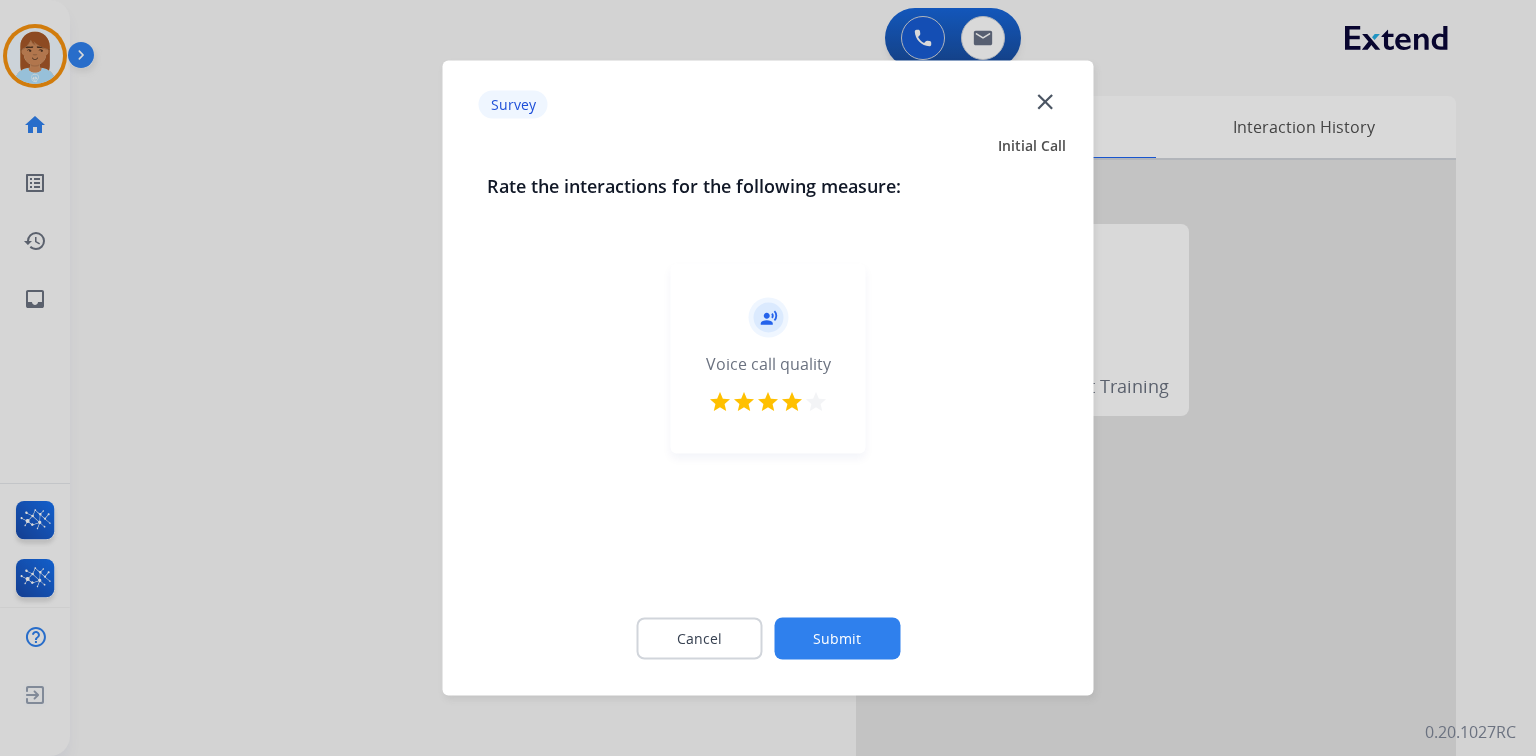 click on "star" at bounding box center (816, 402) 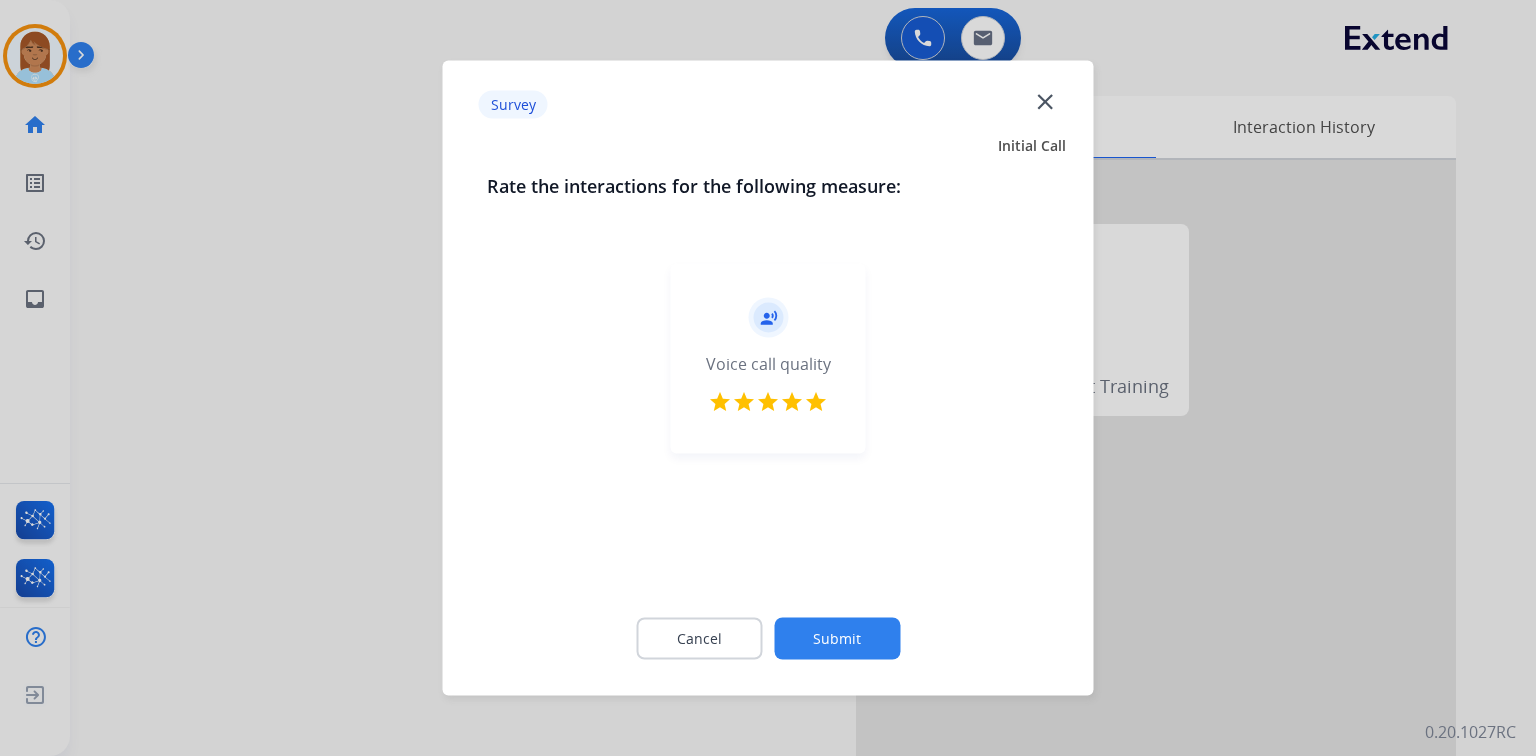 click on "Cancel Submit" 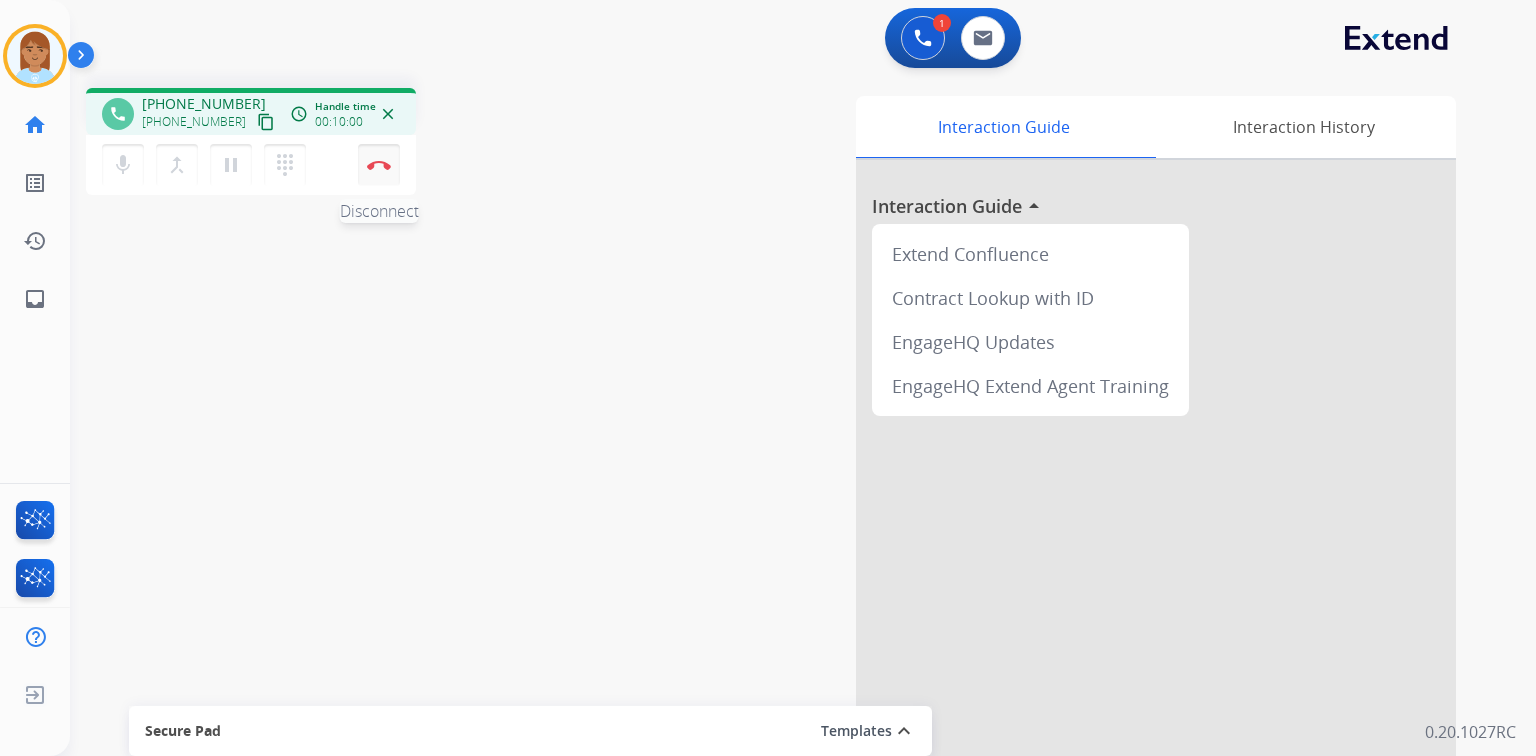 click on "Disconnect" at bounding box center [379, 165] 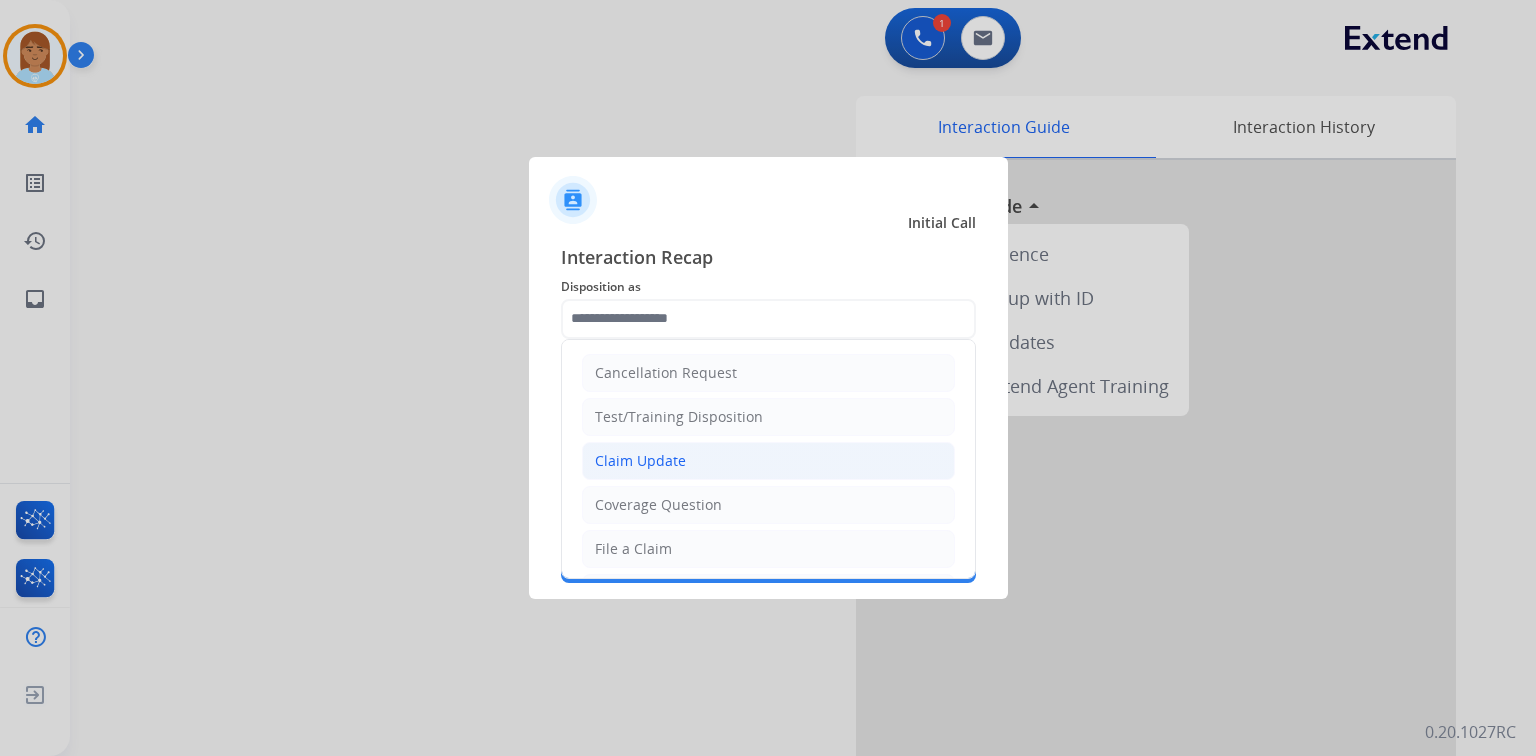 click on "Claim Update" 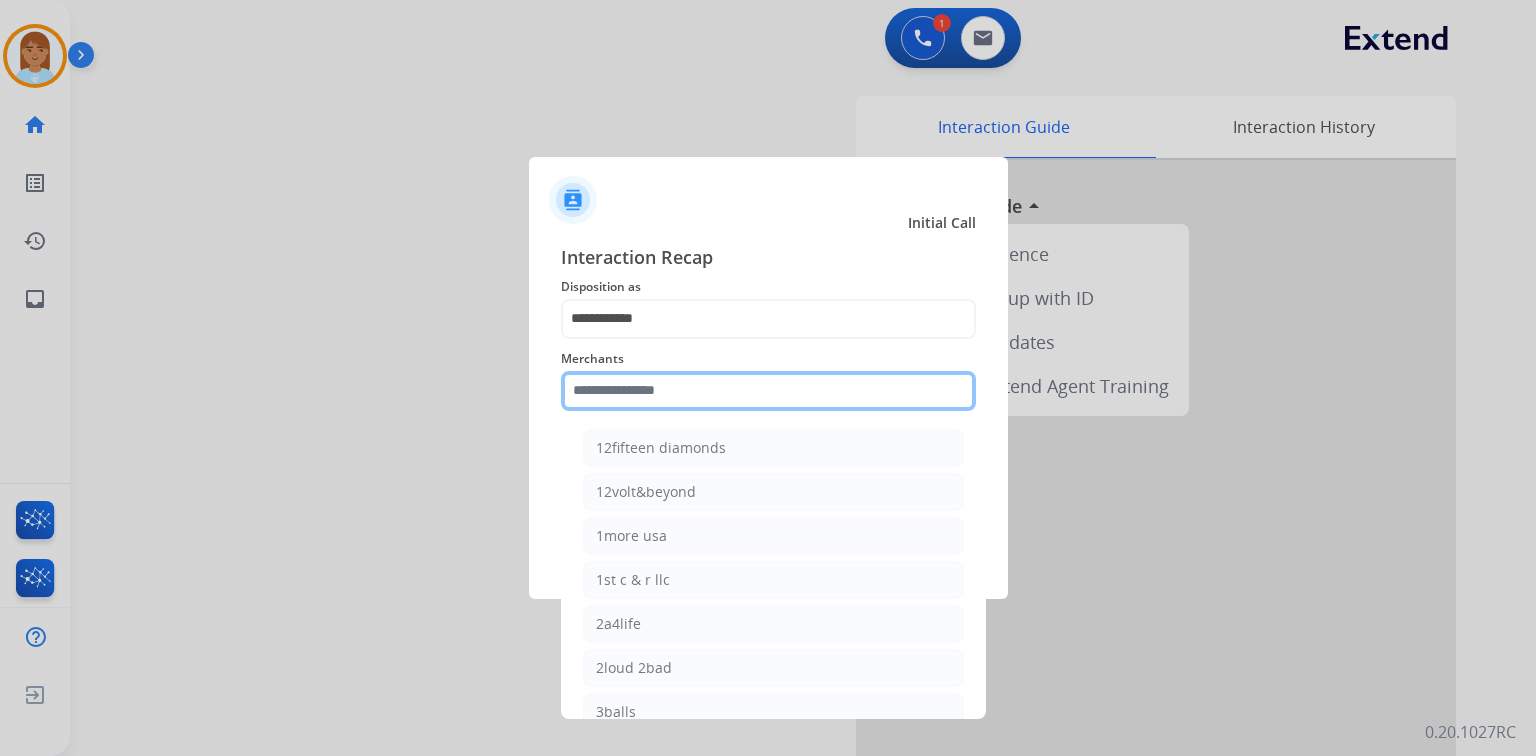 click 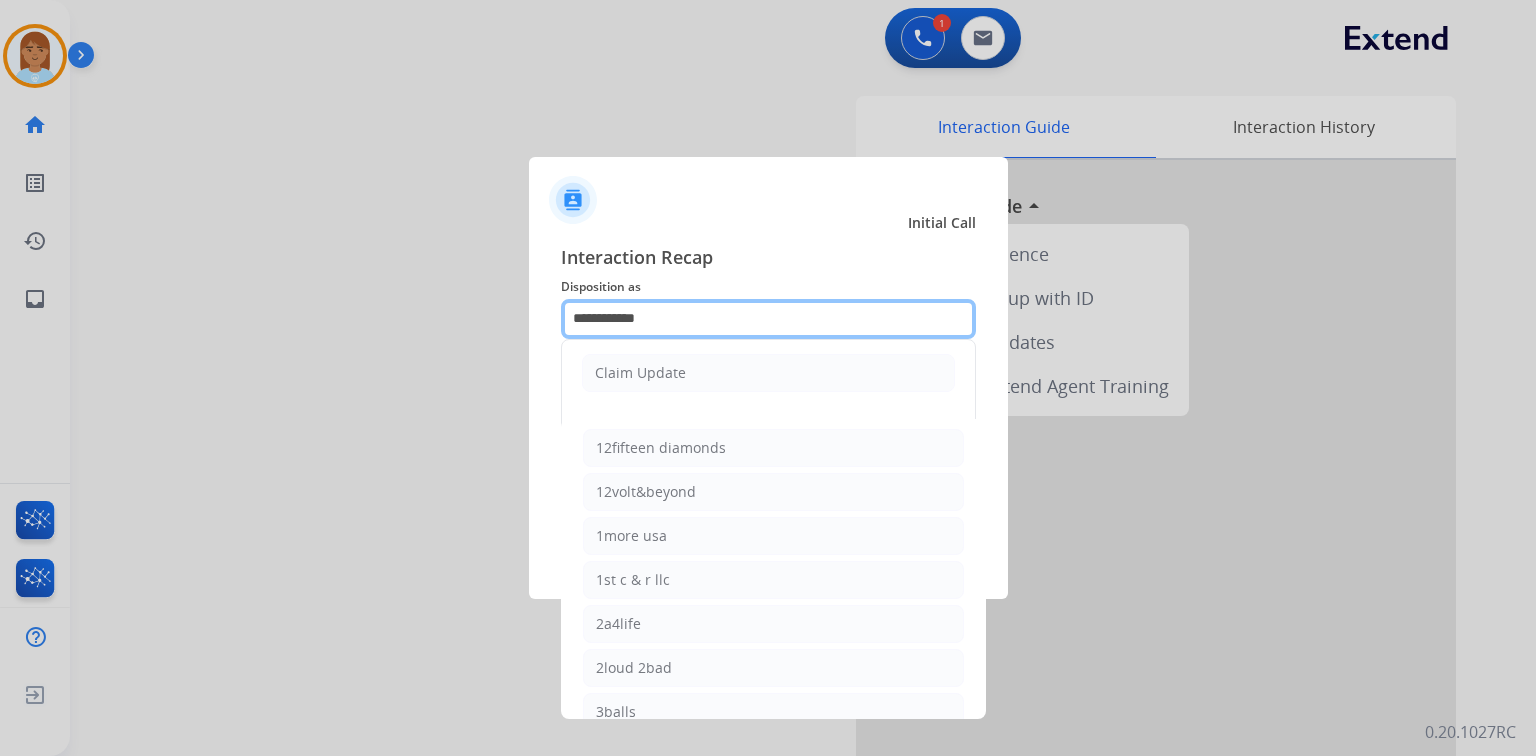drag, startPoint x: 704, startPoint y: 326, endPoint x: 0, endPoint y: 365, distance: 705.0794 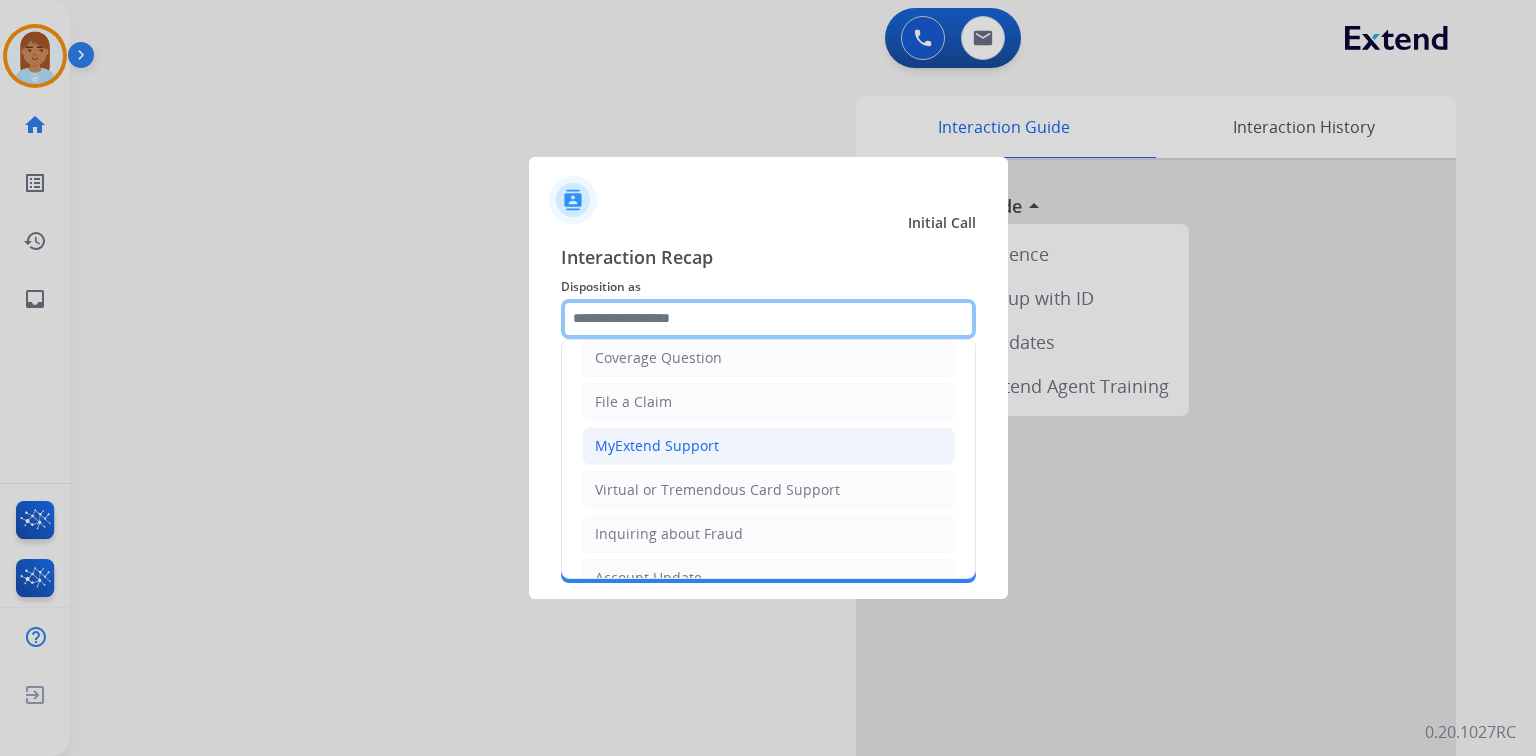 scroll, scrollTop: 0, scrollLeft: 0, axis: both 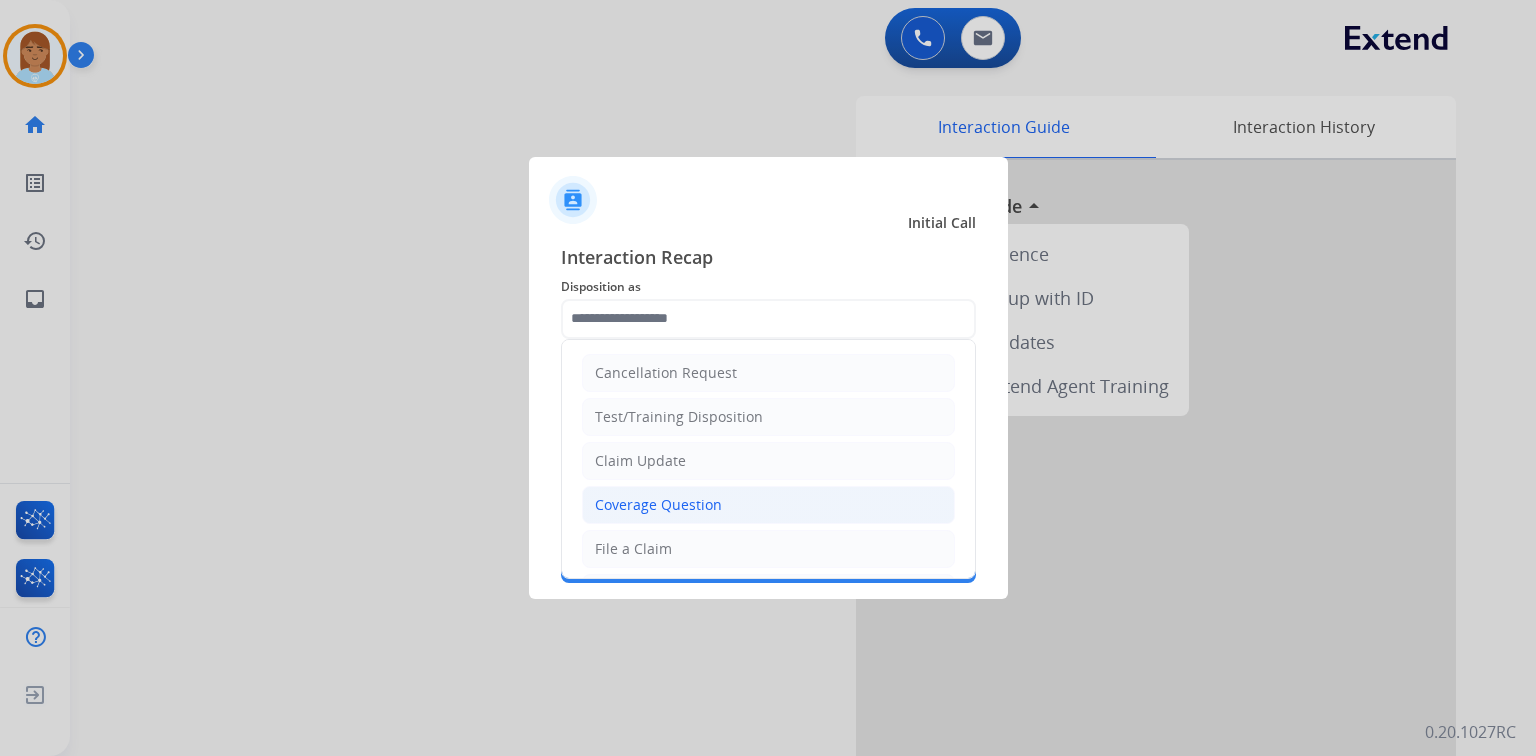 click on "Coverage Question" 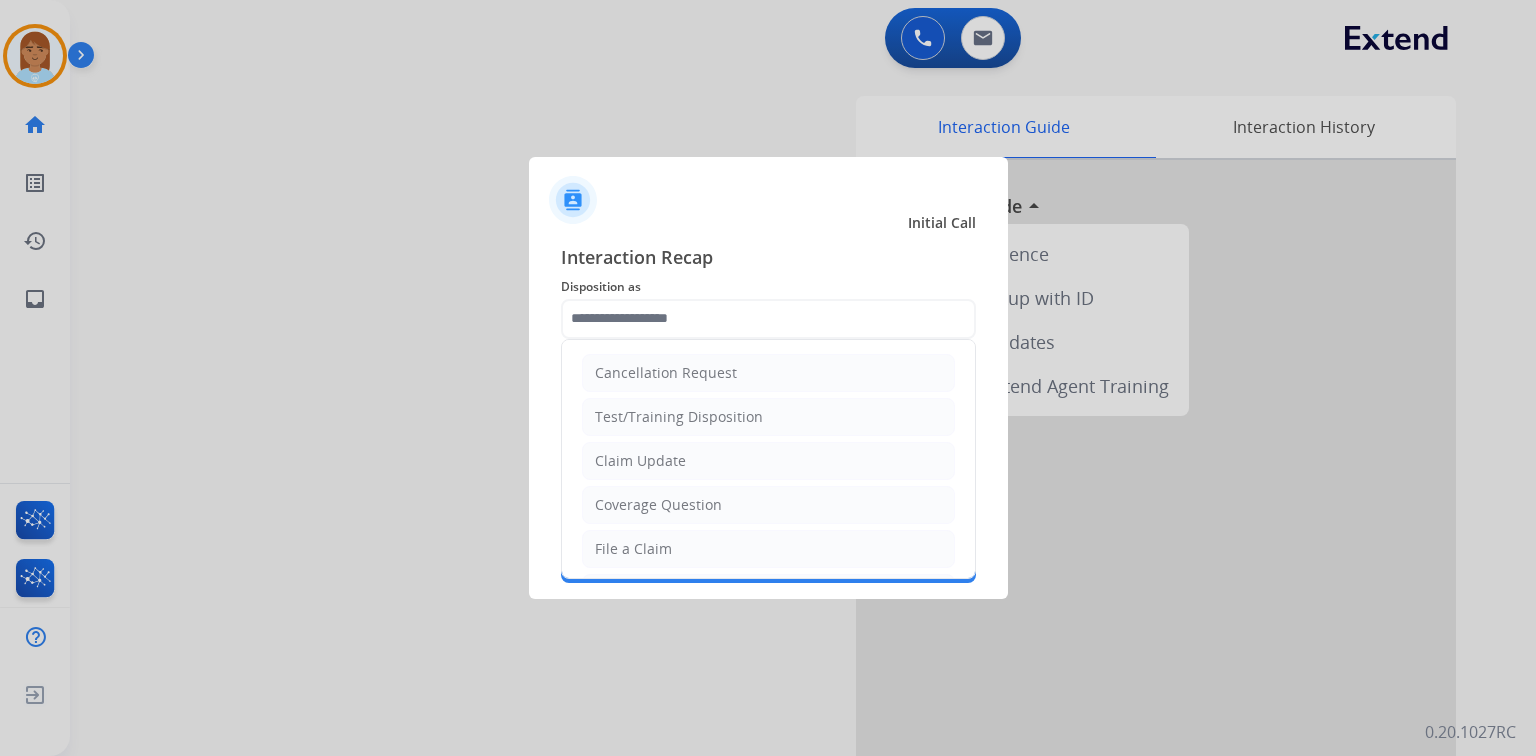 type on "**********" 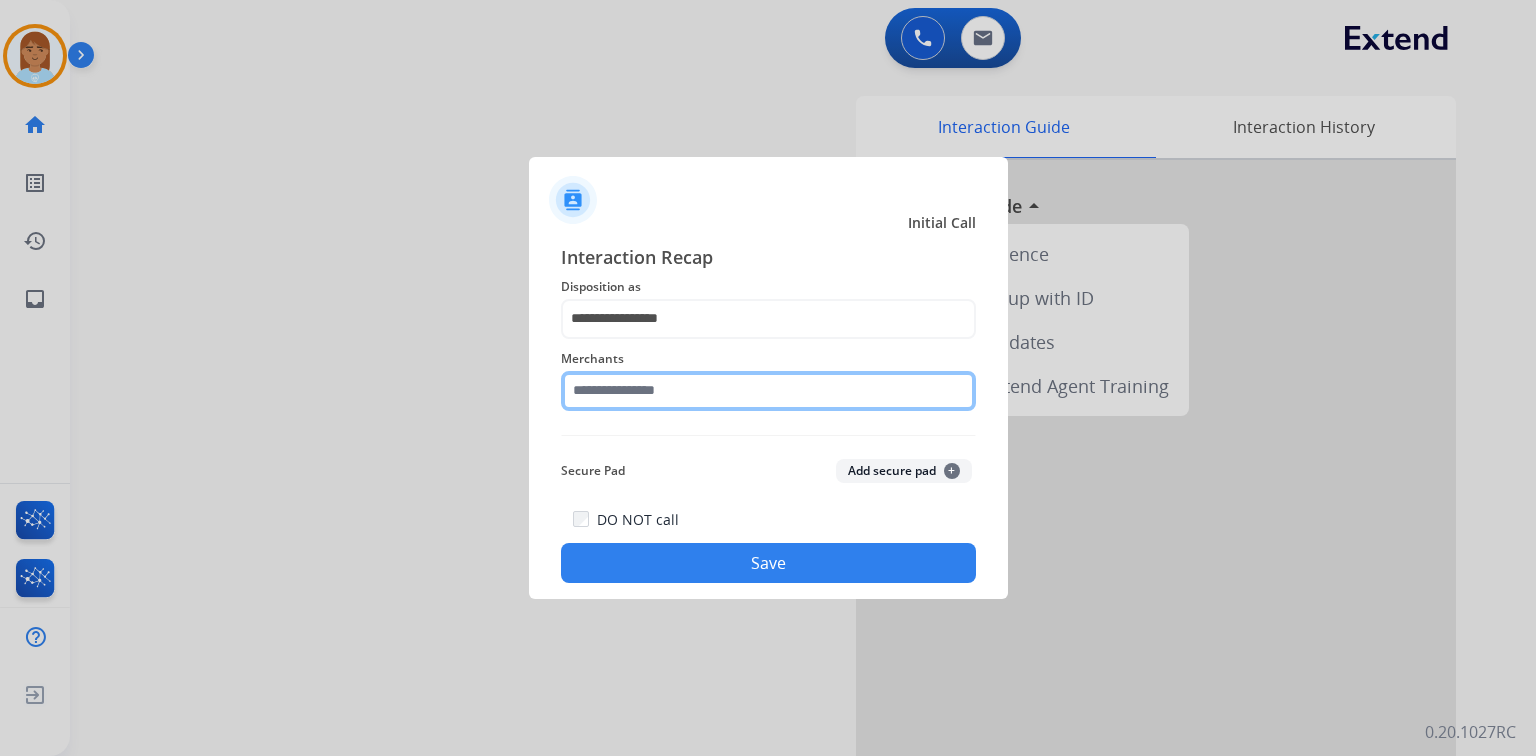 click 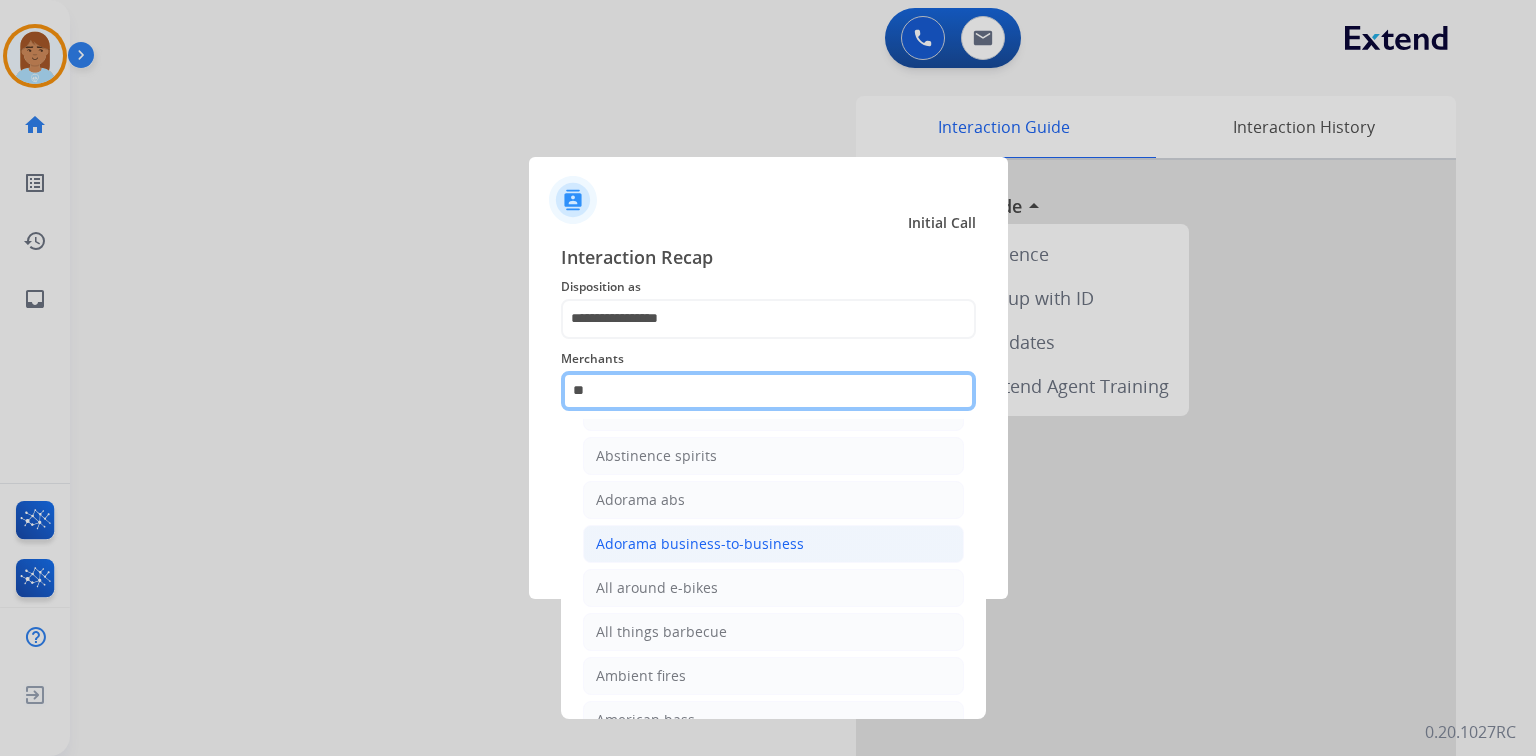 scroll, scrollTop: 0, scrollLeft: 0, axis: both 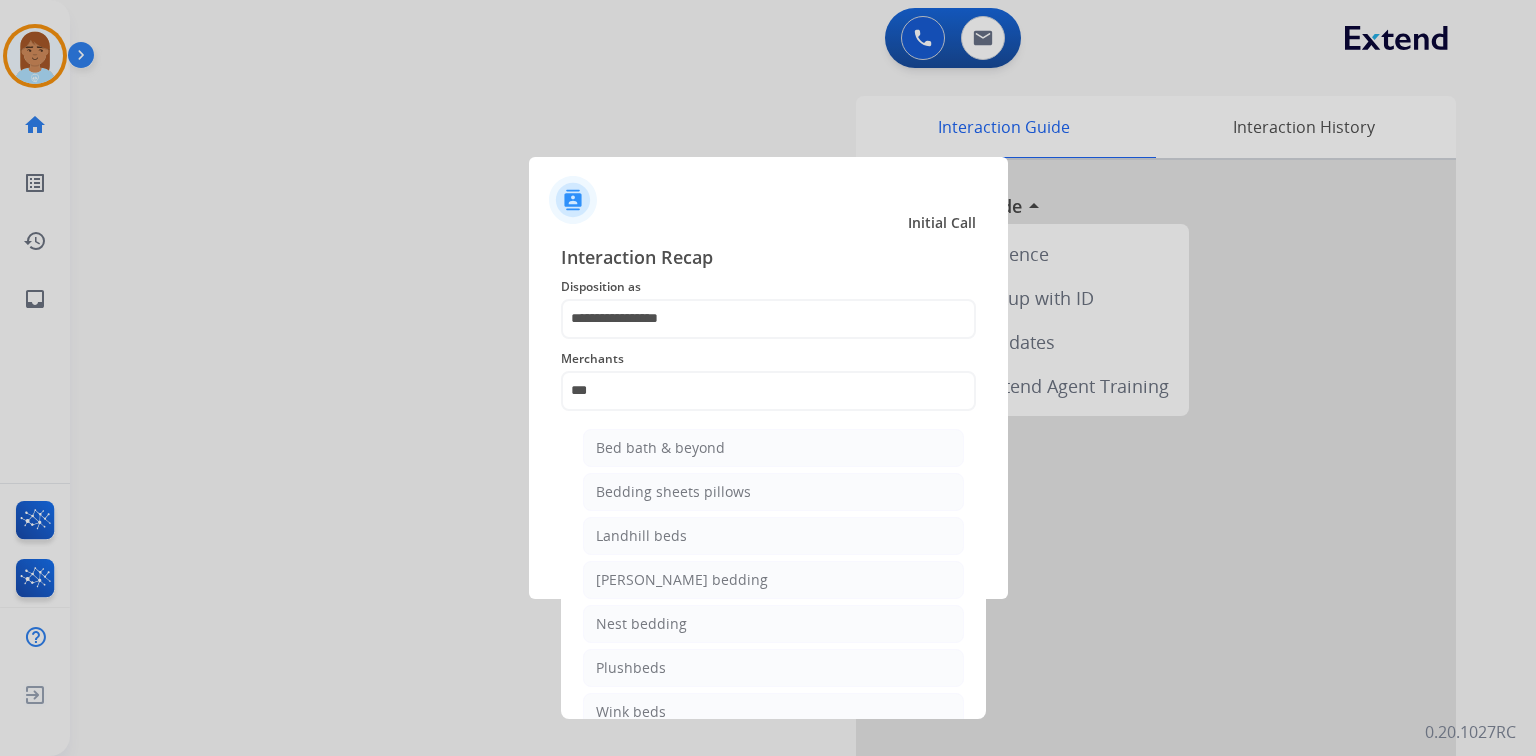 click on "Bed bath & beyond" 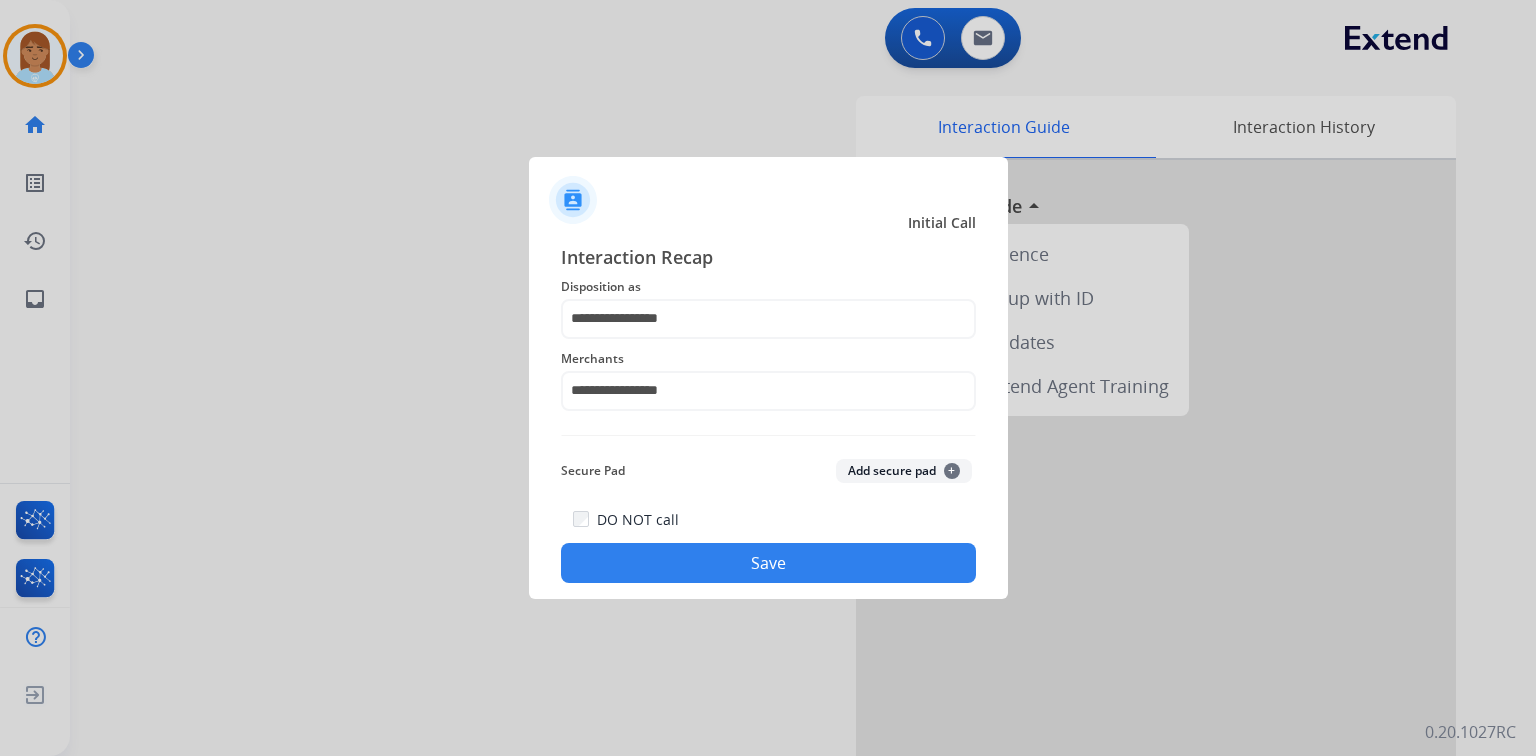 click on "Save" 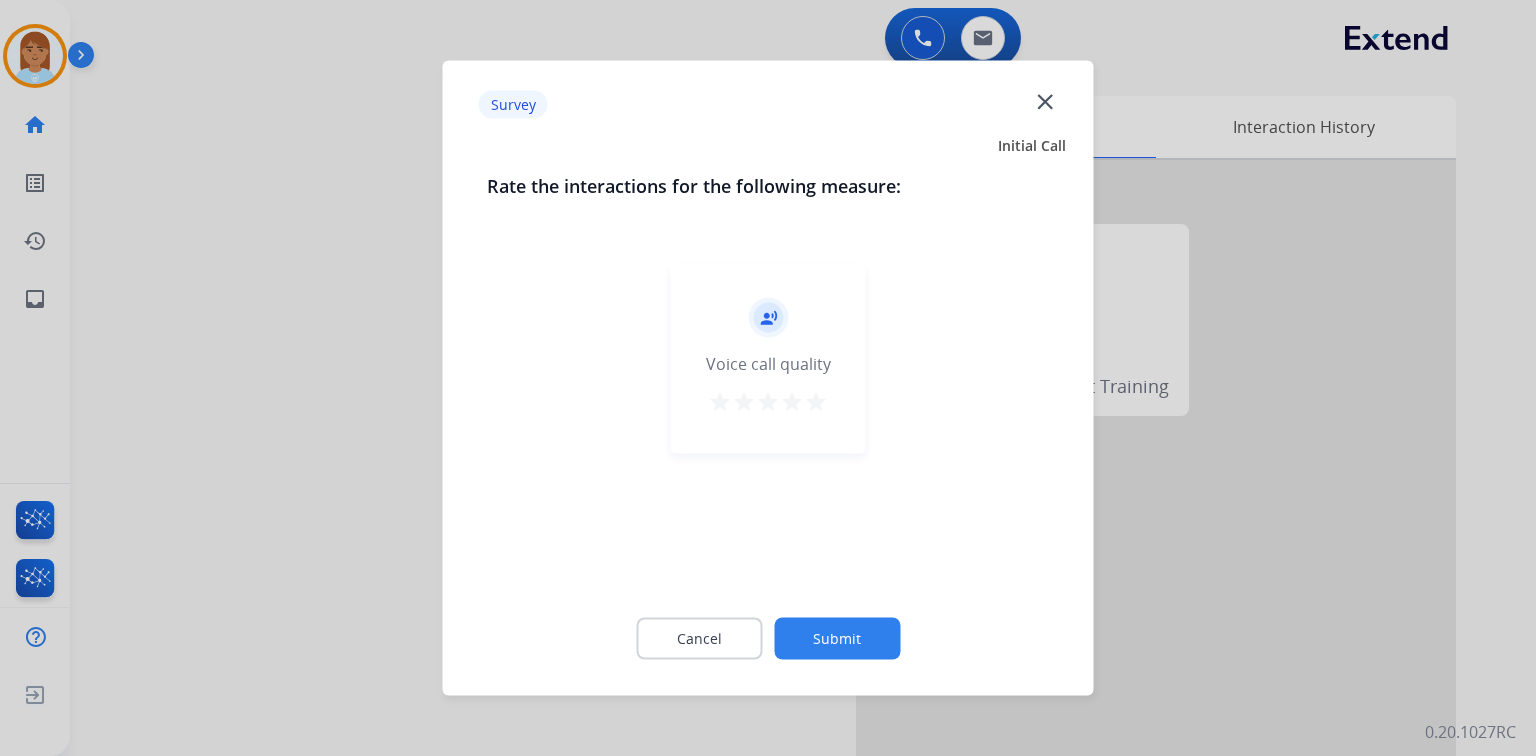 click 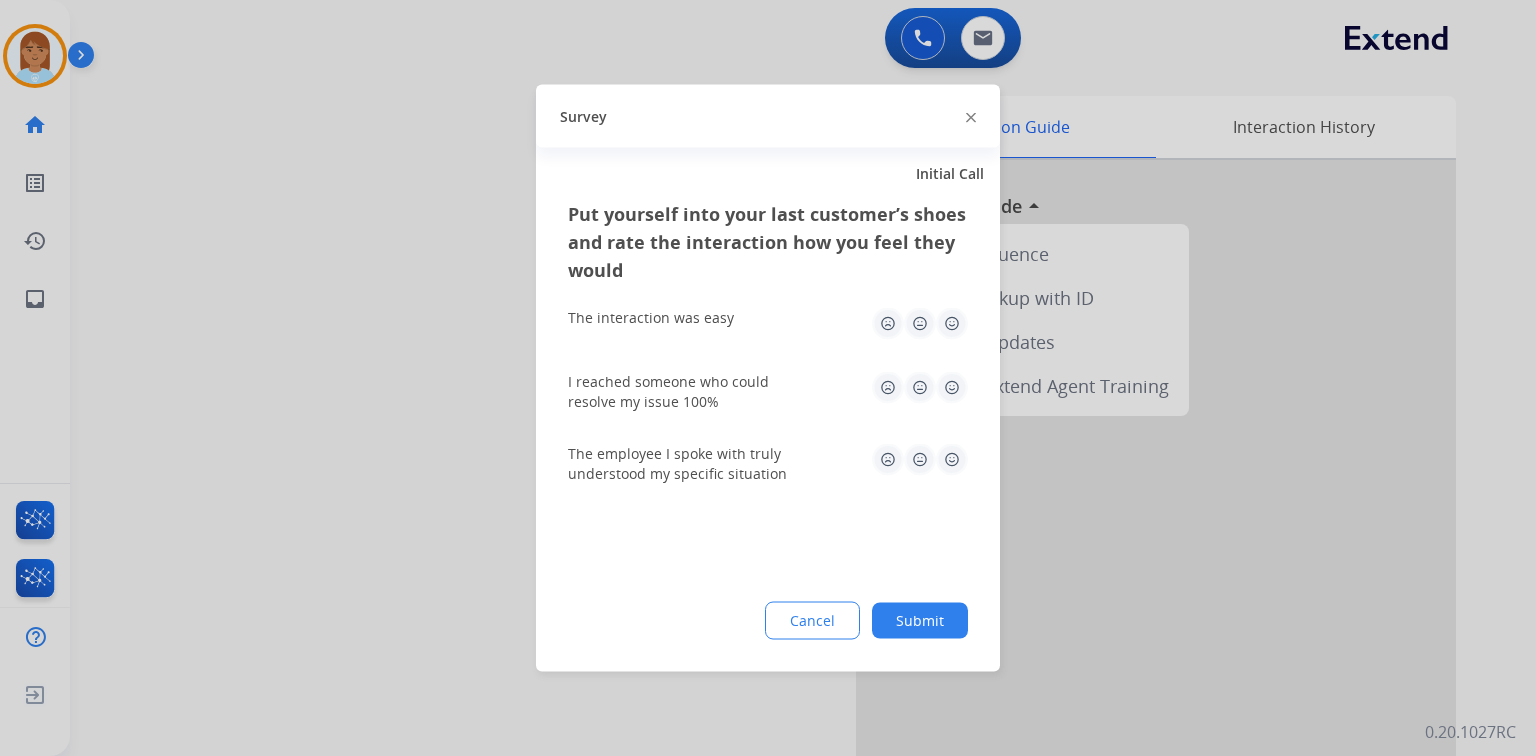 click 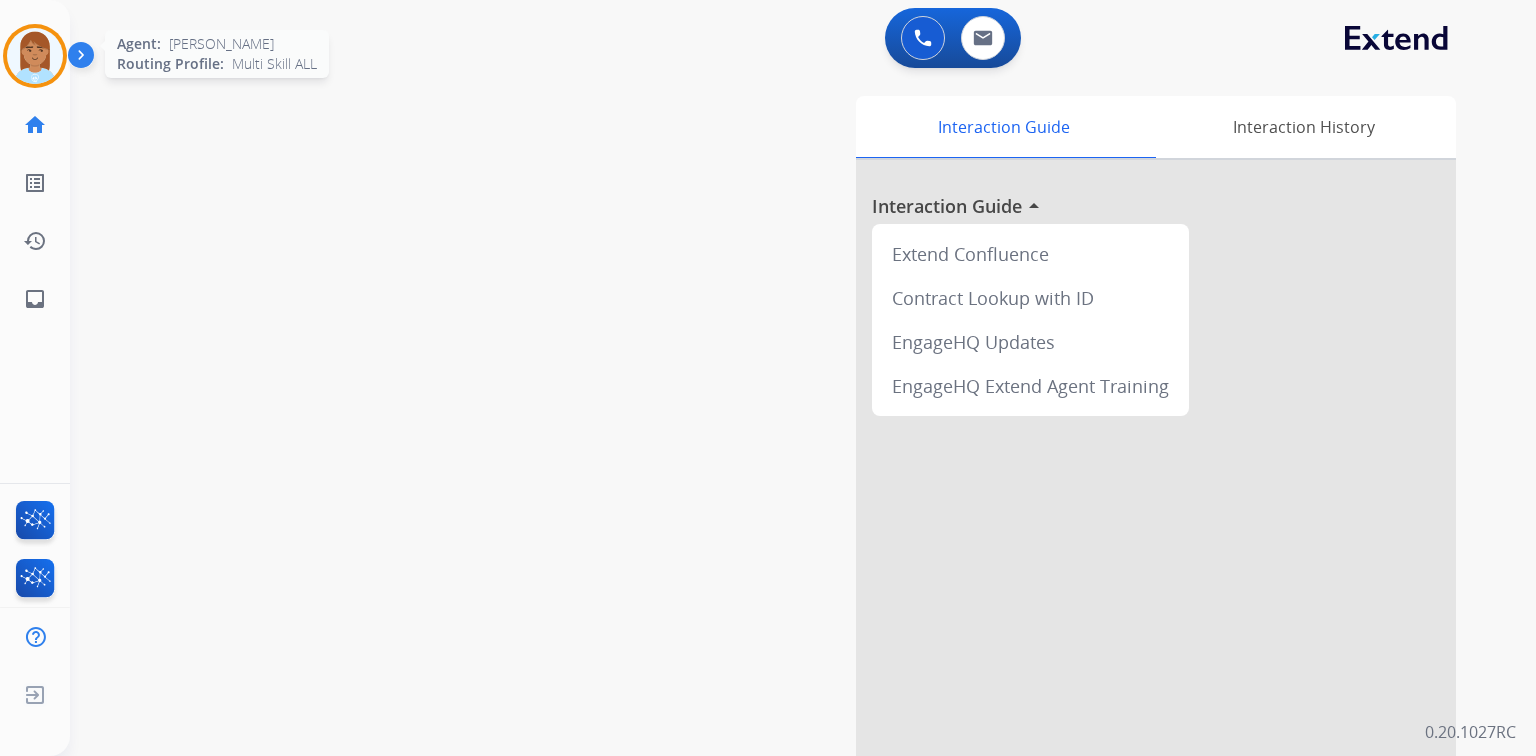 click at bounding box center (35, 56) 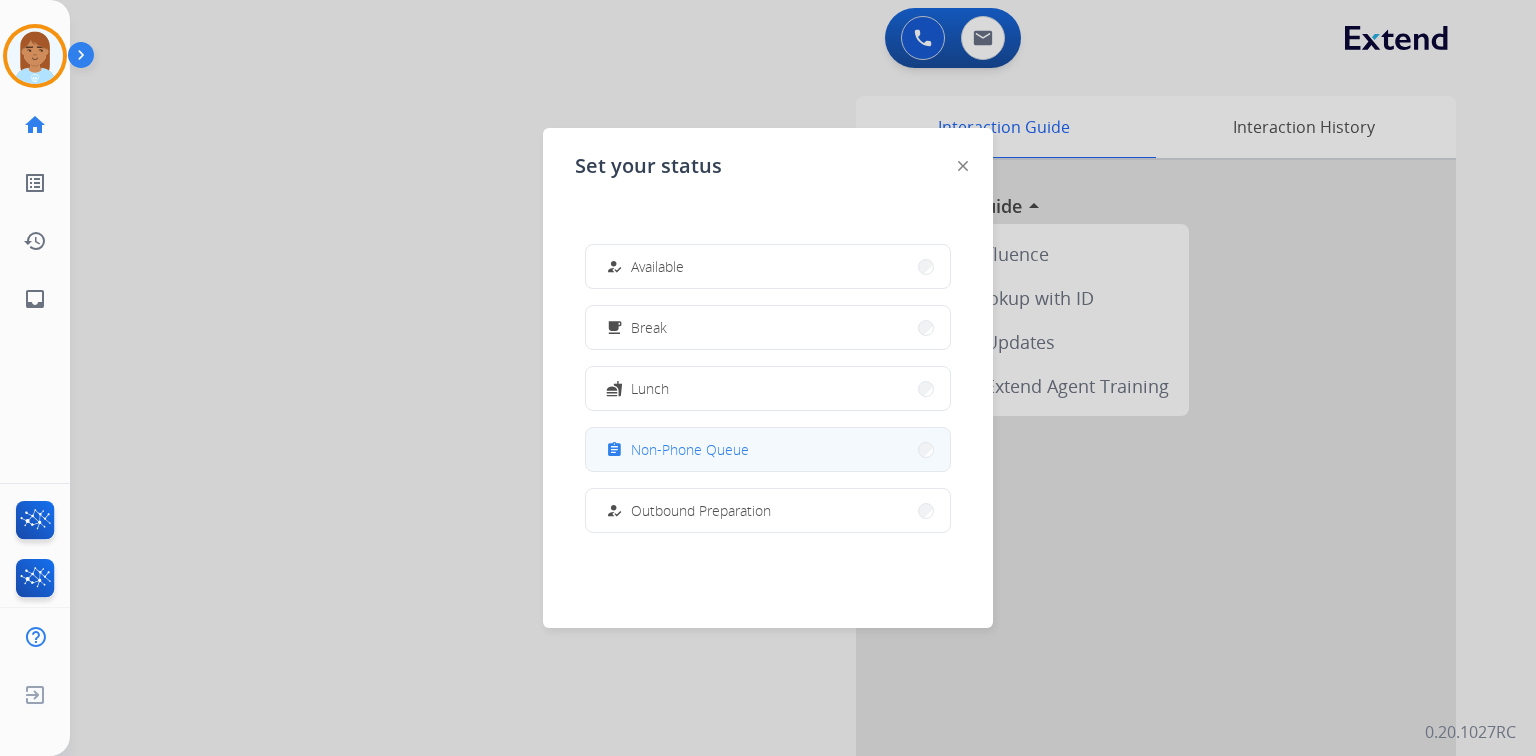 click on "assignment Non-Phone Queue" at bounding box center (768, 449) 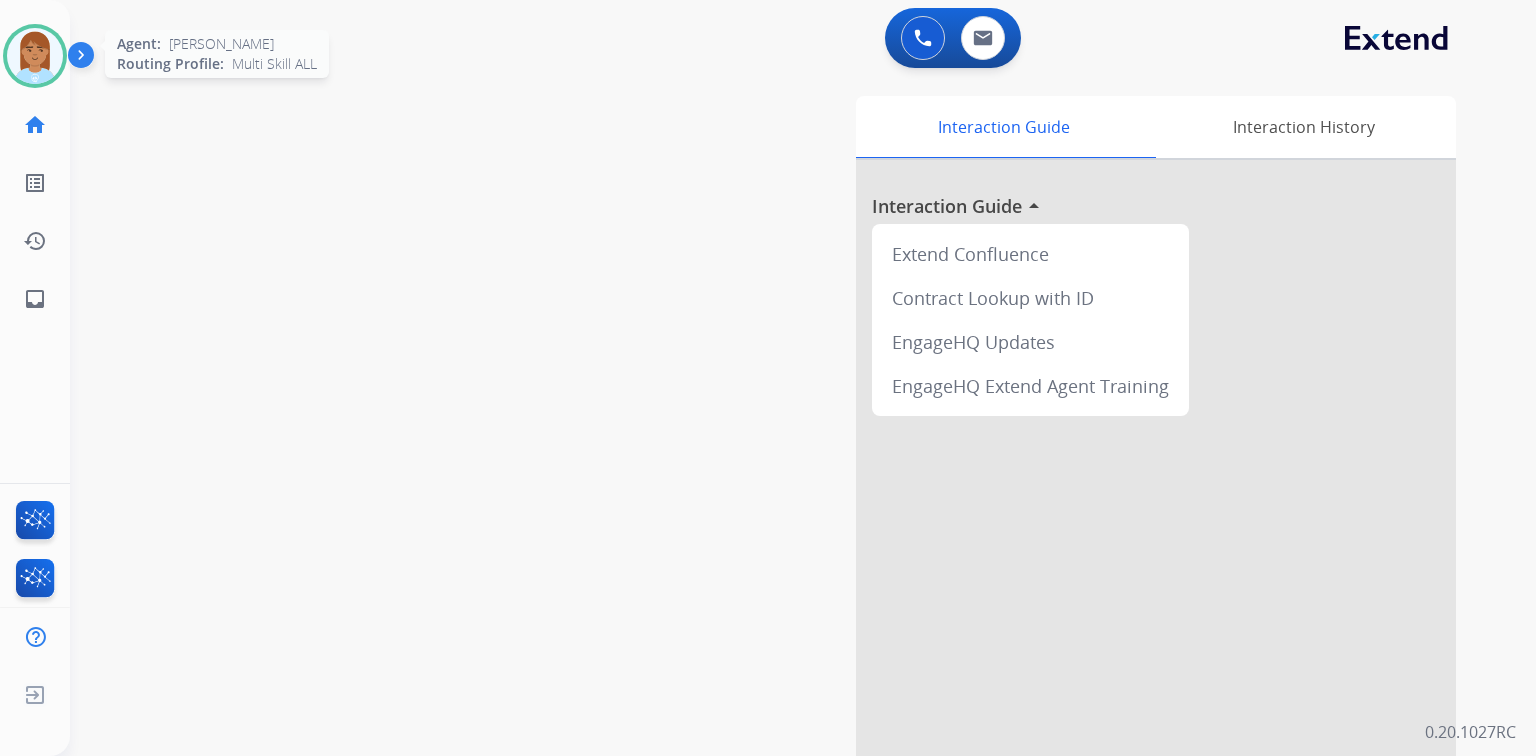 click at bounding box center (35, 56) 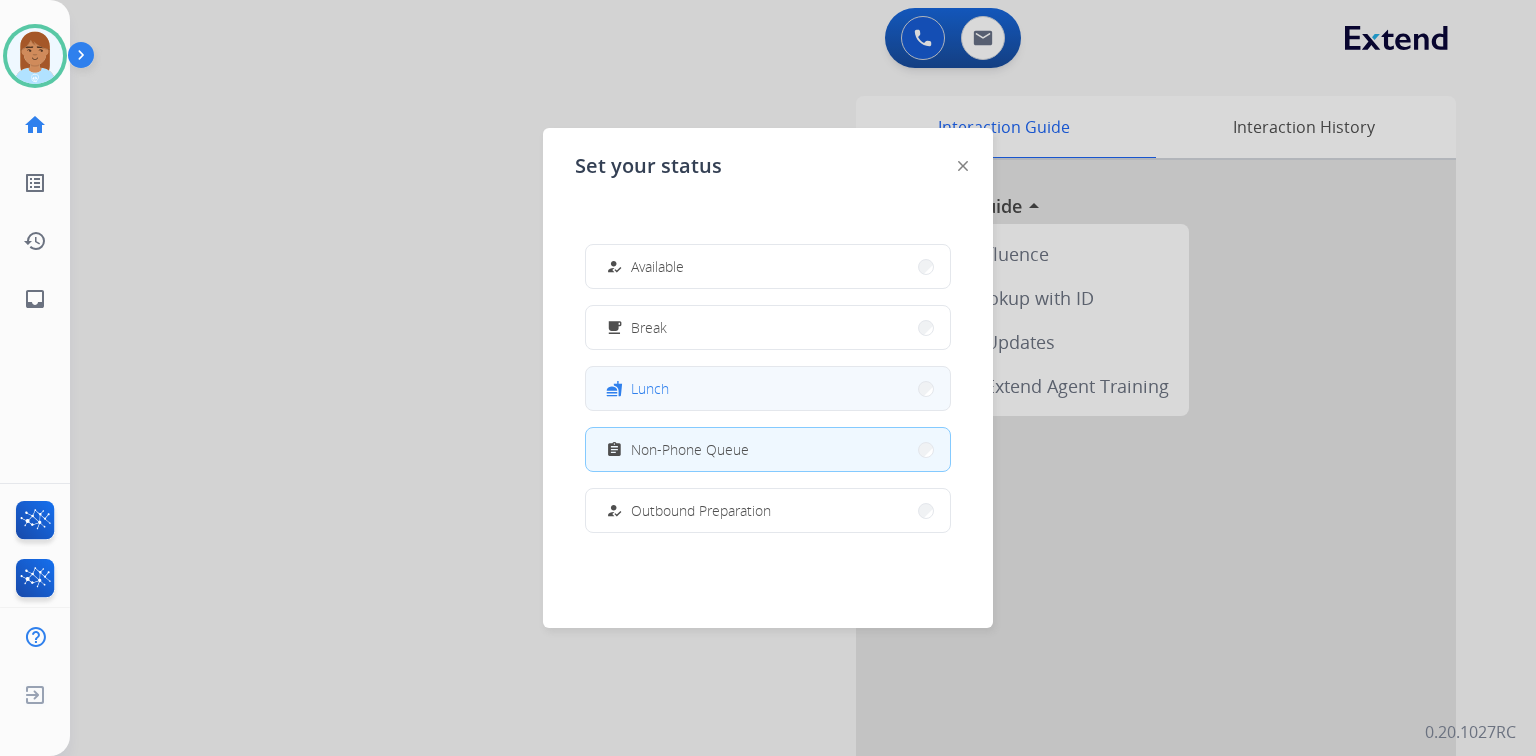 click on "fastfood Lunch" at bounding box center [768, 388] 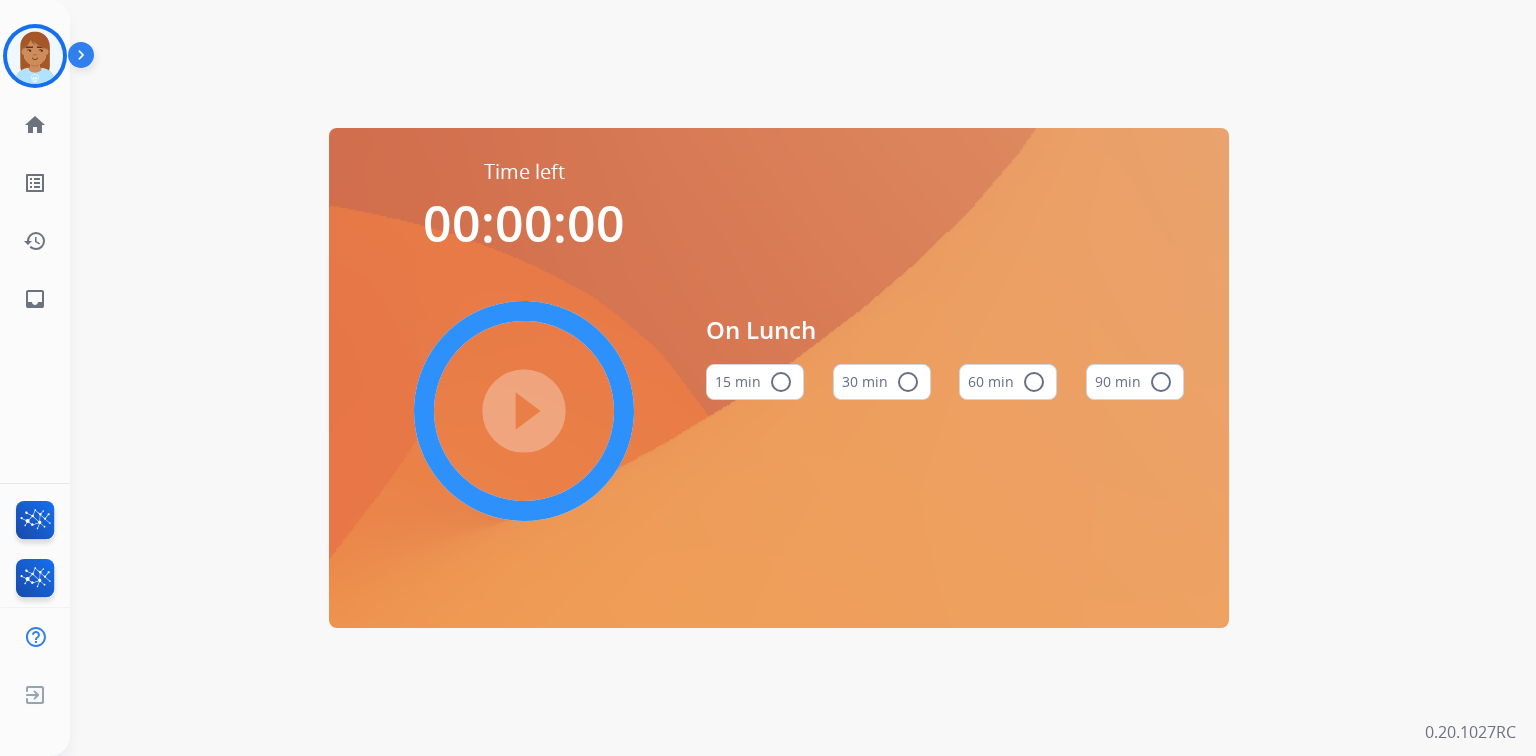click on "60 min  radio_button_unchecked" at bounding box center [1008, 382] 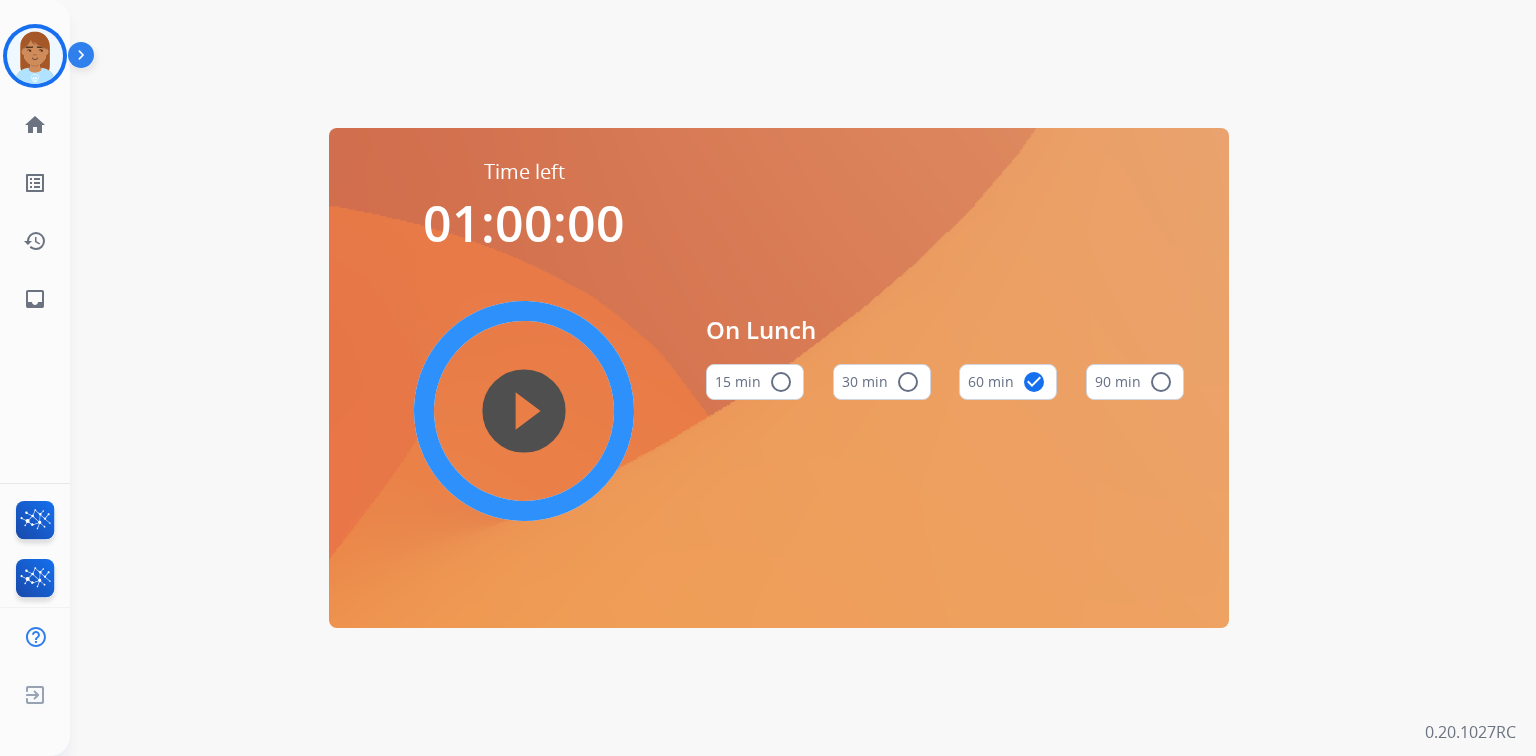 type 